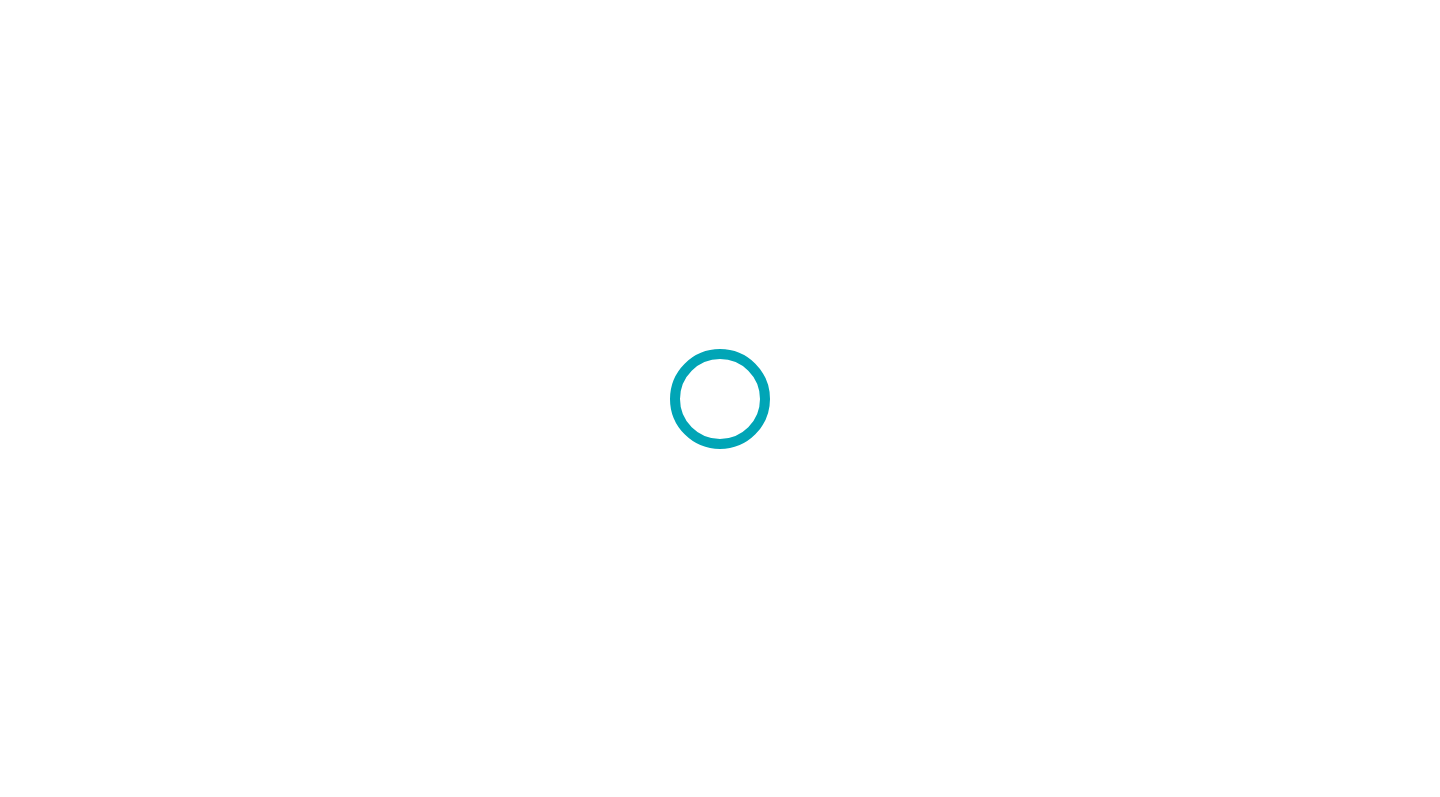 scroll, scrollTop: 0, scrollLeft: 0, axis: both 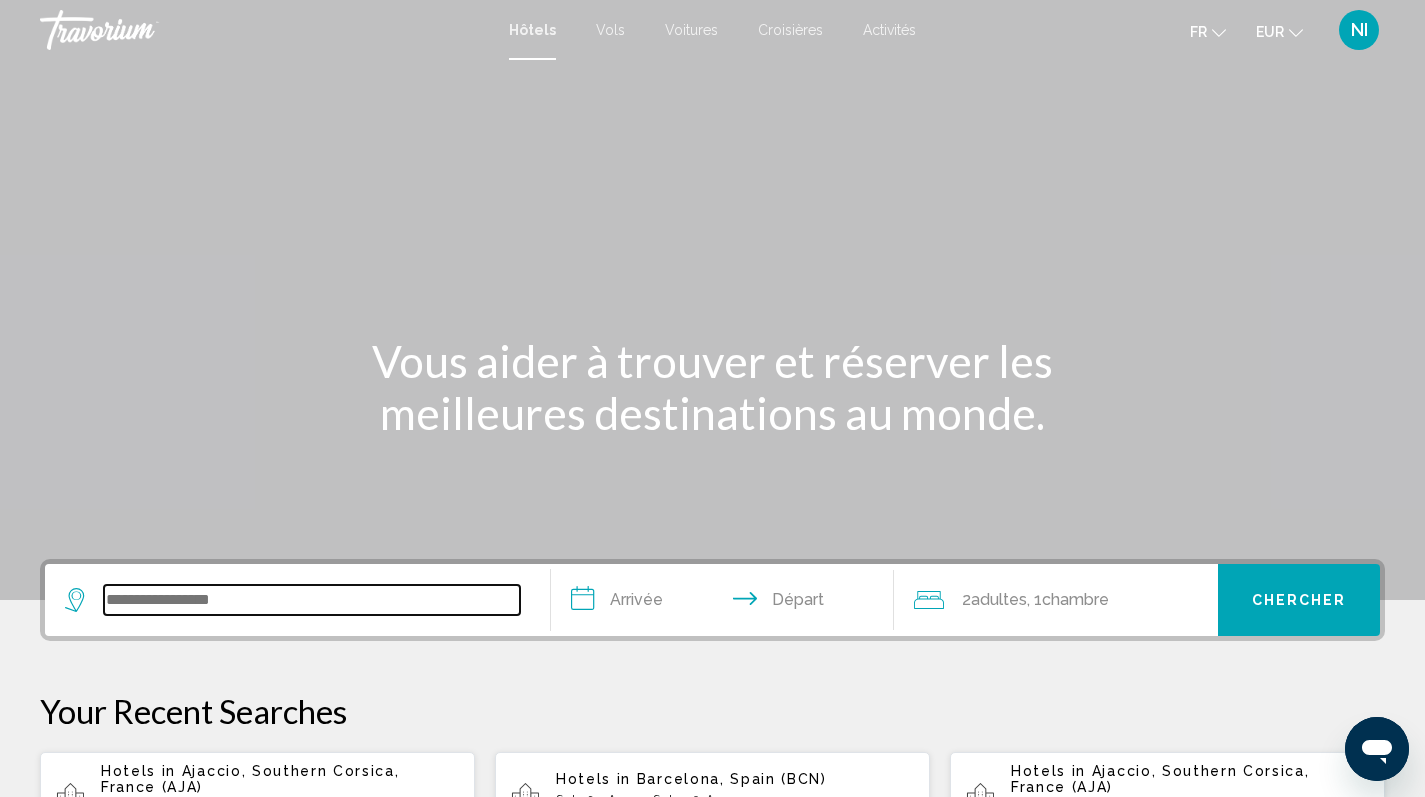 click at bounding box center (312, 600) 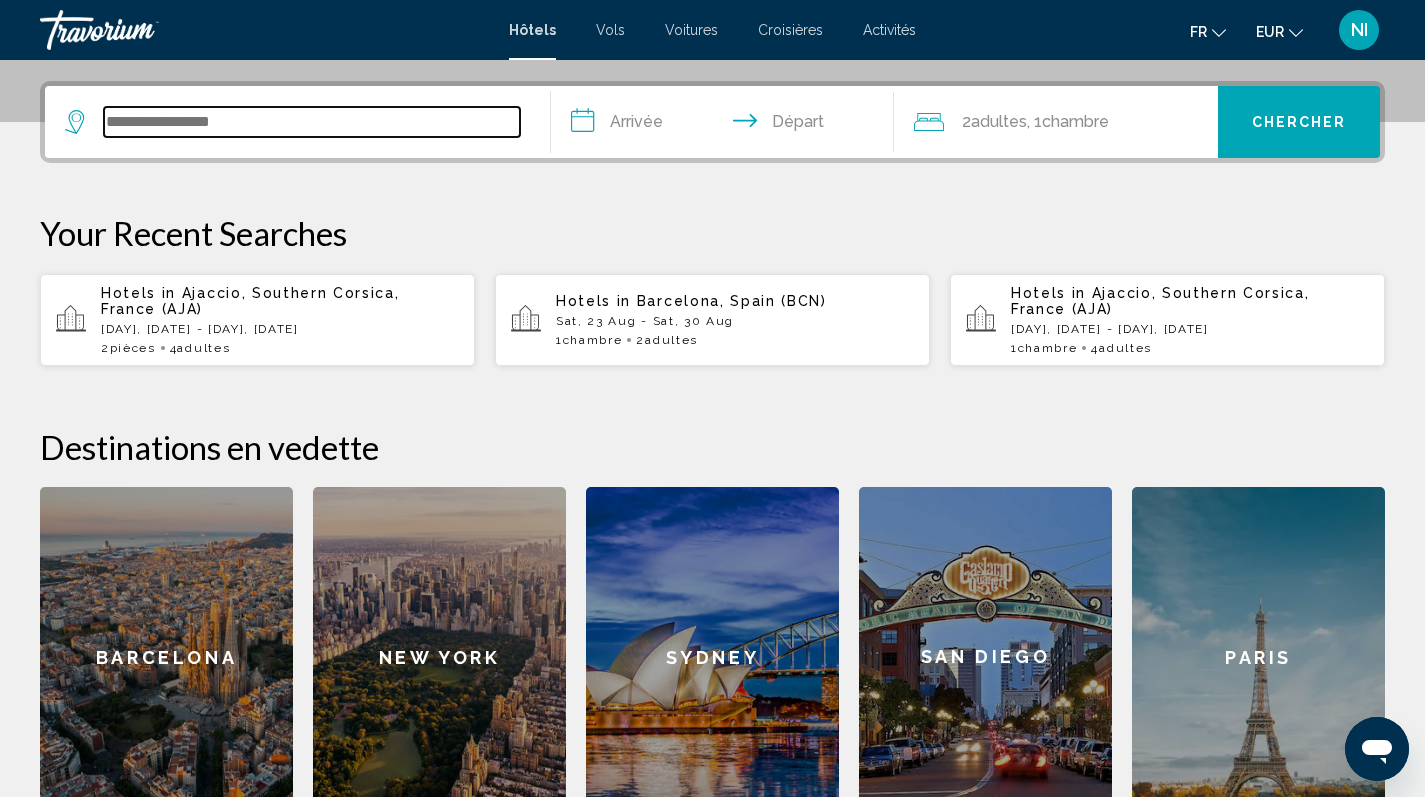 scroll, scrollTop: 494, scrollLeft: 0, axis: vertical 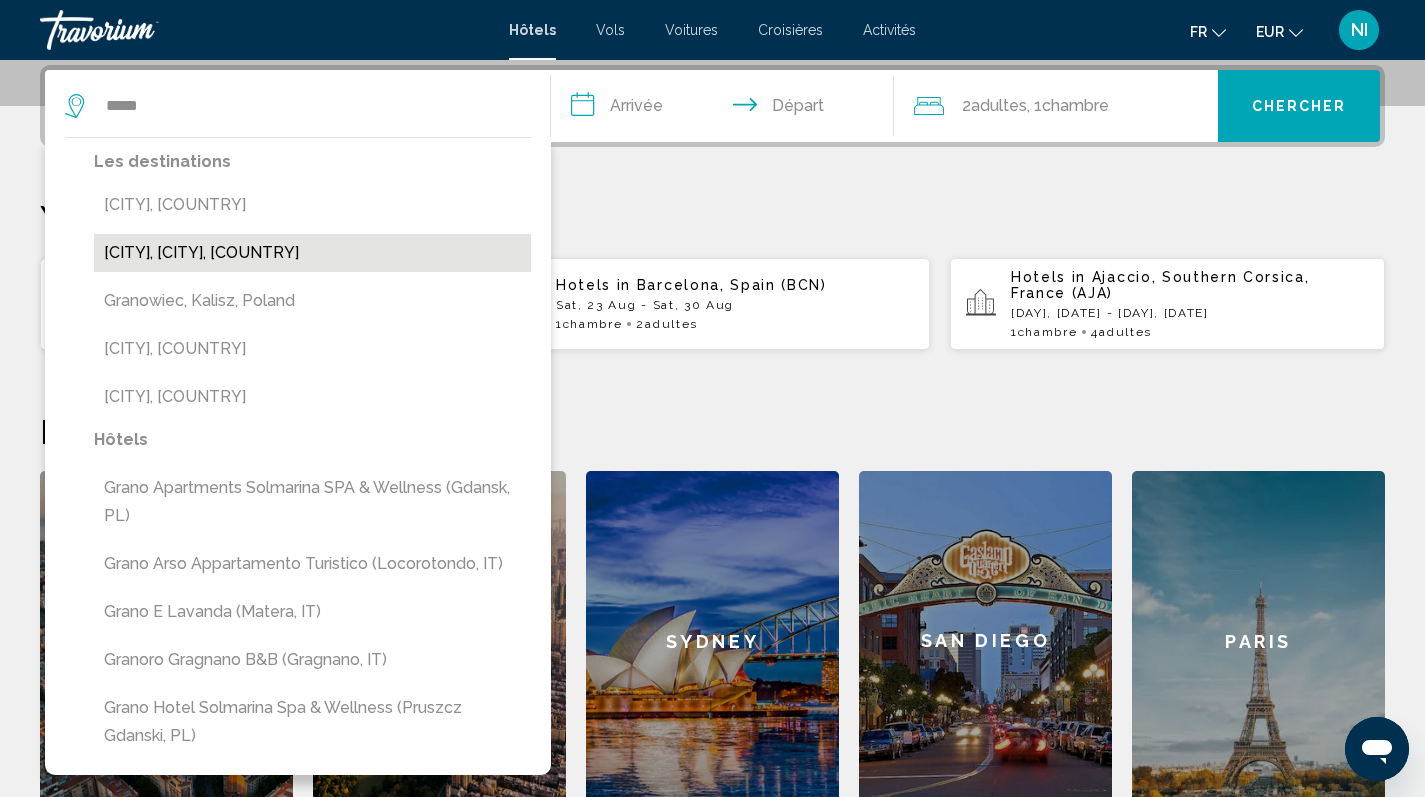 click on "[CITY], [CITY], [COUNTRY]" at bounding box center [312, 253] 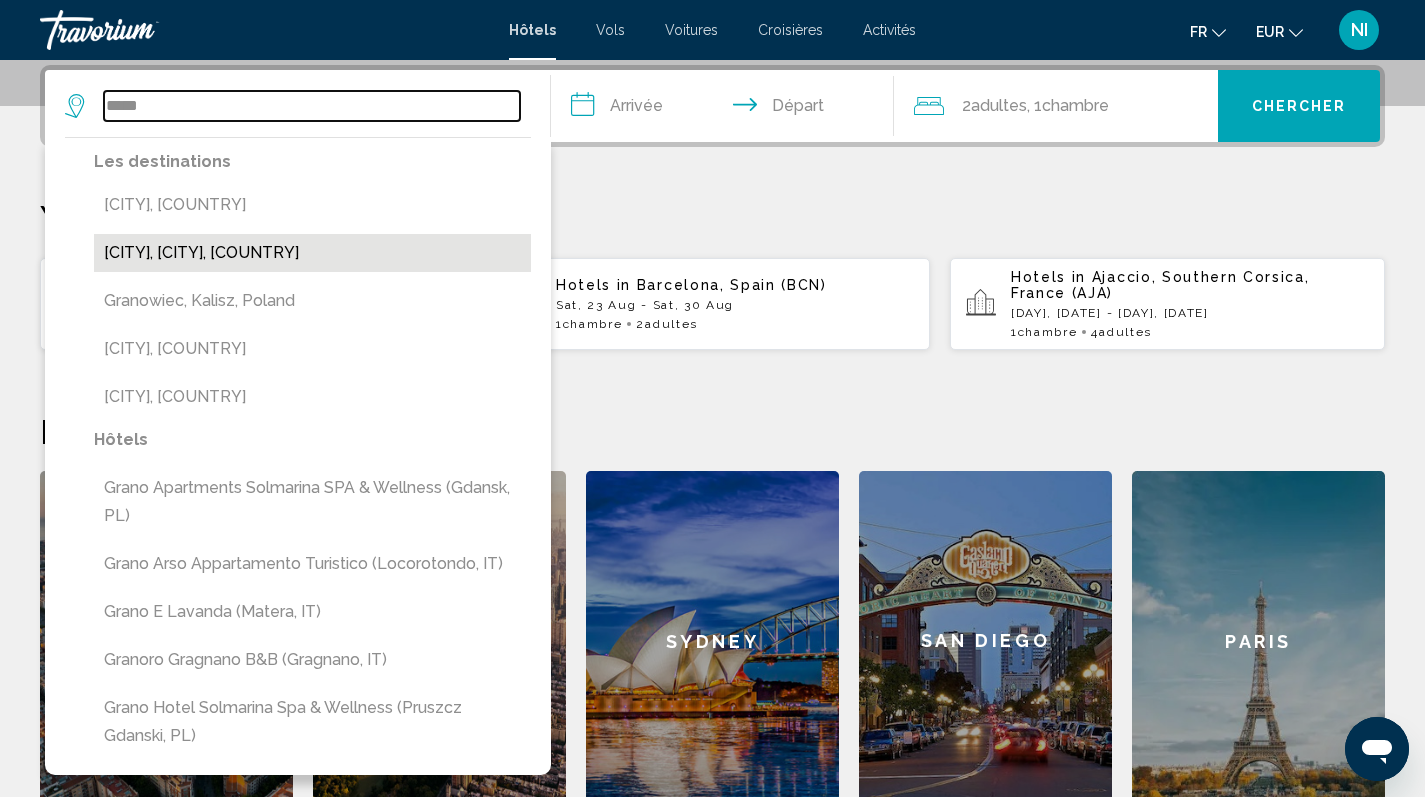 type on "**********" 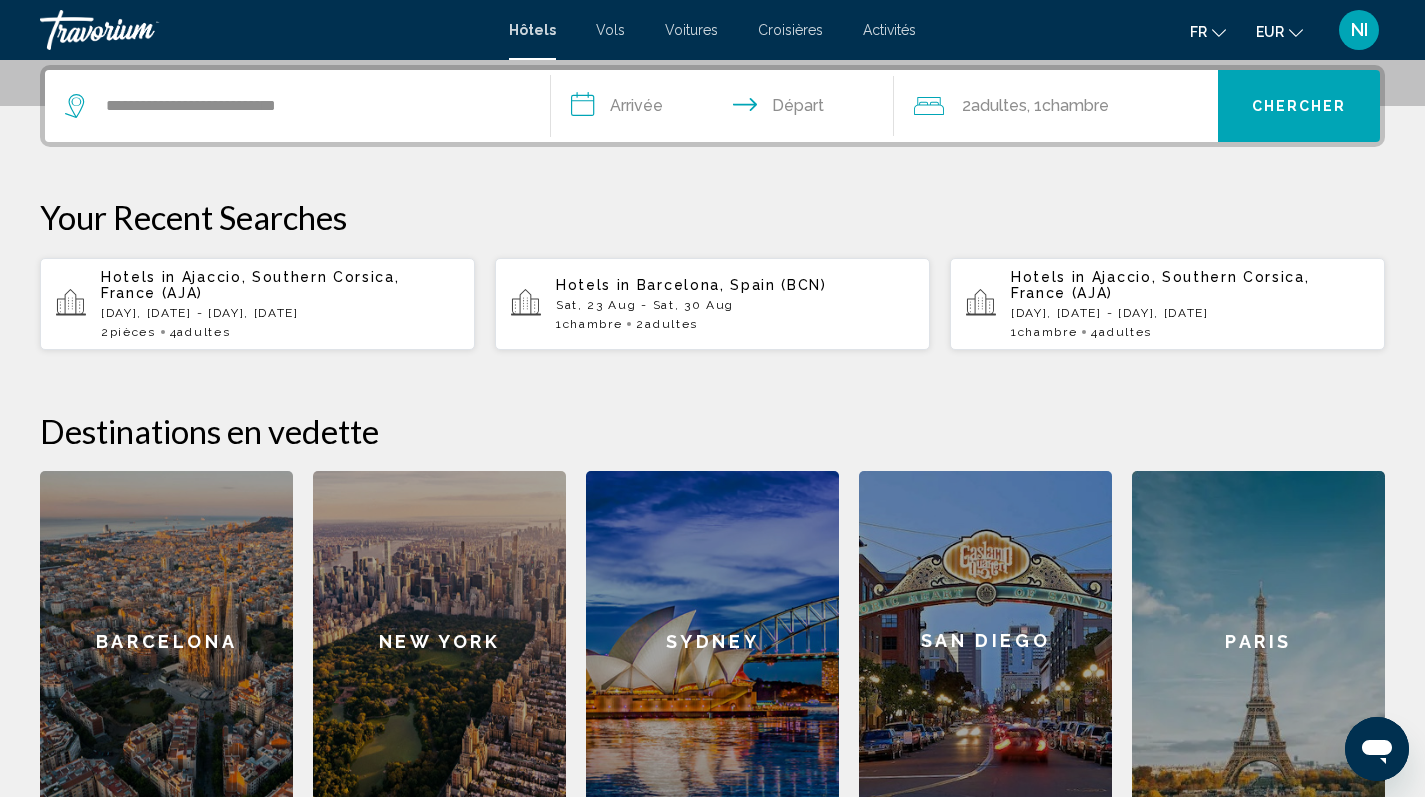 click on "**********" at bounding box center (727, 109) 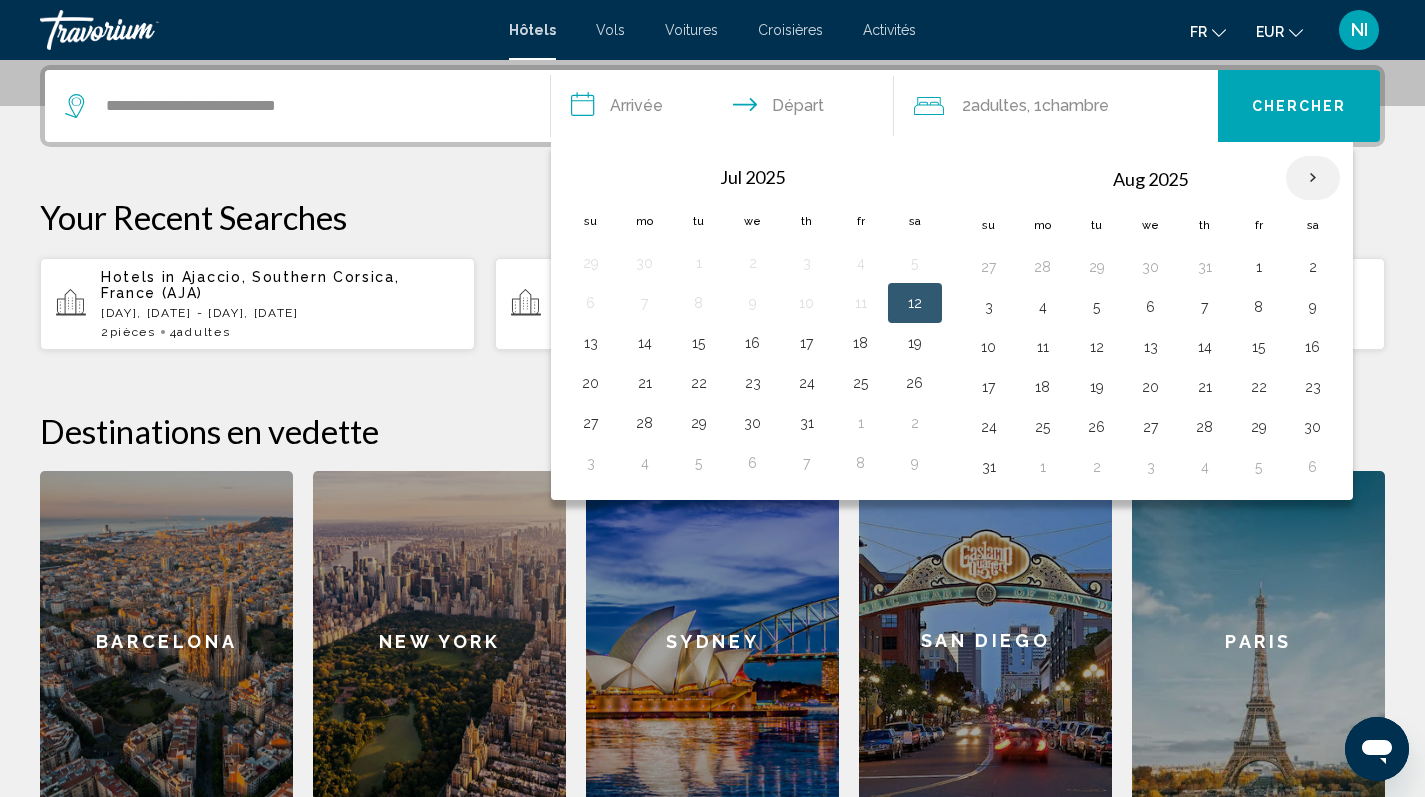 click at bounding box center (1313, 178) 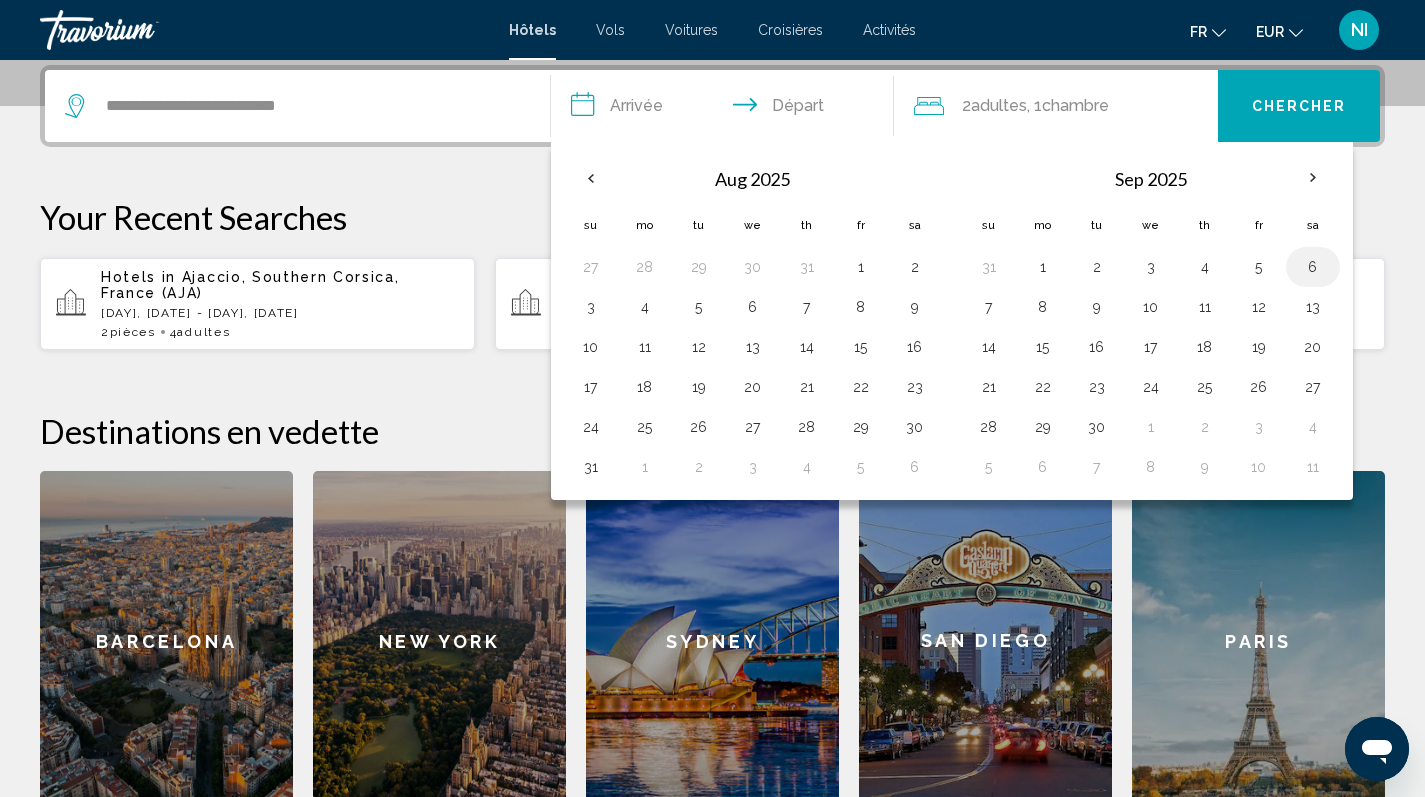 click on "6" at bounding box center [1313, 267] 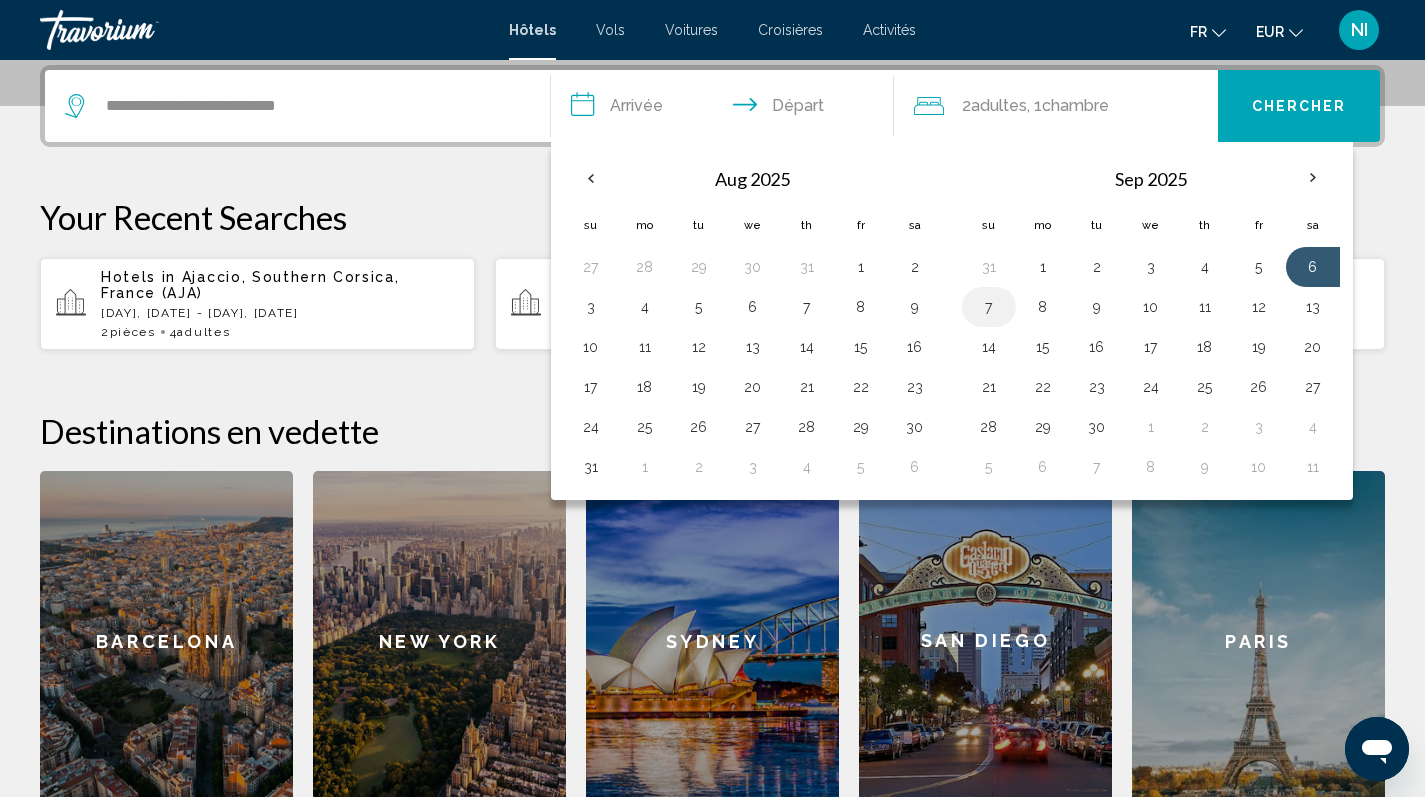 click on "7" at bounding box center (989, 307) 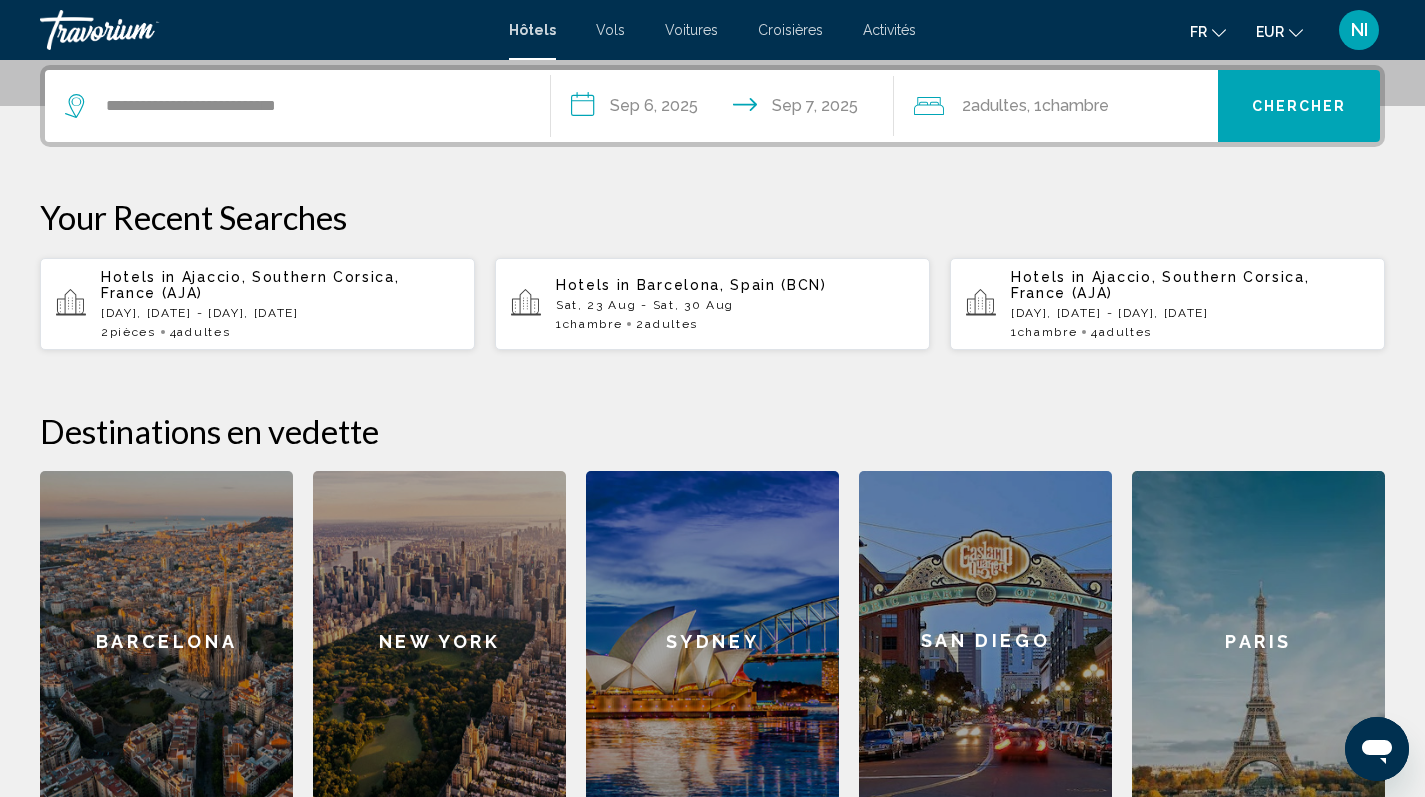 click on "2  Adulte Adultes , 1  Chambre pièces" 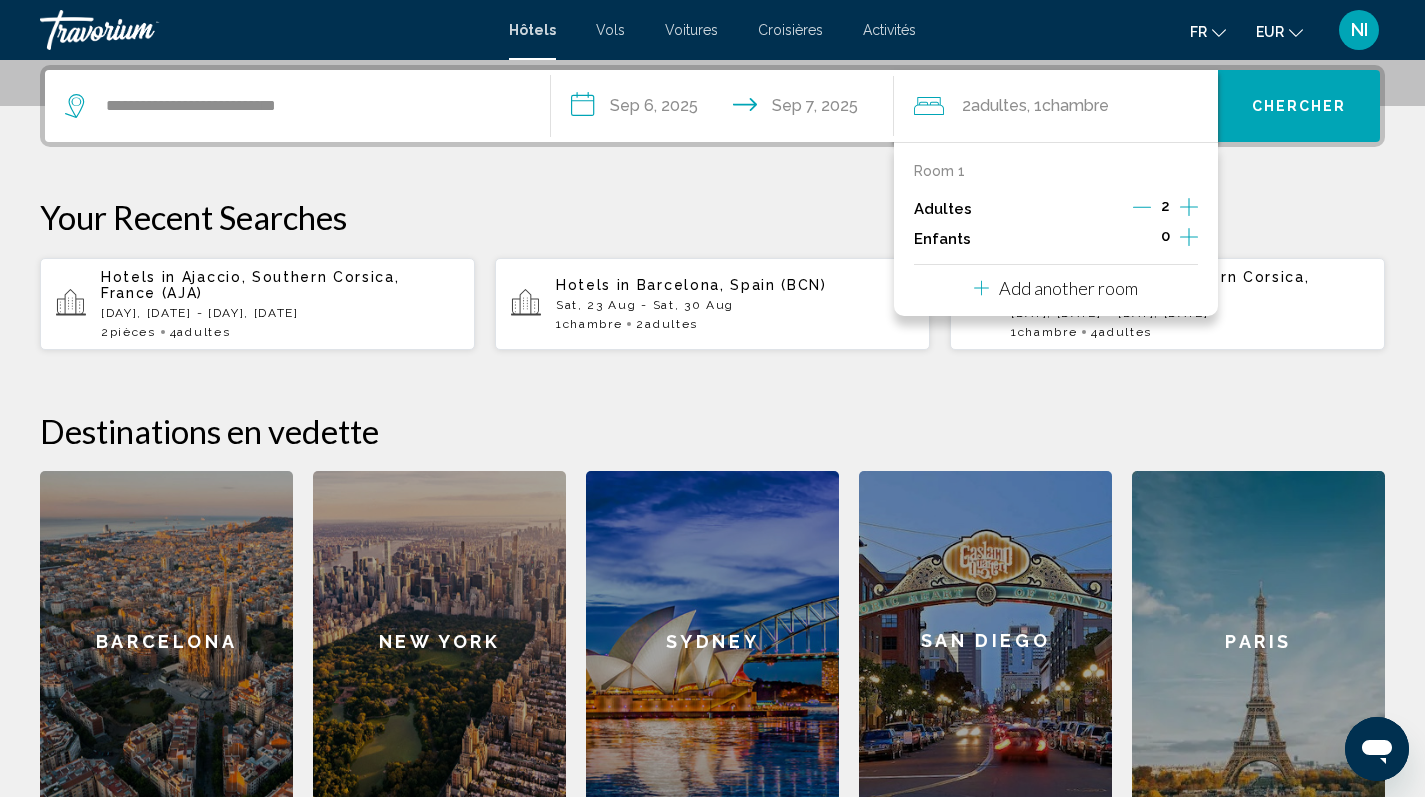 click 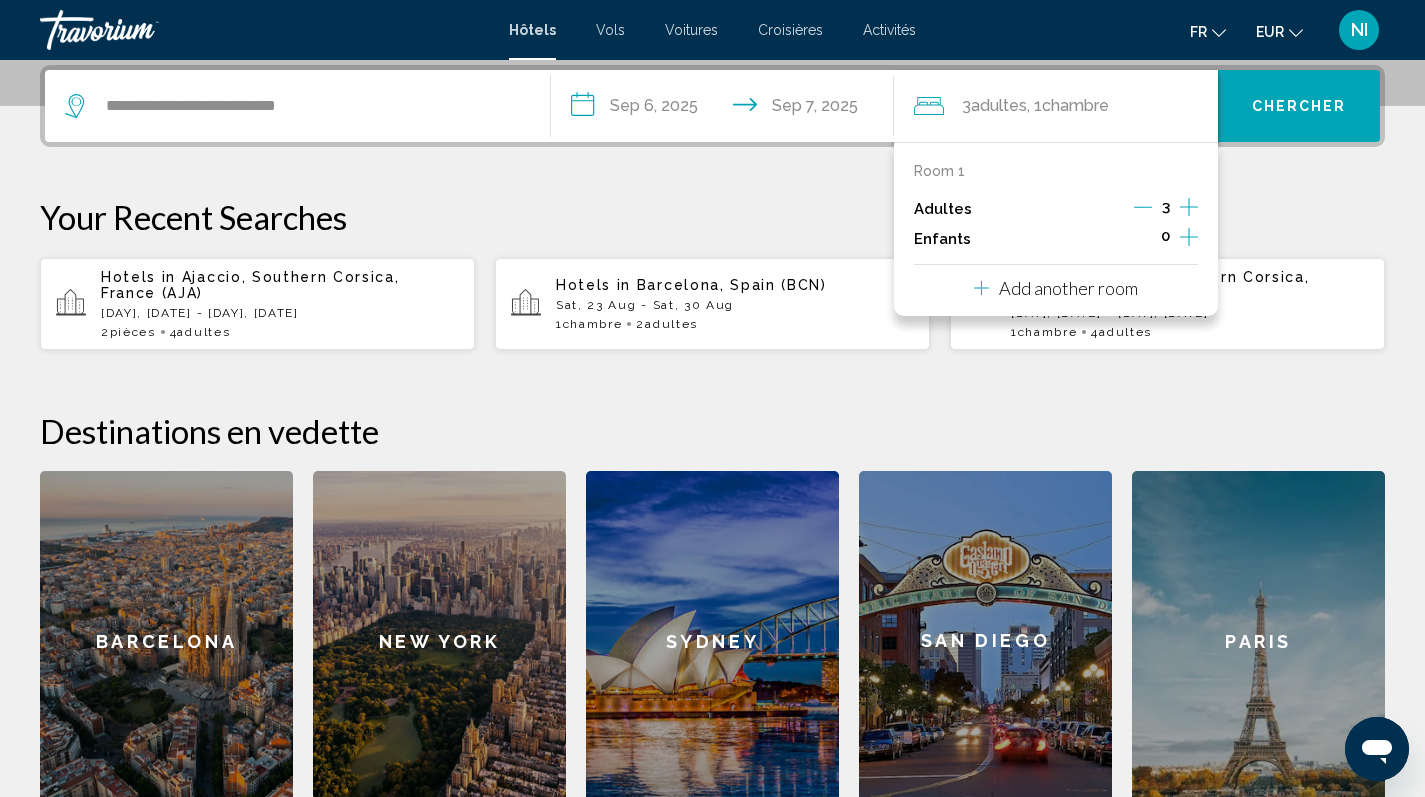 click 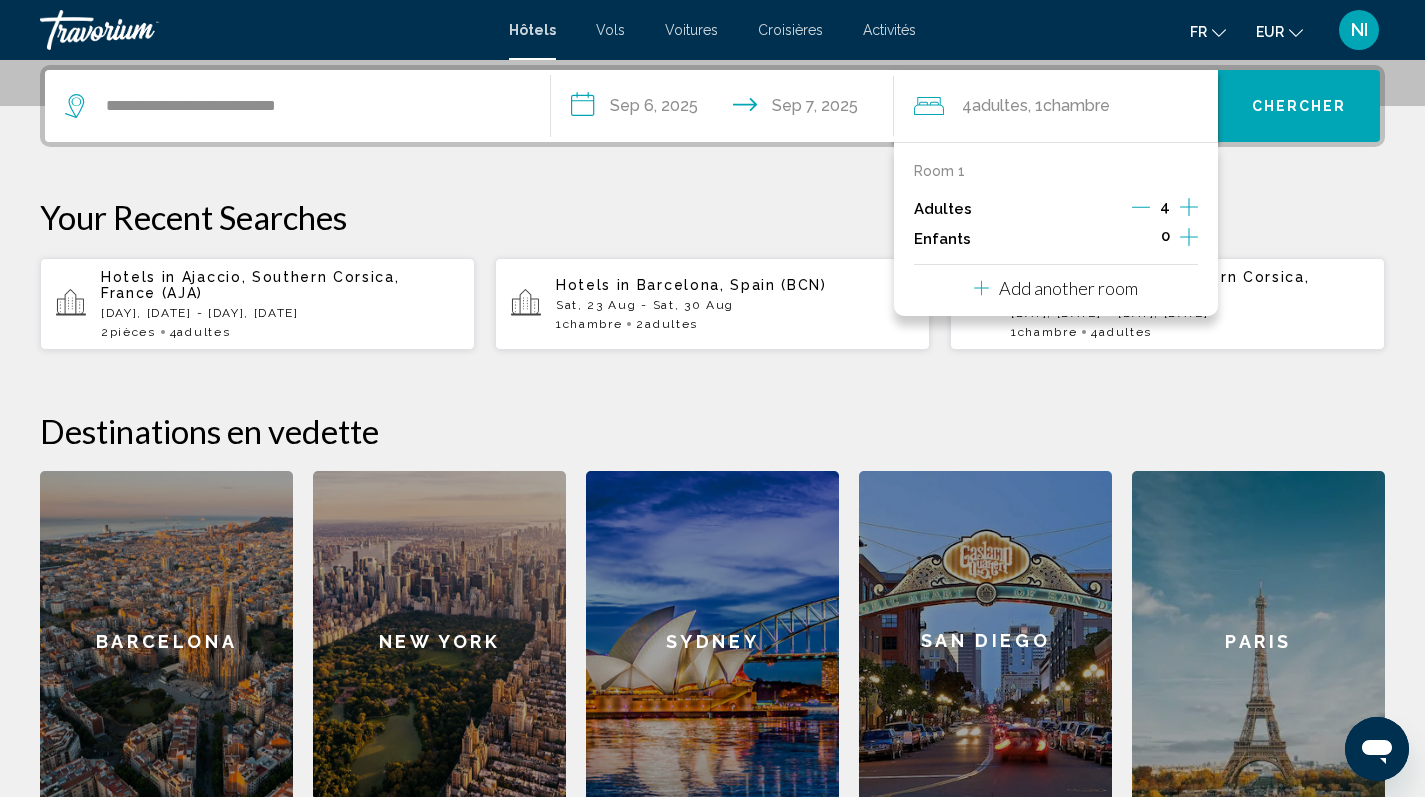 click on "Chercher" at bounding box center [1299, 107] 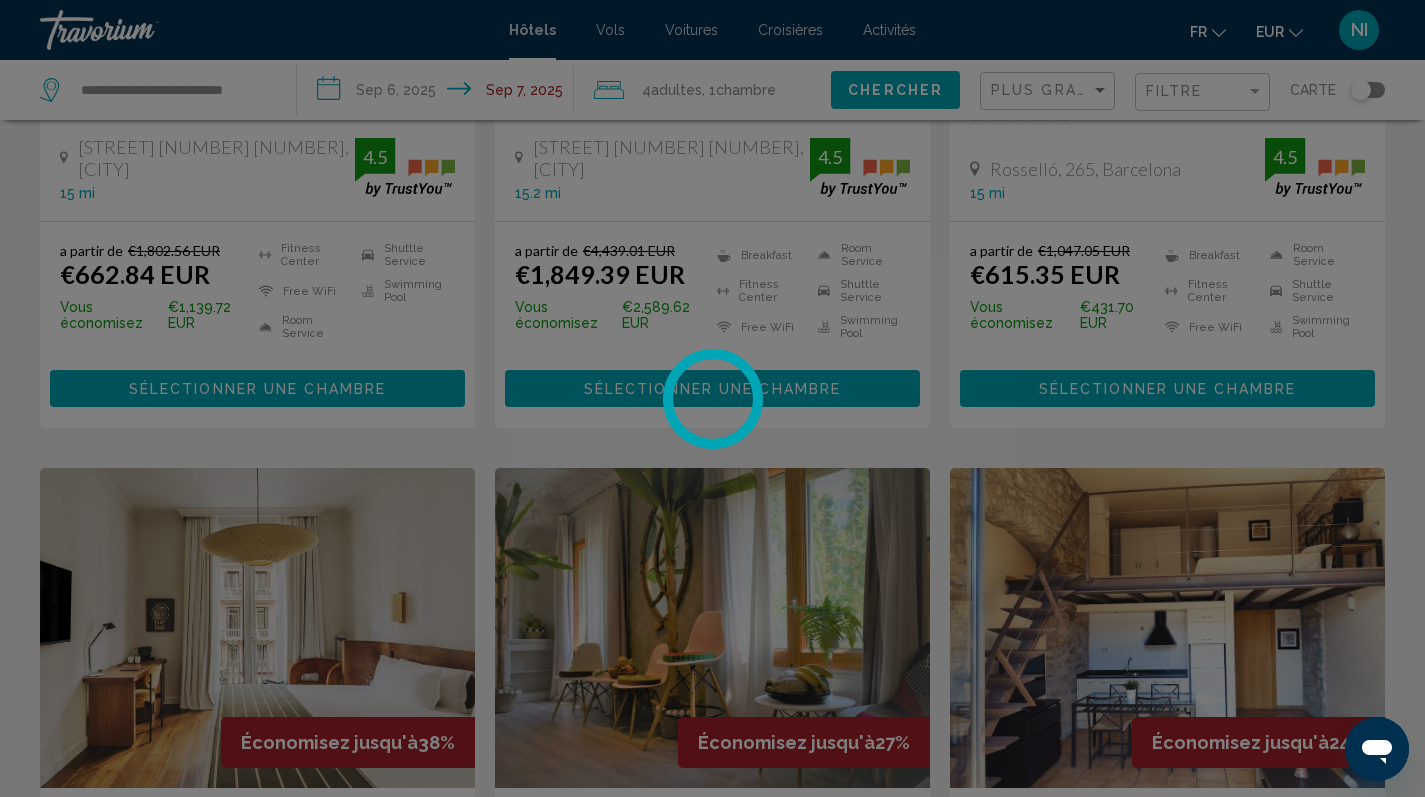scroll, scrollTop: 0, scrollLeft: 0, axis: both 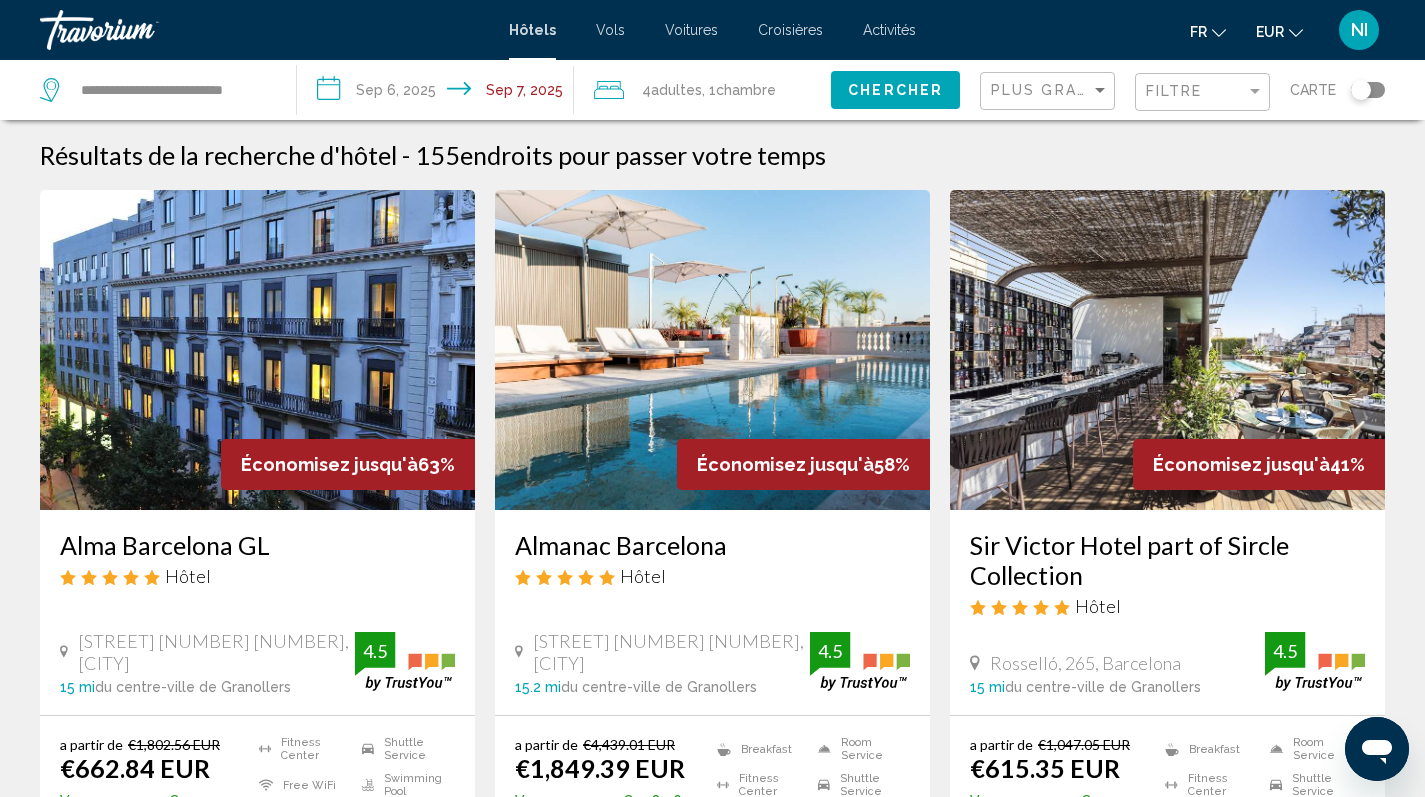 click 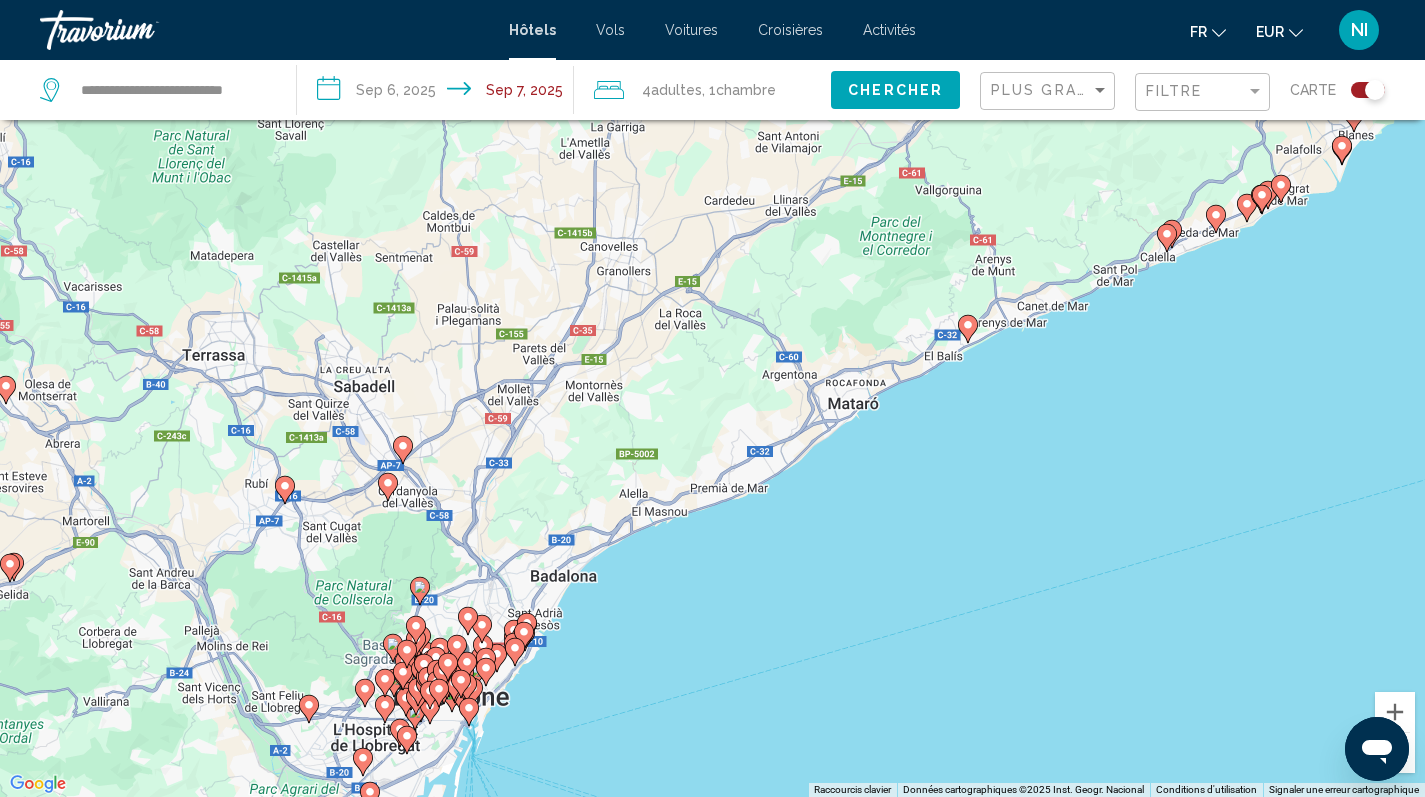 click 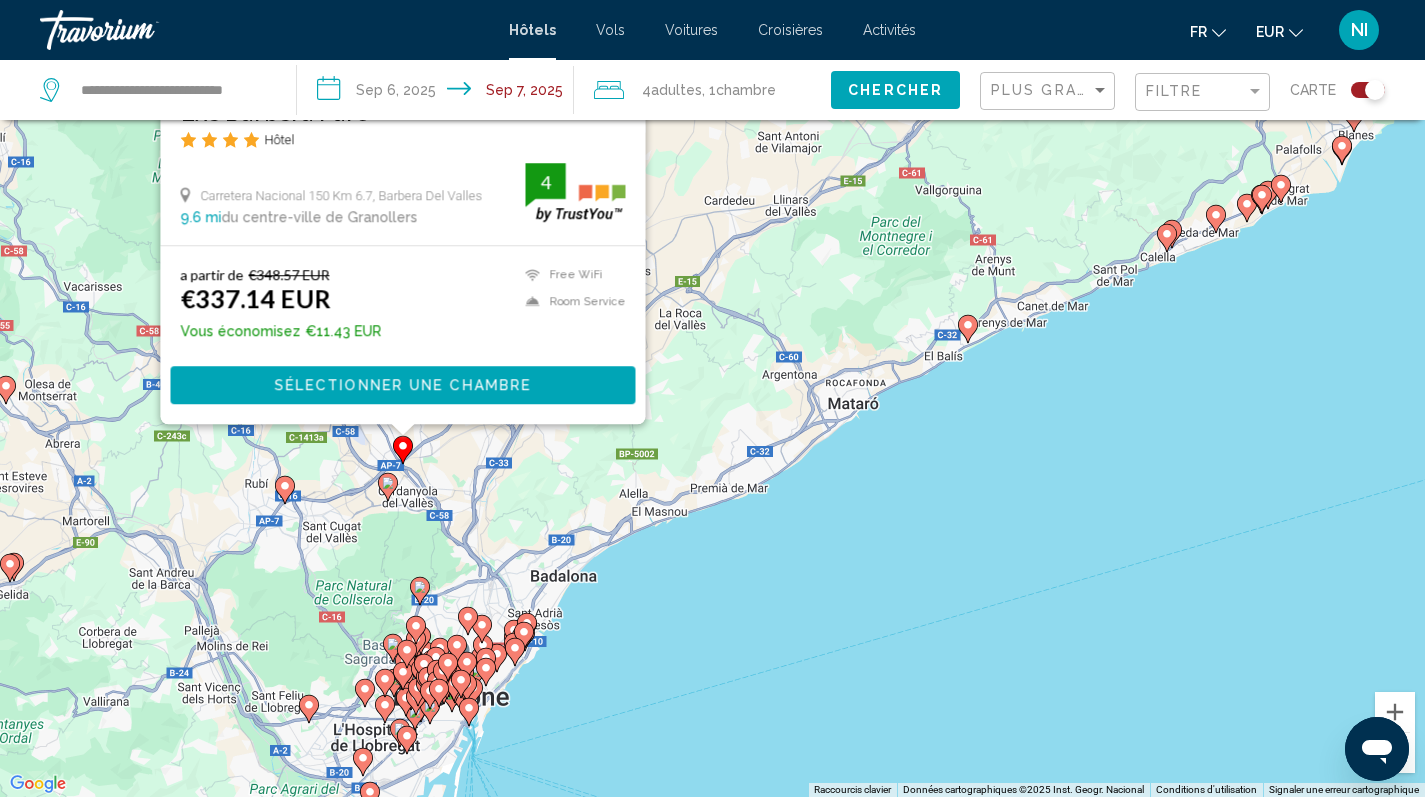 scroll, scrollTop: 0, scrollLeft: 0, axis: both 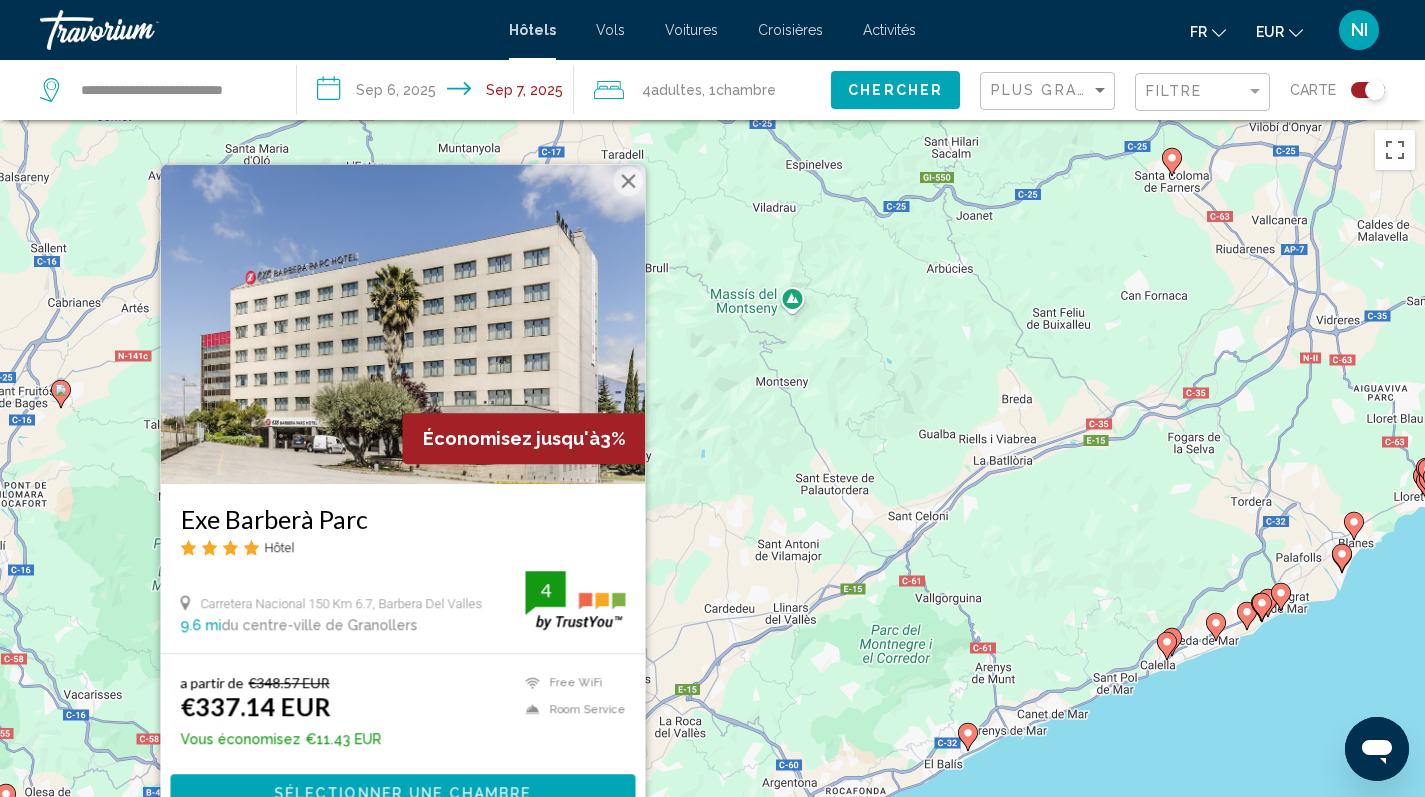 click 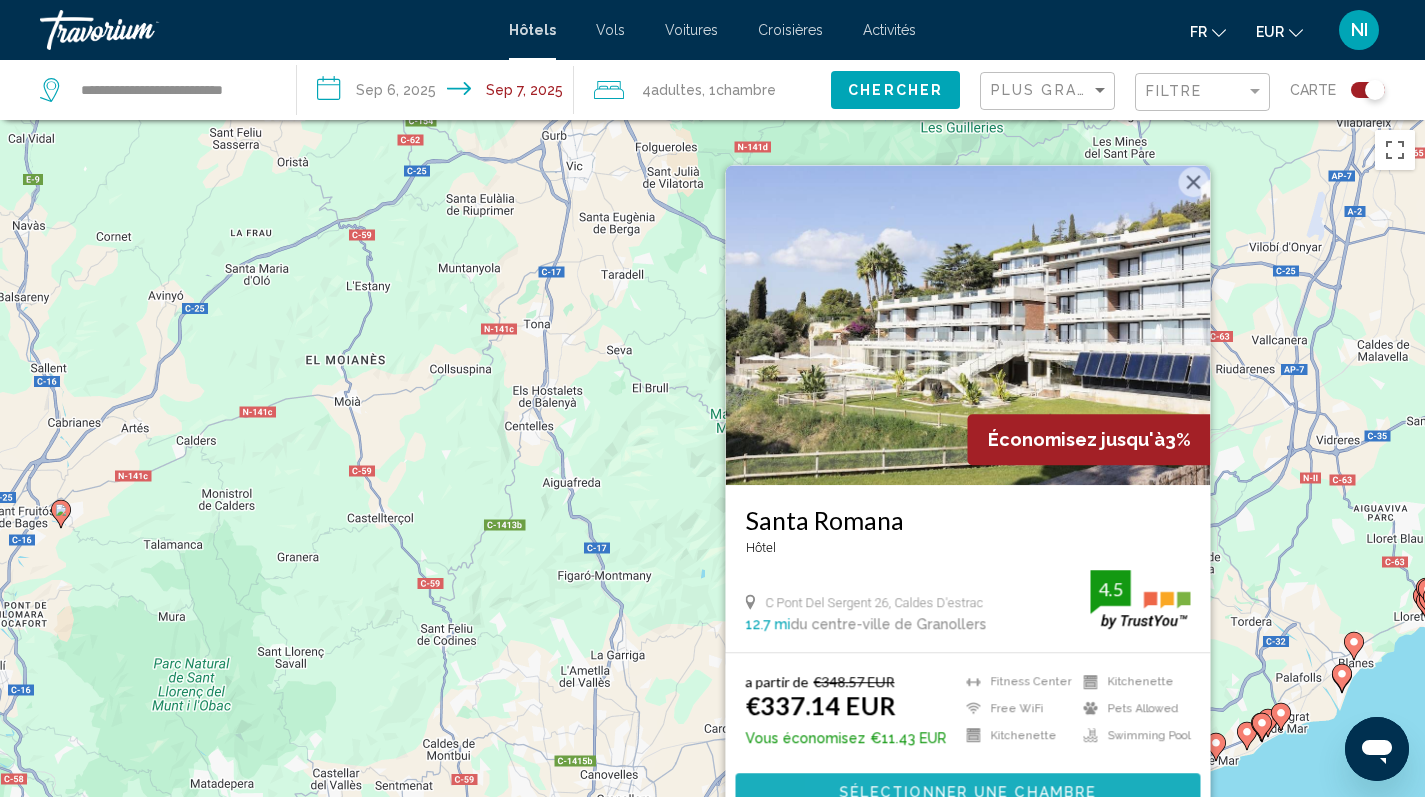 click on "Sélectionner une chambre" at bounding box center [967, 793] 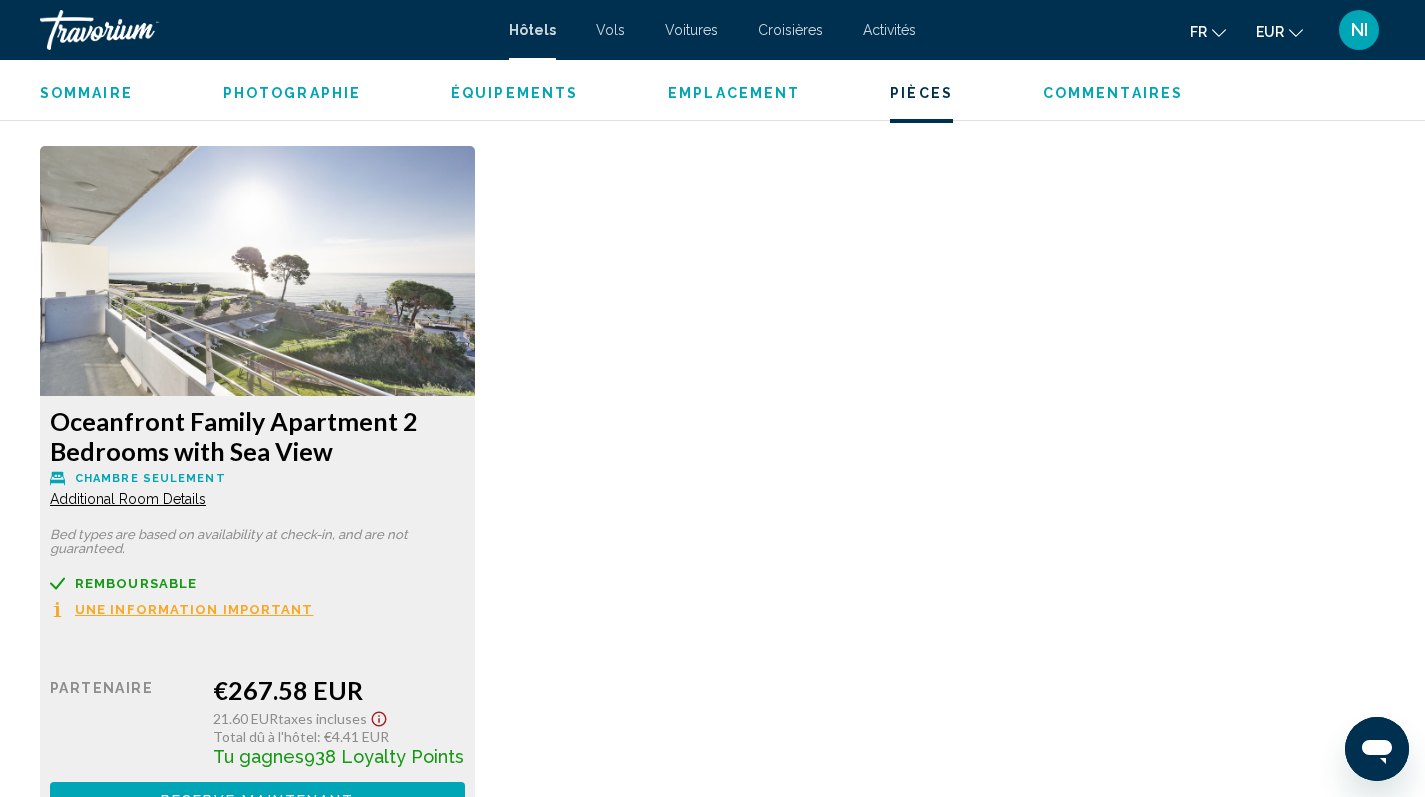 scroll, scrollTop: 2759, scrollLeft: 0, axis: vertical 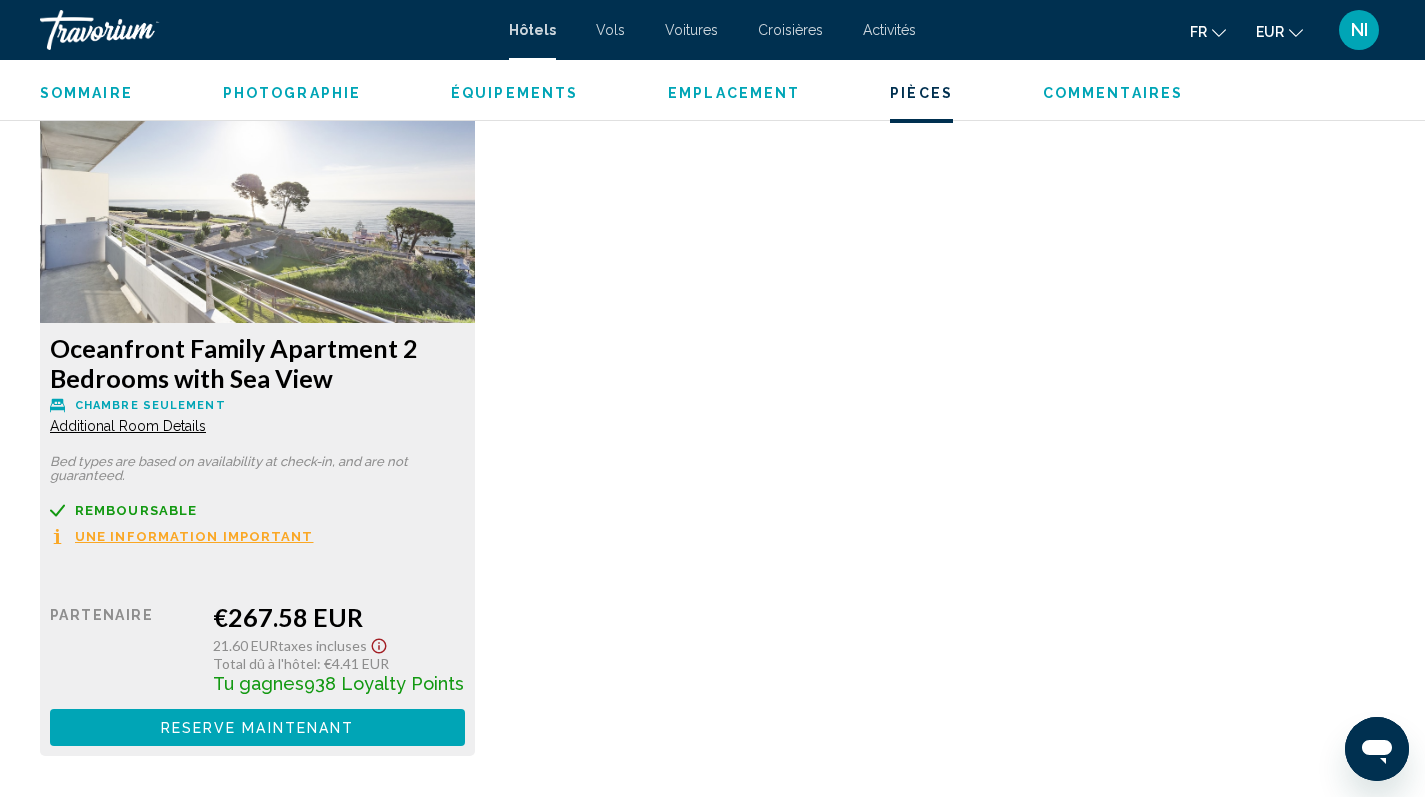 click on "Reserve maintenant" at bounding box center [258, 728] 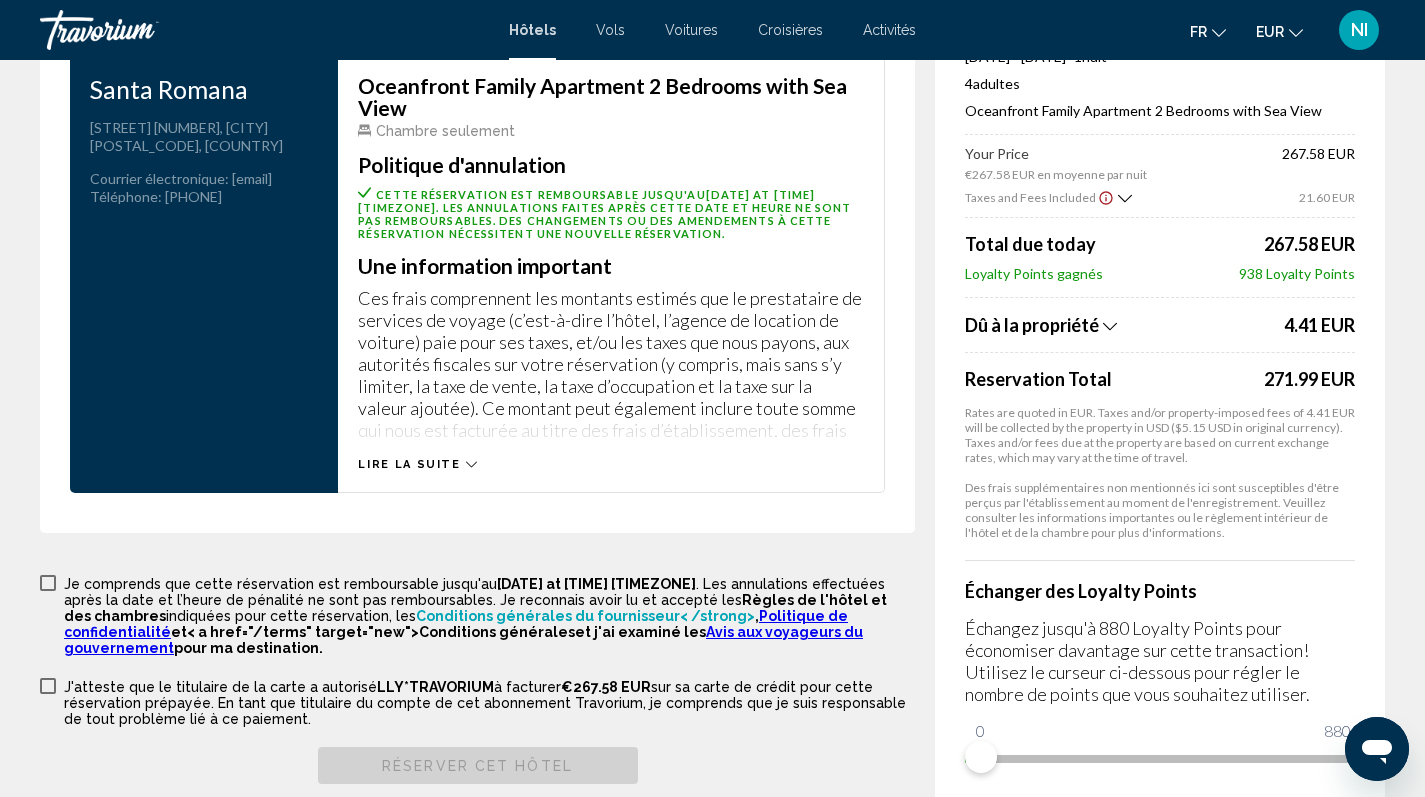 scroll, scrollTop: 2736, scrollLeft: 0, axis: vertical 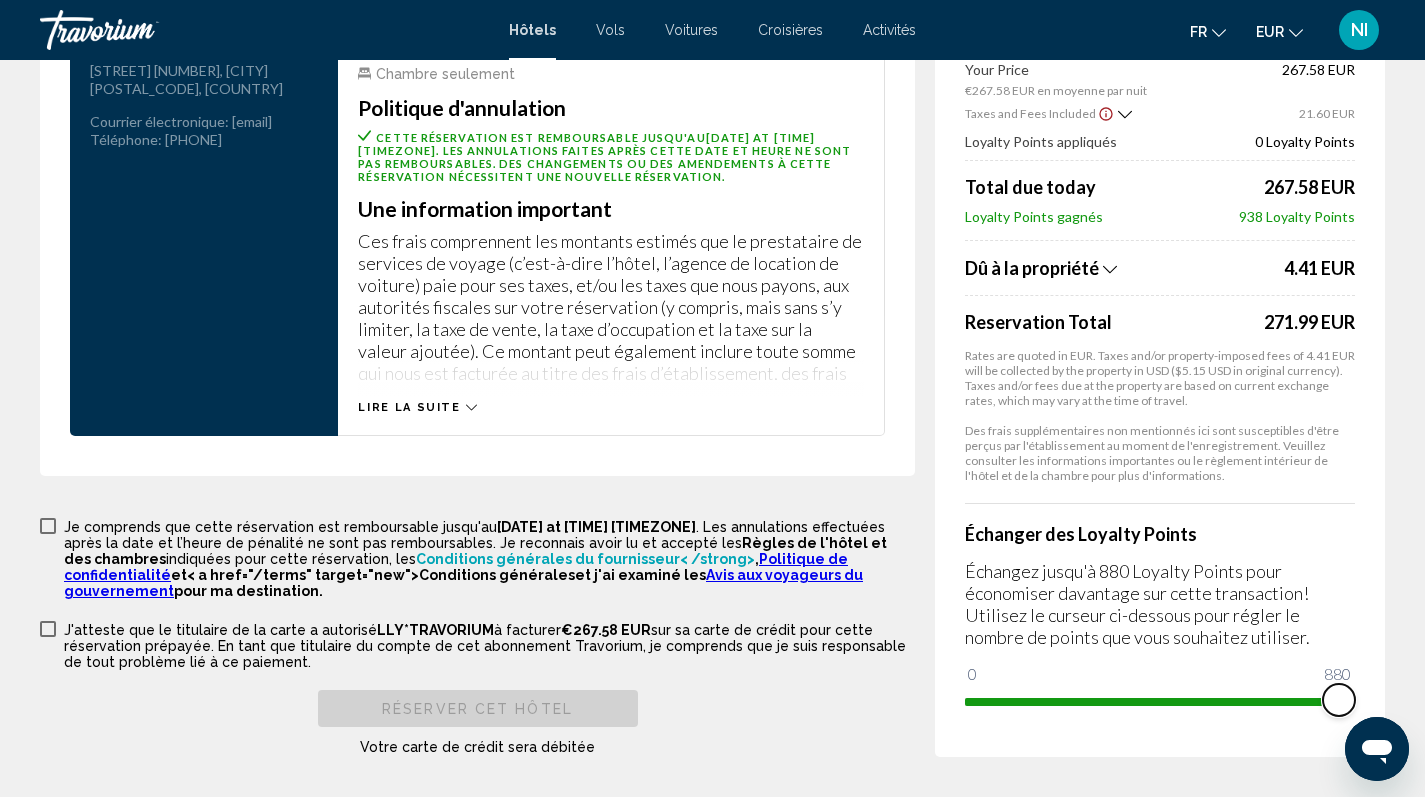 drag, startPoint x: 977, startPoint y: 708, endPoint x: 1436, endPoint y: 674, distance: 460.25754 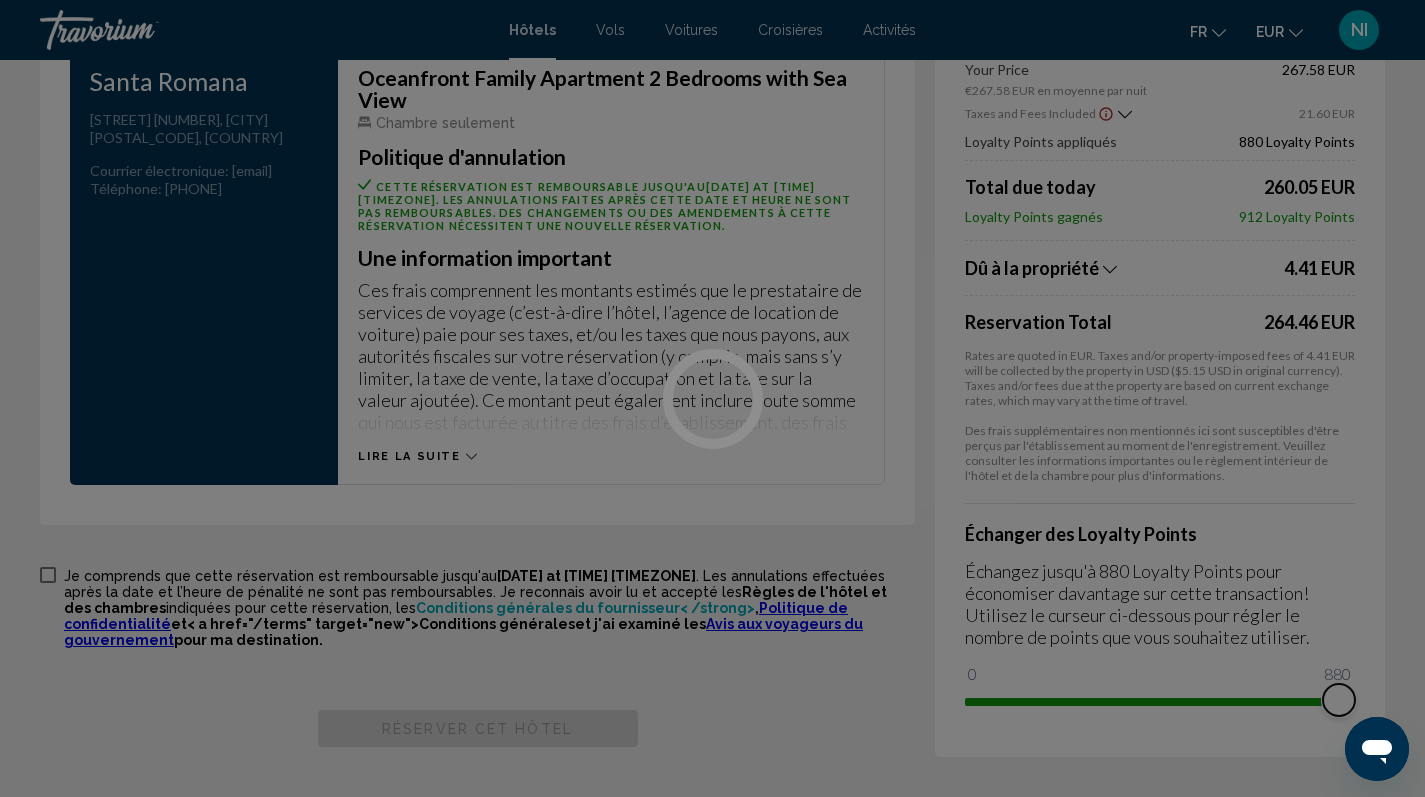 scroll, scrollTop: 2687, scrollLeft: 0, axis: vertical 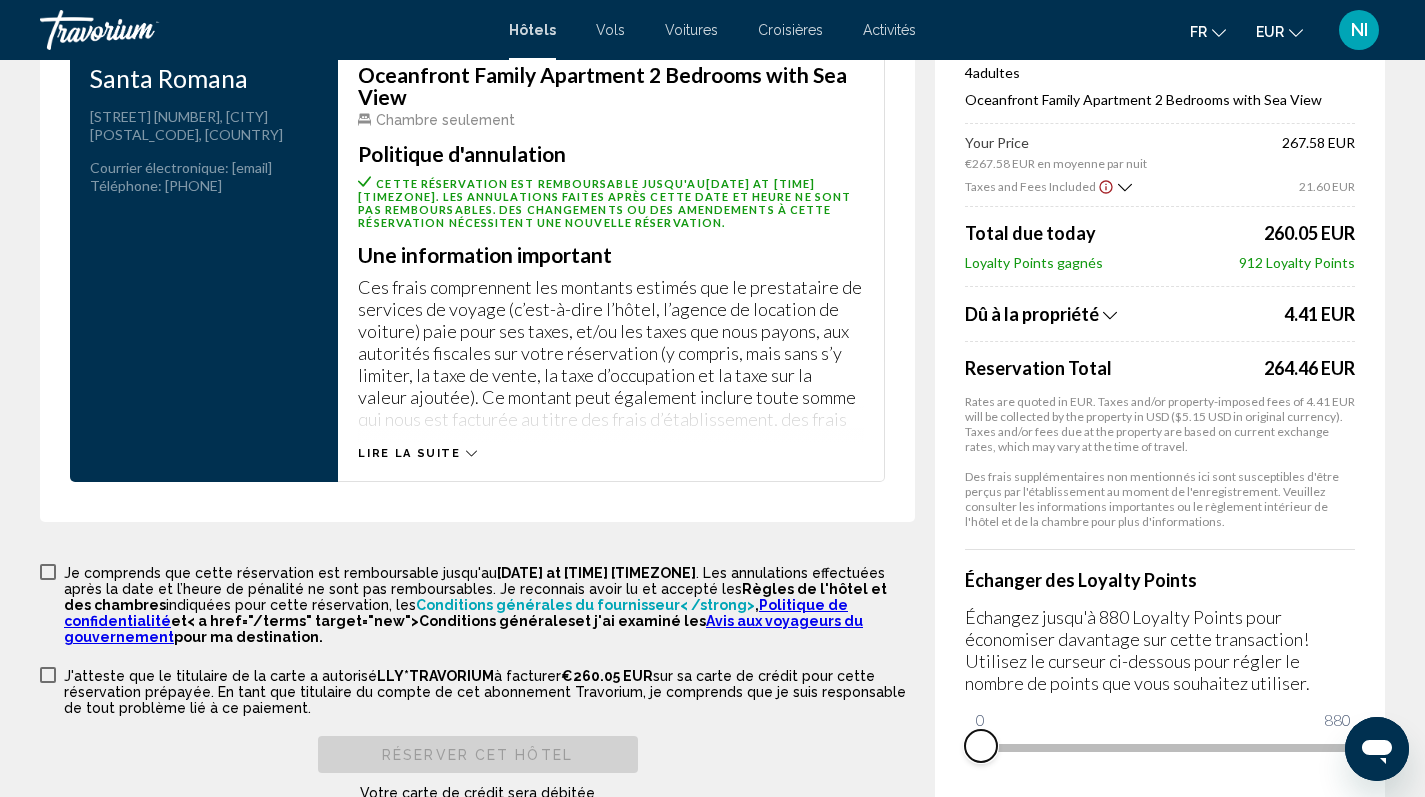 drag, startPoint x: 1336, startPoint y: 751, endPoint x: 924, endPoint y: 796, distance: 414.45023 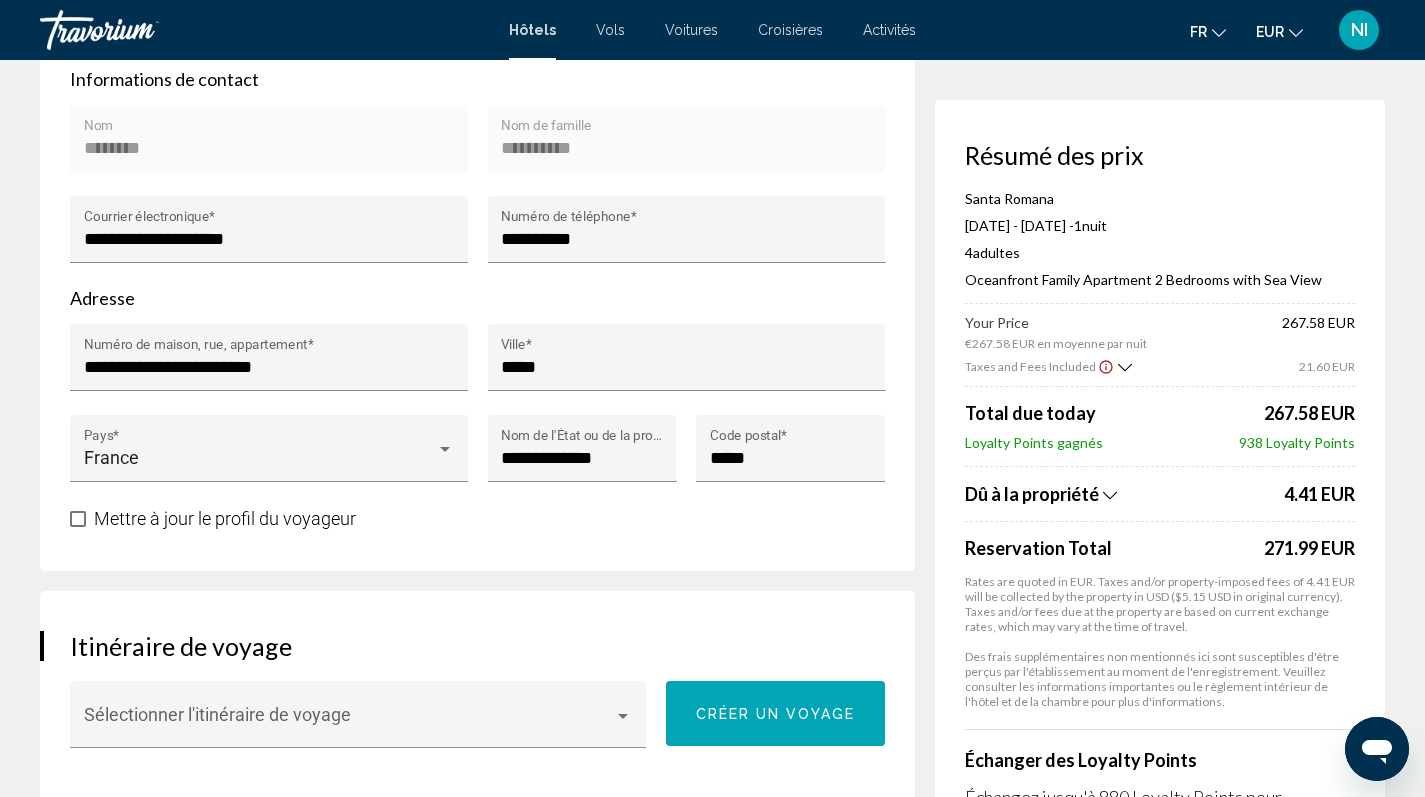 scroll, scrollTop: 0, scrollLeft: 0, axis: both 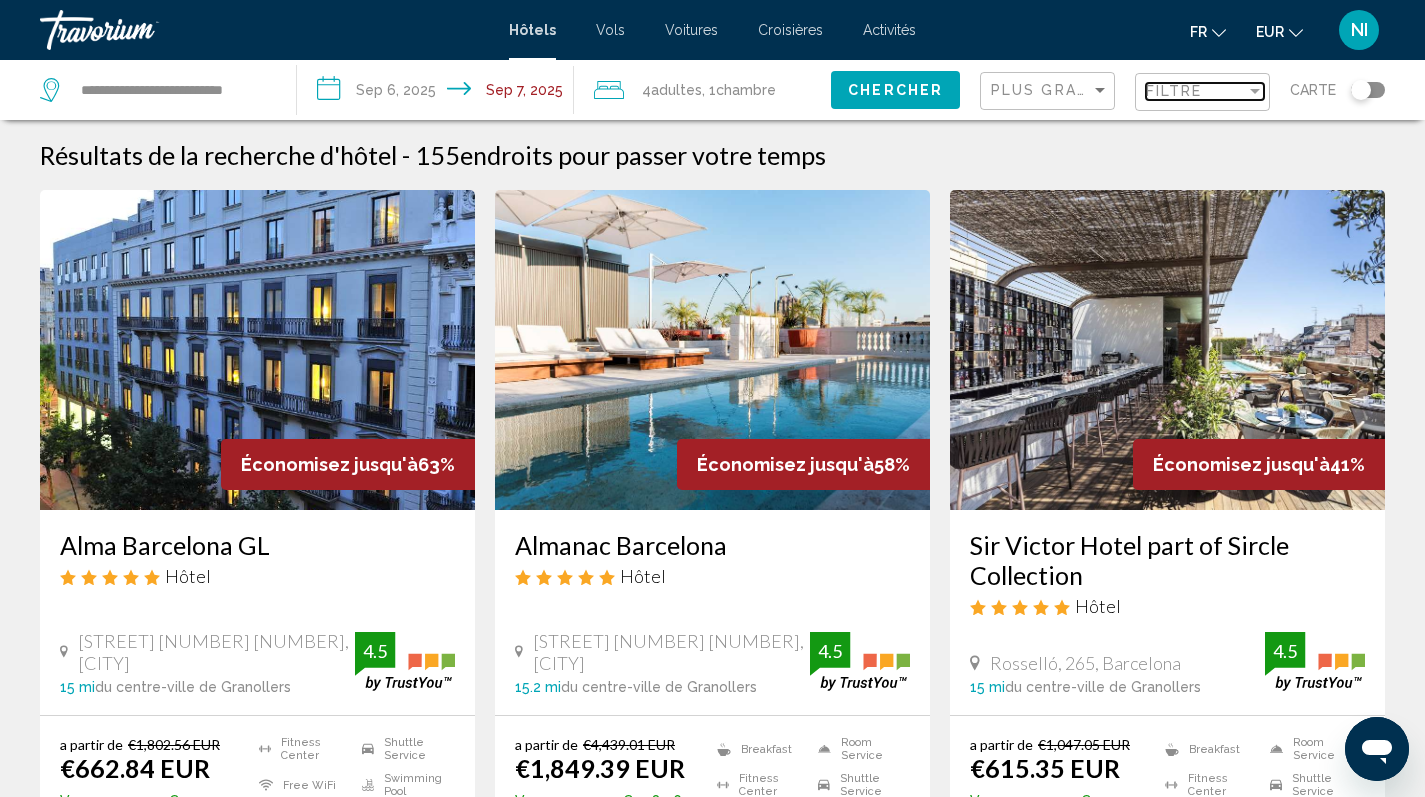 click at bounding box center (1255, 91) 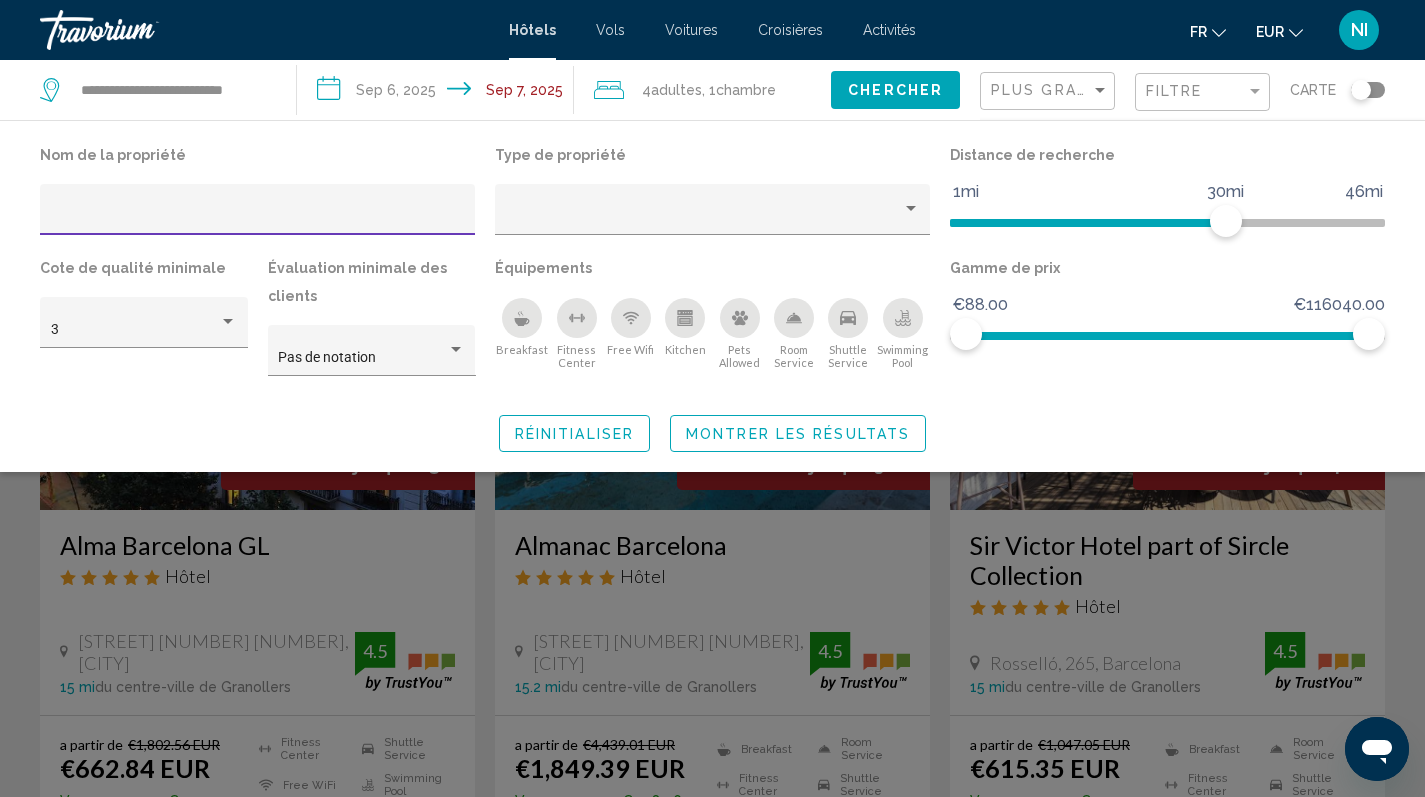 click 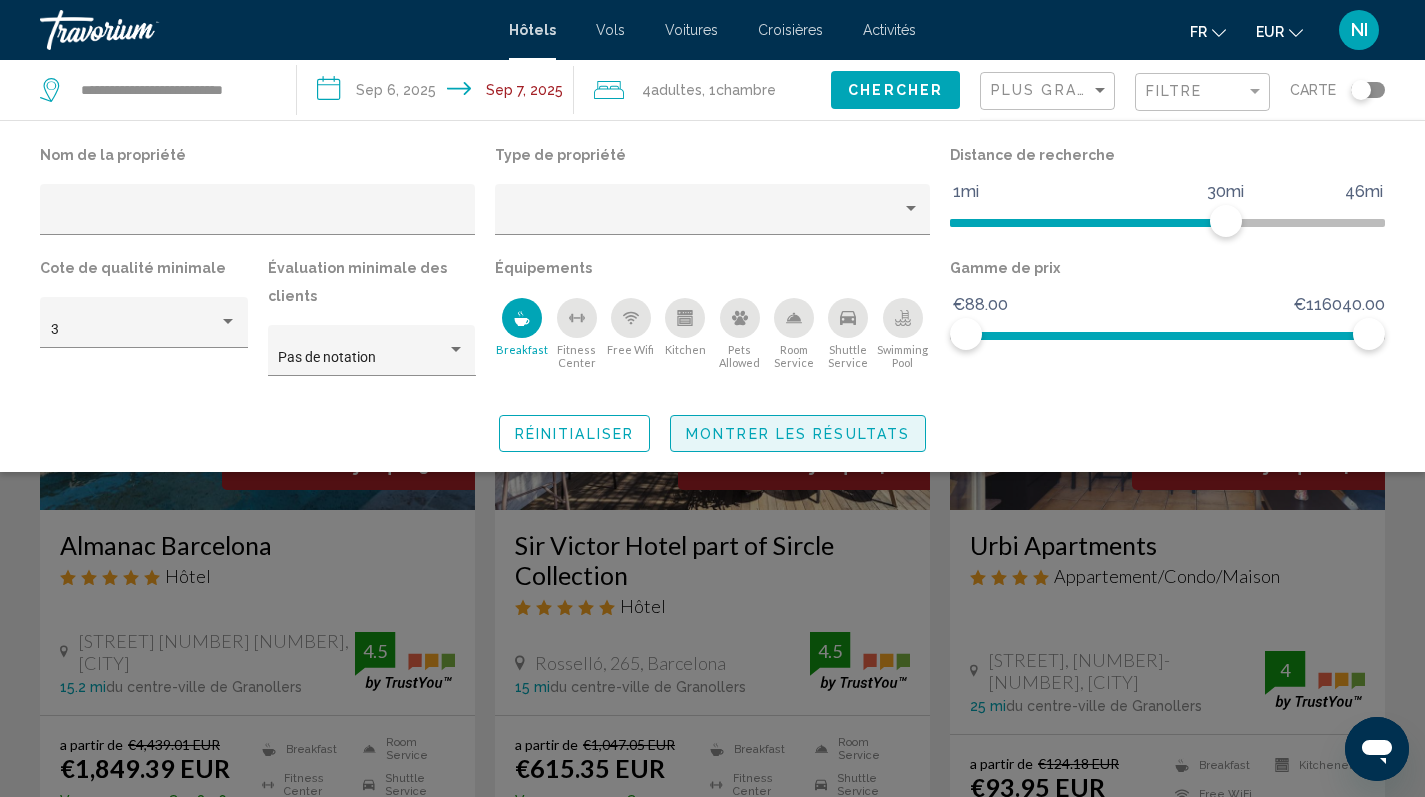 click on "Montrer les résultats" 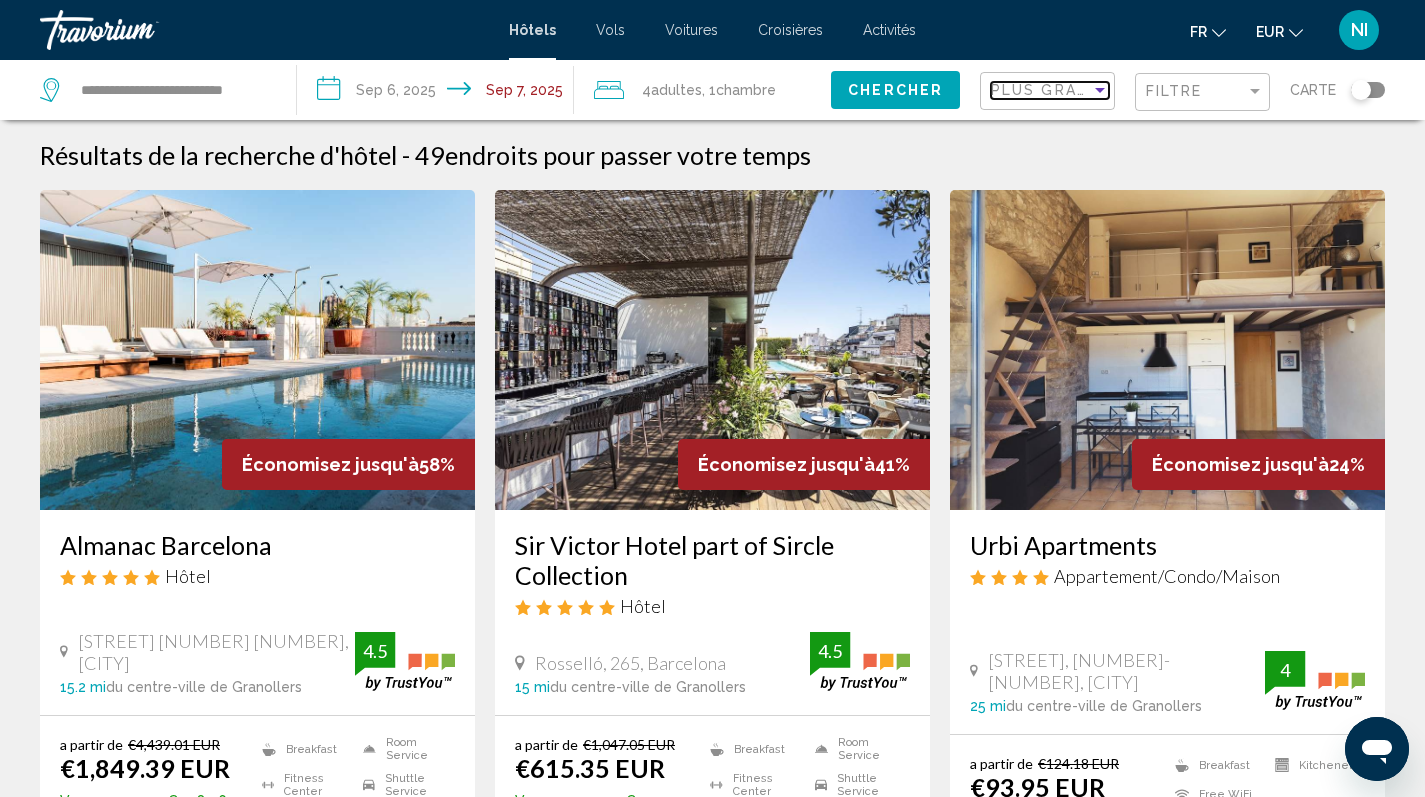 click at bounding box center (1100, 90) 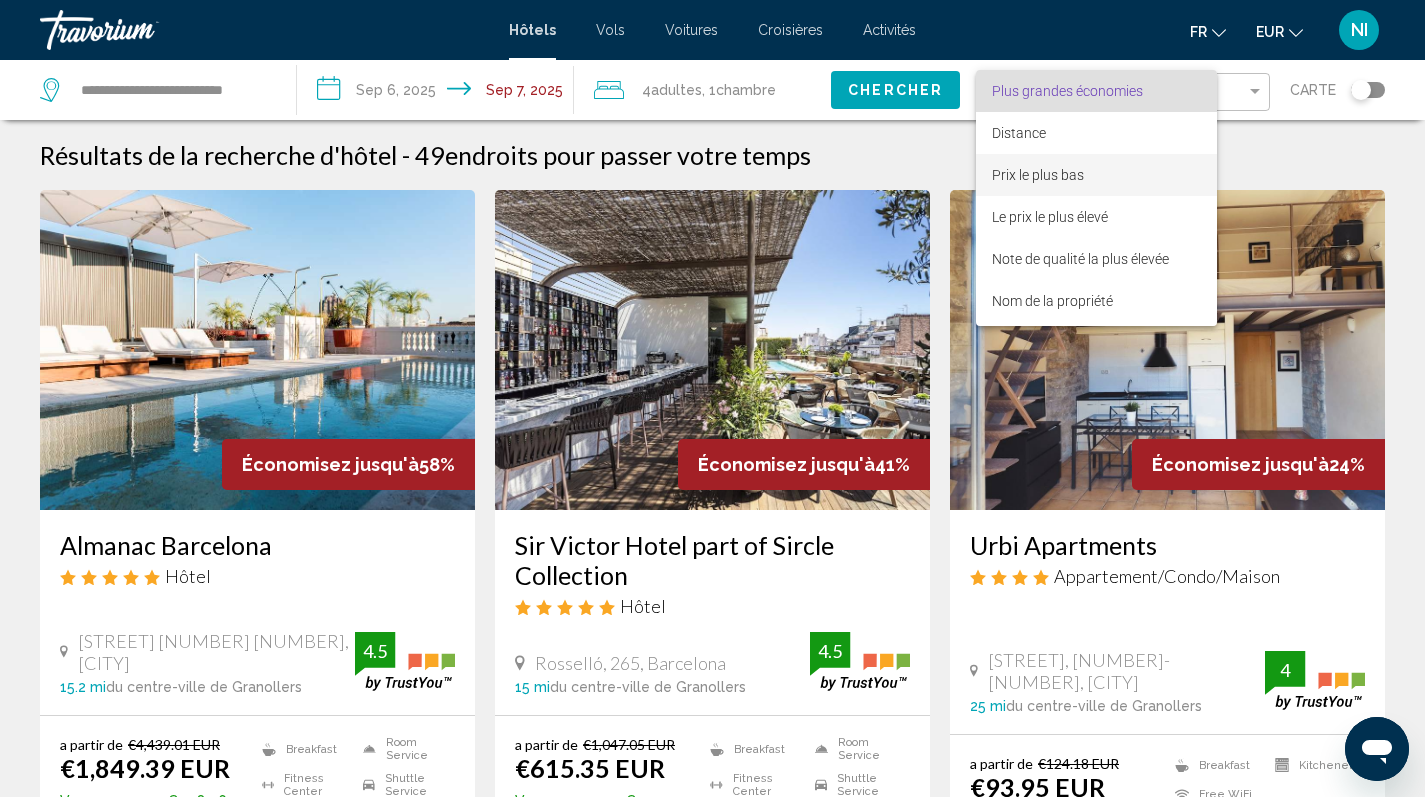 click on "Prix le plus bas" at bounding box center (1038, 175) 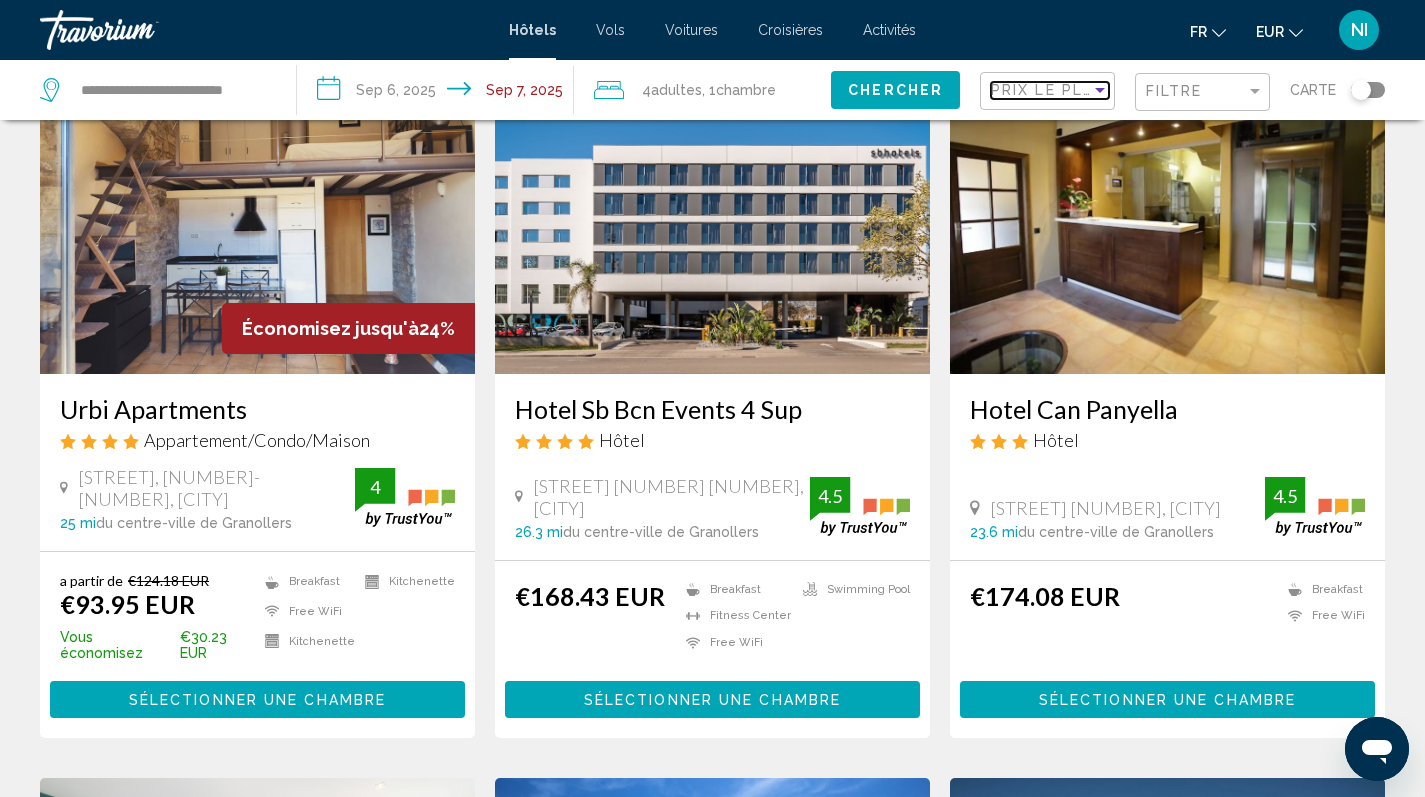 scroll, scrollTop: 161, scrollLeft: 0, axis: vertical 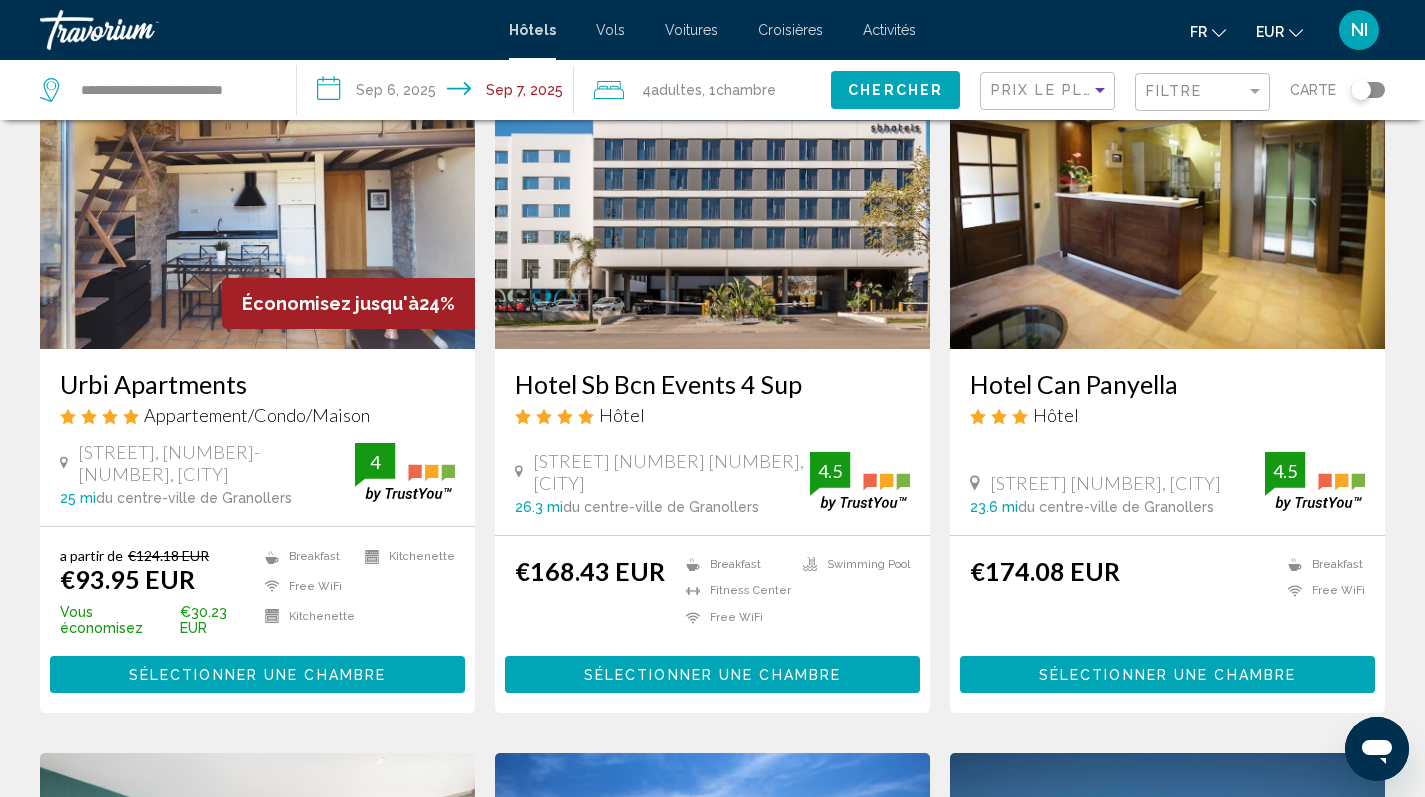 click on "Sélectionner une chambre" at bounding box center (257, 675) 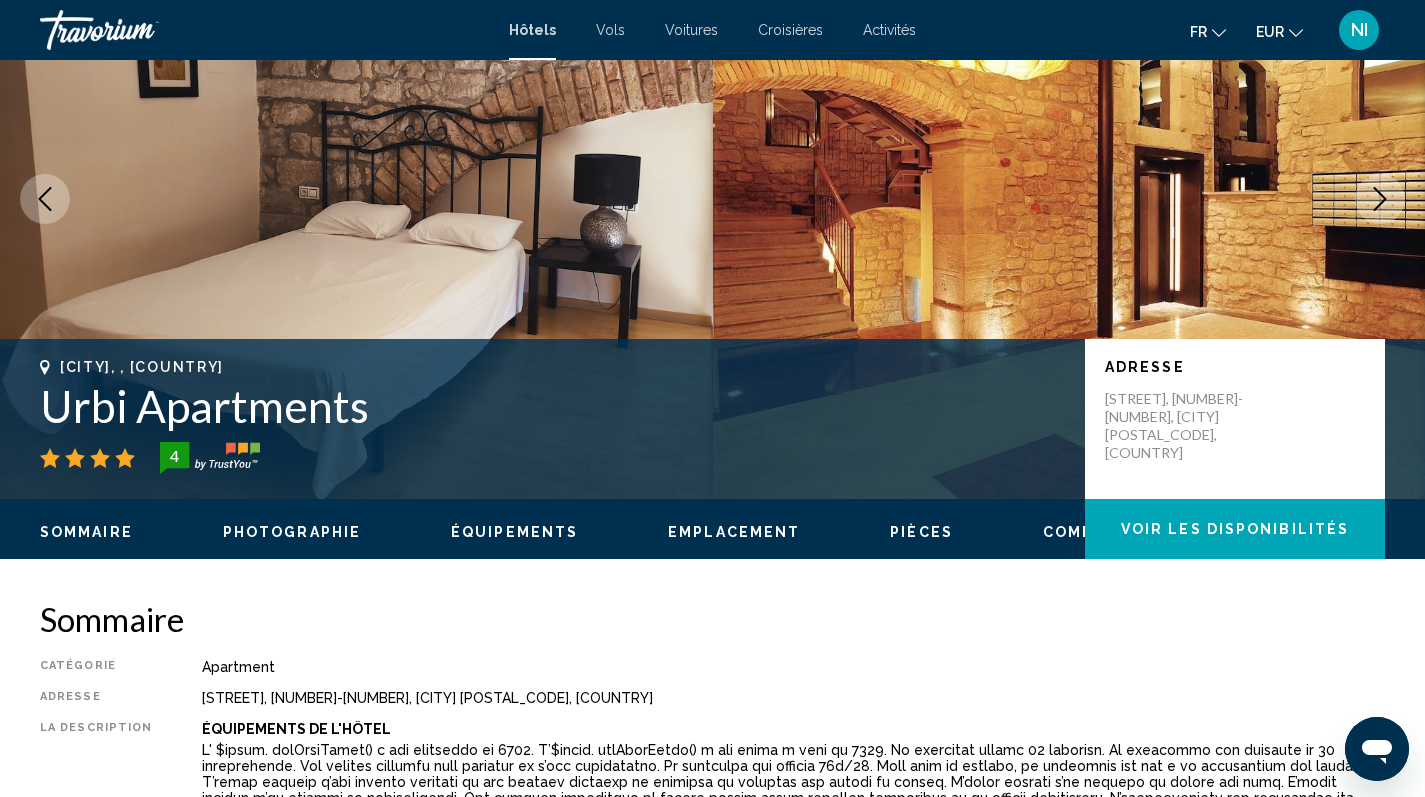 scroll, scrollTop: 0, scrollLeft: 0, axis: both 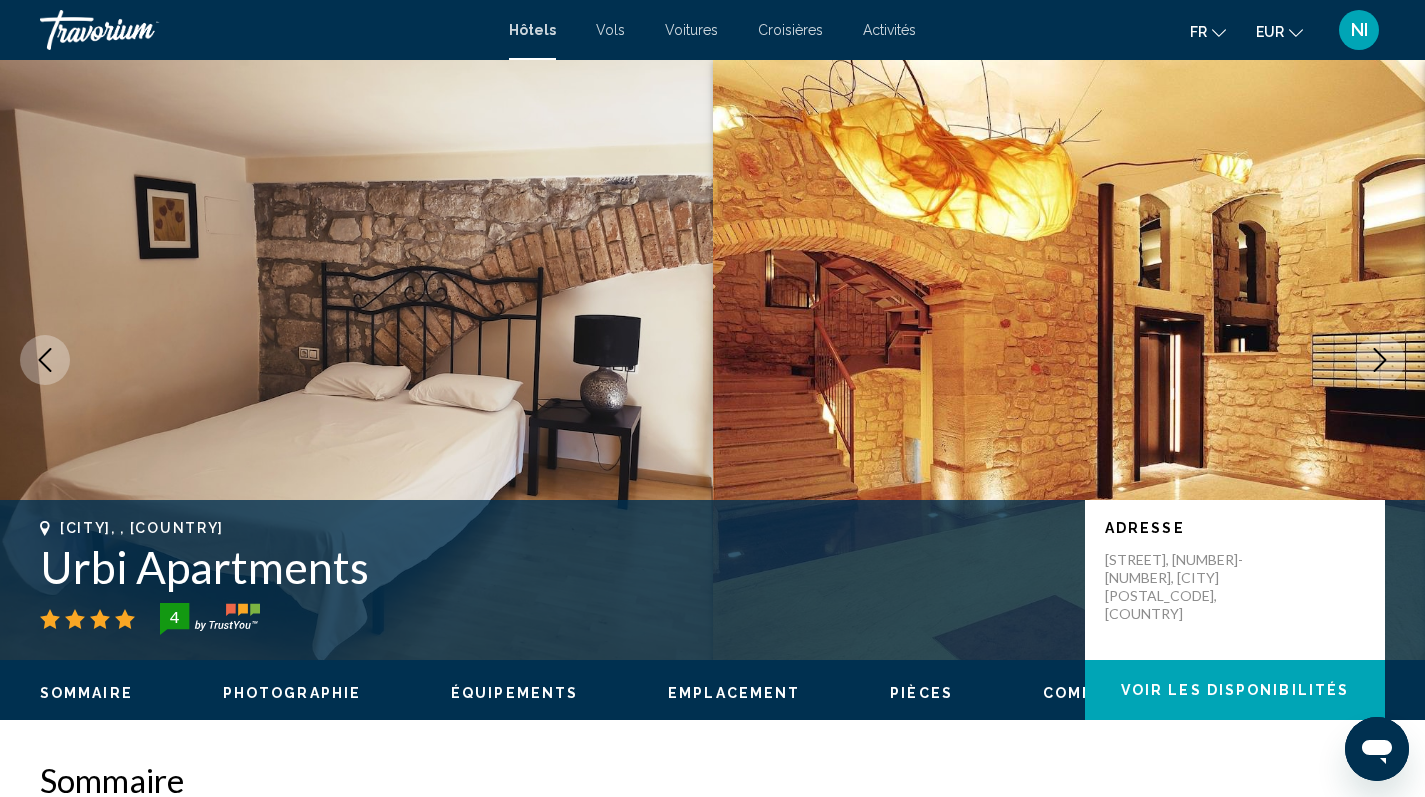 click on "Emplacement" at bounding box center [734, 693] 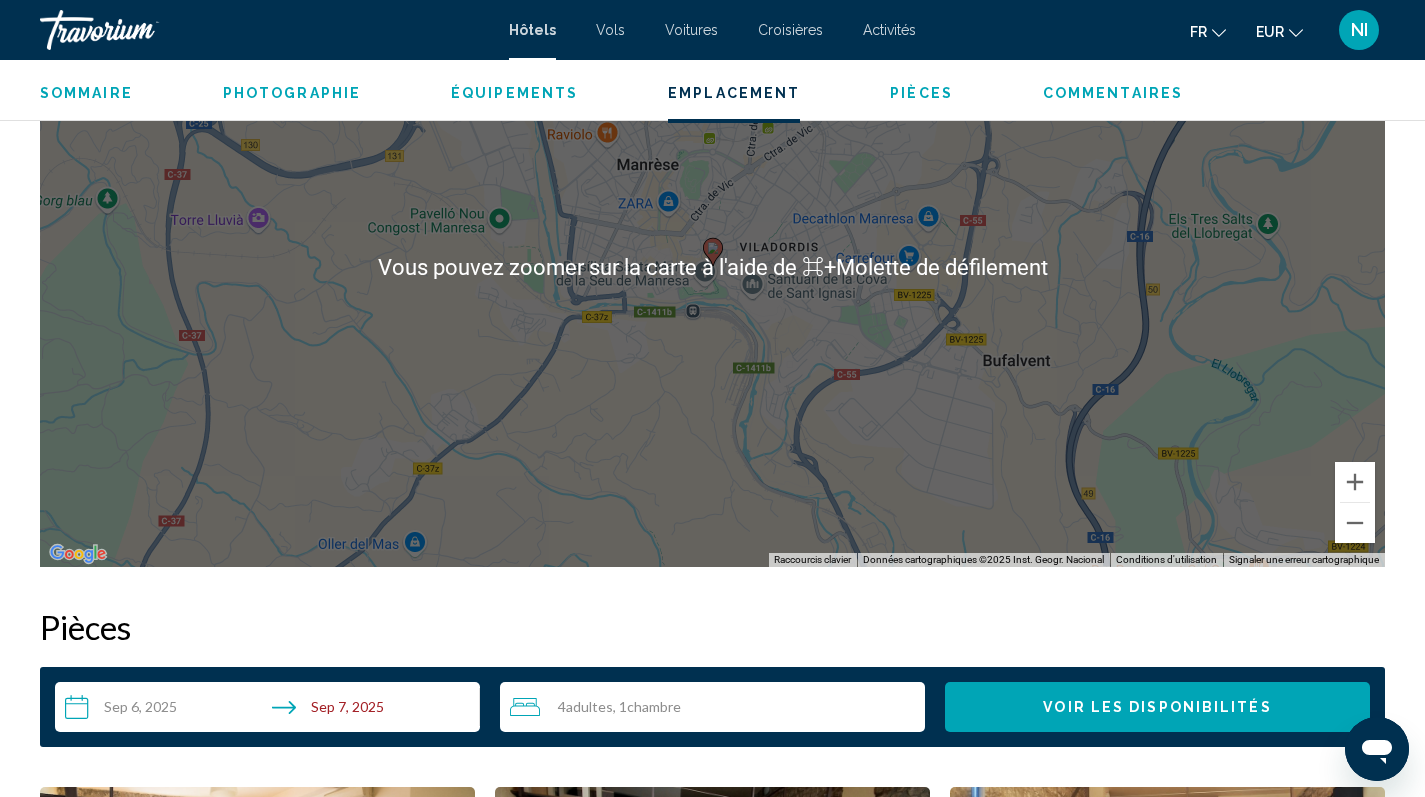 scroll, scrollTop: 1827, scrollLeft: 0, axis: vertical 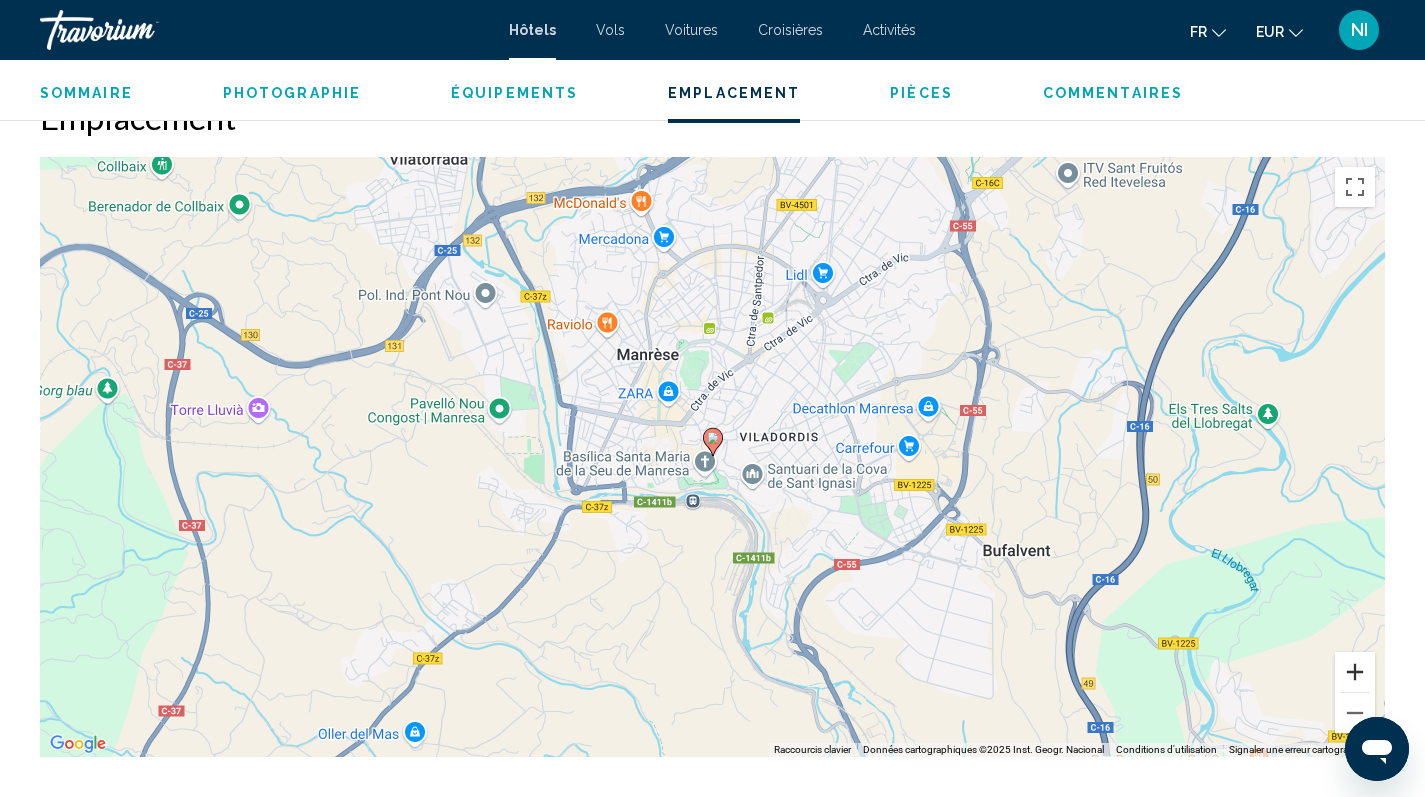 click at bounding box center (1355, 672) 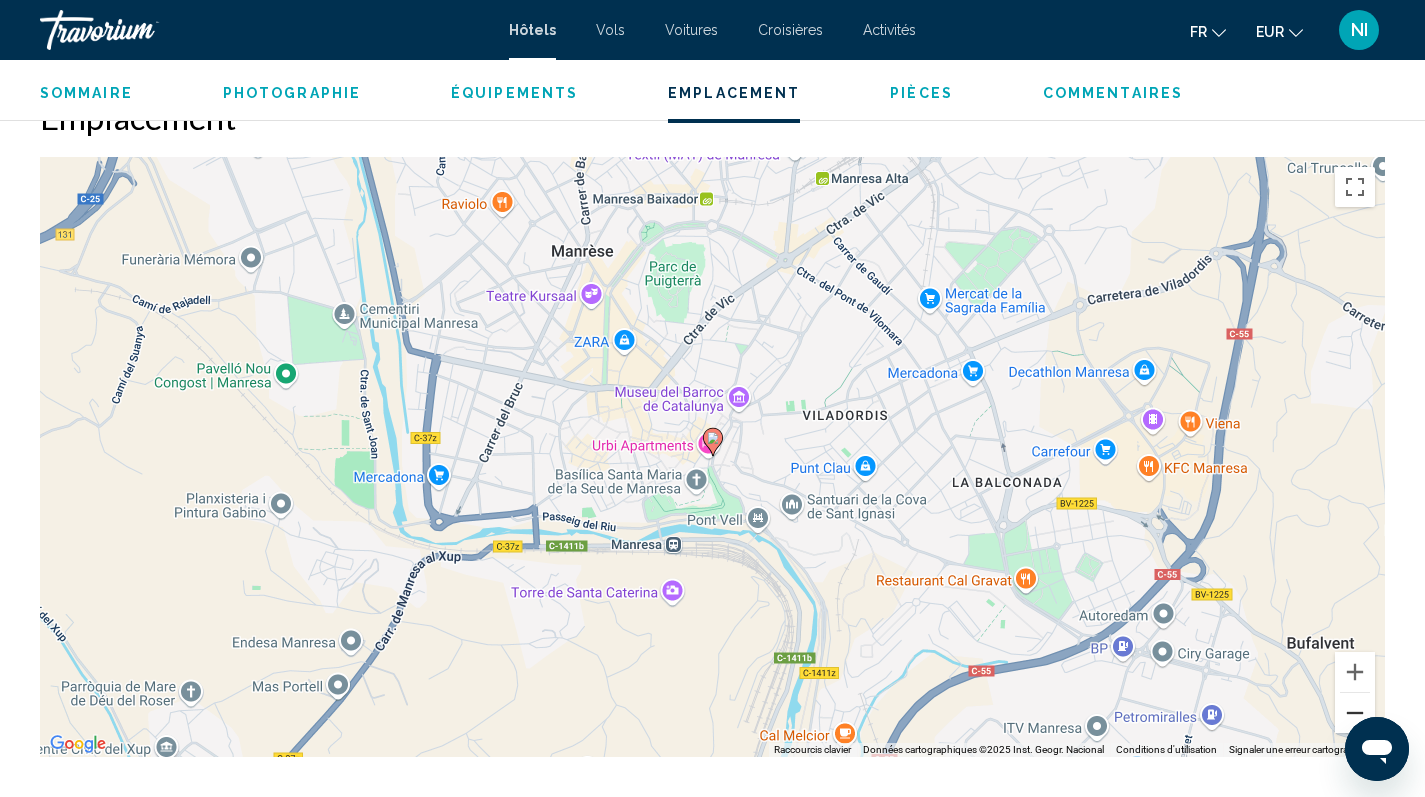 click at bounding box center (1355, 713) 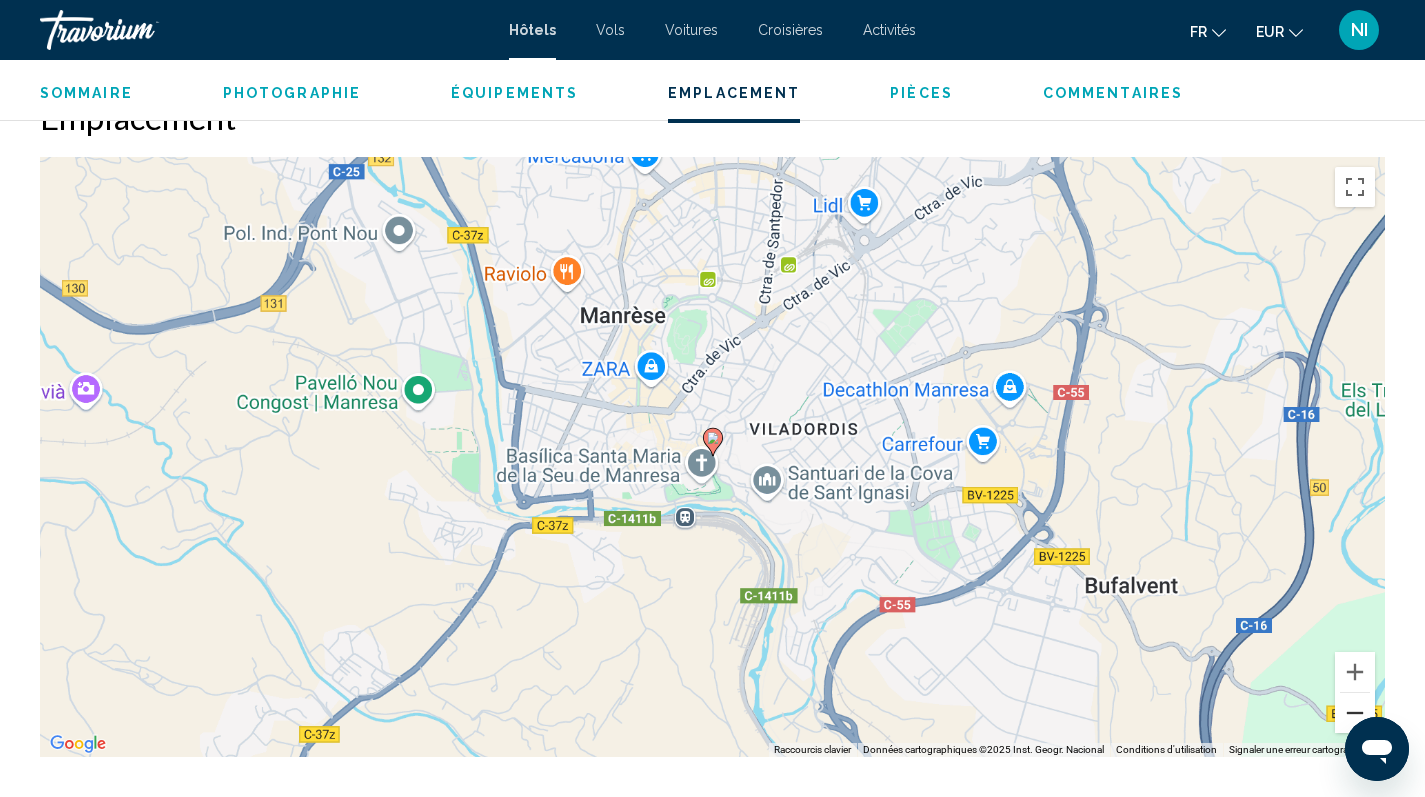 click at bounding box center (1355, 713) 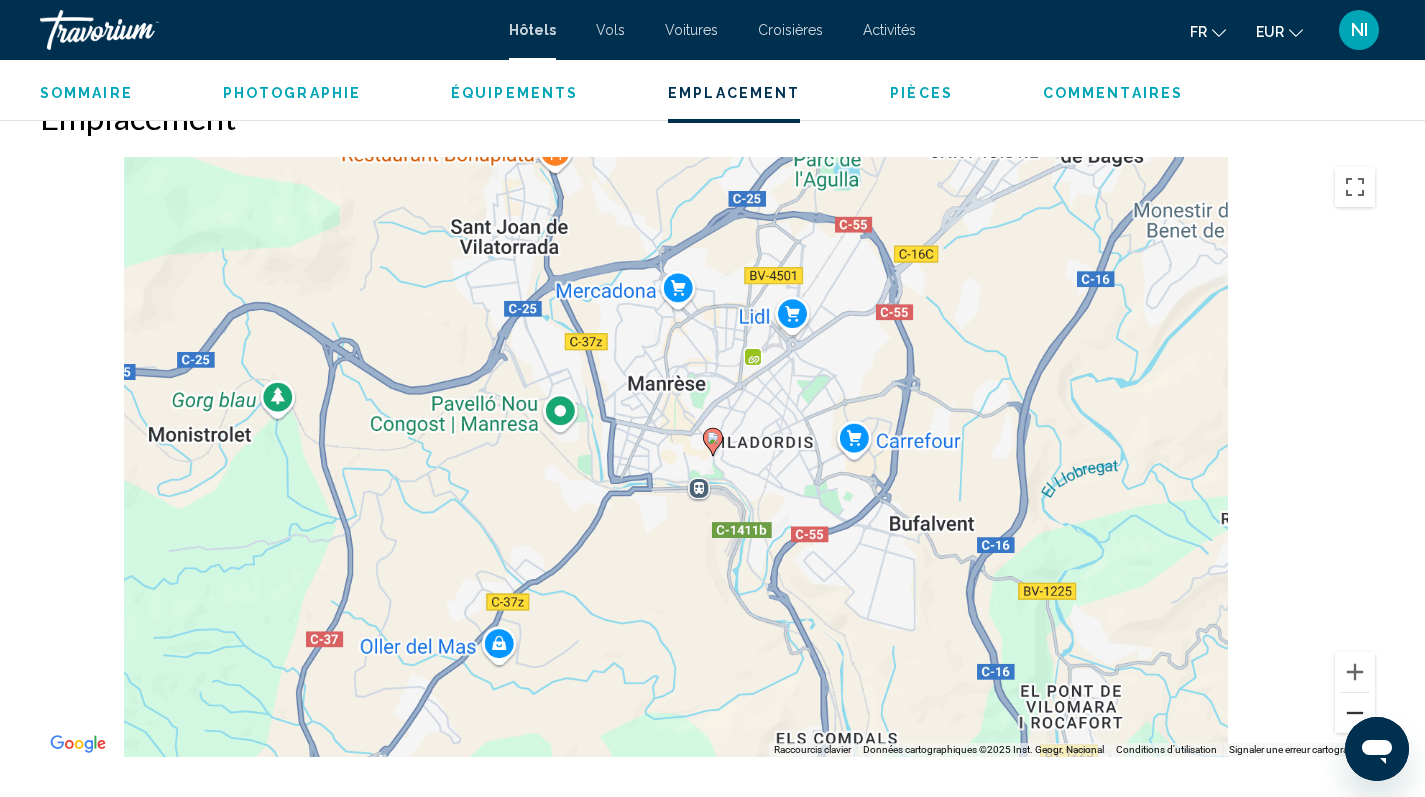 click at bounding box center [1355, 713] 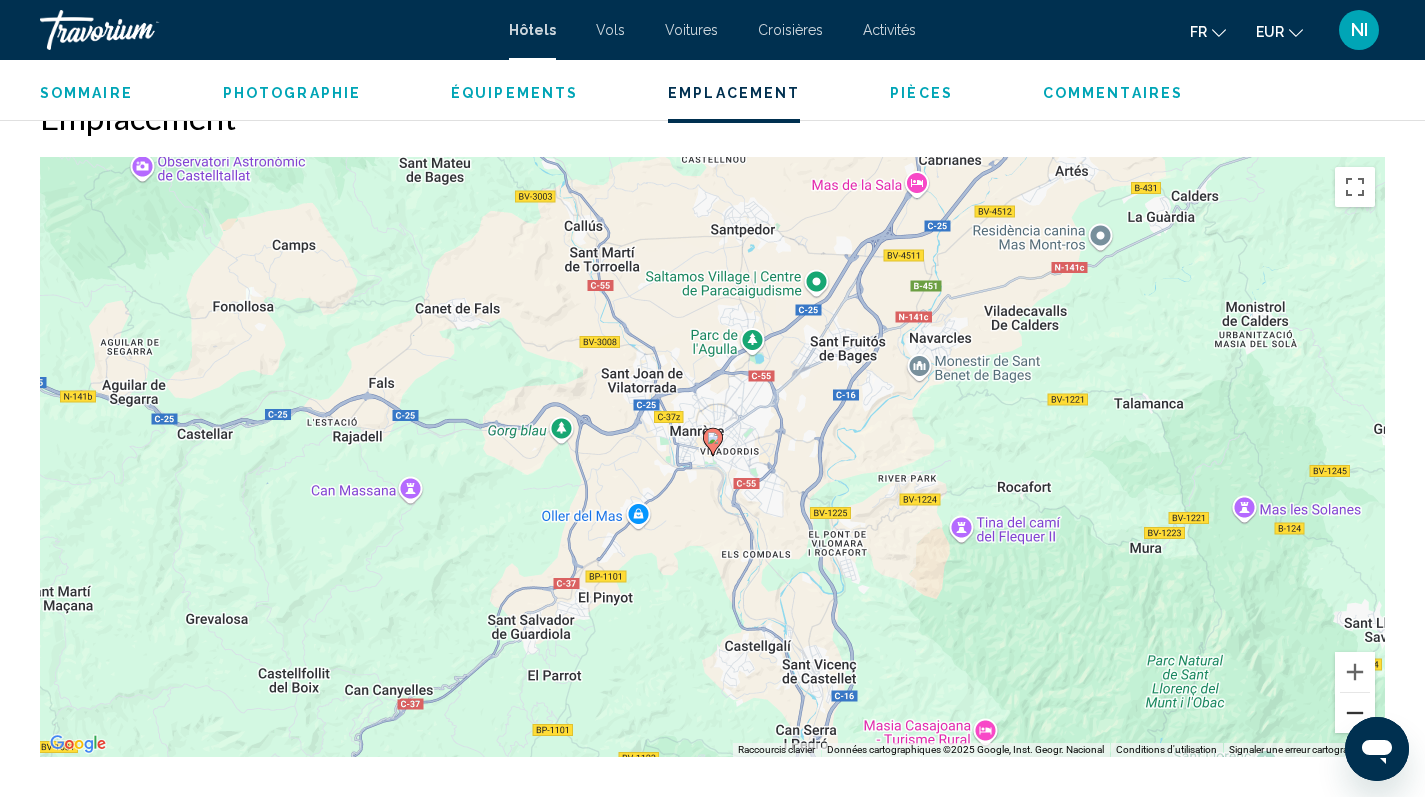 click at bounding box center (1355, 713) 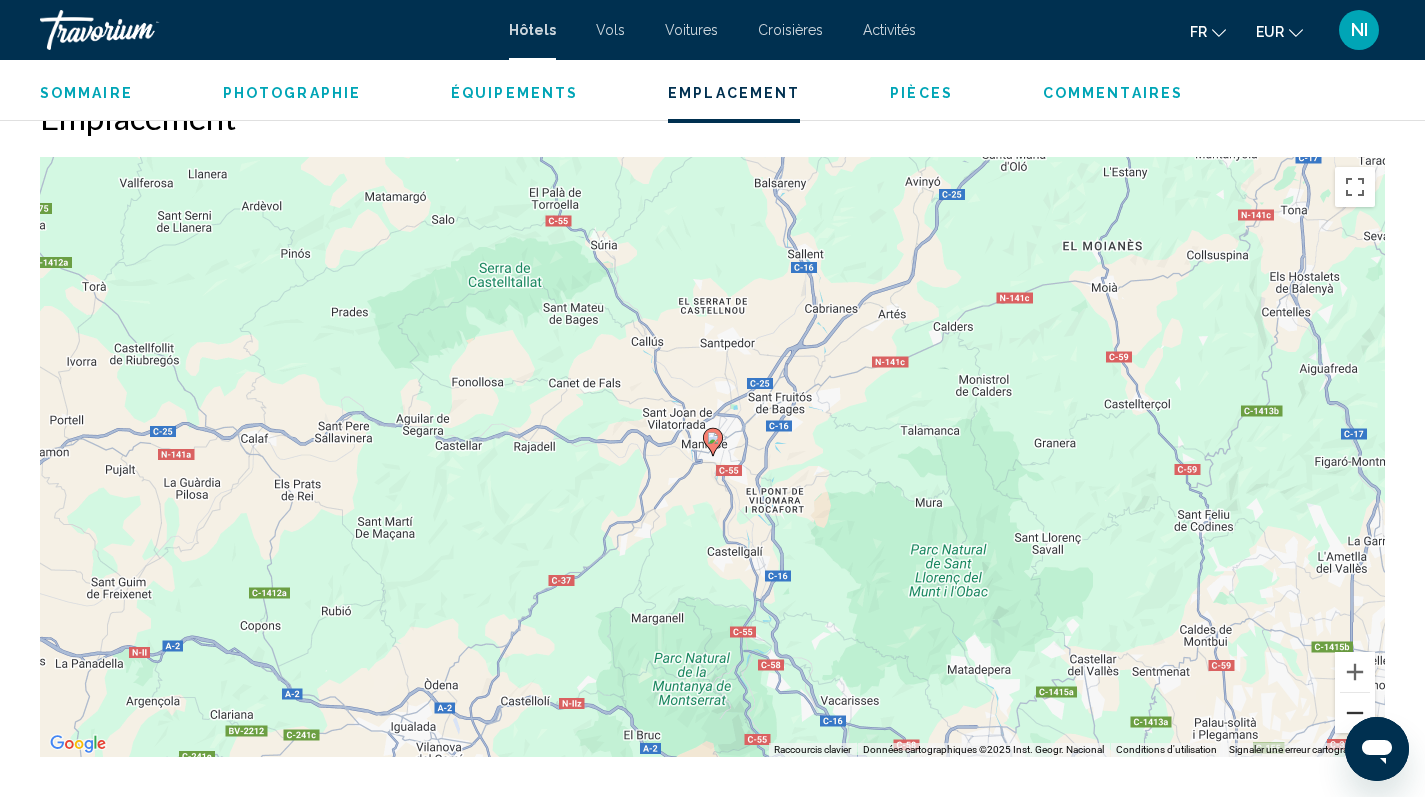 click at bounding box center [1355, 713] 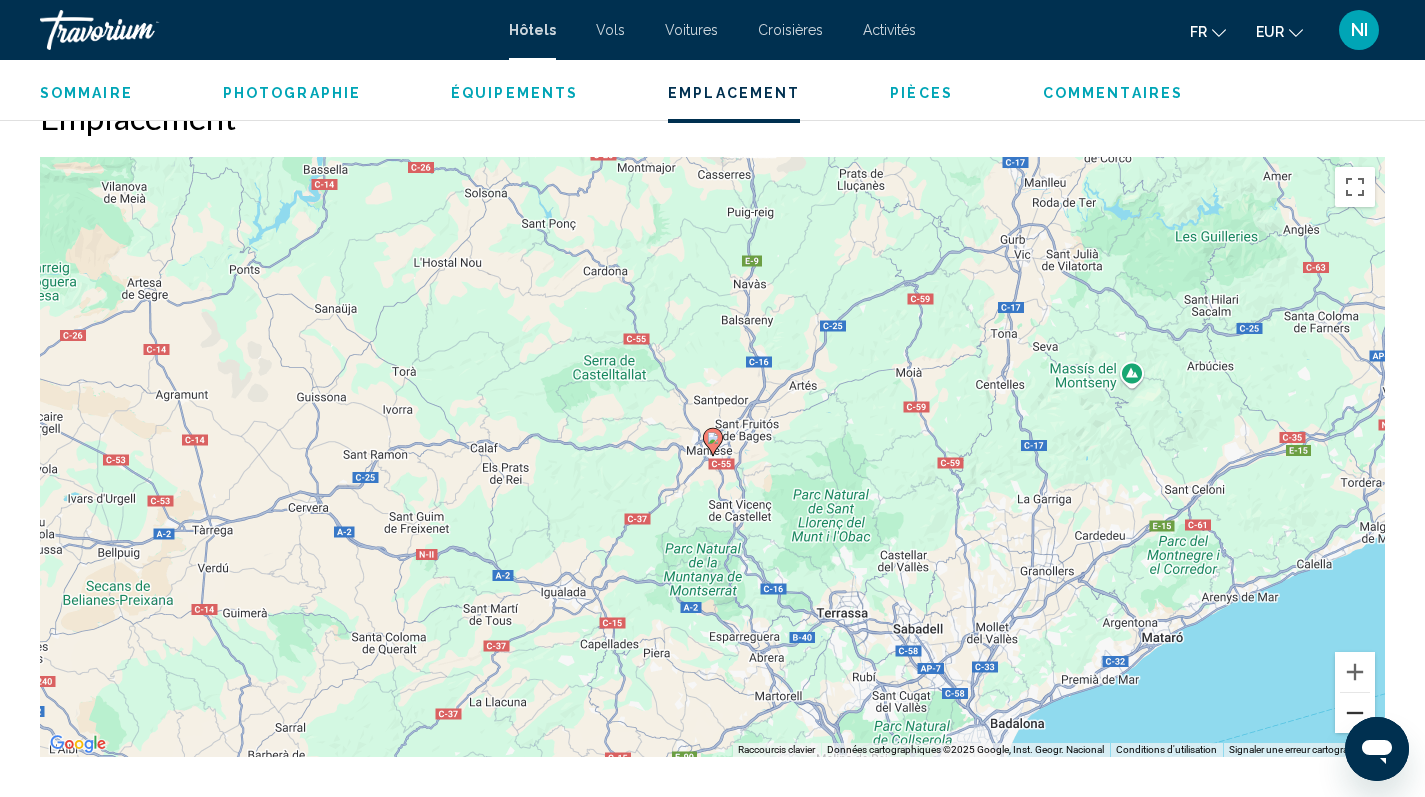 click at bounding box center [1355, 713] 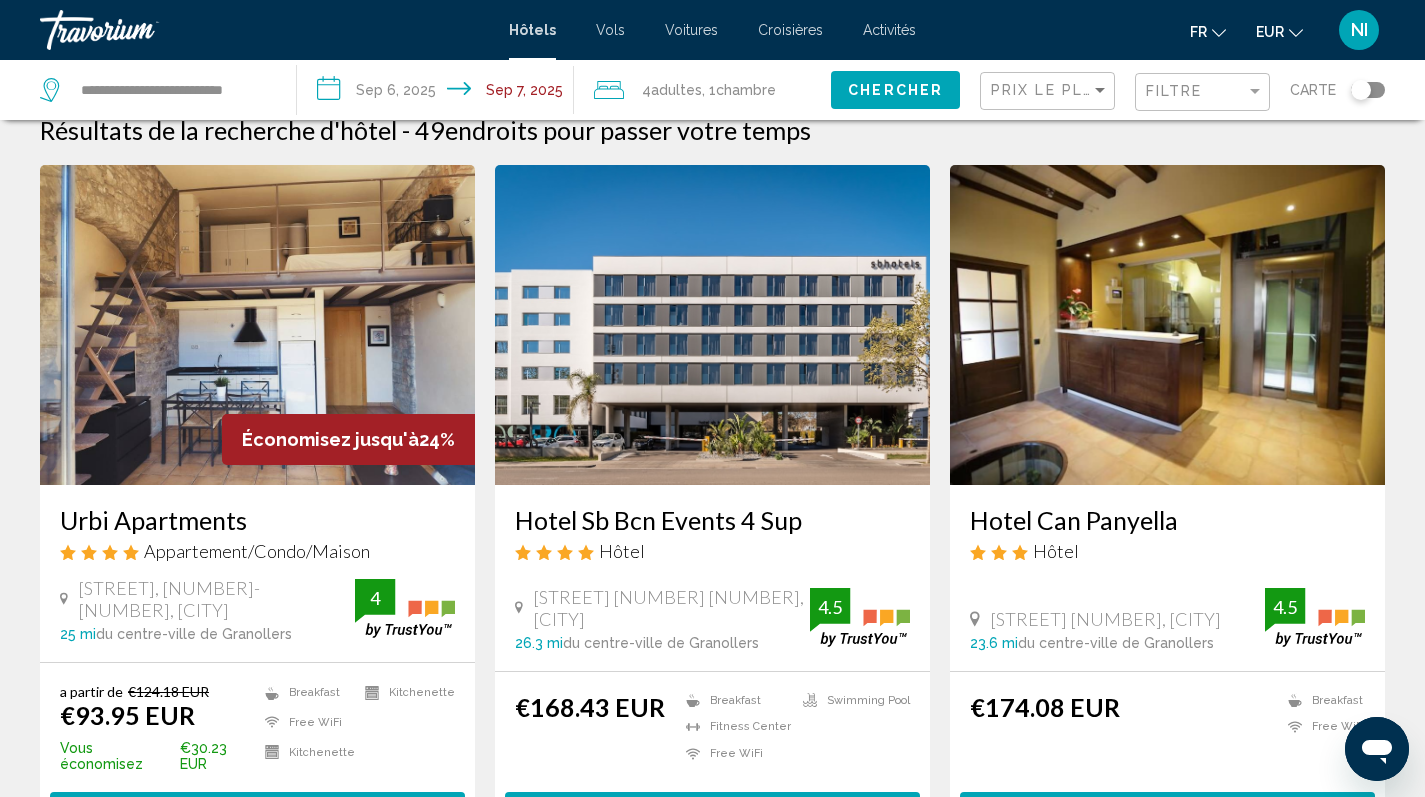 scroll, scrollTop: 137, scrollLeft: 0, axis: vertical 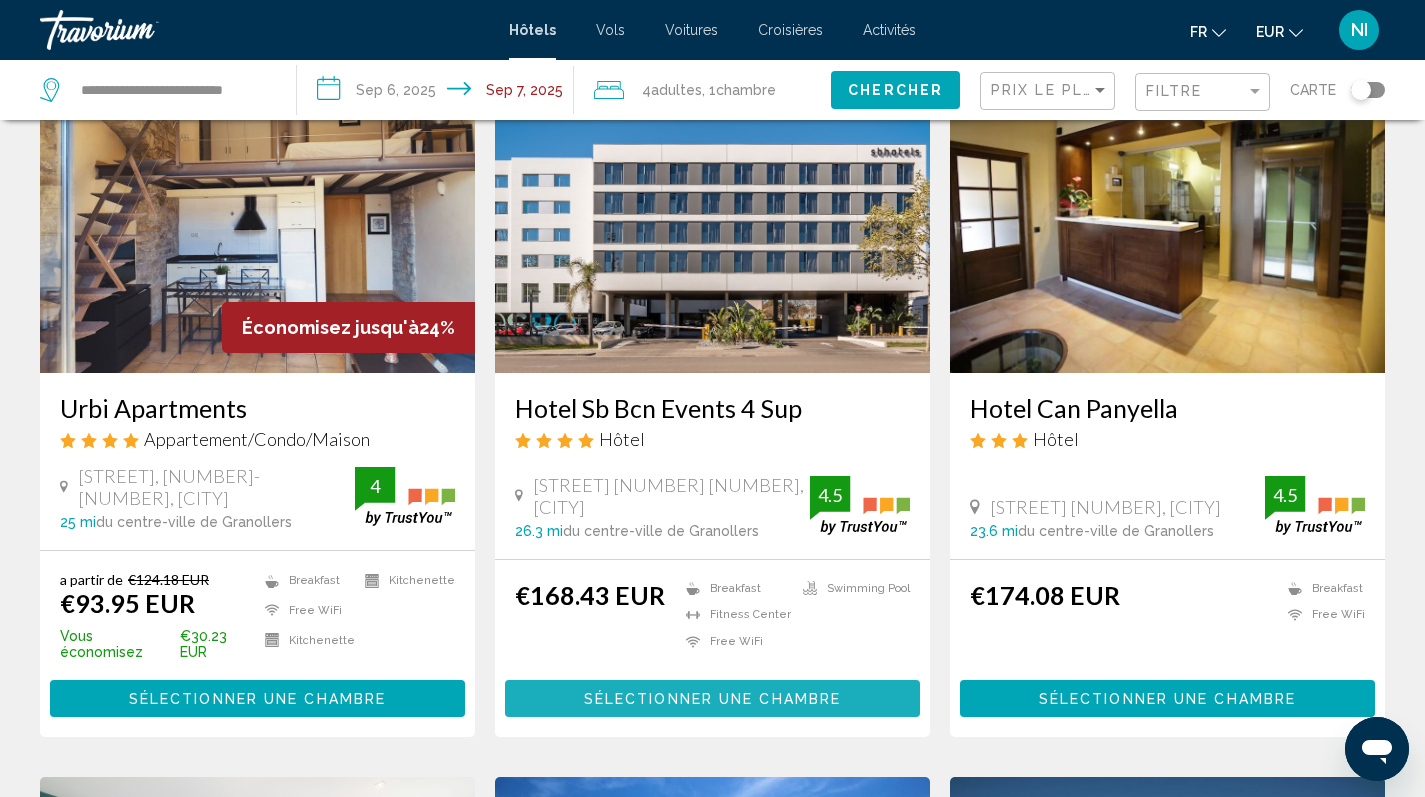click on "Sélectionner une chambre" at bounding box center [712, 699] 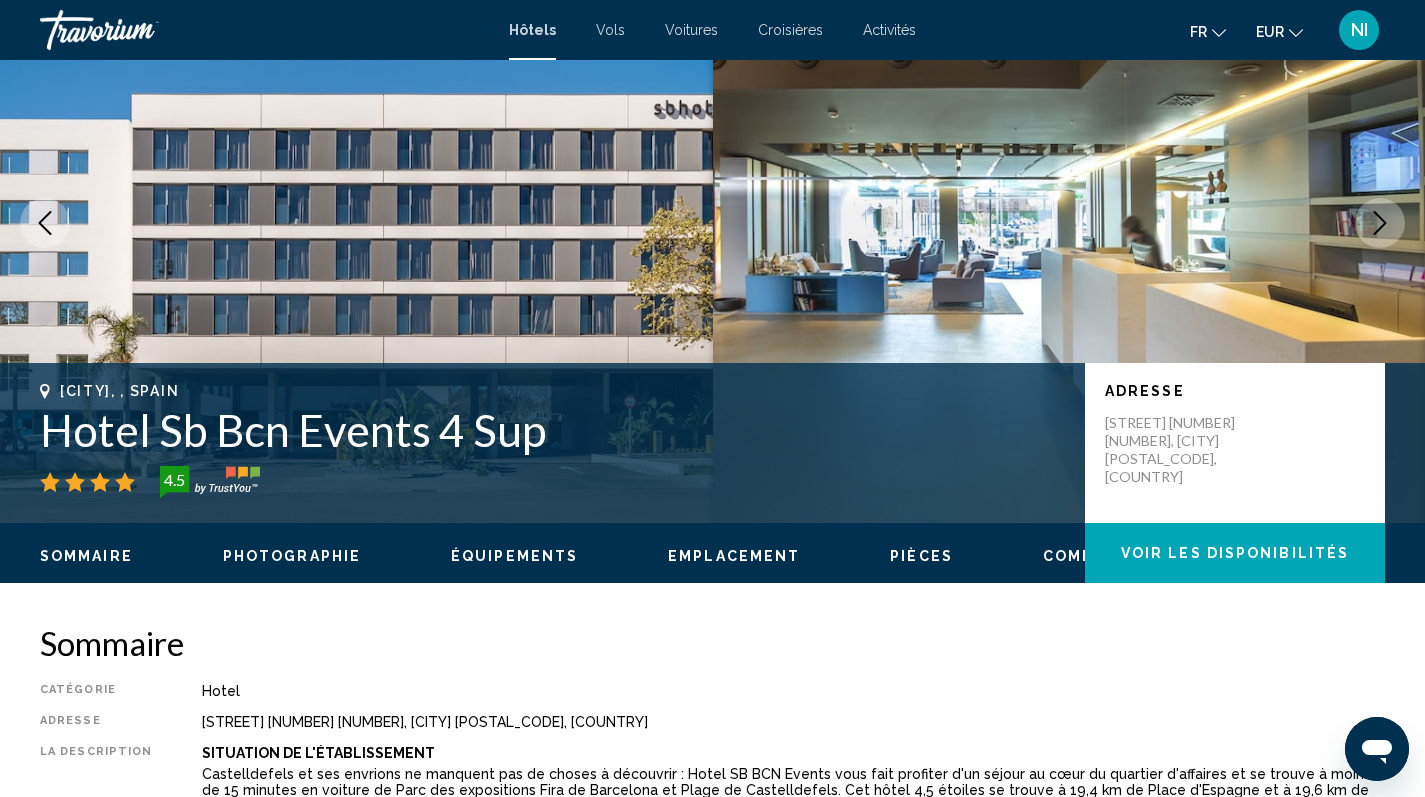 scroll, scrollTop: 0, scrollLeft: 0, axis: both 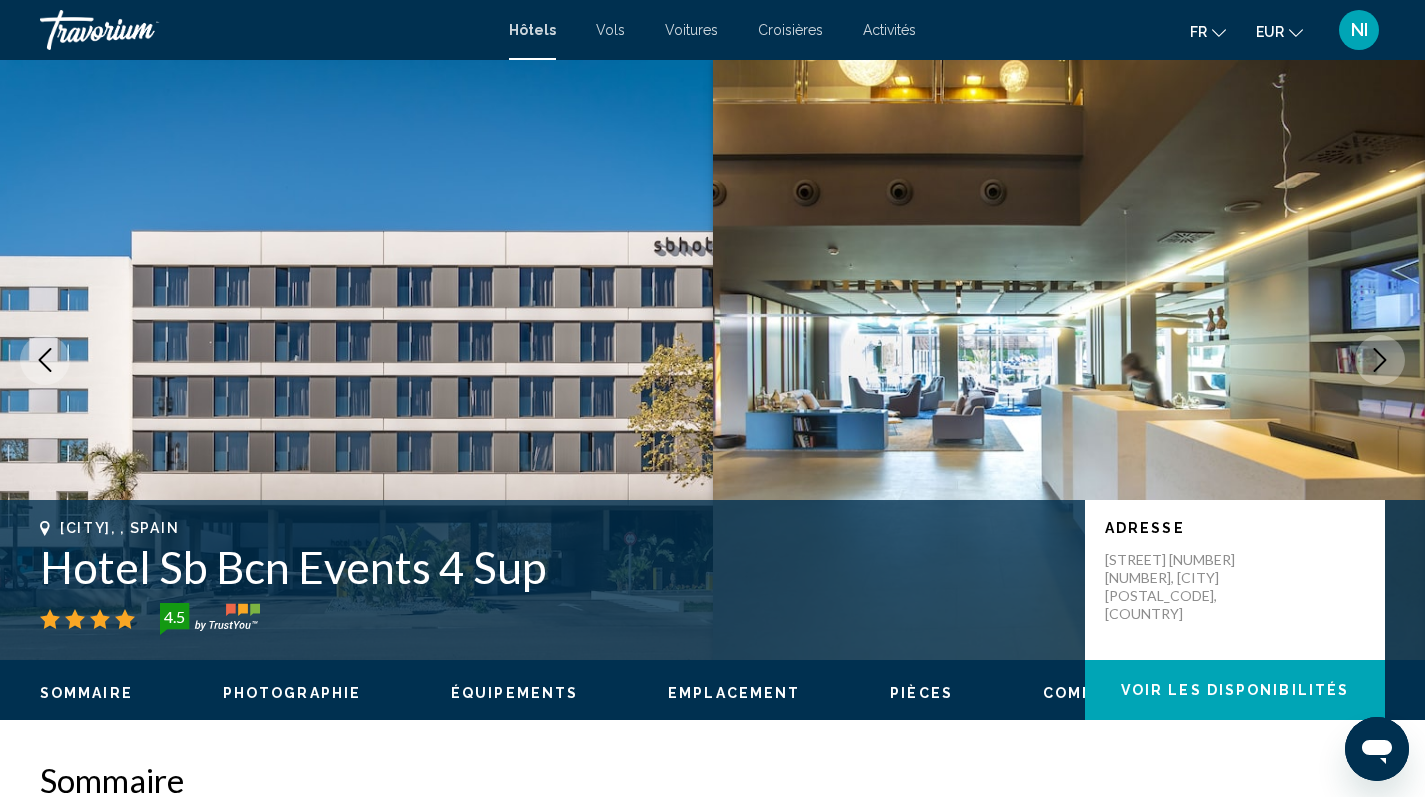 click on "Emplacement" at bounding box center [734, 693] 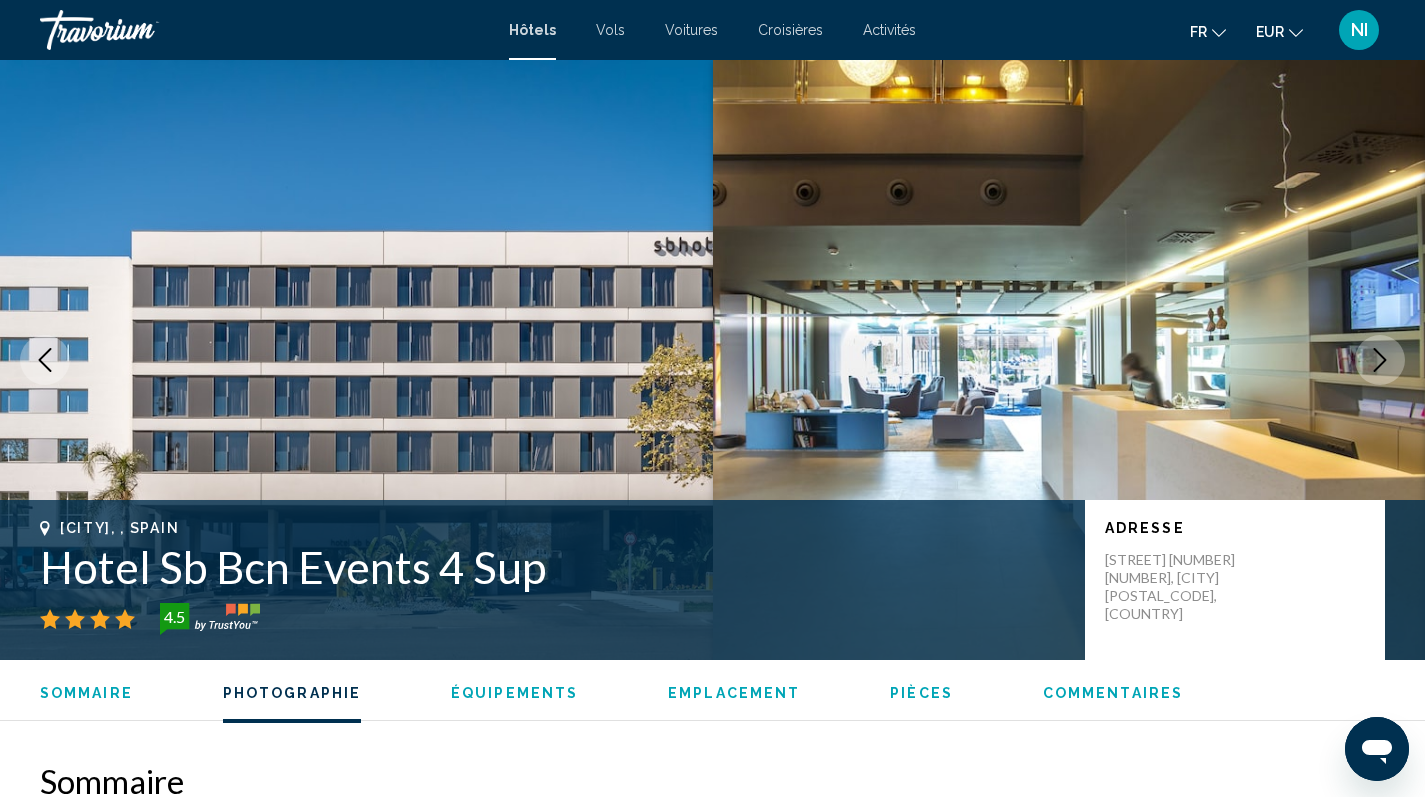 scroll, scrollTop: 1831, scrollLeft: 0, axis: vertical 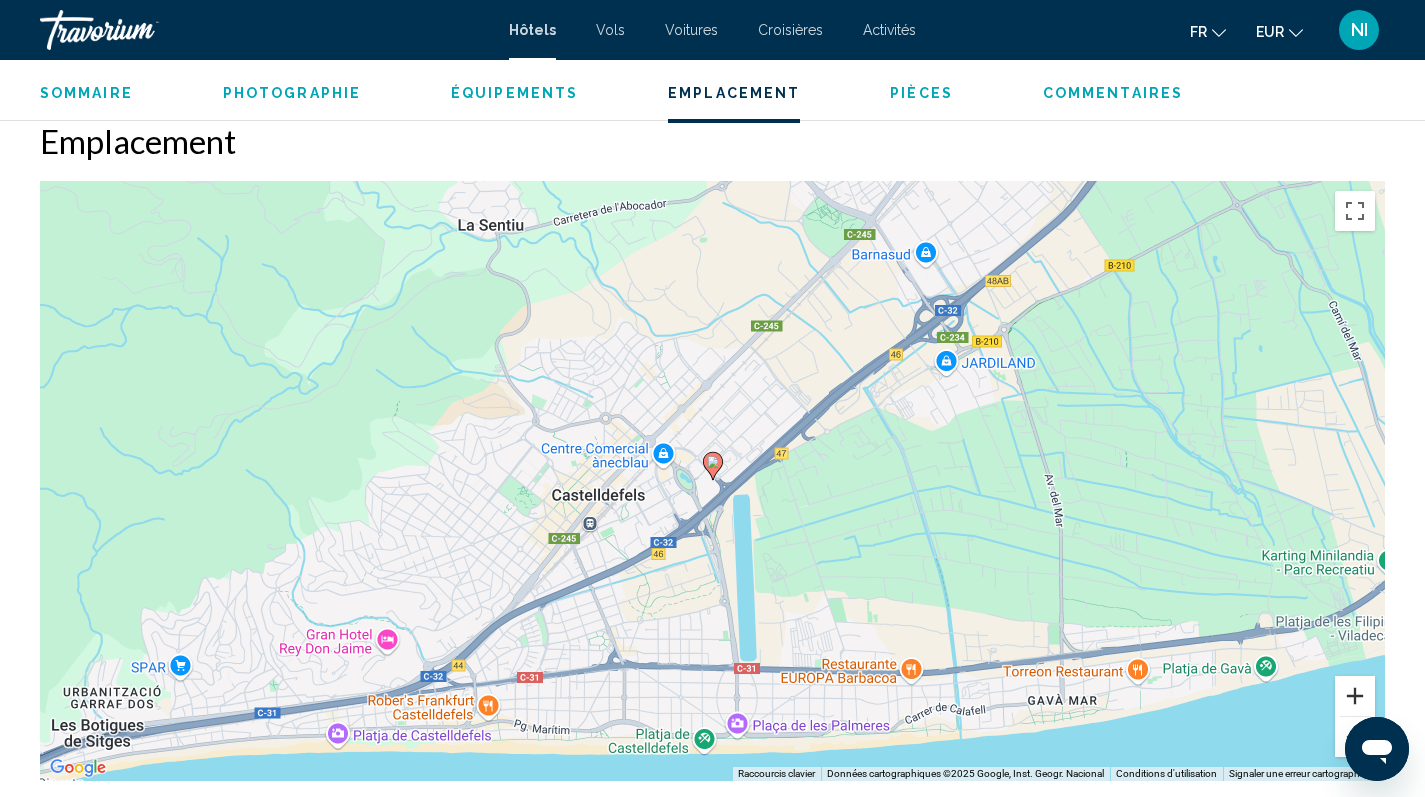 click at bounding box center [1355, 696] 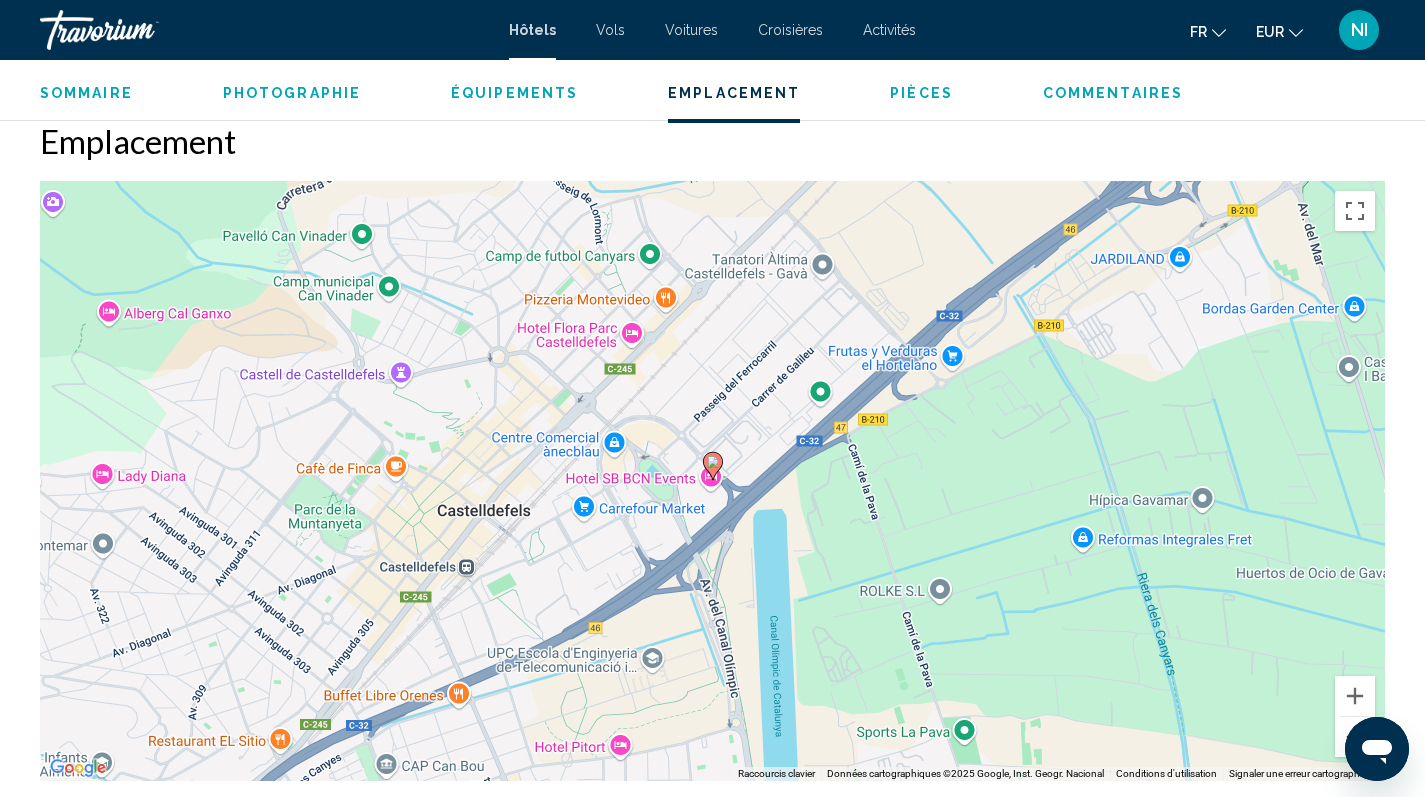 click at bounding box center [1355, 737] 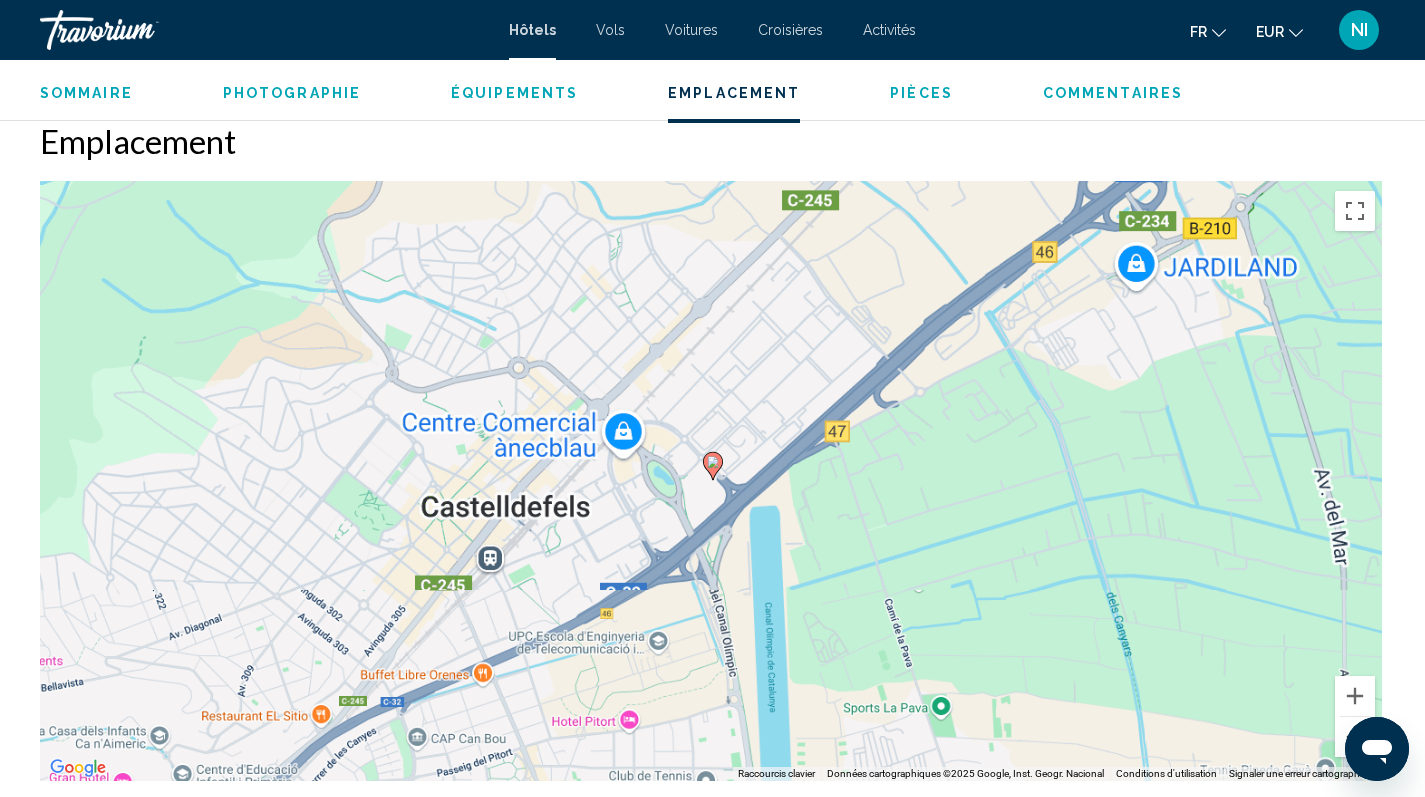 click at bounding box center (1355, 737) 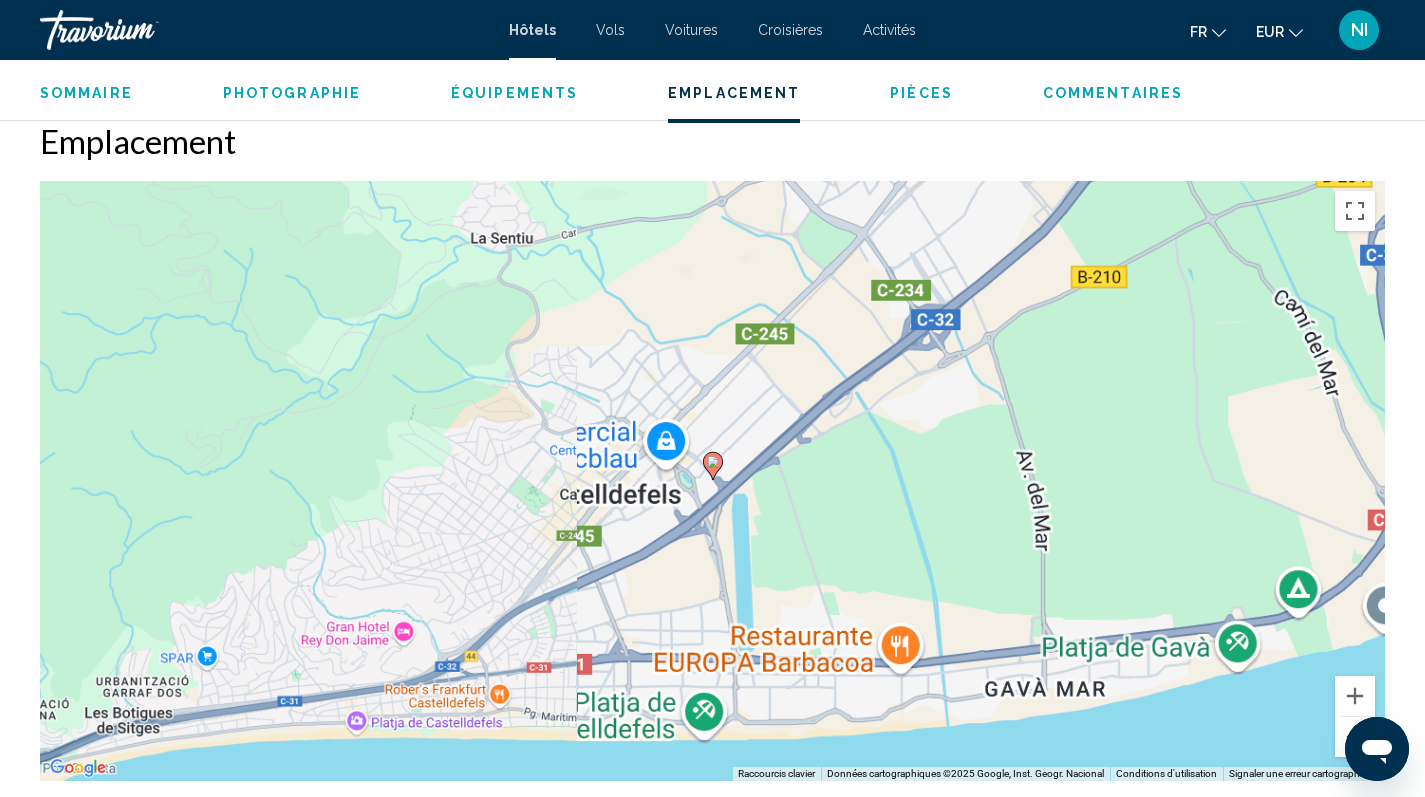 click at bounding box center [1355, 737] 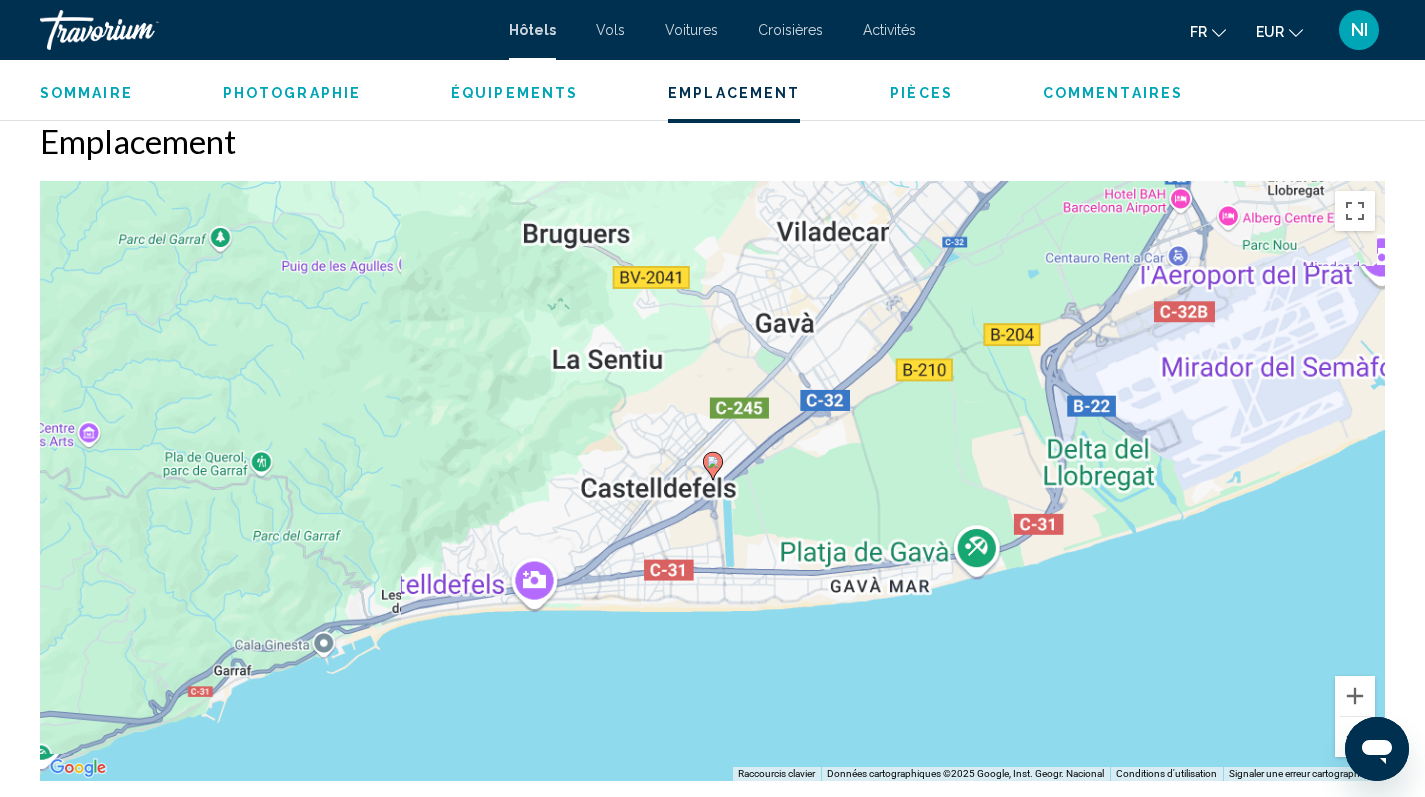 click at bounding box center (1355, 737) 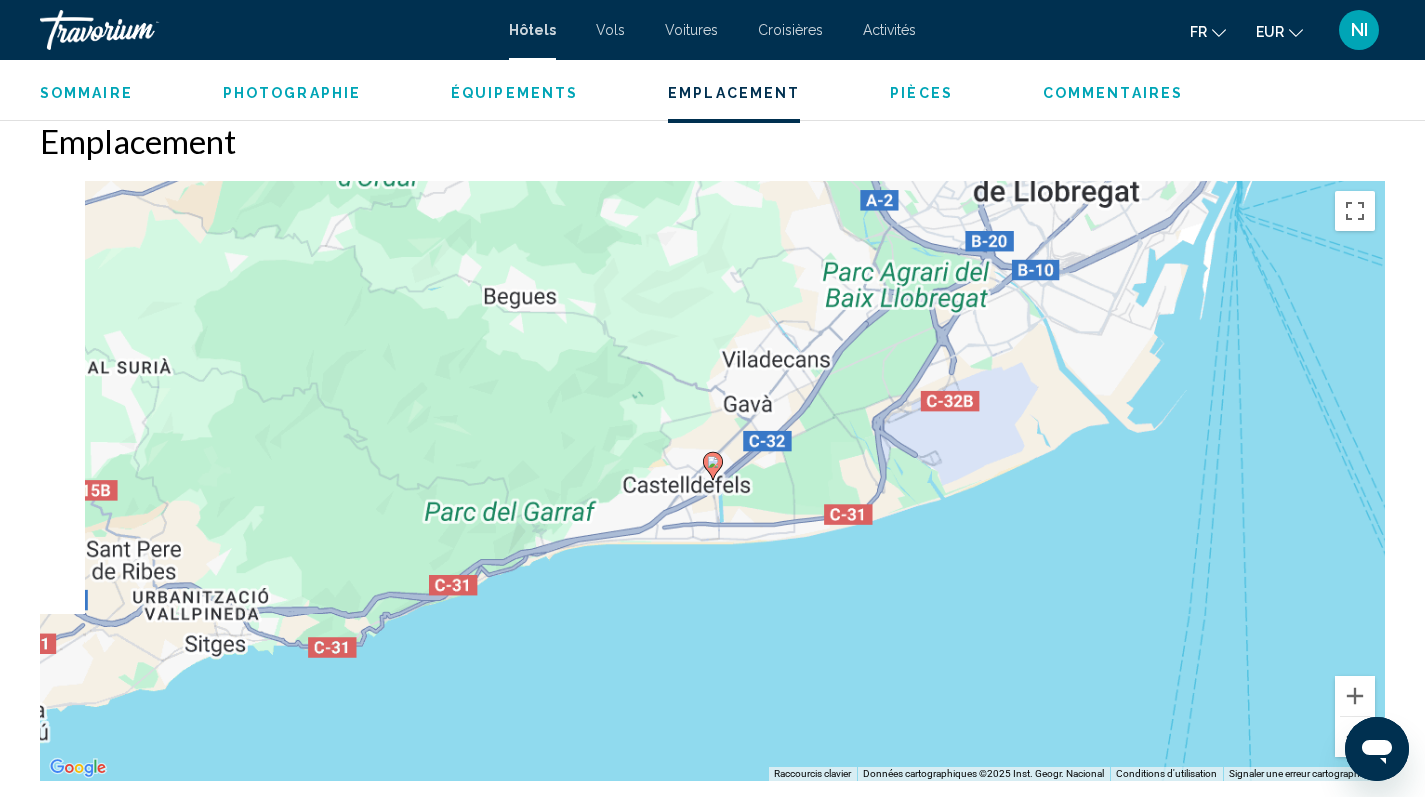 click at bounding box center [1355, 737] 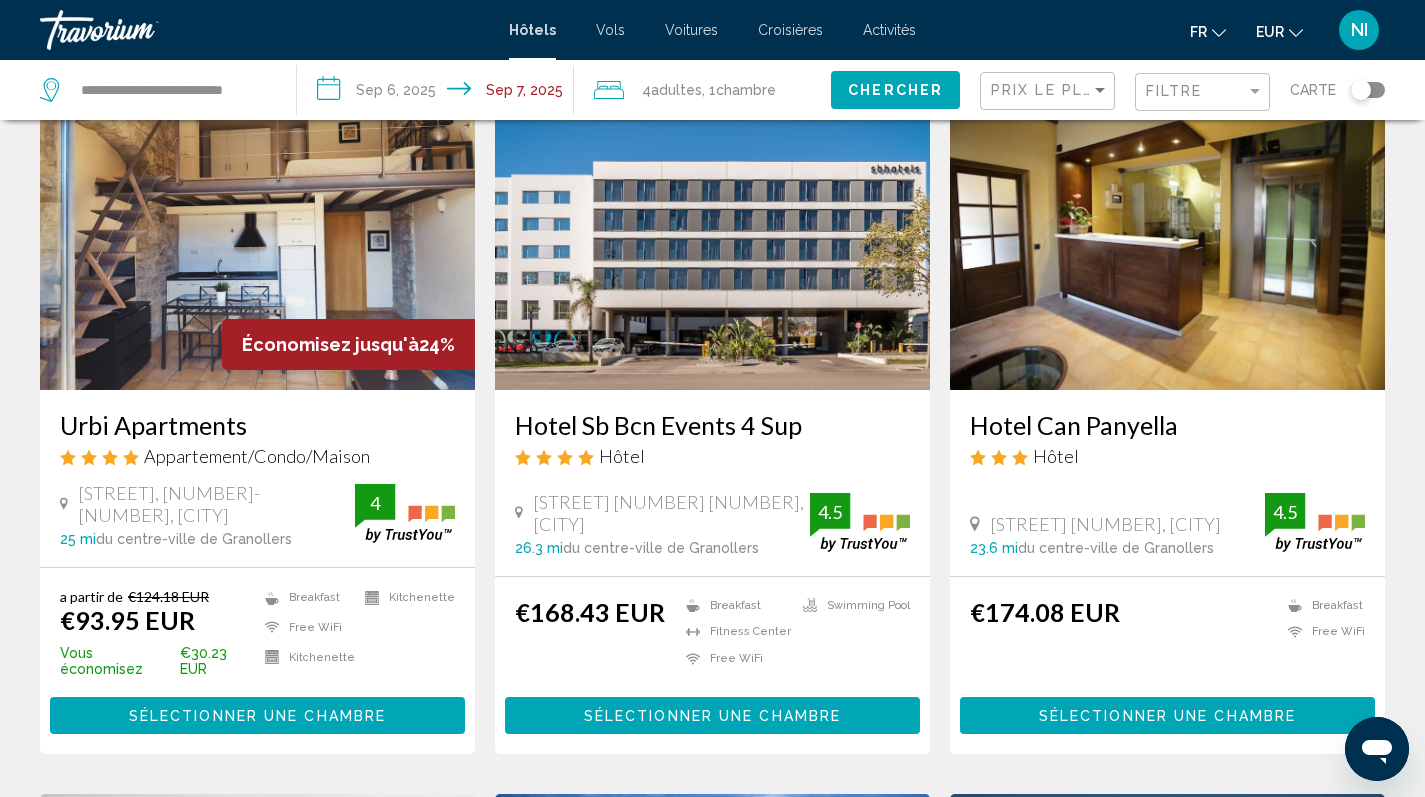scroll, scrollTop: 161, scrollLeft: 0, axis: vertical 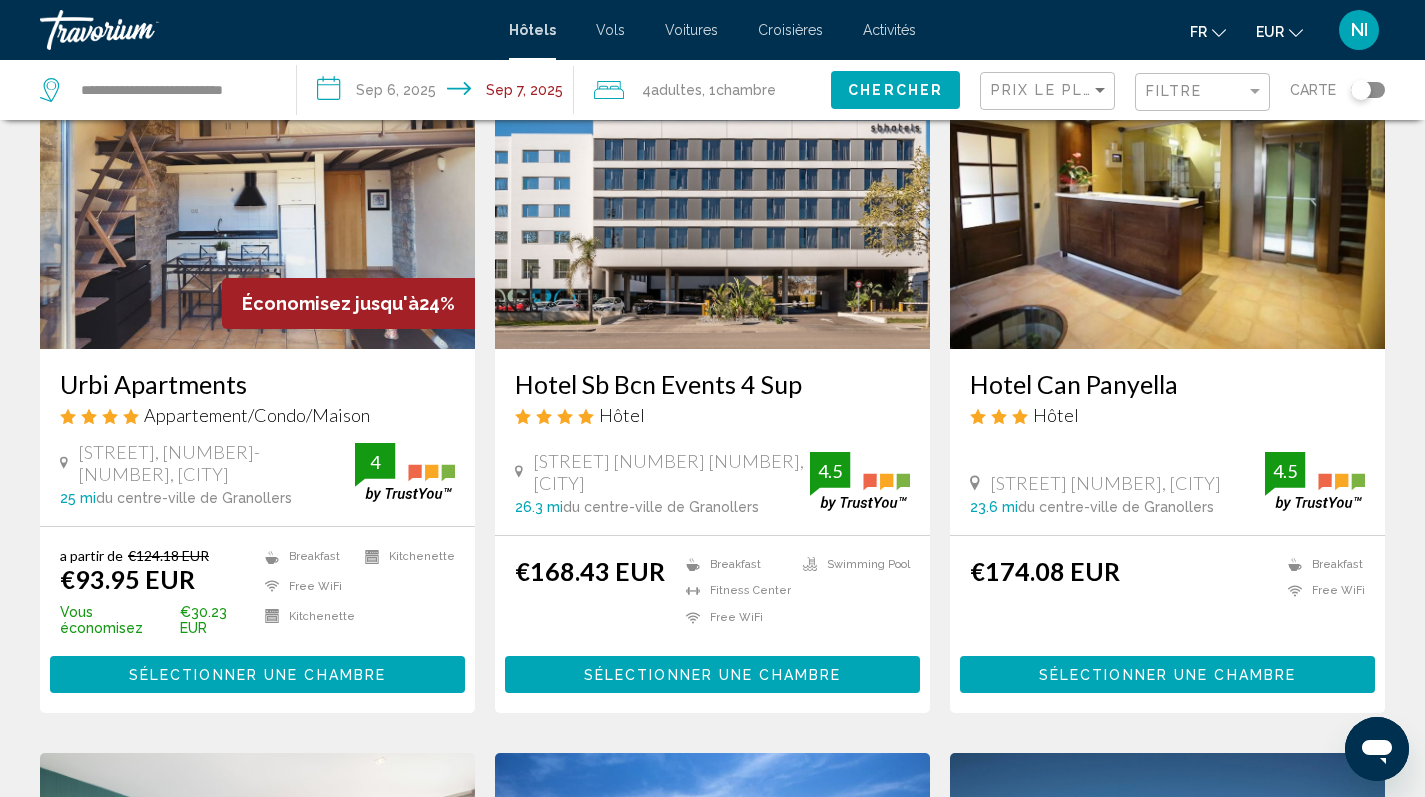 click on "Sélectionner une chambre" at bounding box center [1167, 675] 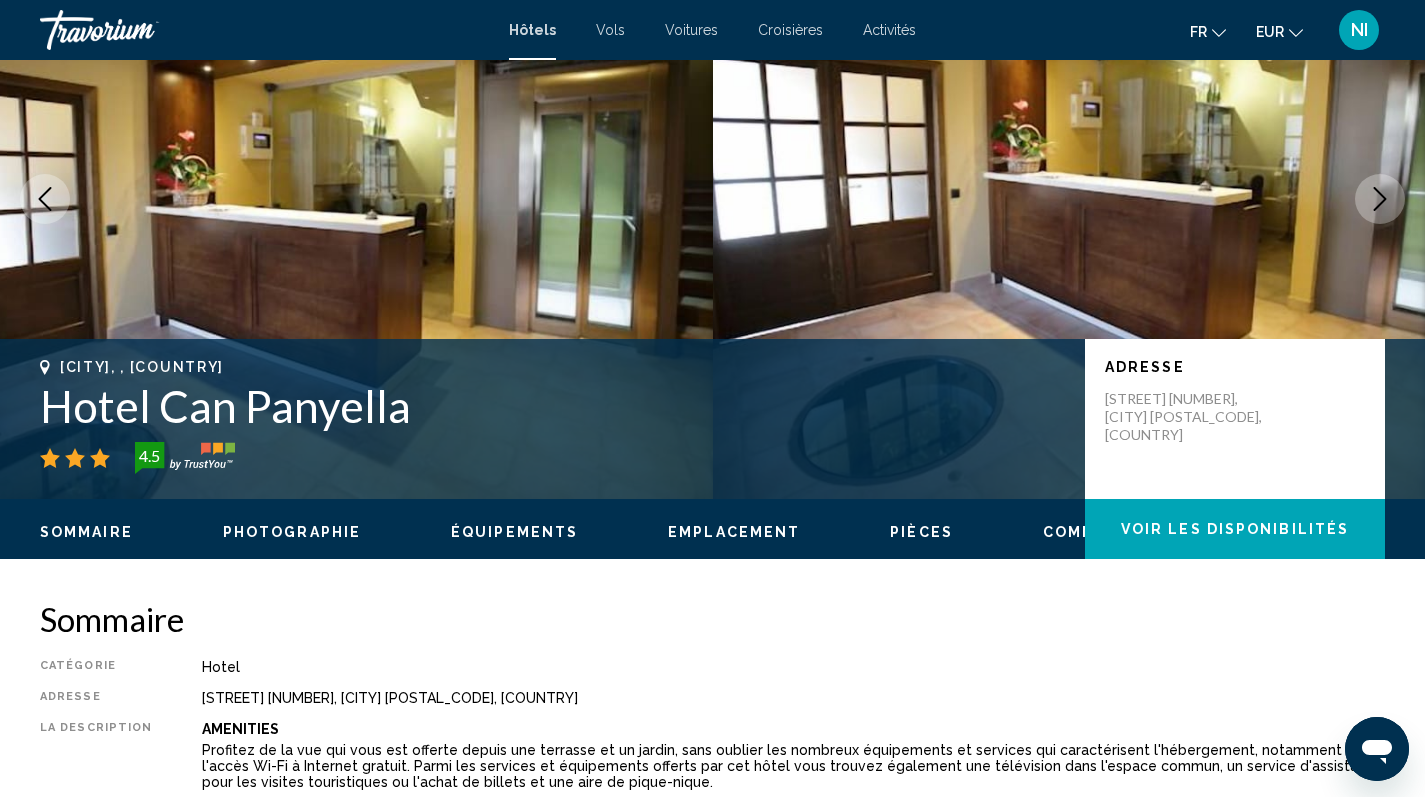 scroll, scrollTop: 0, scrollLeft: 0, axis: both 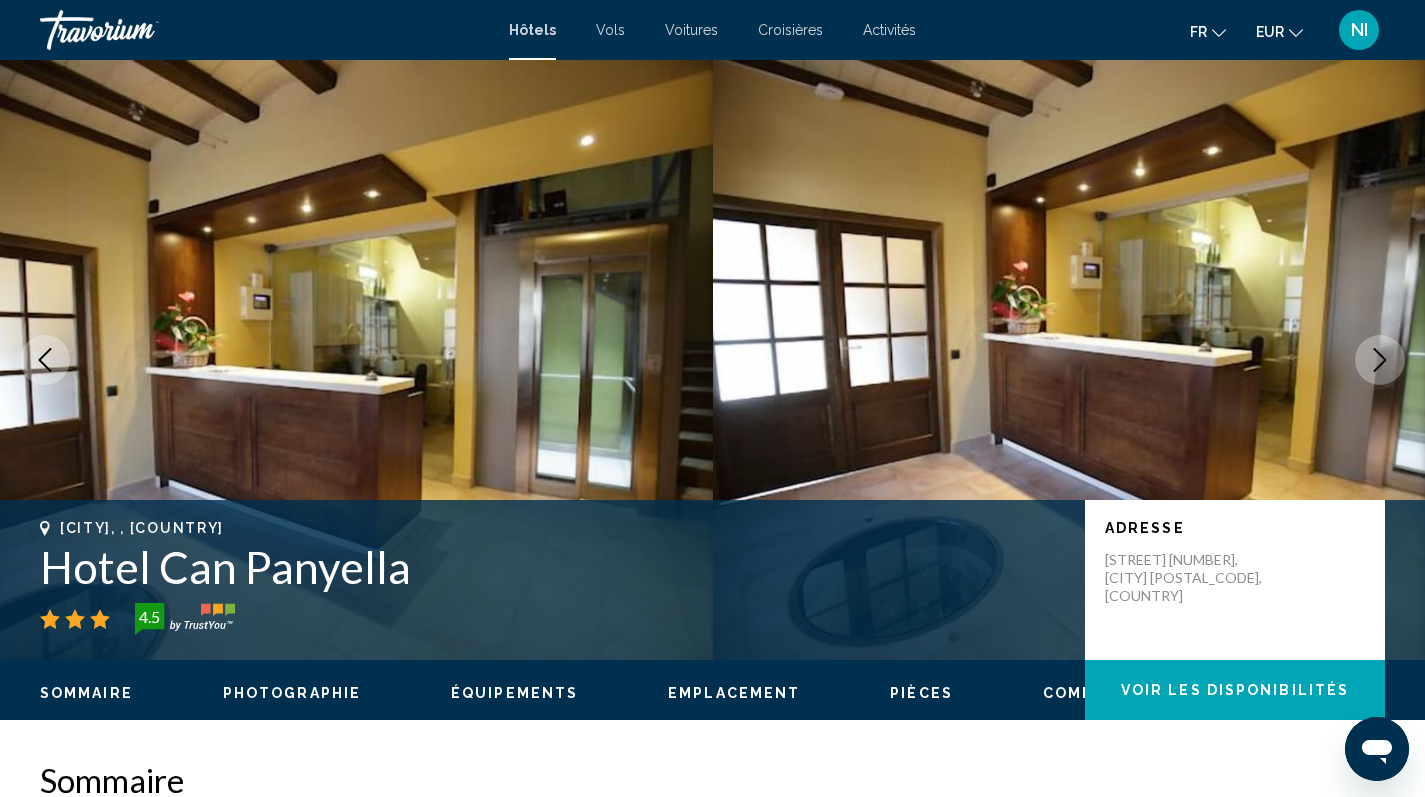 click on "Emplacement" at bounding box center (734, 693) 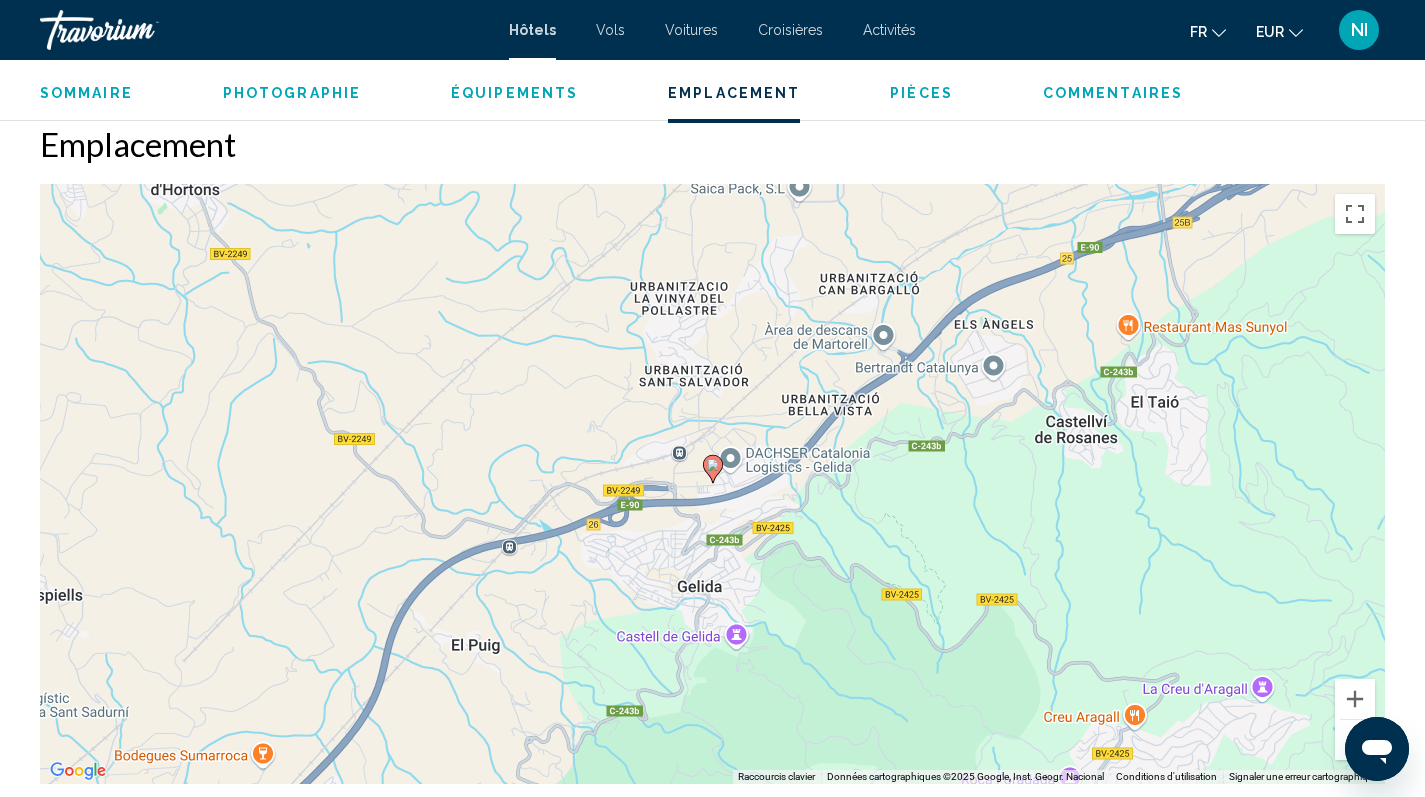 scroll, scrollTop: 1831, scrollLeft: 0, axis: vertical 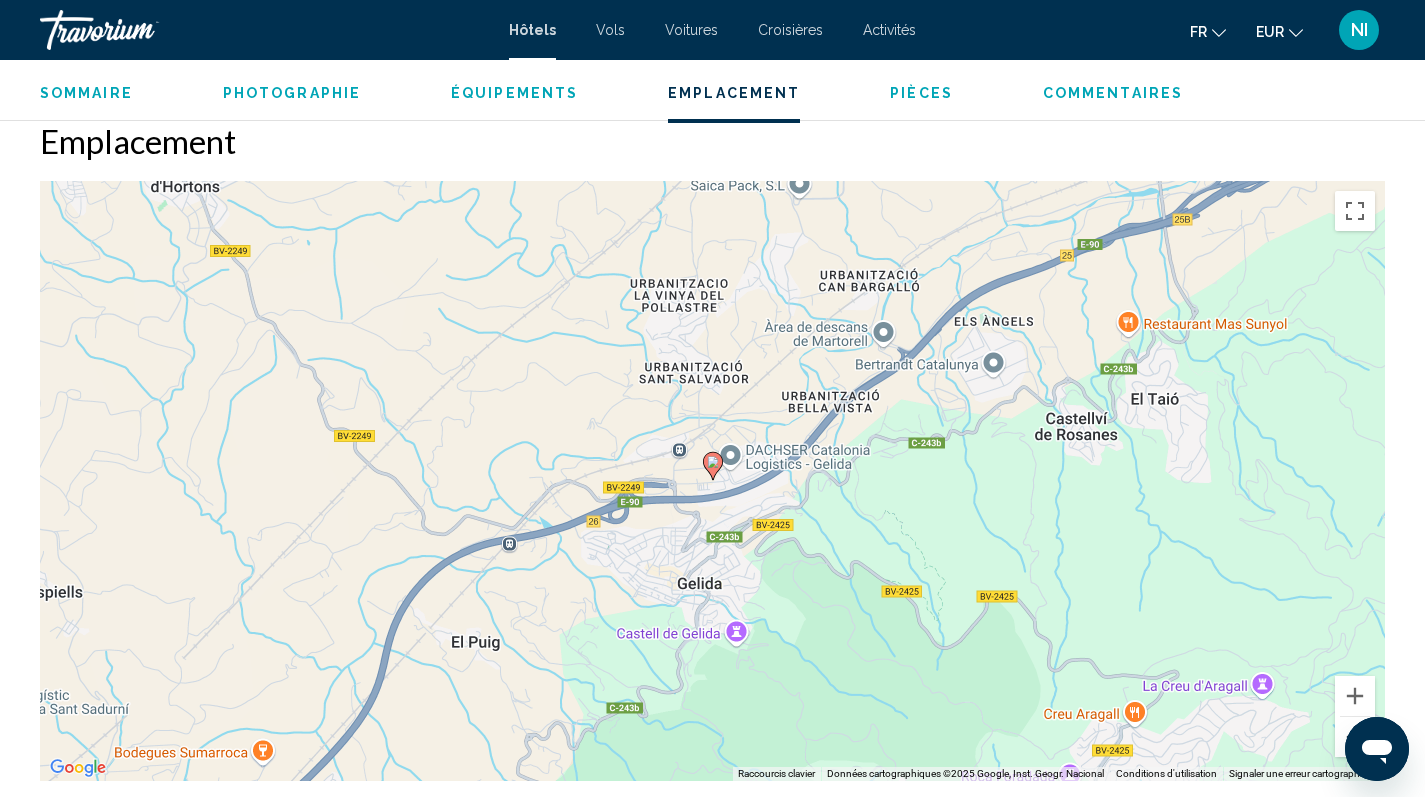 click at bounding box center (1355, 737) 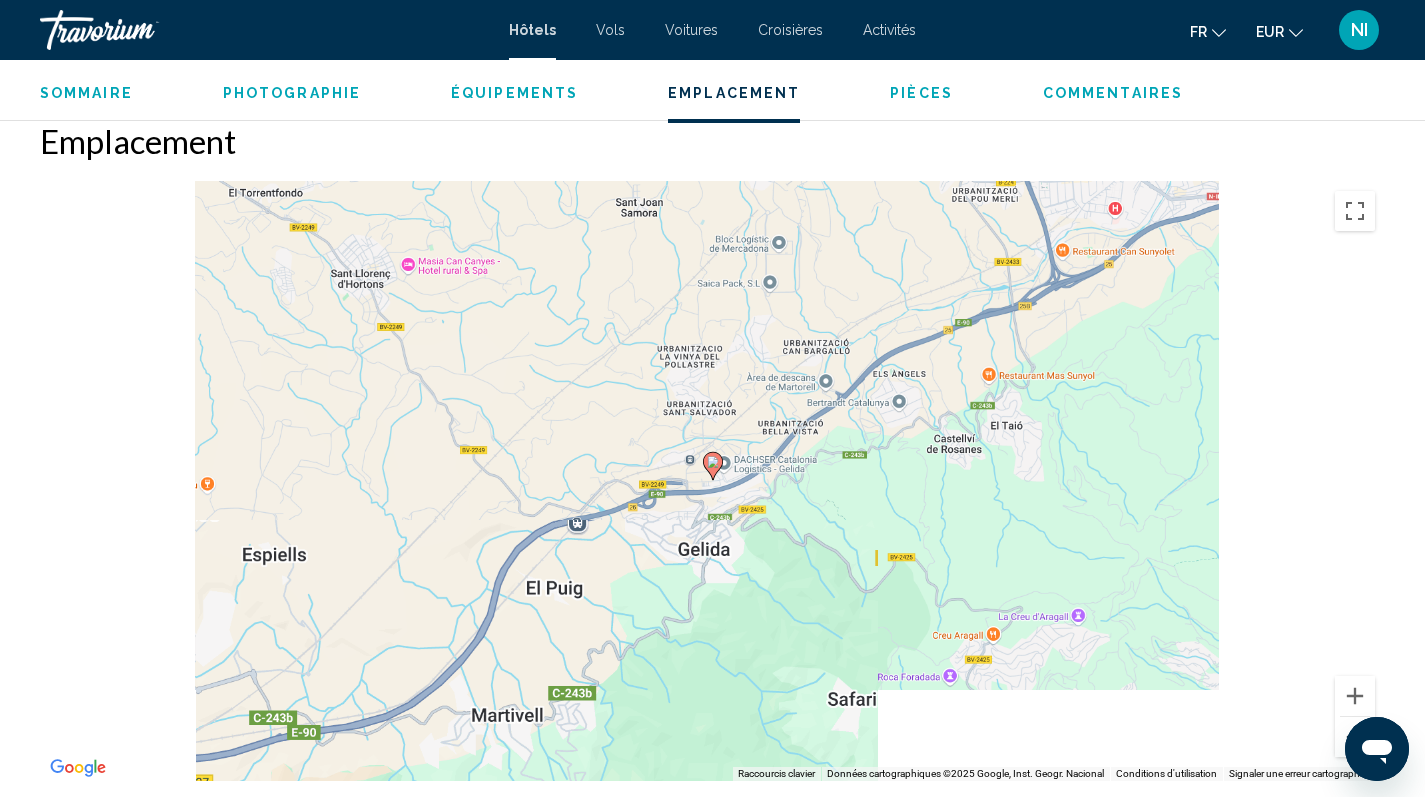 click at bounding box center (1355, 737) 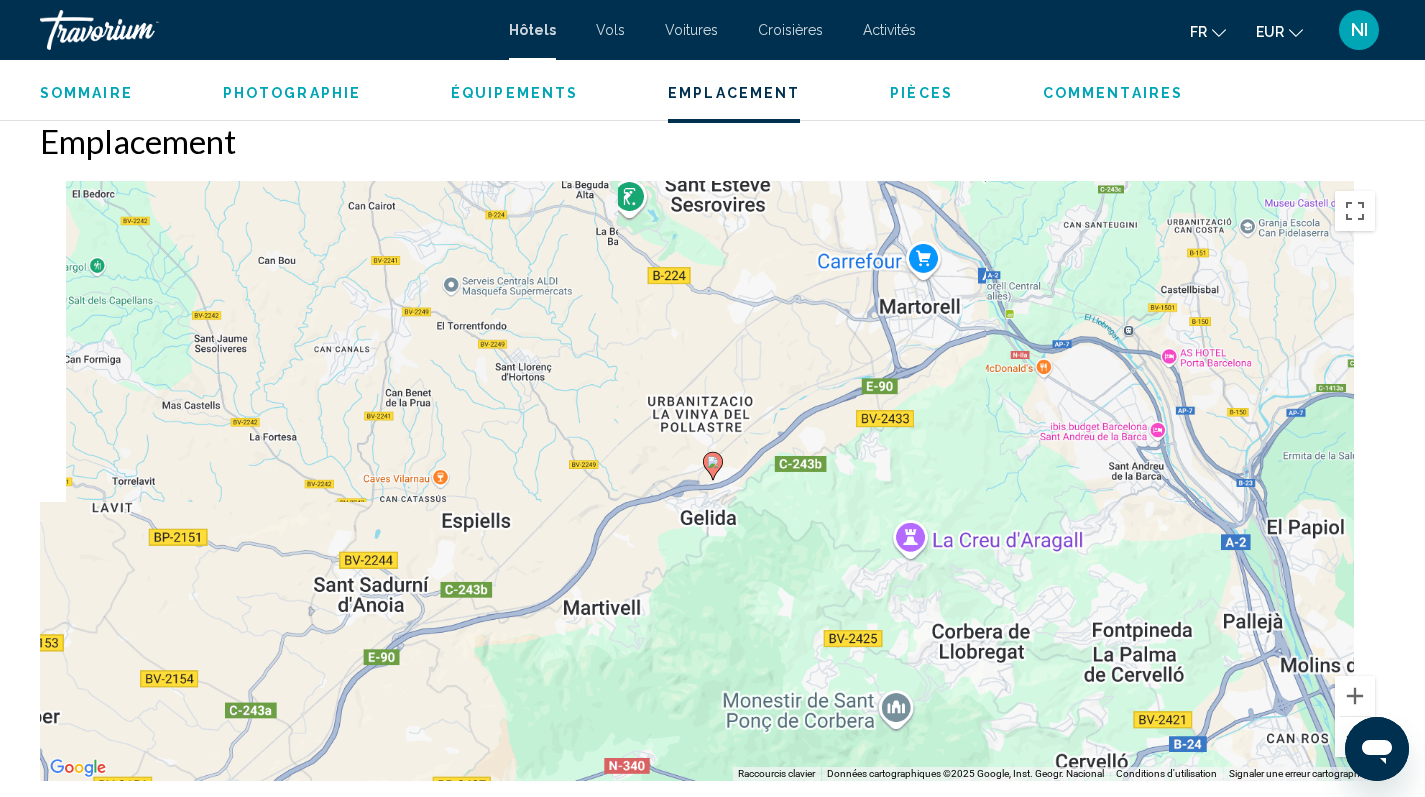 click at bounding box center [1355, 737] 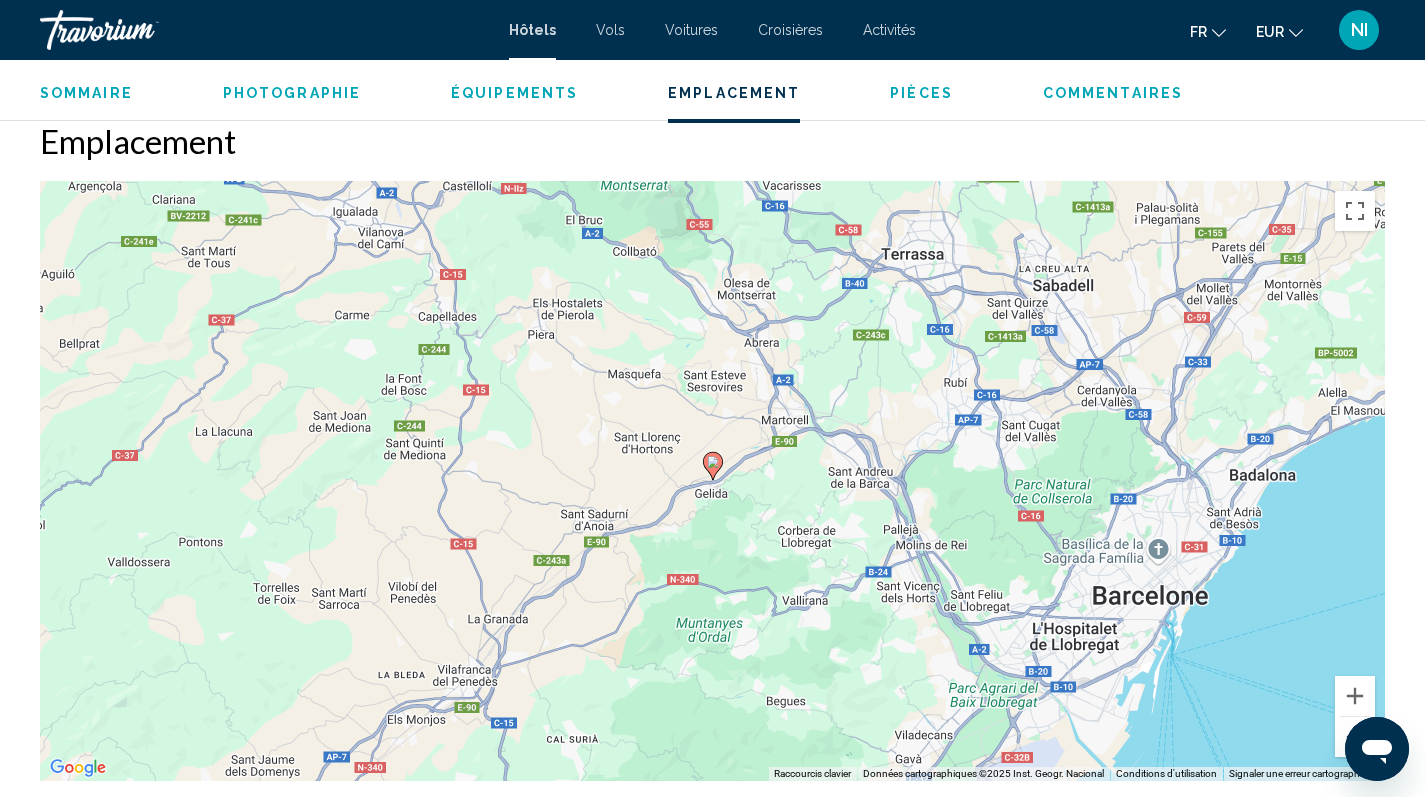 click at bounding box center [1355, 737] 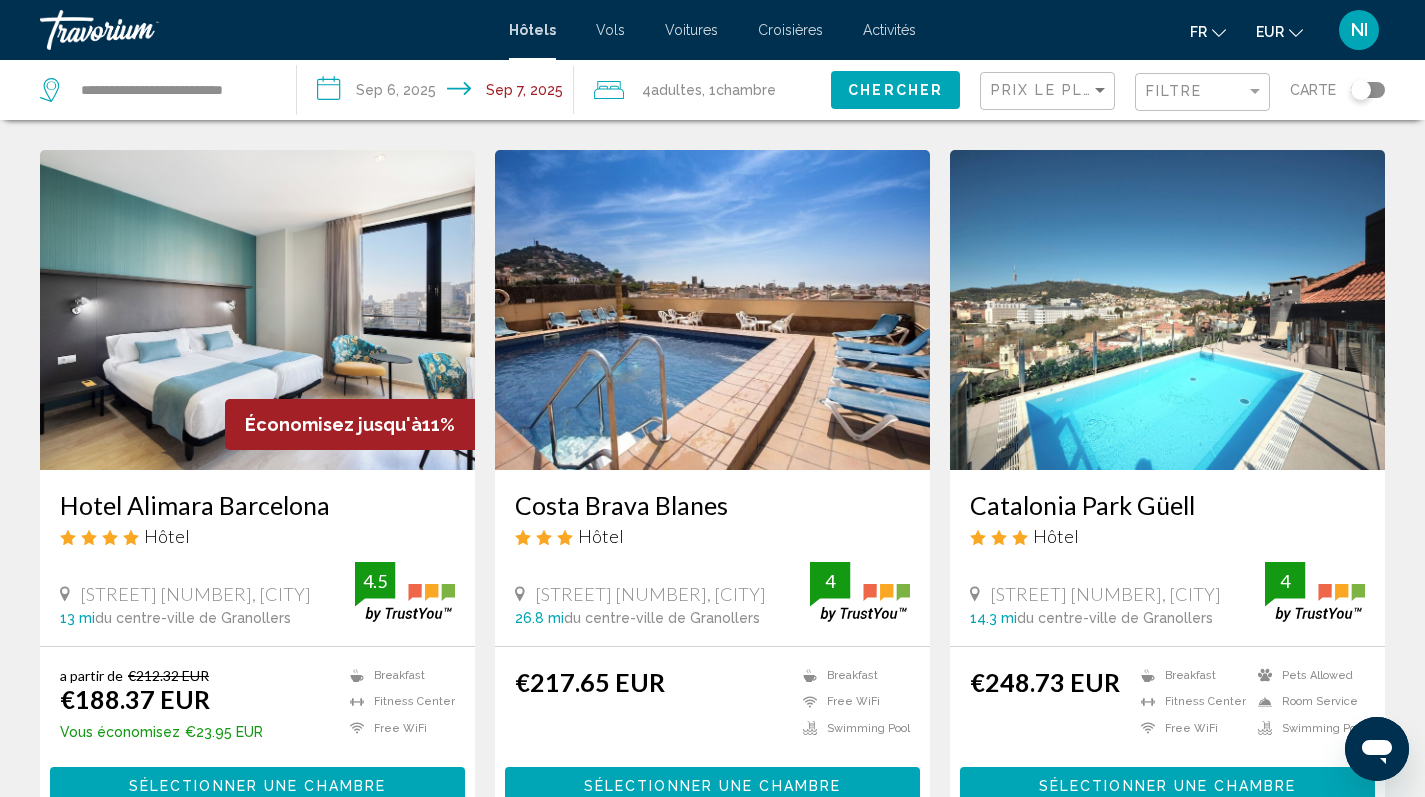 scroll, scrollTop: 925, scrollLeft: 0, axis: vertical 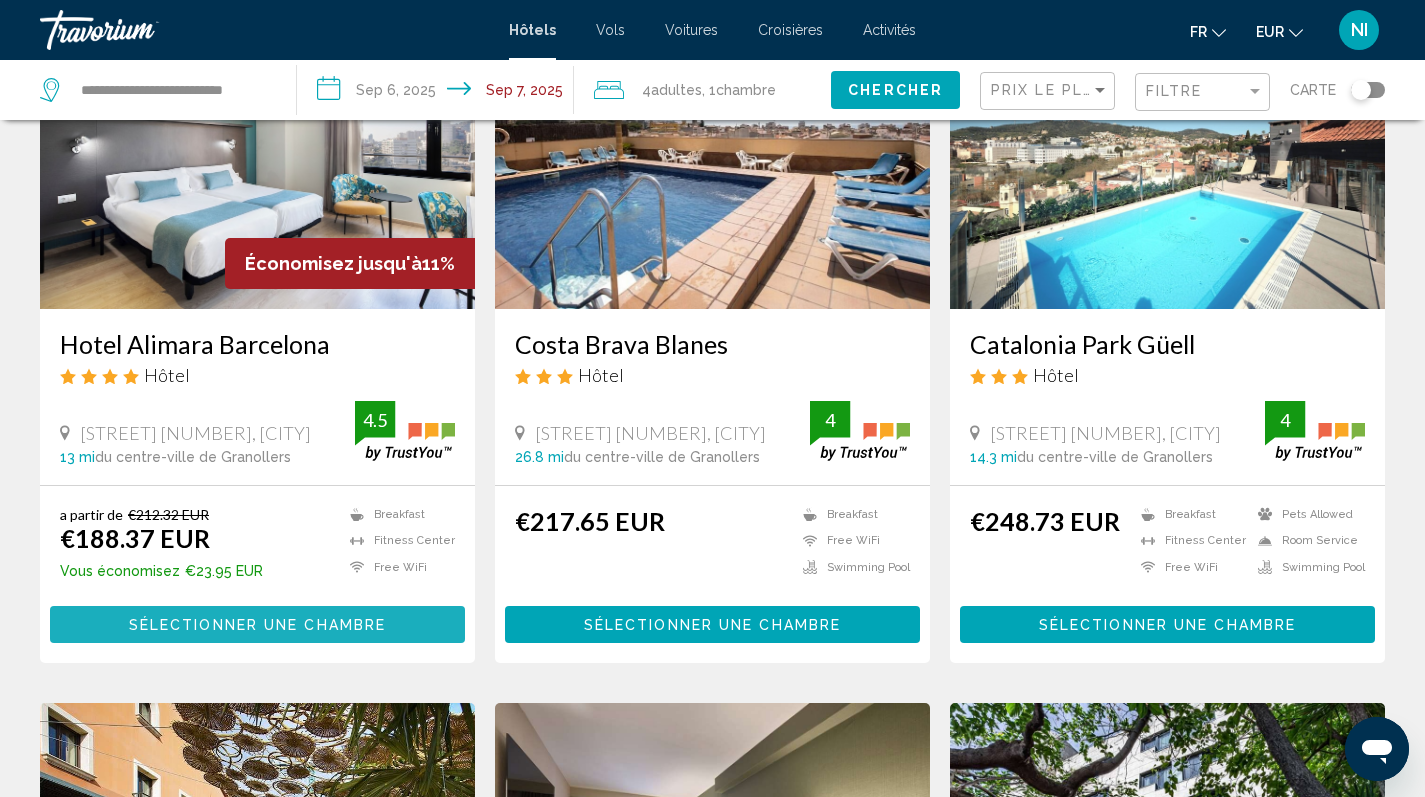 click on "Sélectionner une chambre" at bounding box center (257, 625) 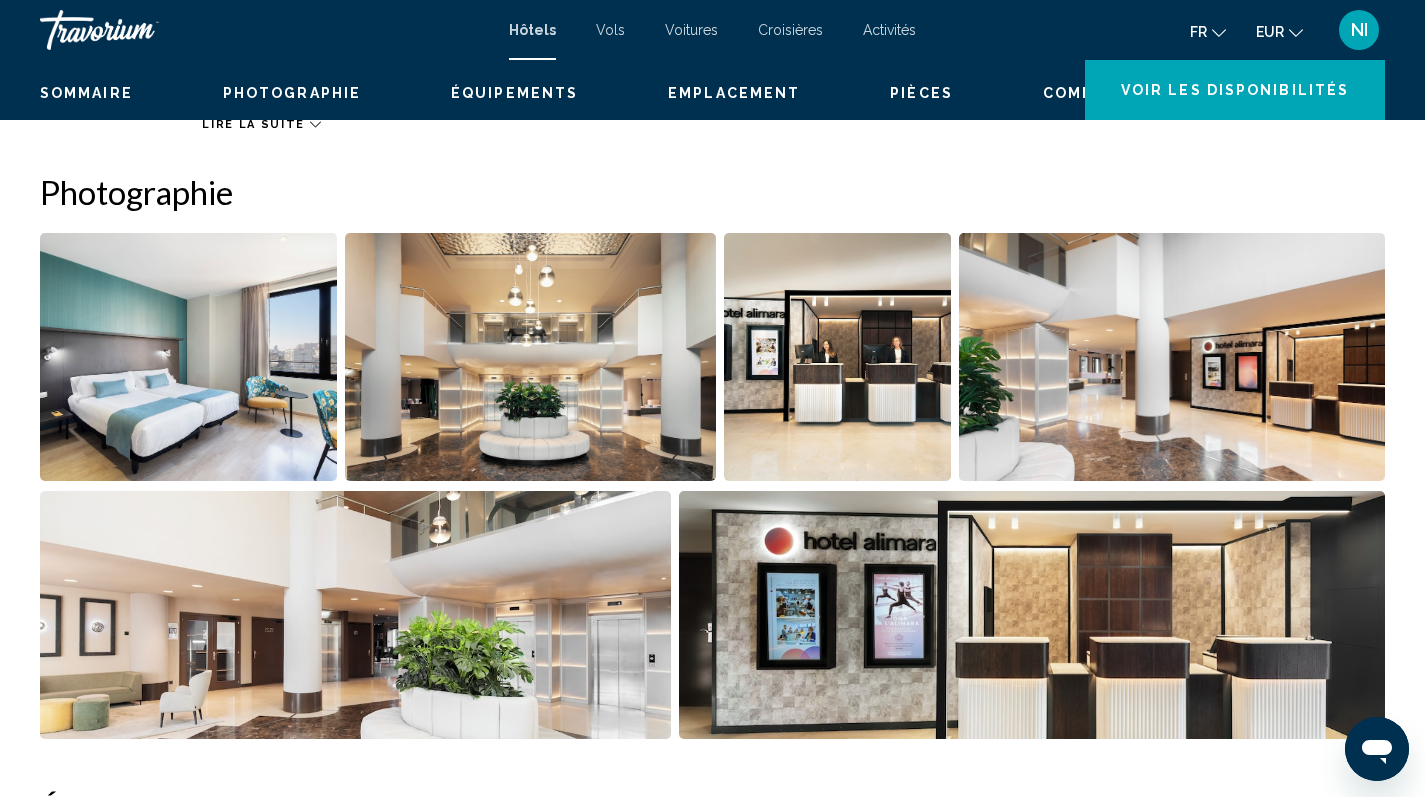 scroll, scrollTop: 0, scrollLeft: 0, axis: both 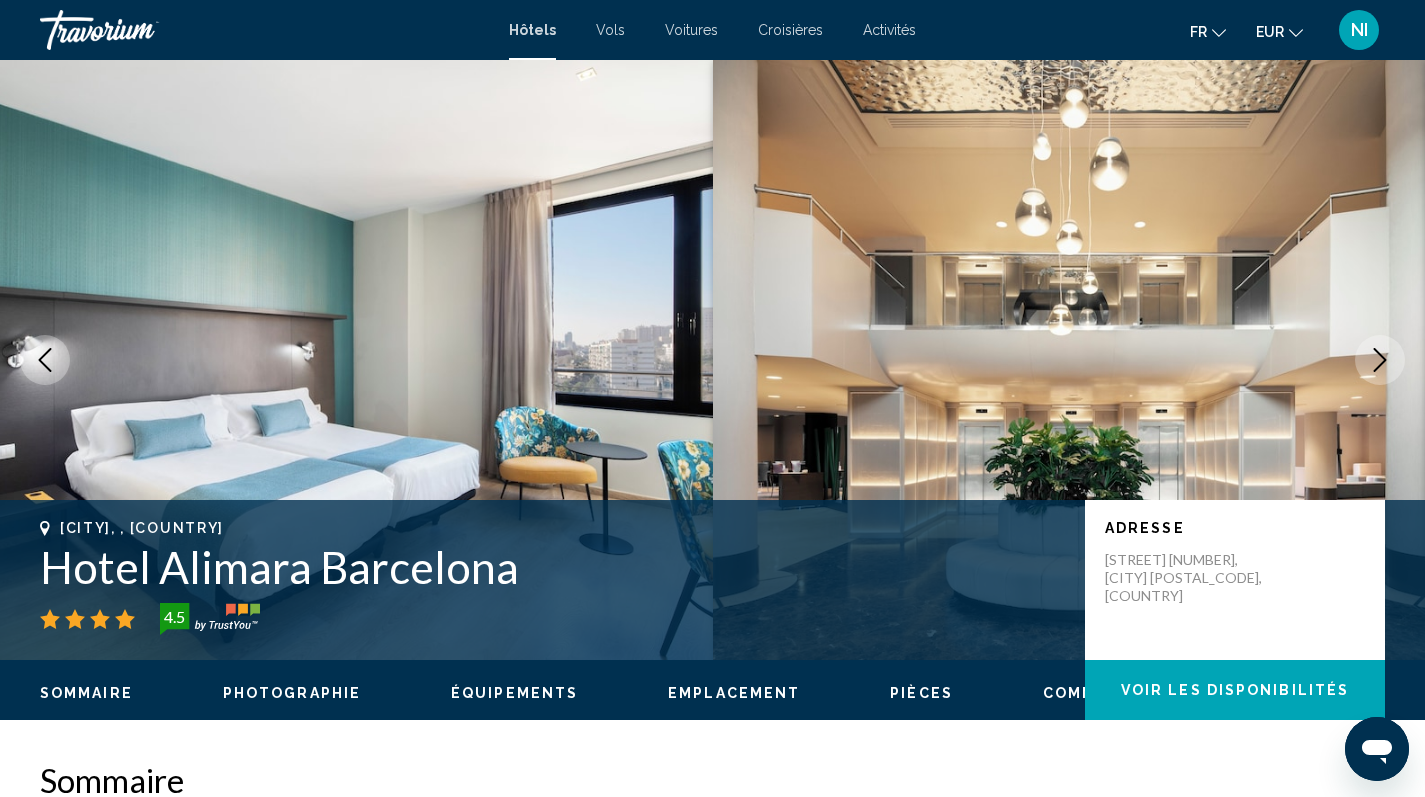 click on "Emplacement" at bounding box center [734, 693] 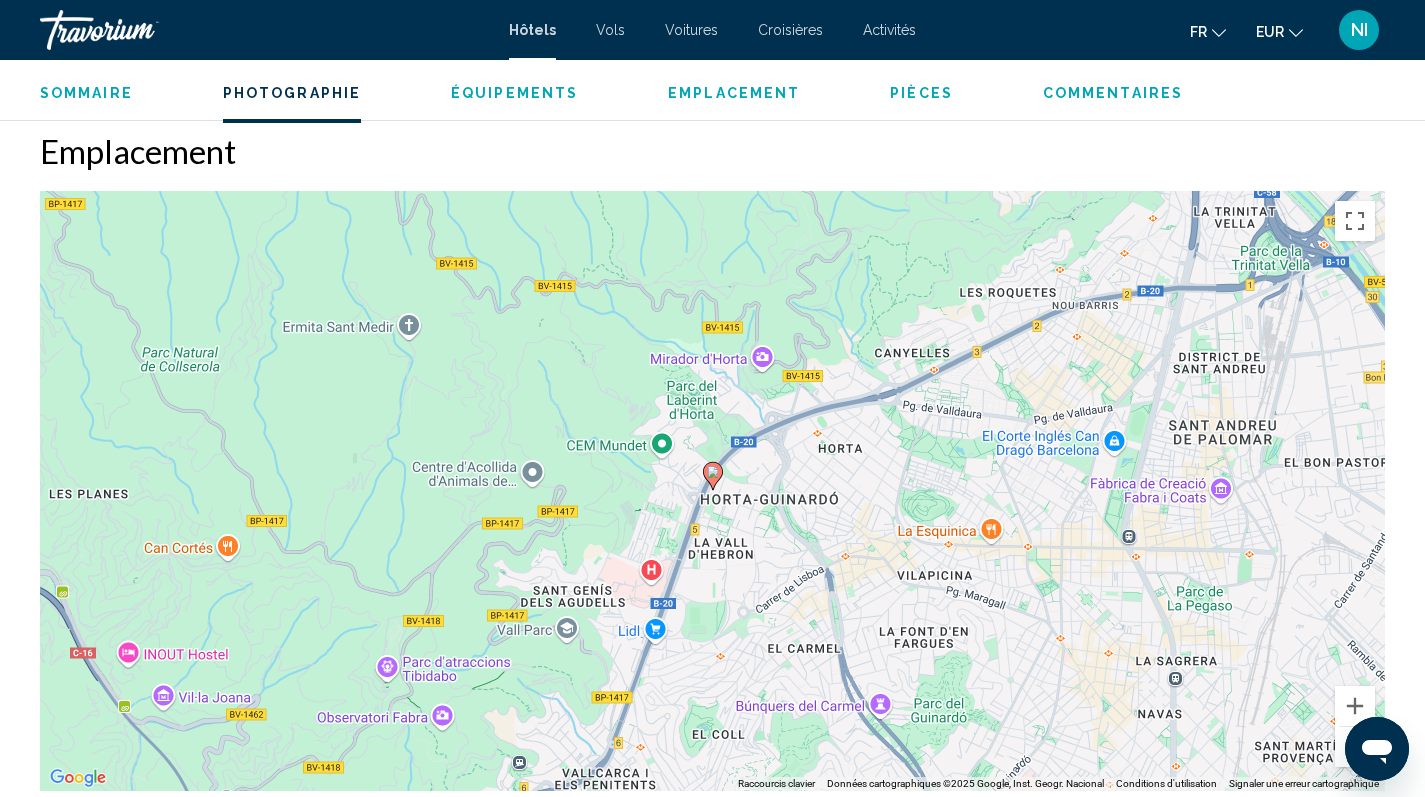 scroll, scrollTop: 1831, scrollLeft: 0, axis: vertical 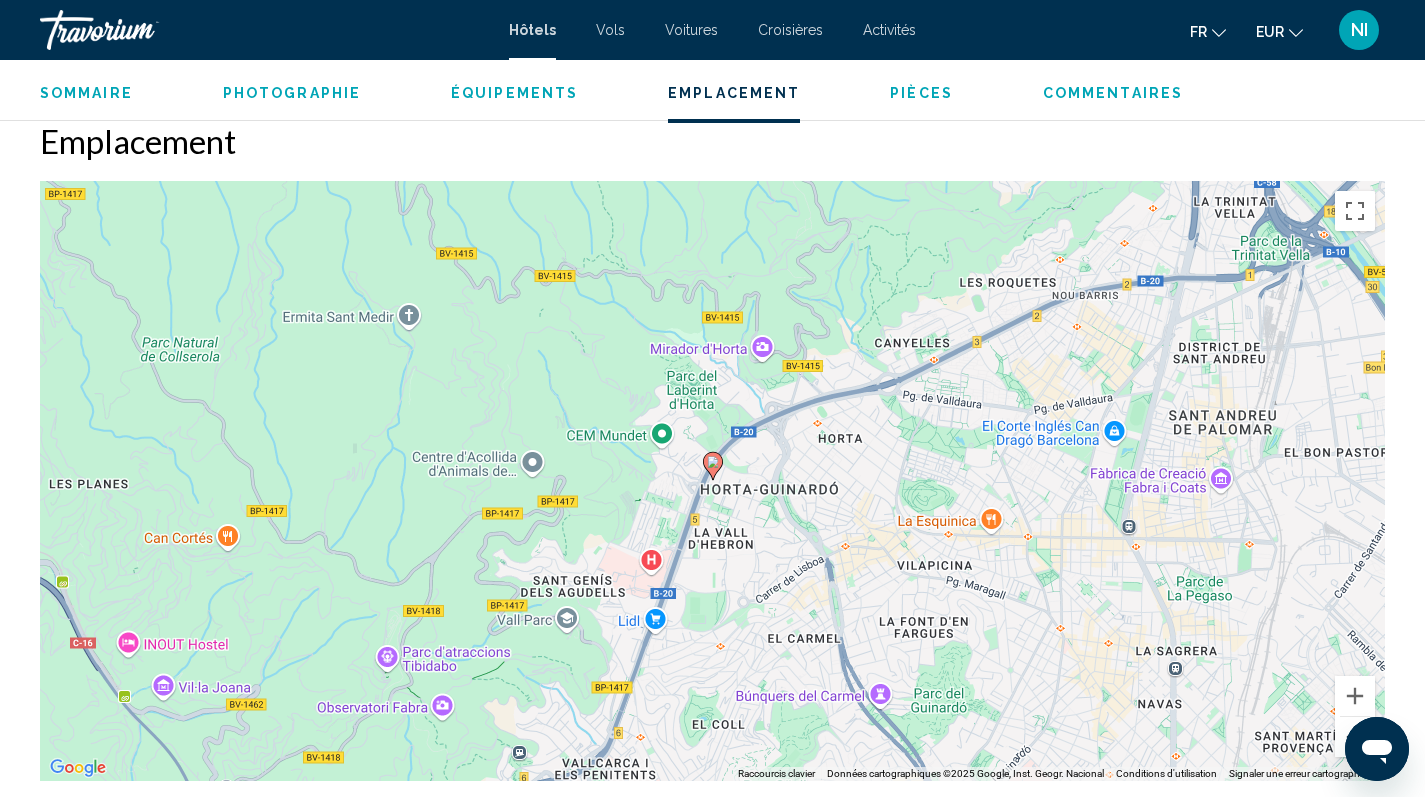 click at bounding box center (1355, 737) 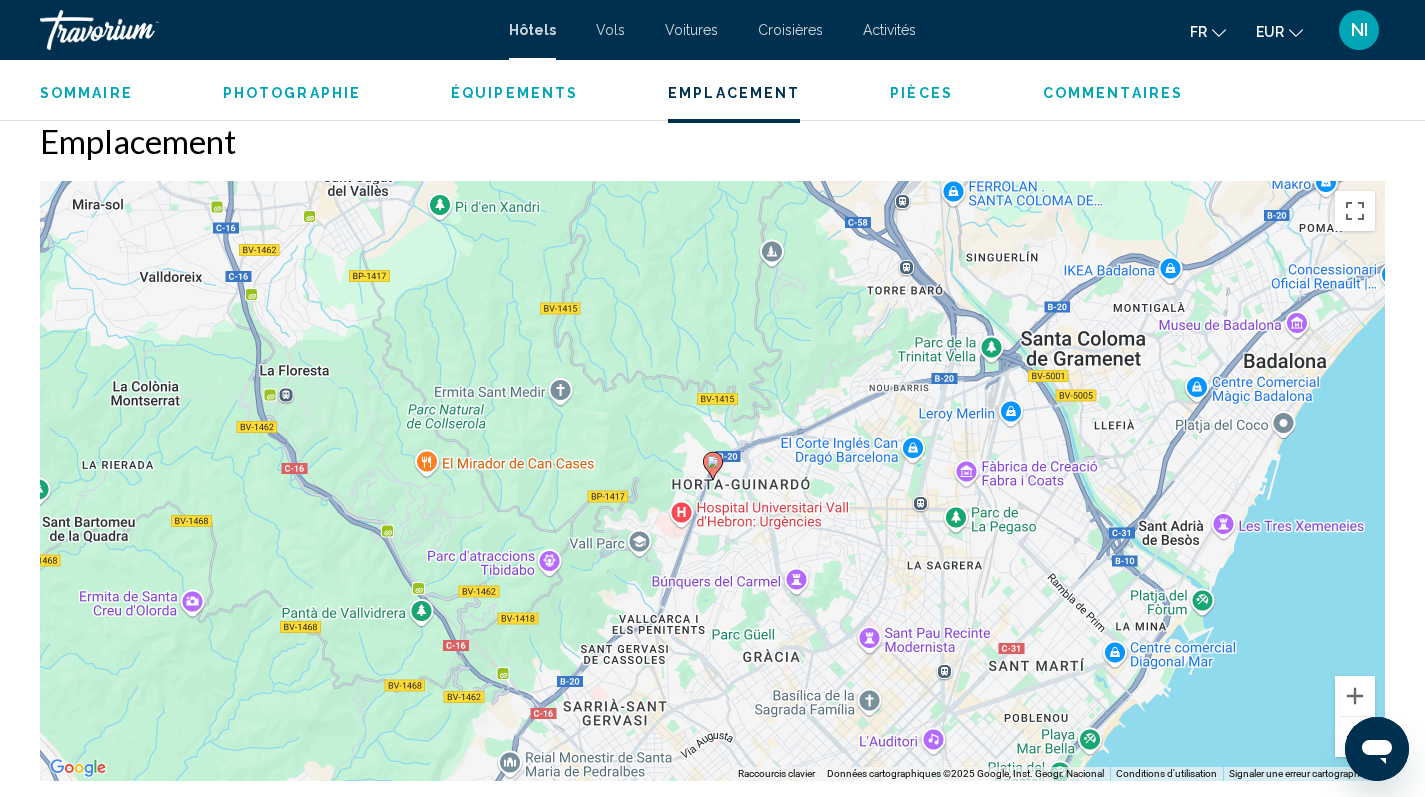 click at bounding box center [1355, 737] 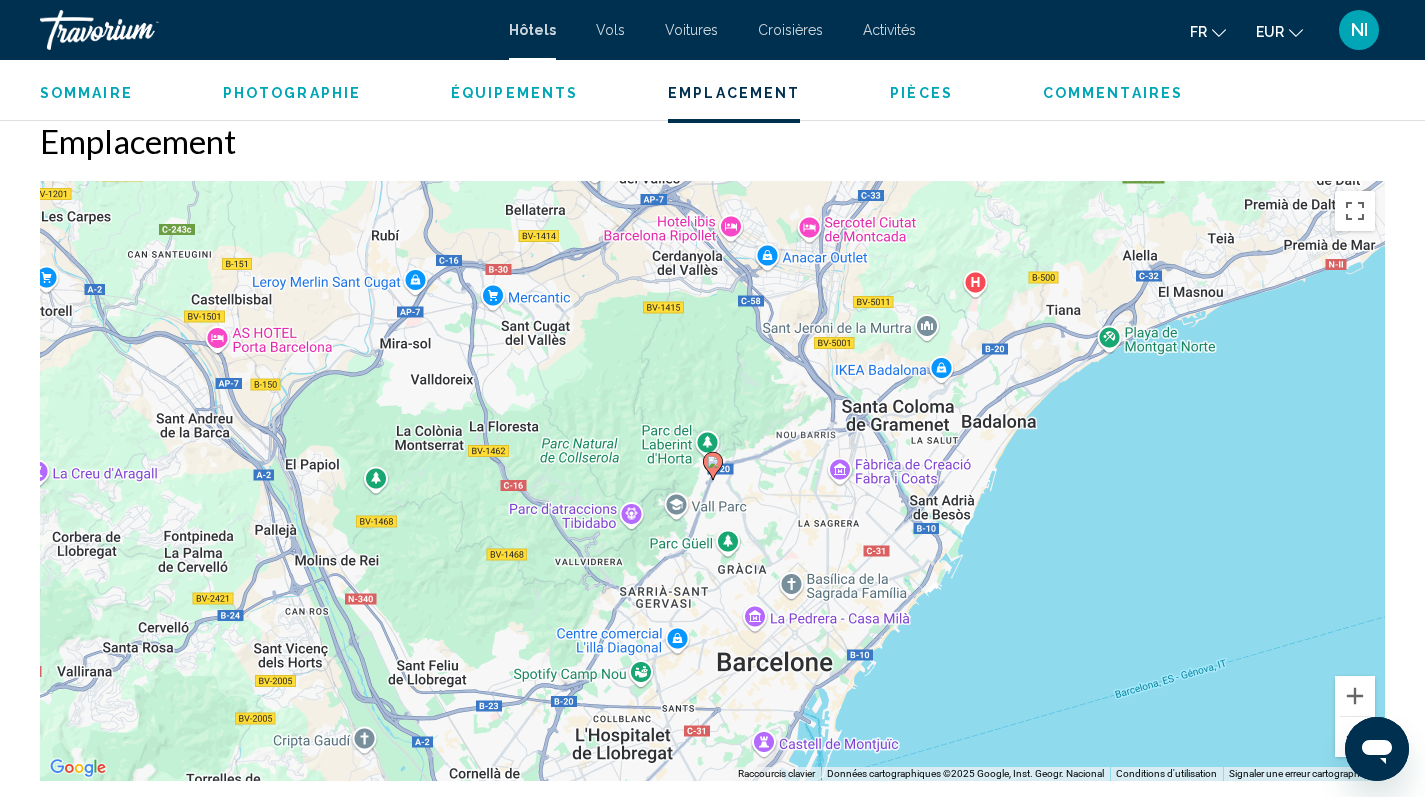 click at bounding box center (1355, 737) 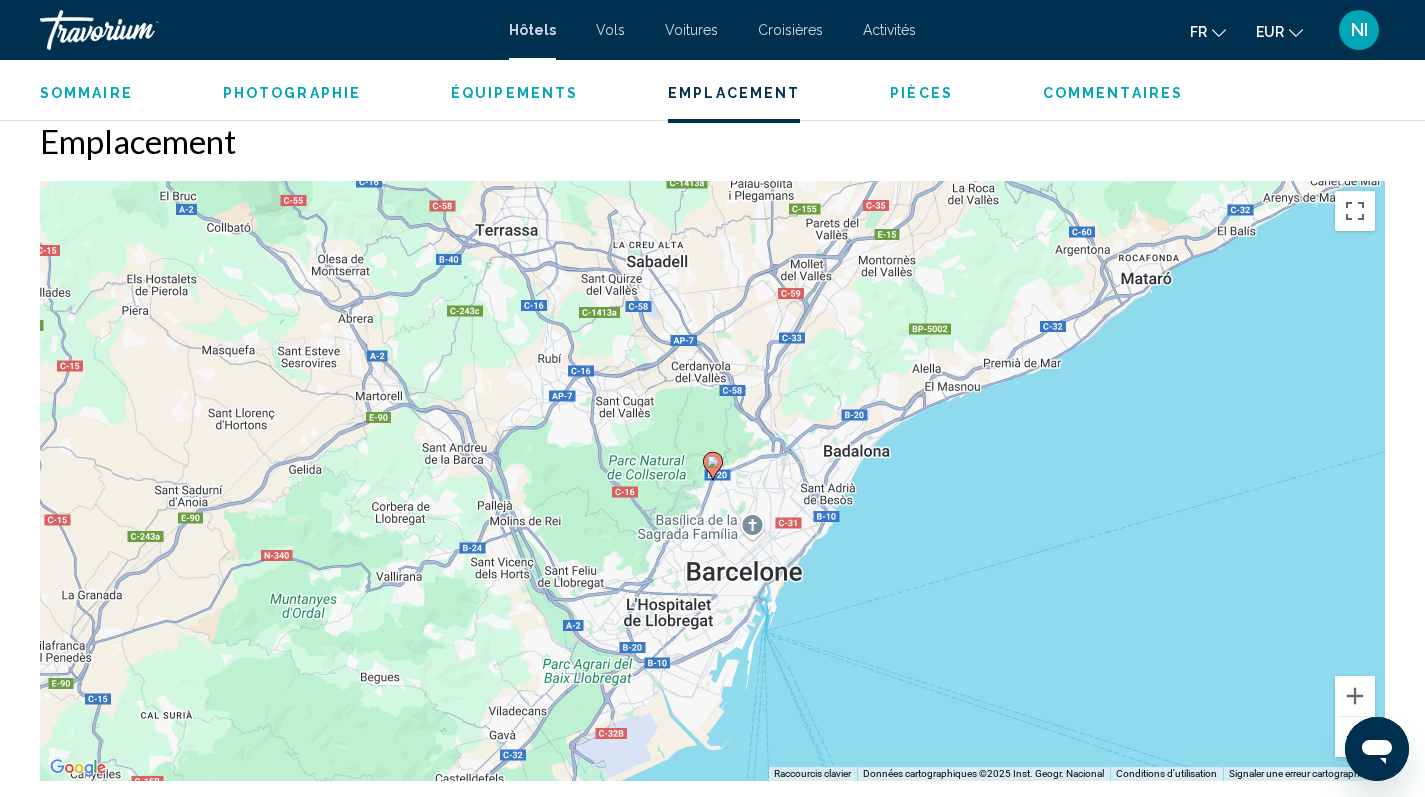 click at bounding box center (1355, 737) 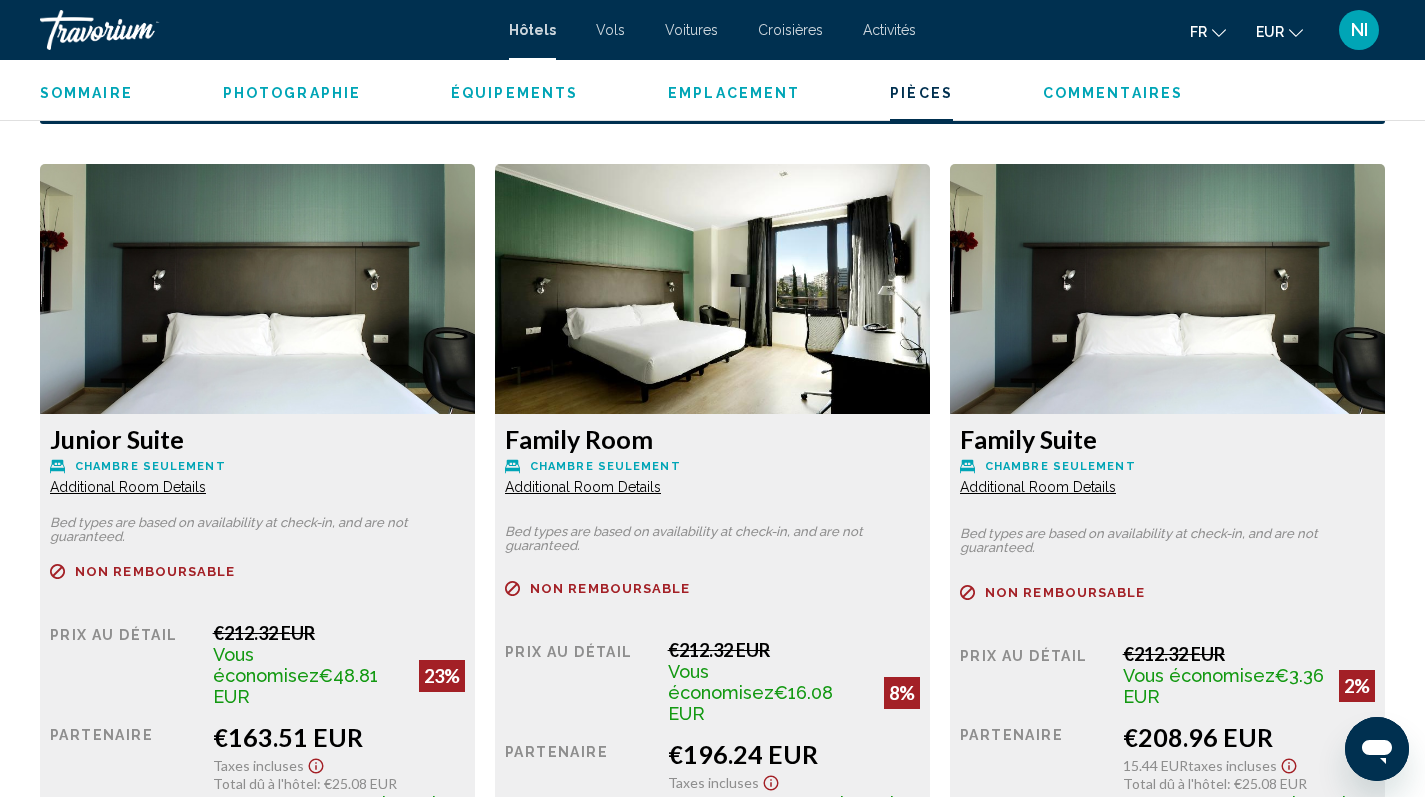scroll, scrollTop: 2857, scrollLeft: 0, axis: vertical 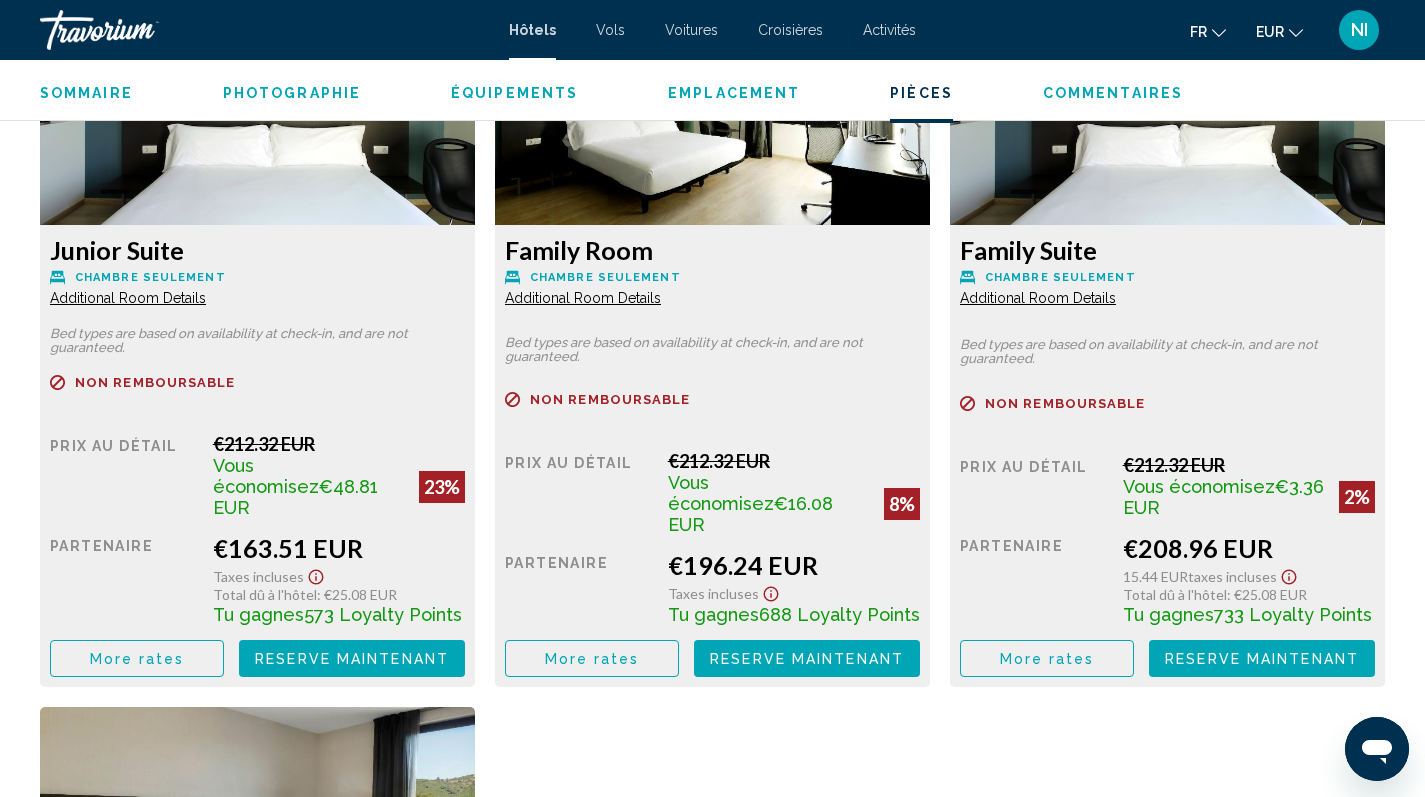 click on "Reserve maintenant" at bounding box center [352, 659] 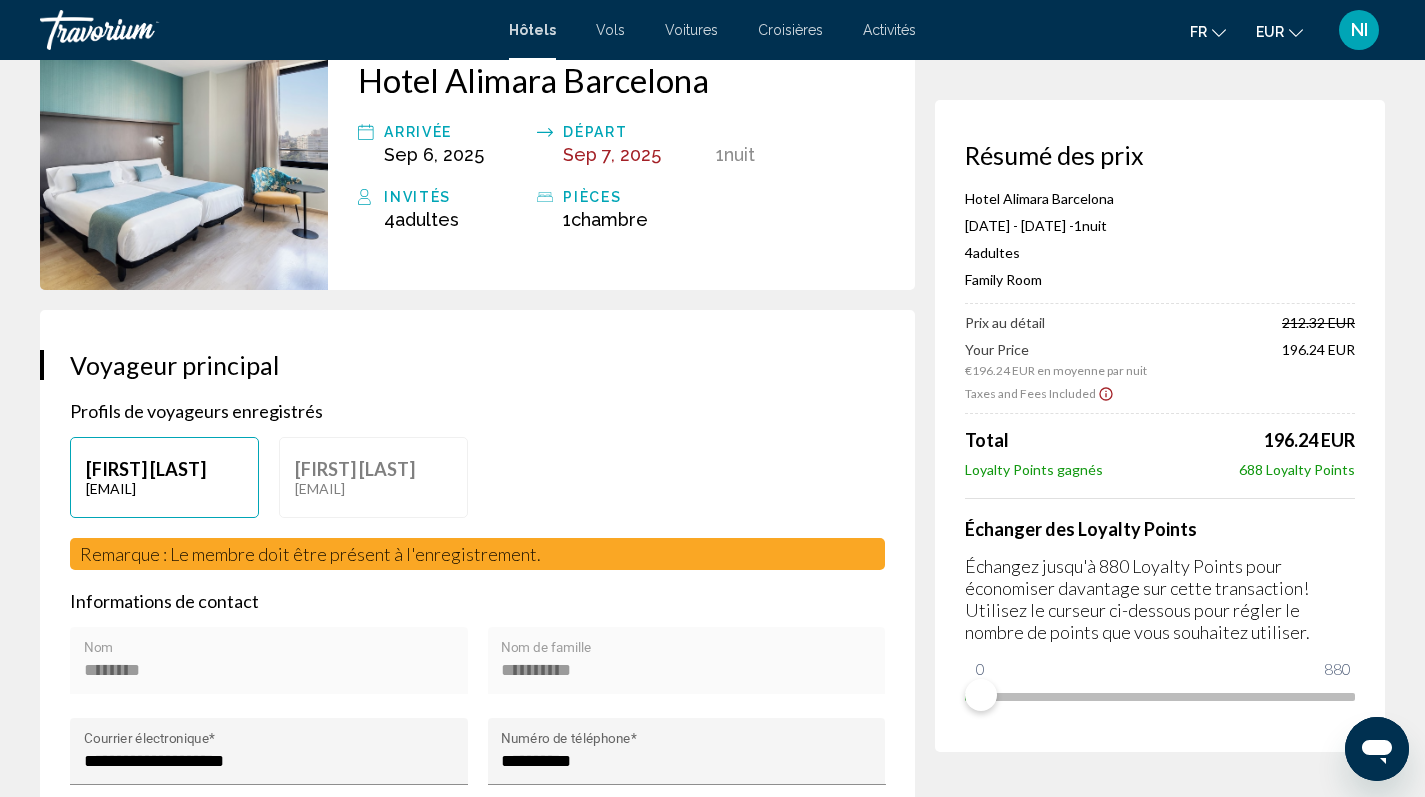 scroll, scrollTop: 0, scrollLeft: 0, axis: both 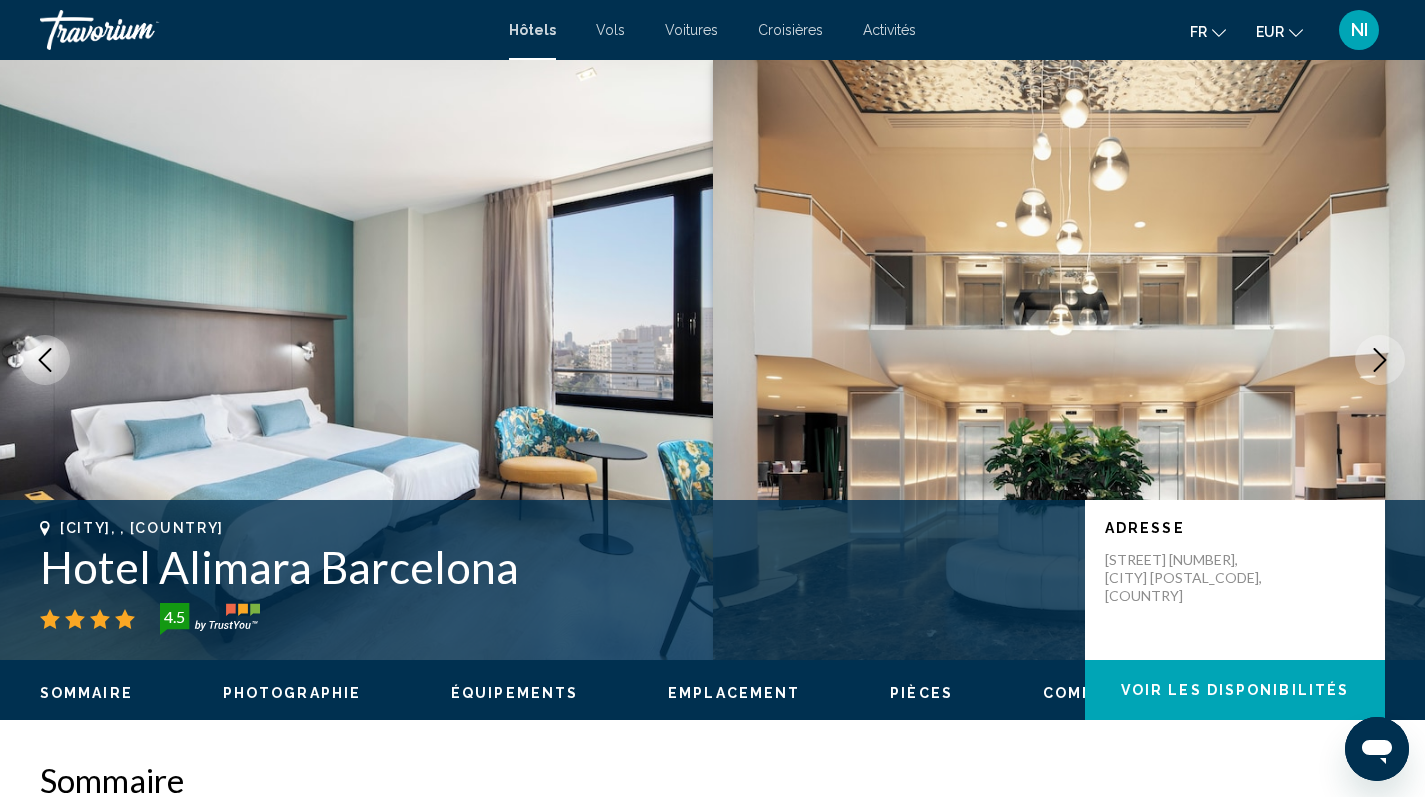 click on "Photographie" at bounding box center [292, 693] 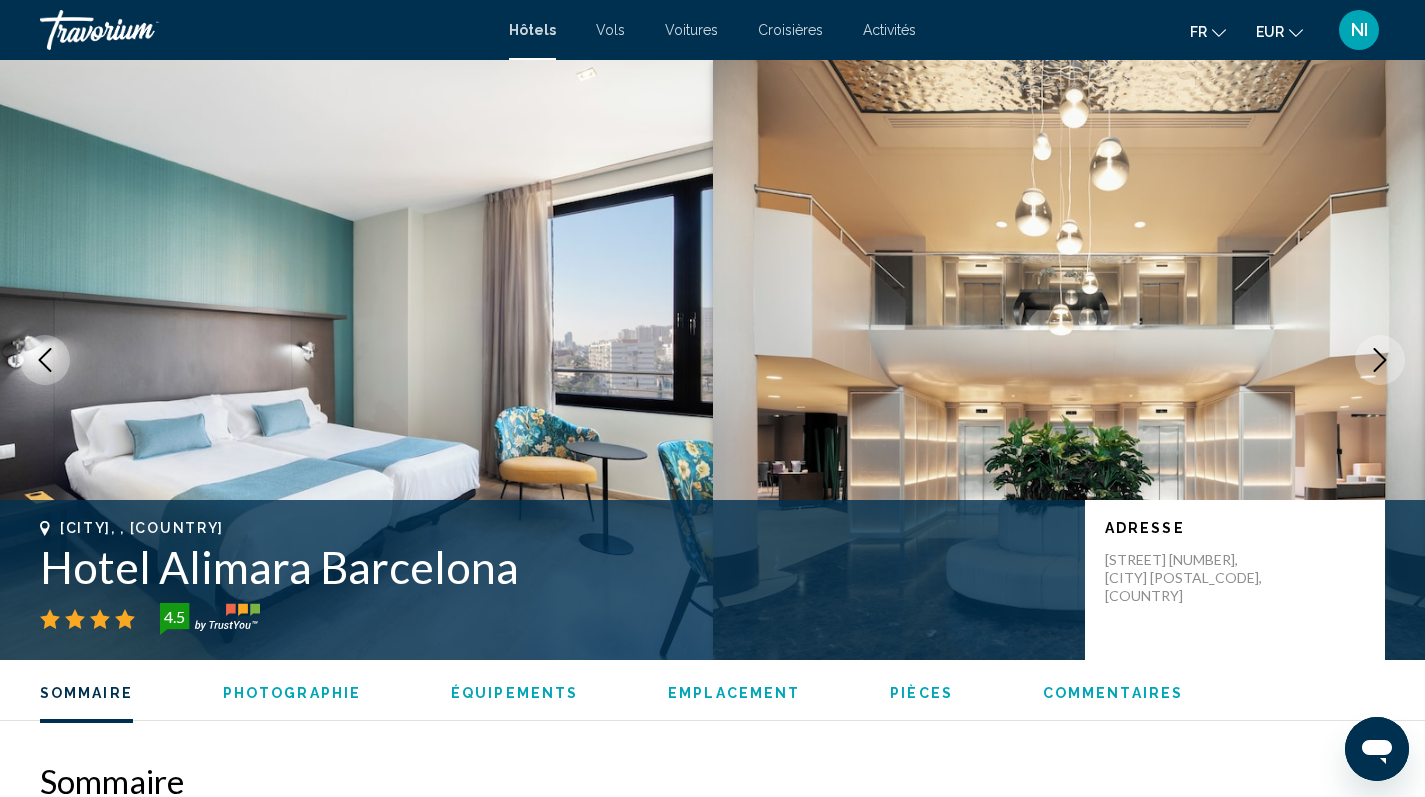 scroll, scrollTop: 977, scrollLeft: 0, axis: vertical 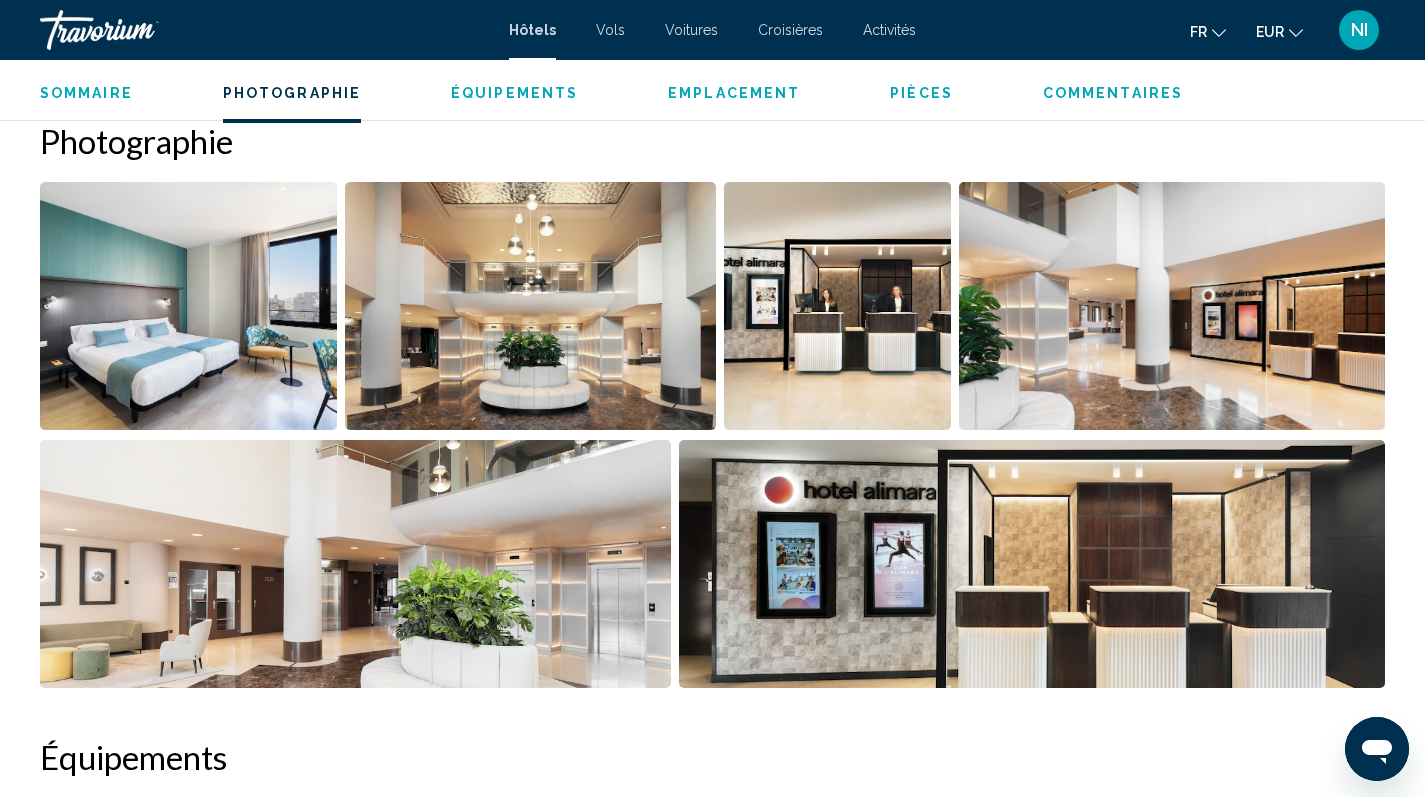 click at bounding box center [188, 306] 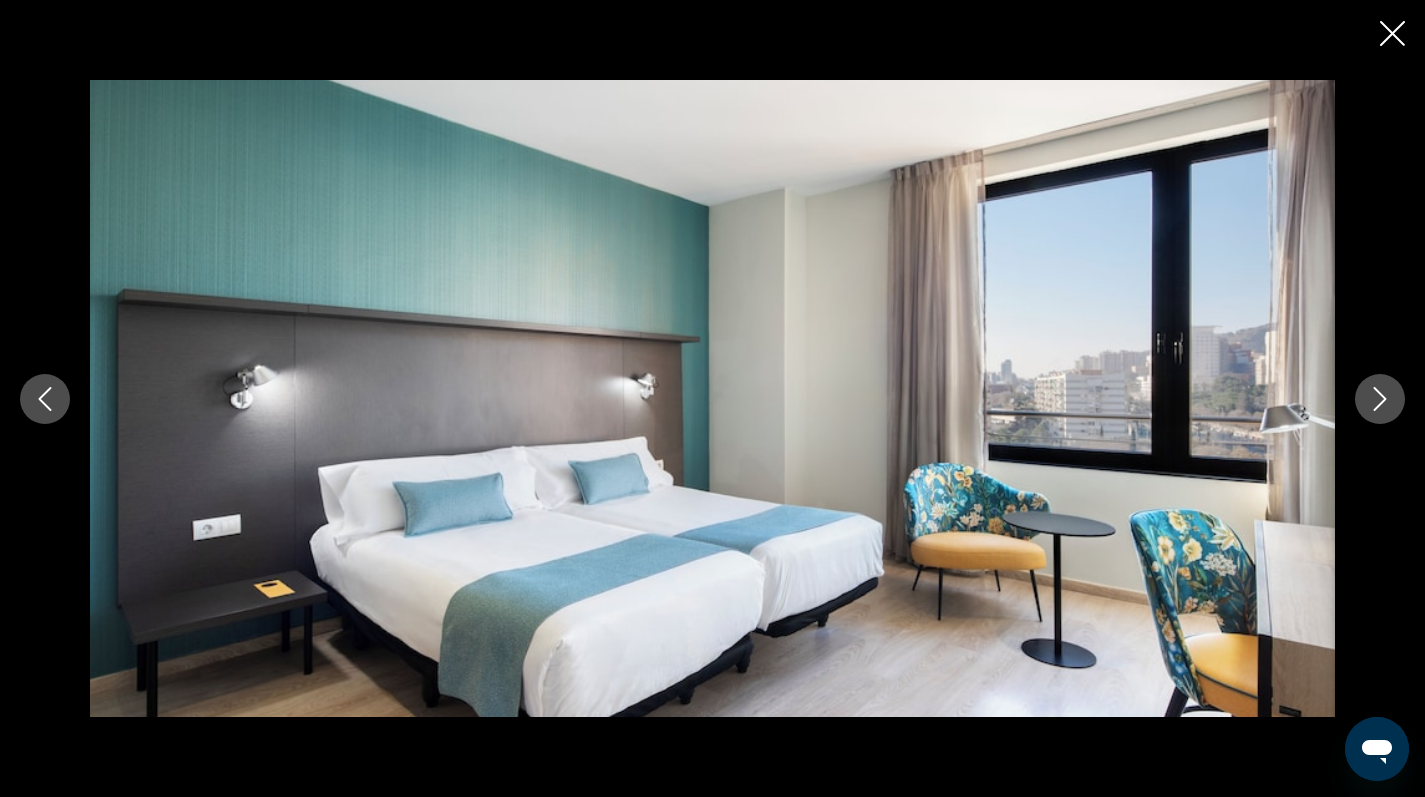 click 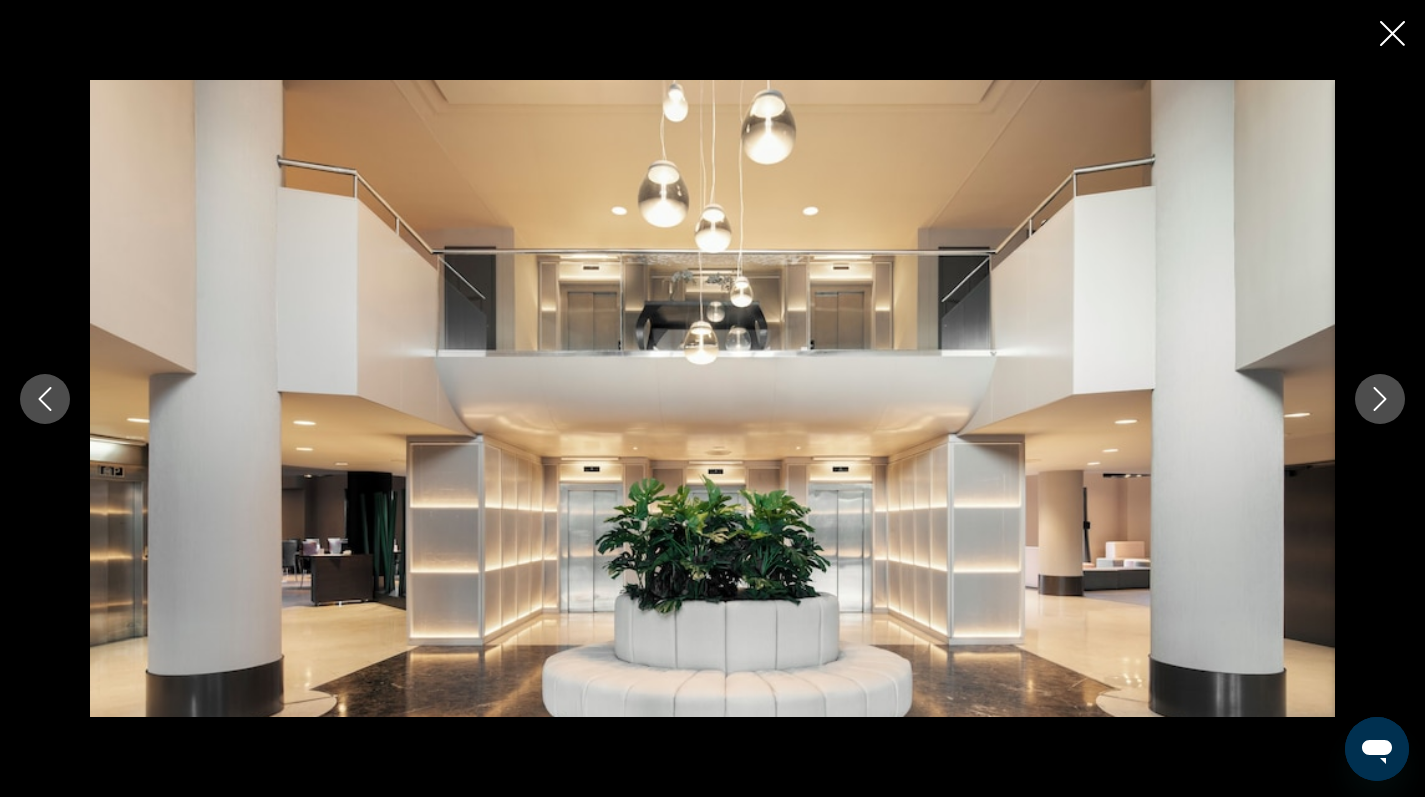 click 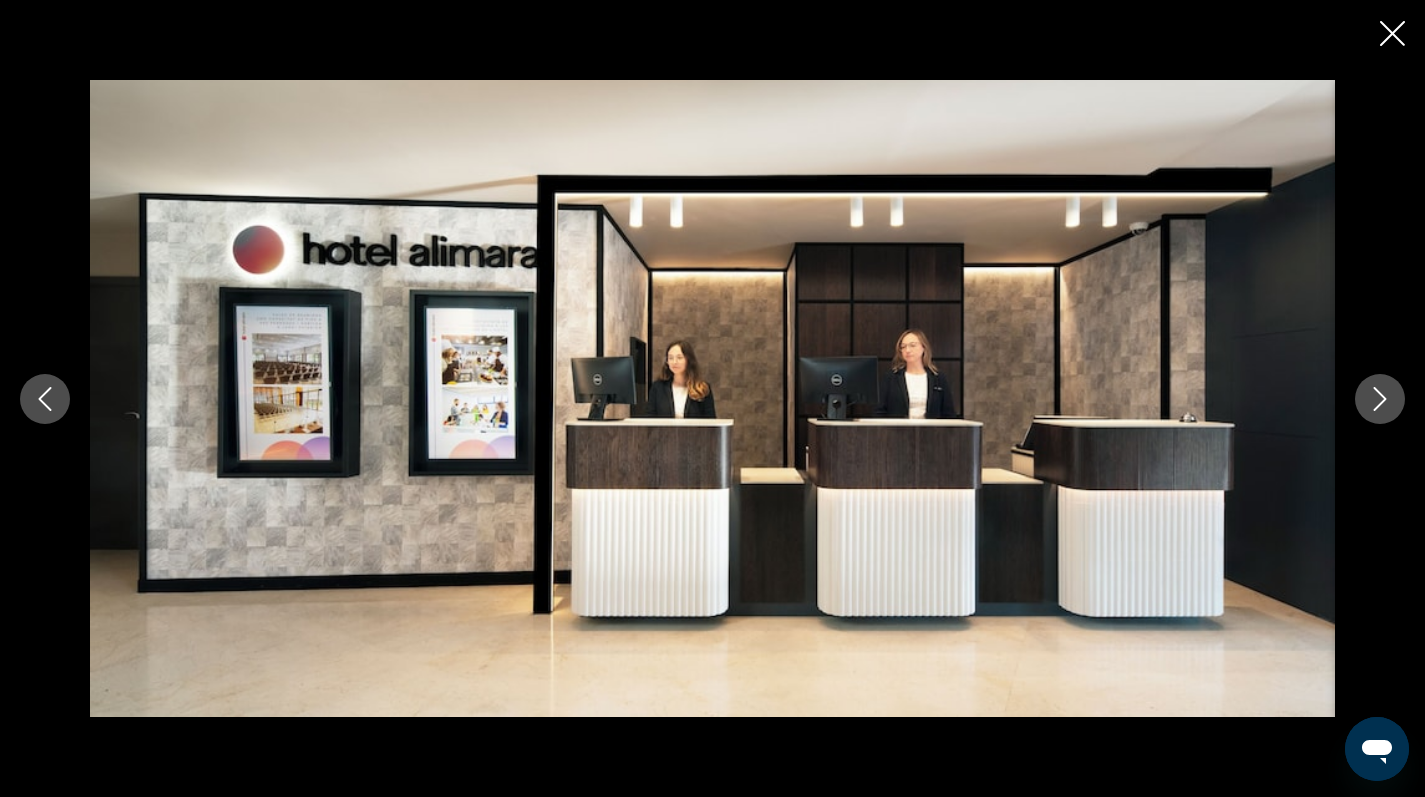 click 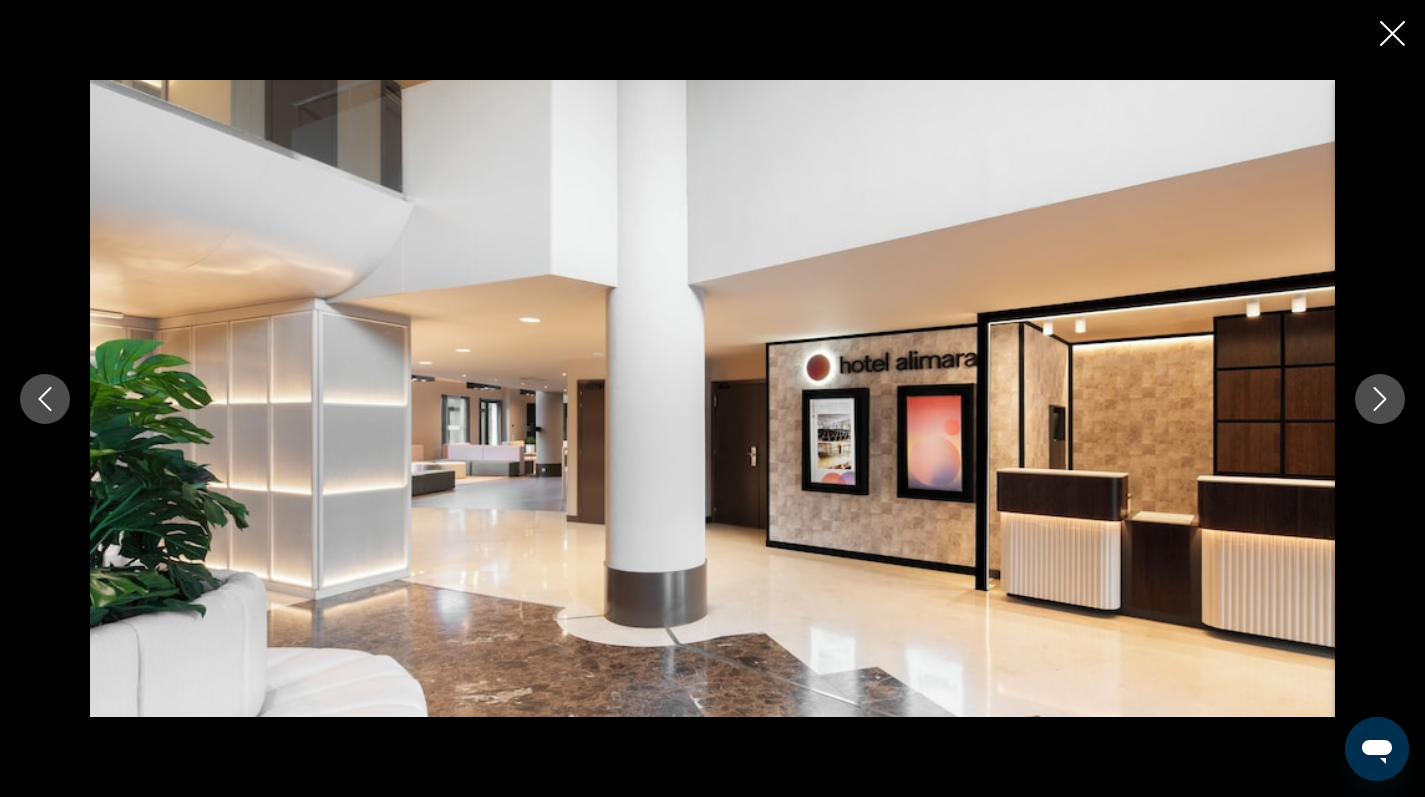 click 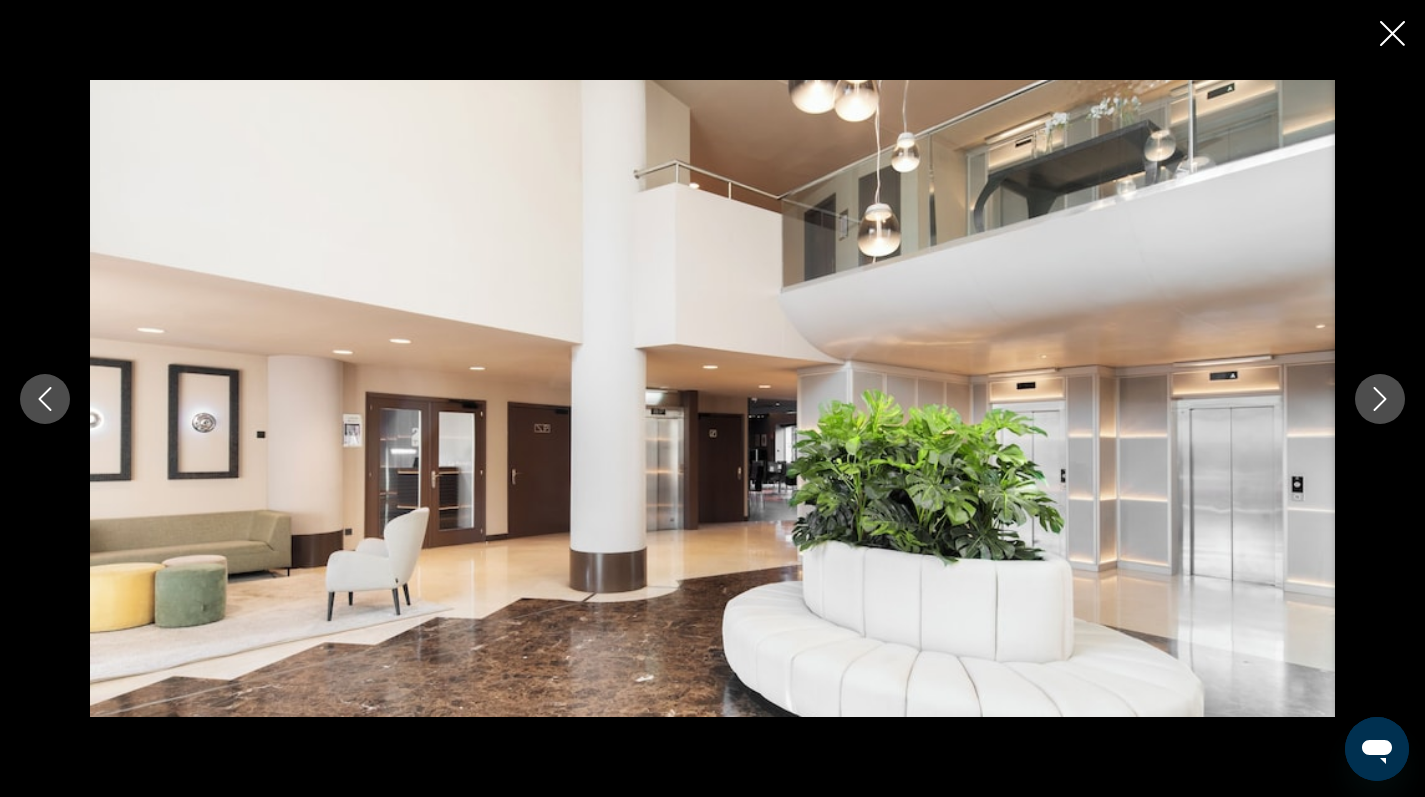 click 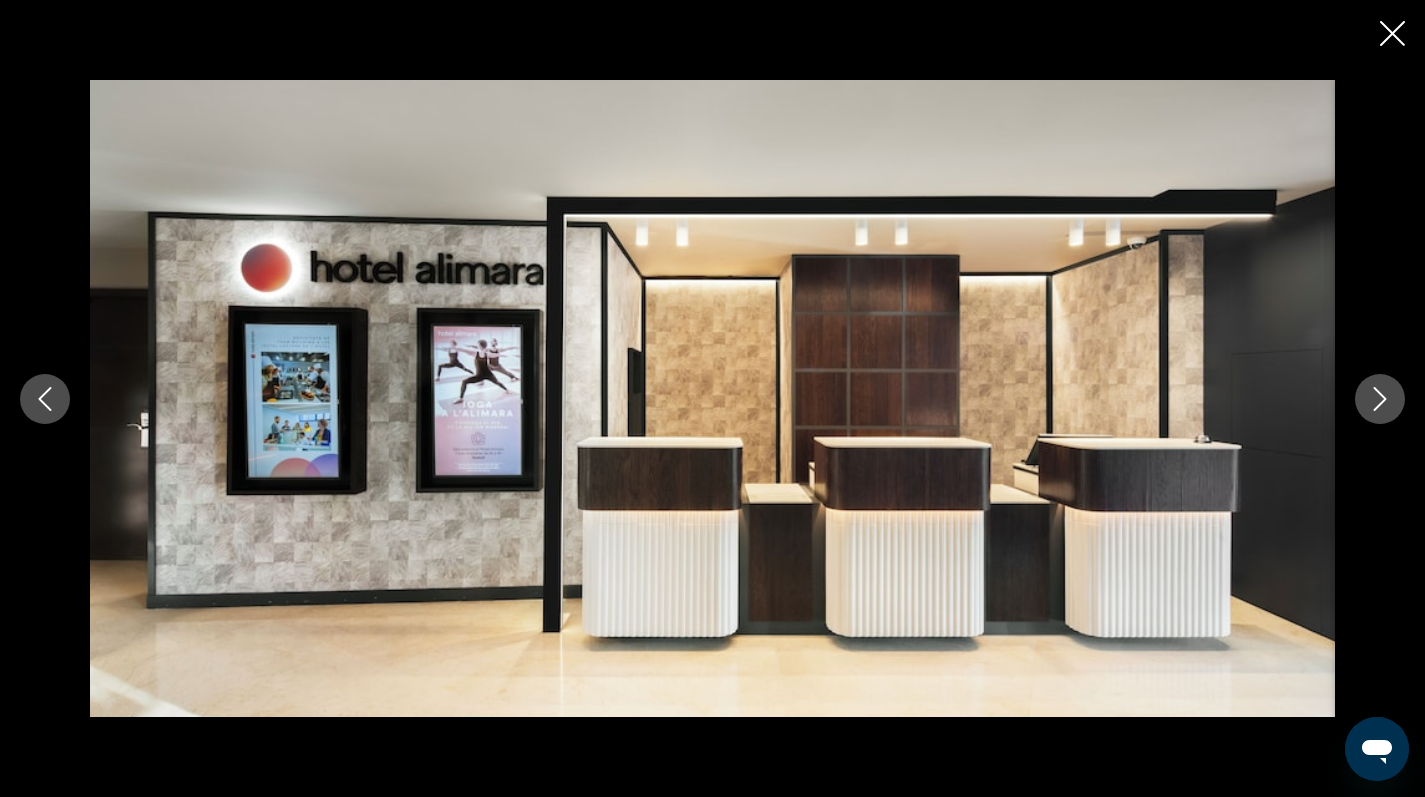 click 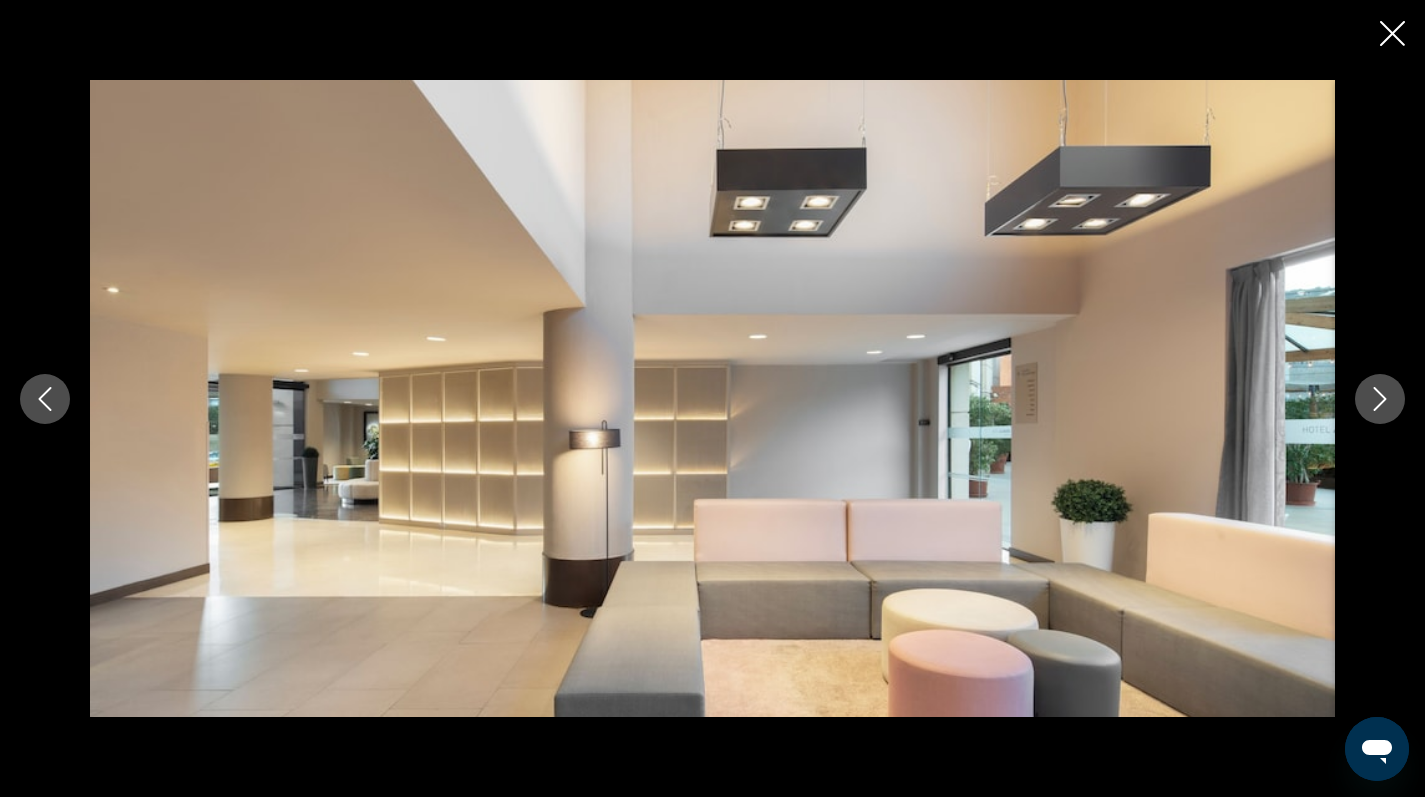 click 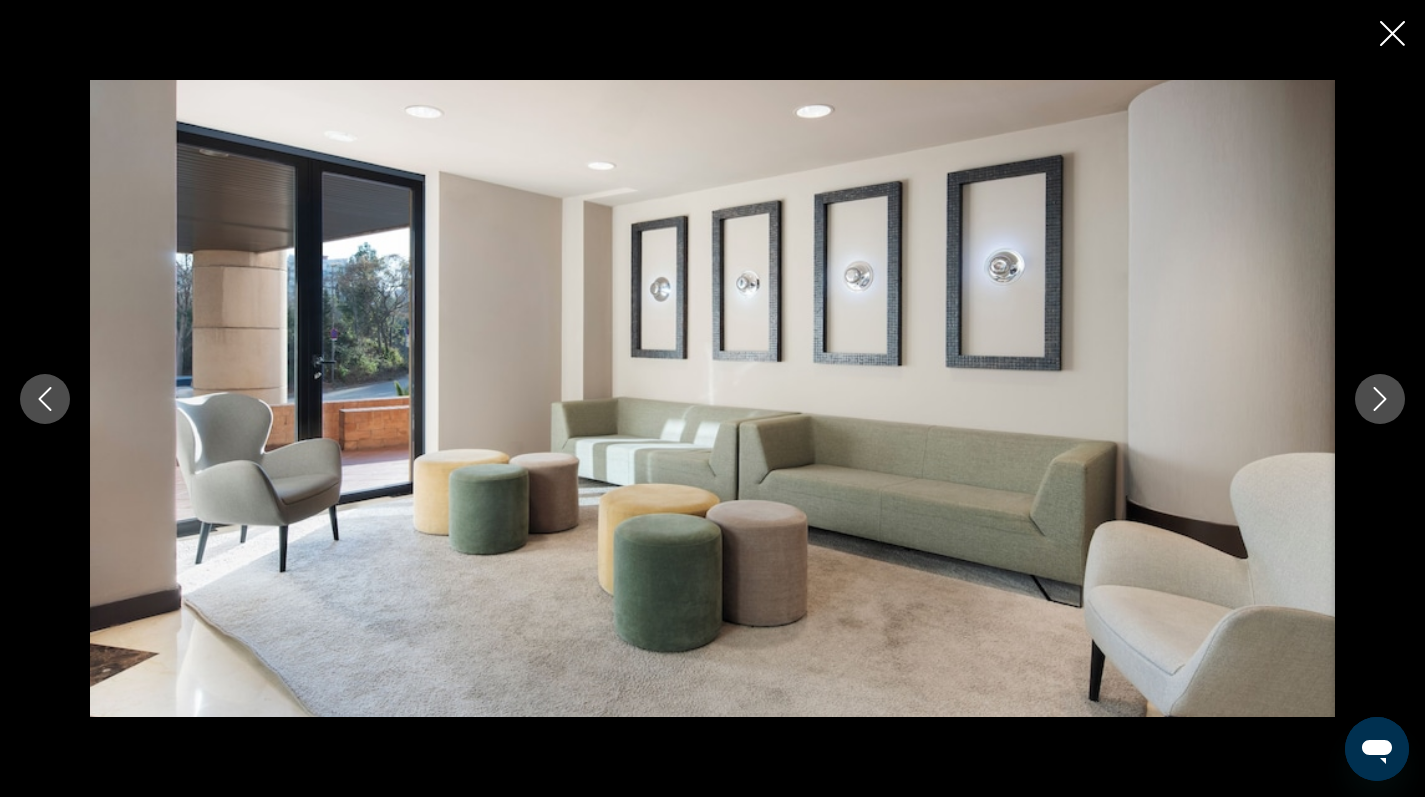 click 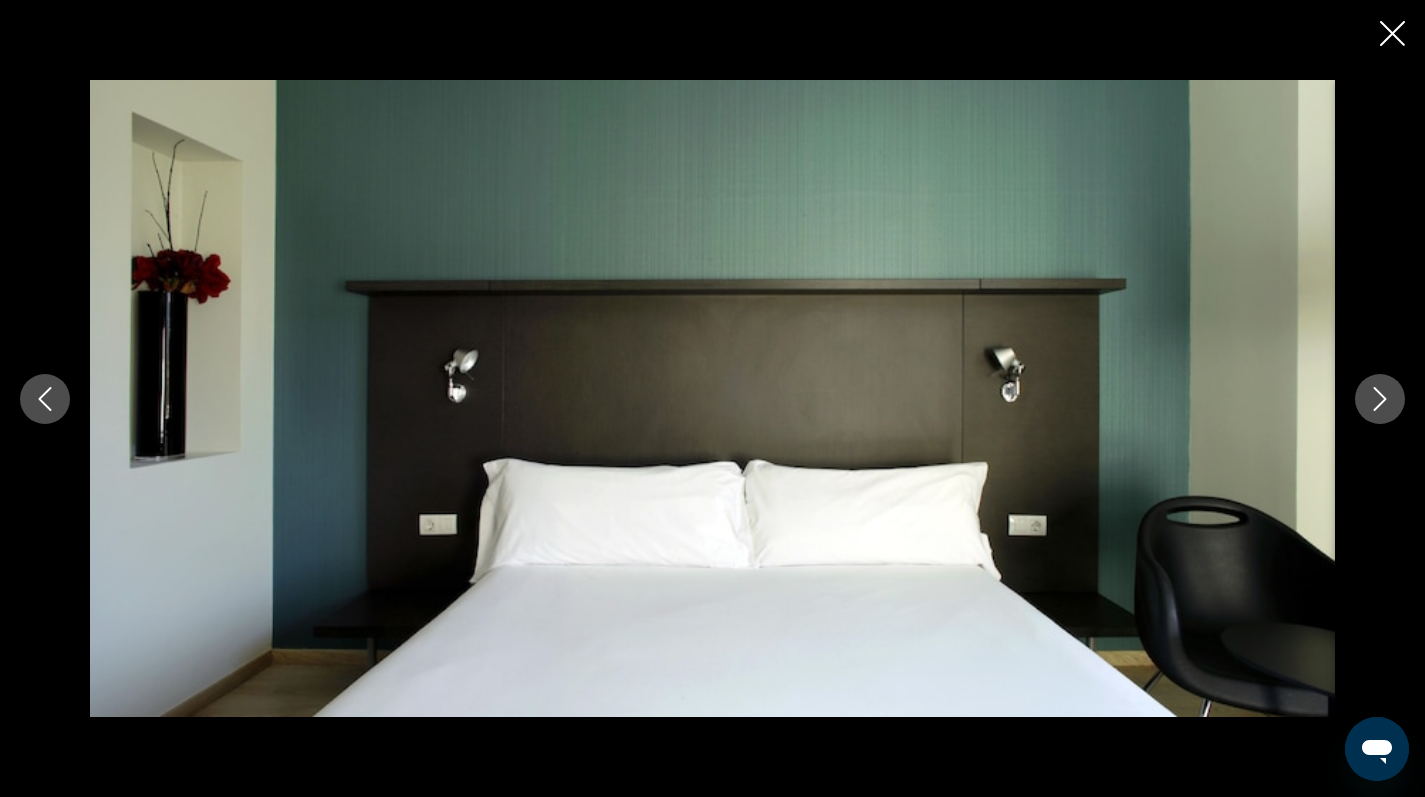 click 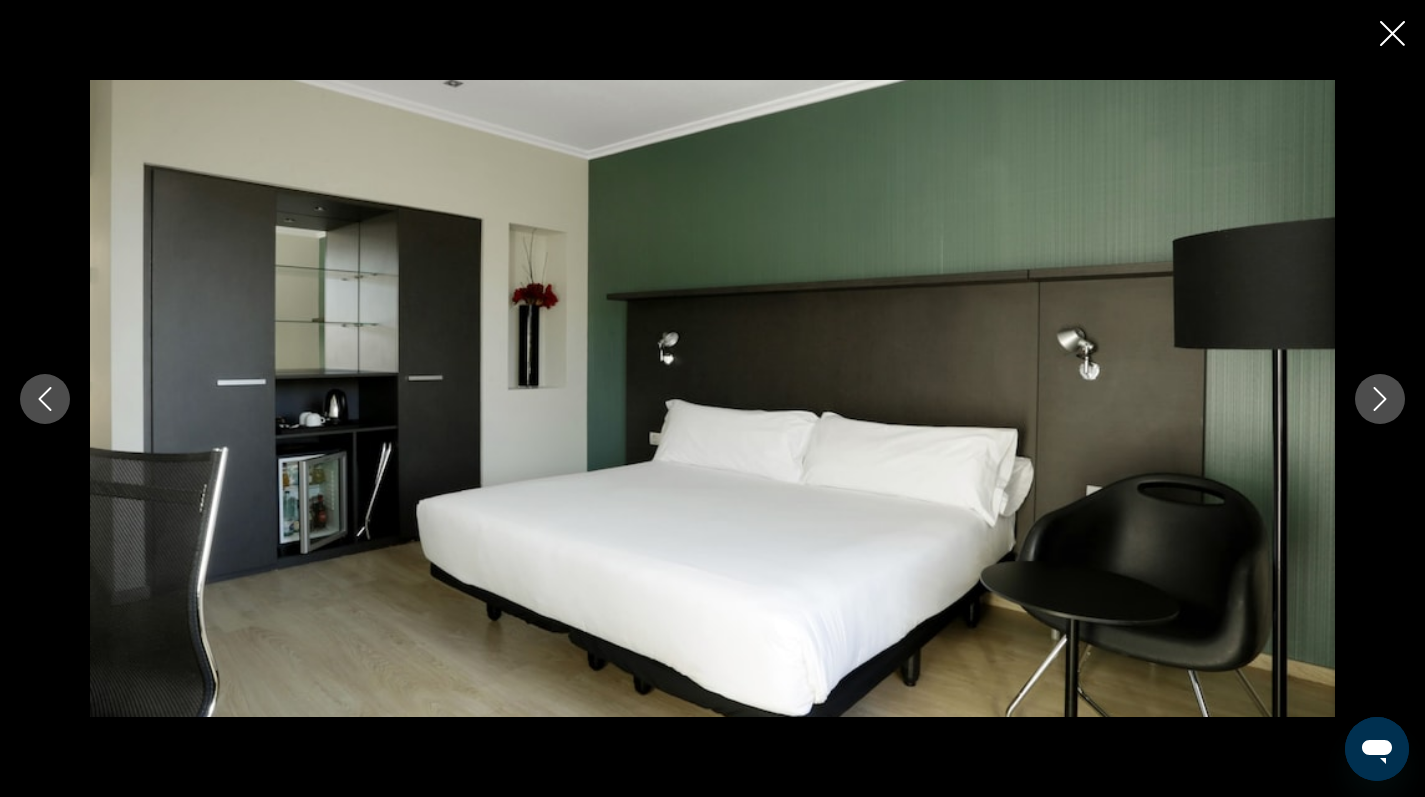 click 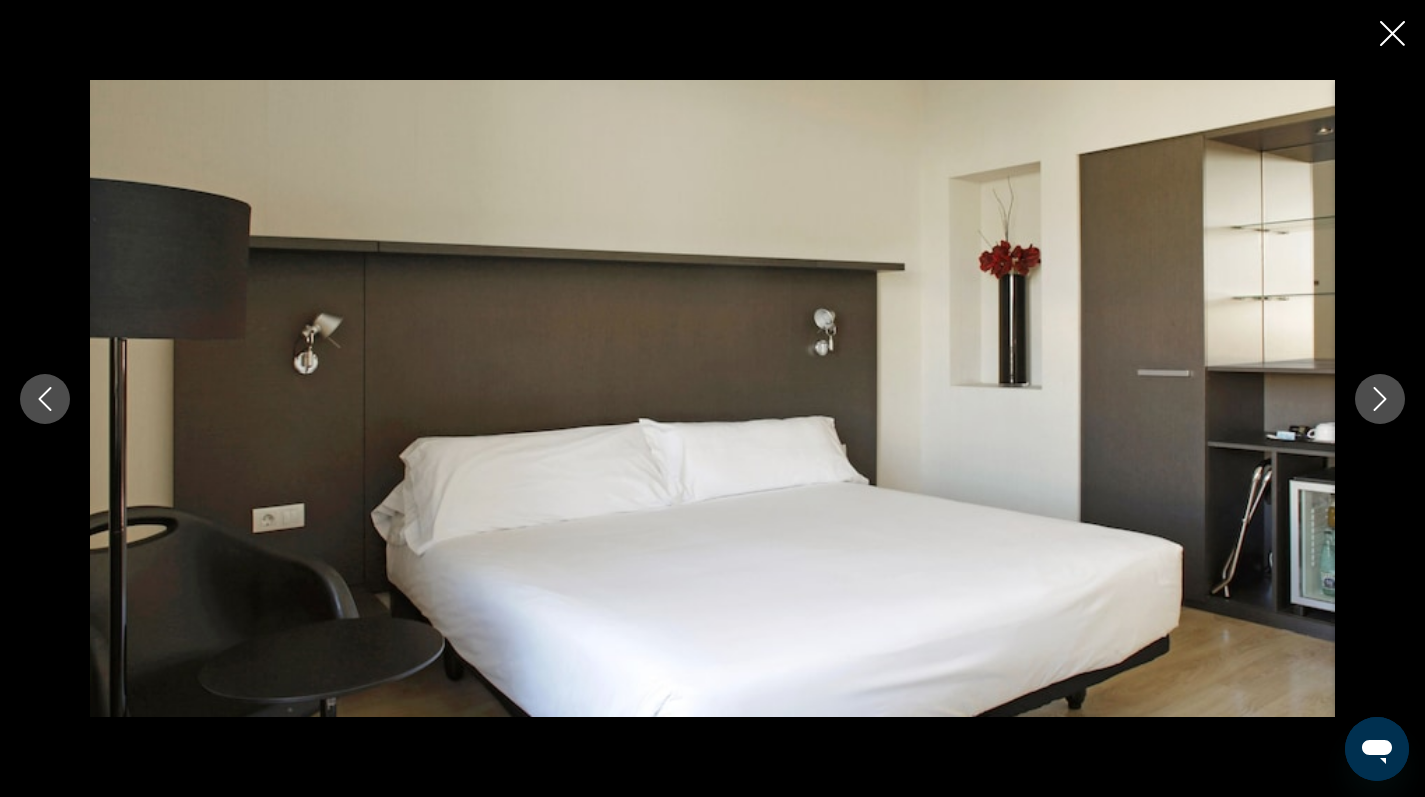 click 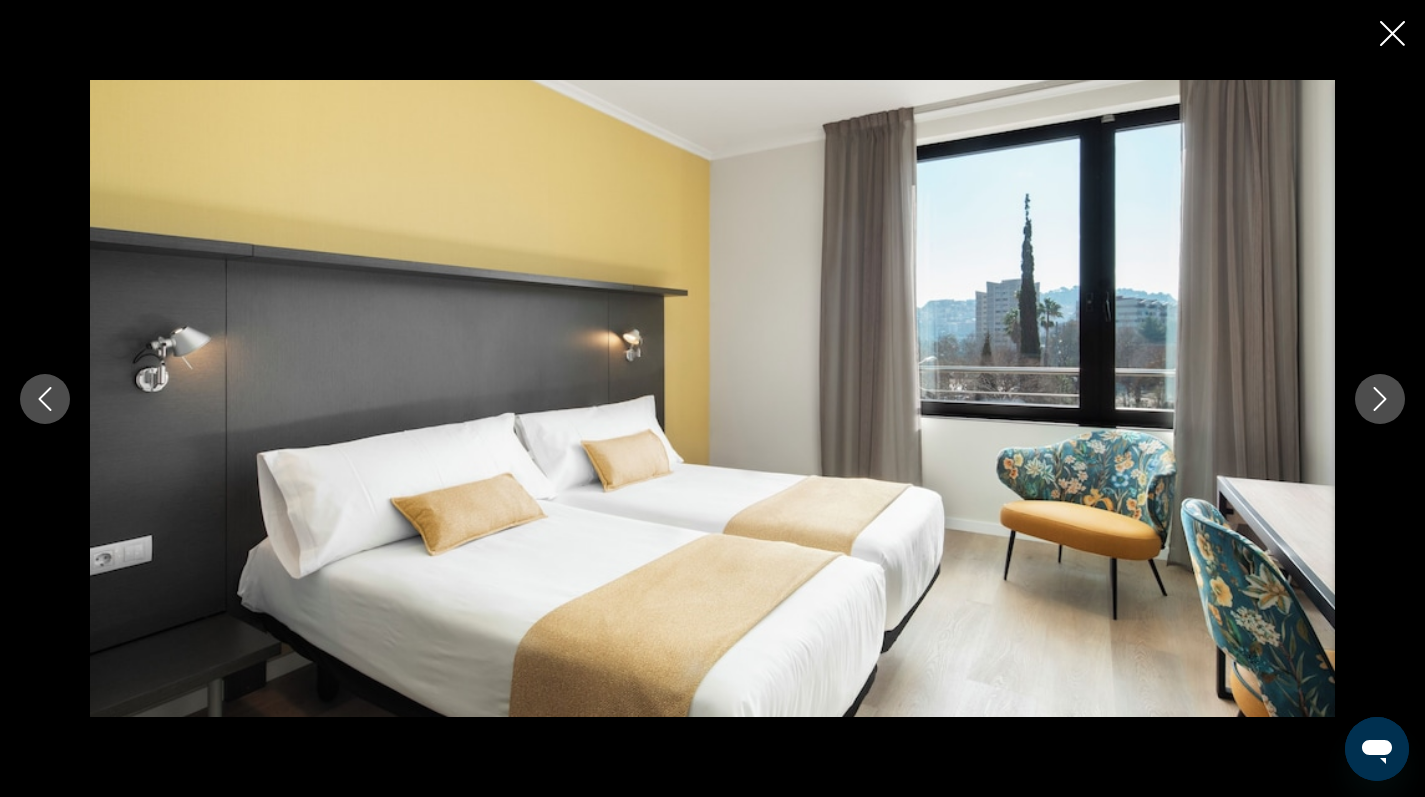 click 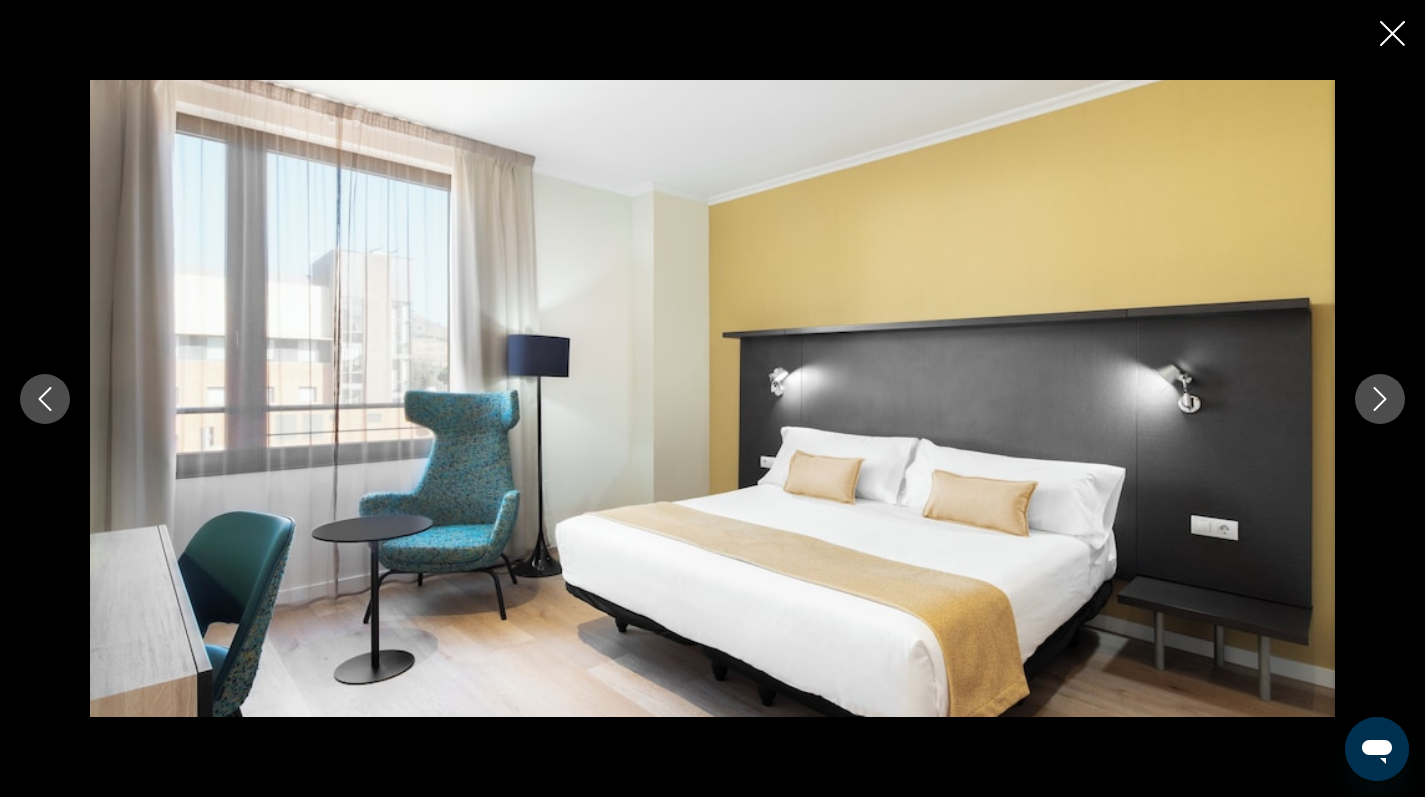 click 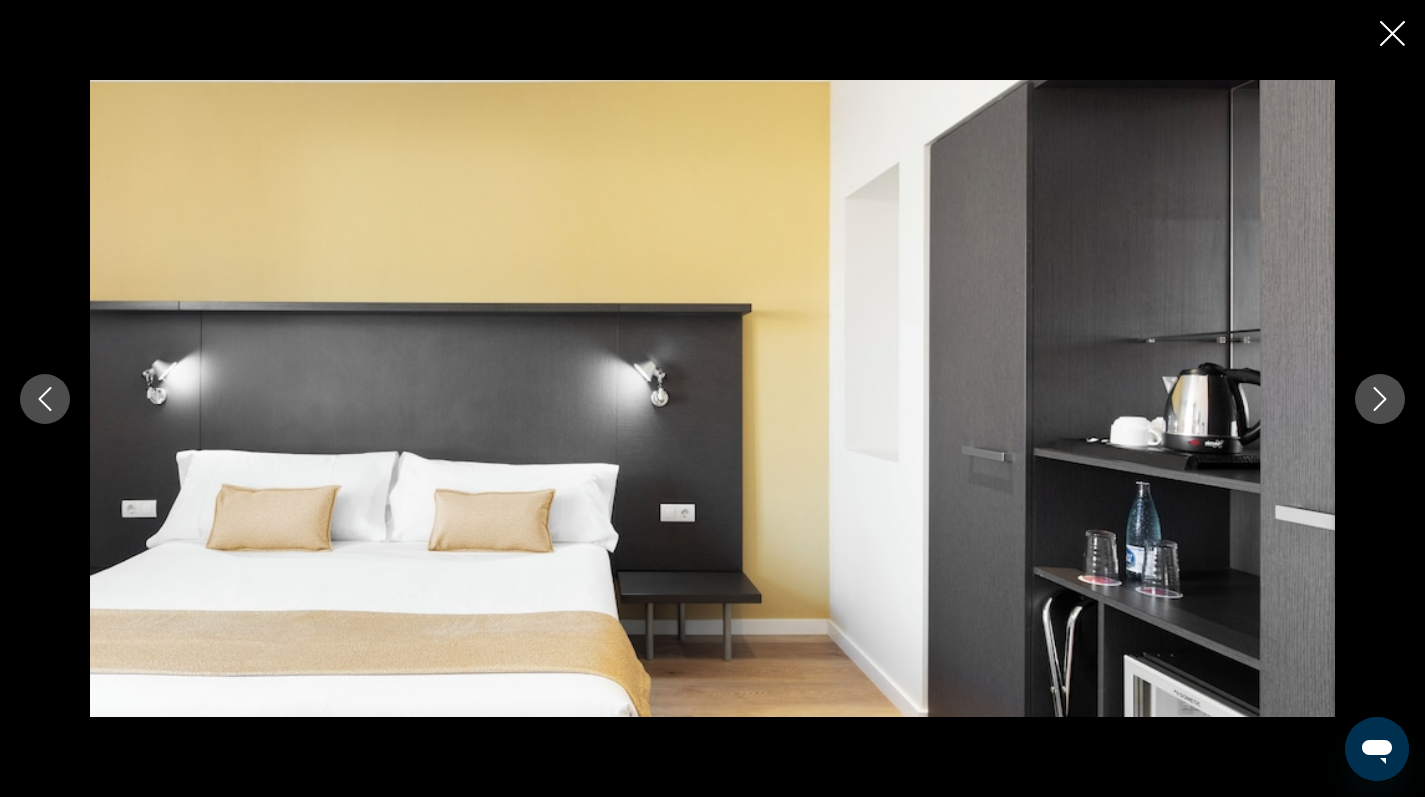 click 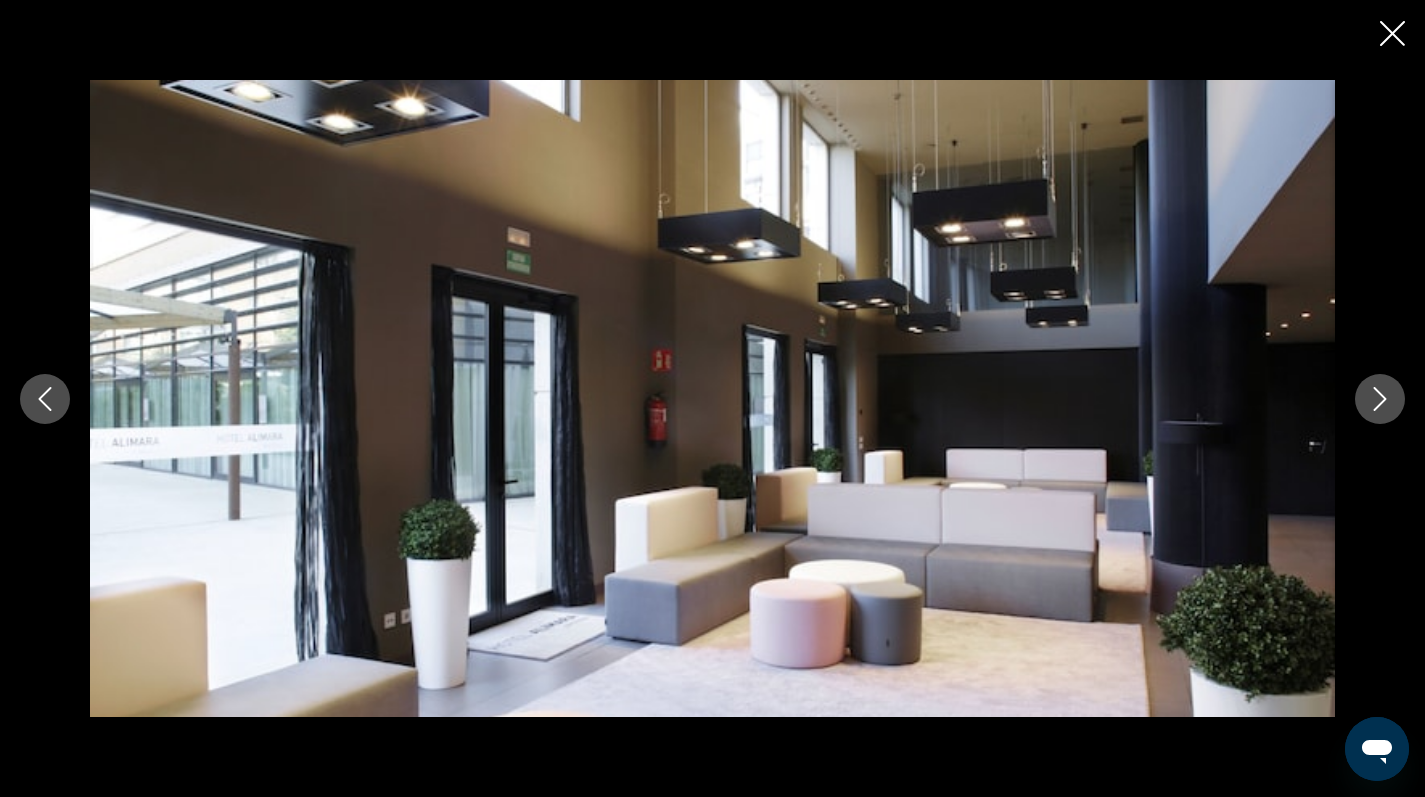 click 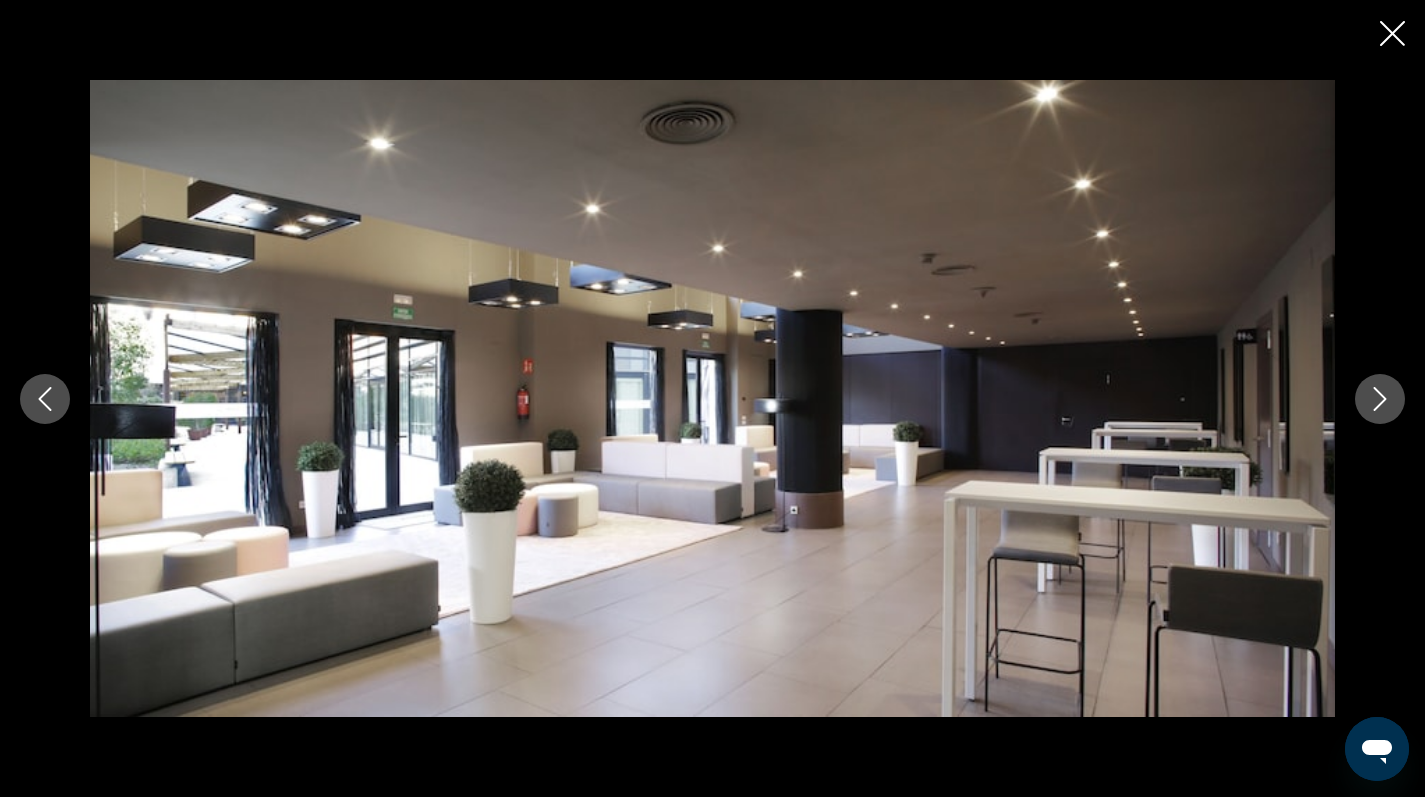 click 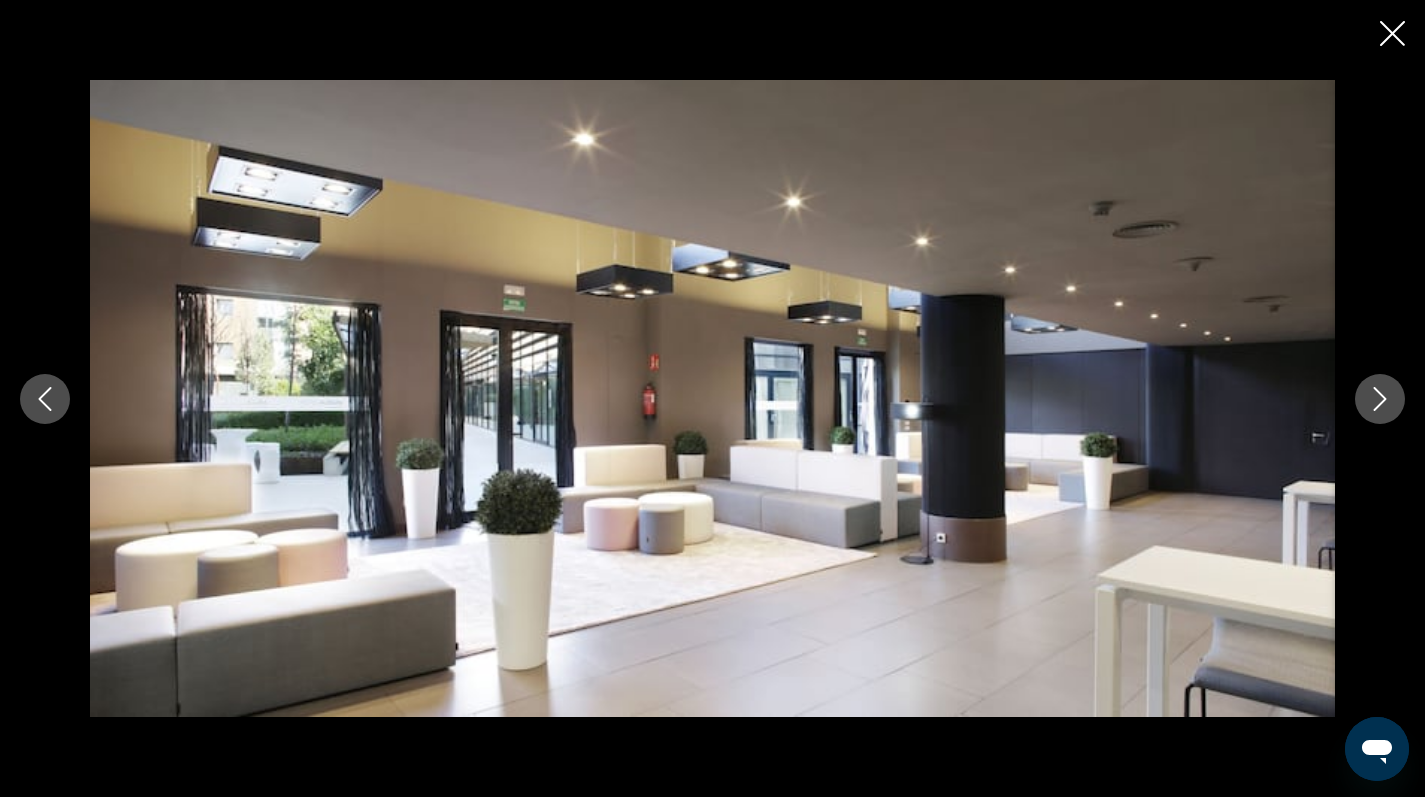 click 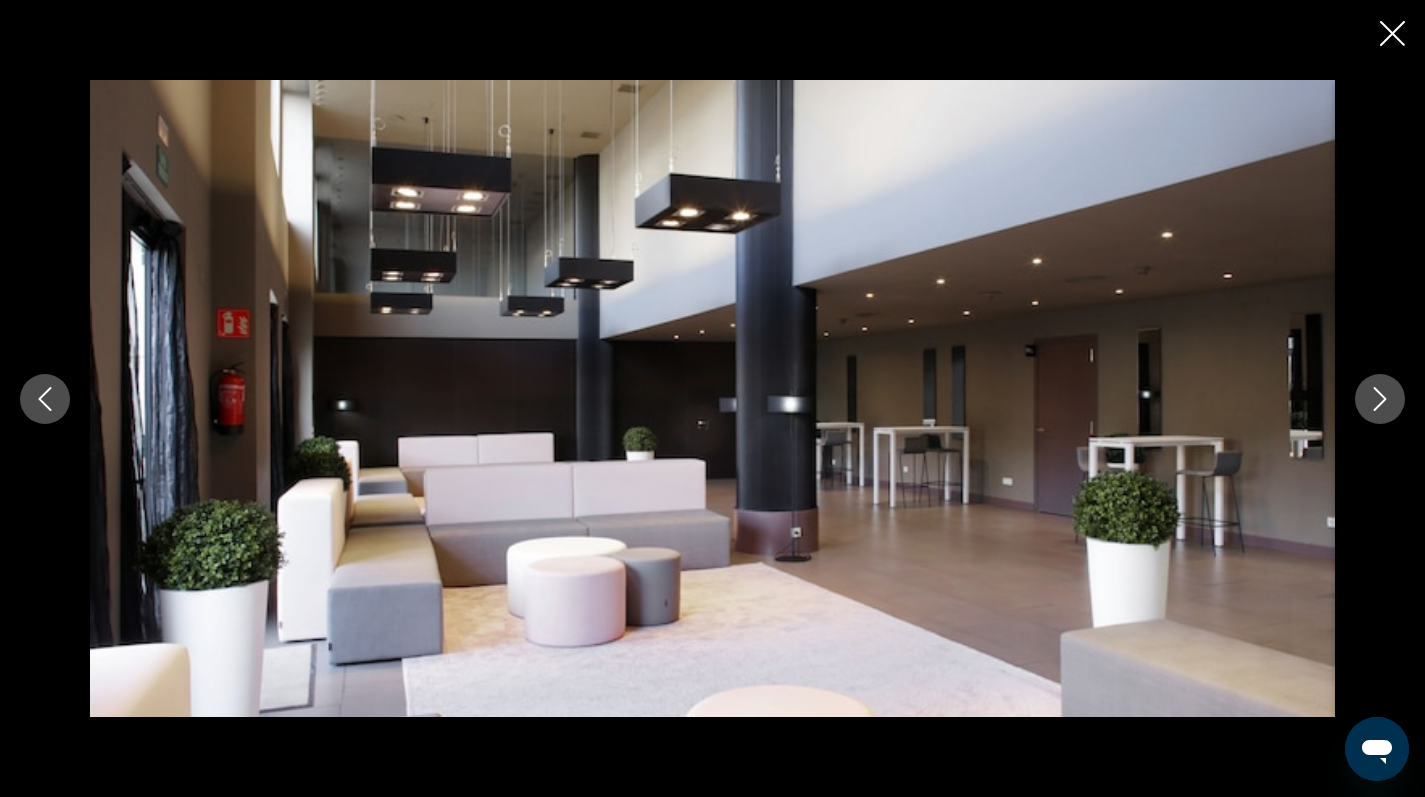 click 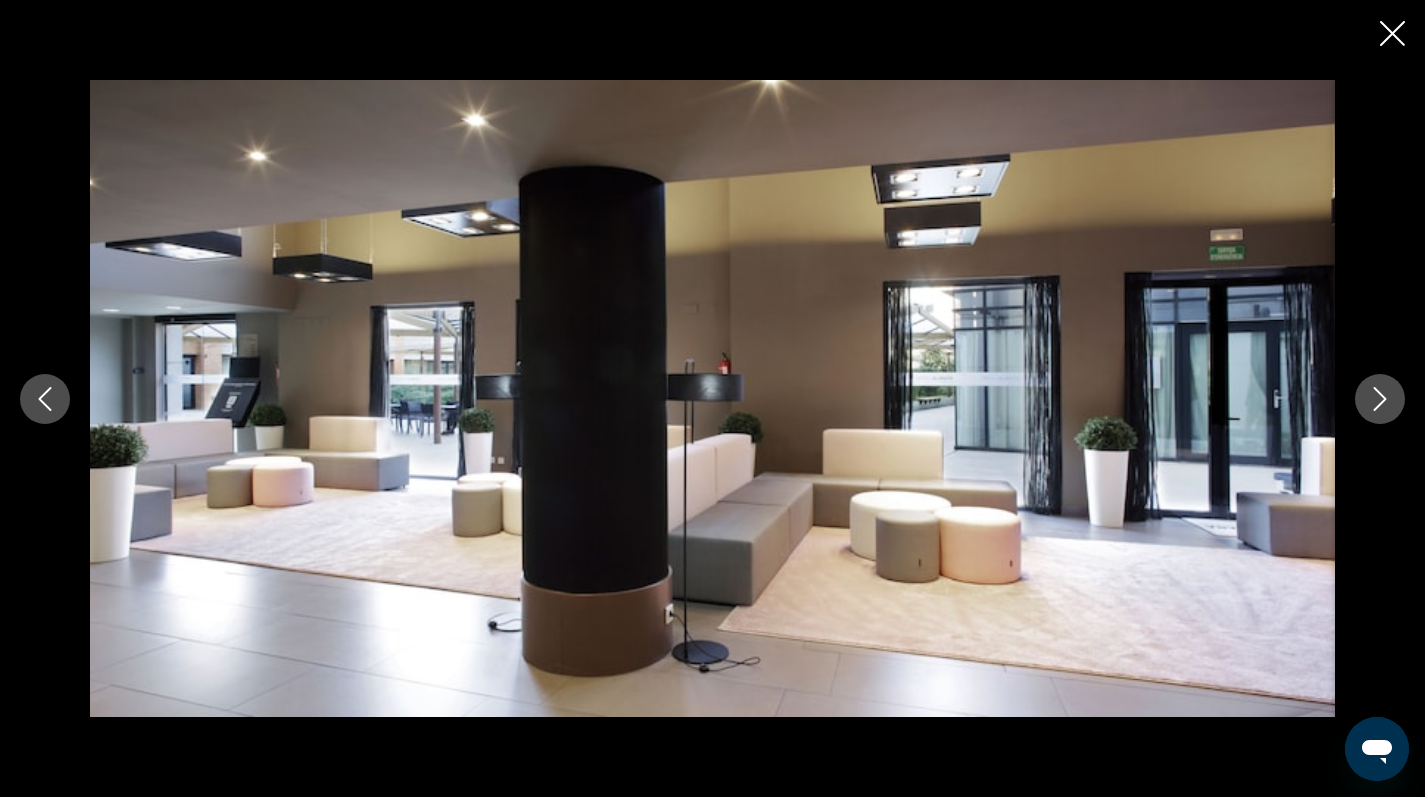 click 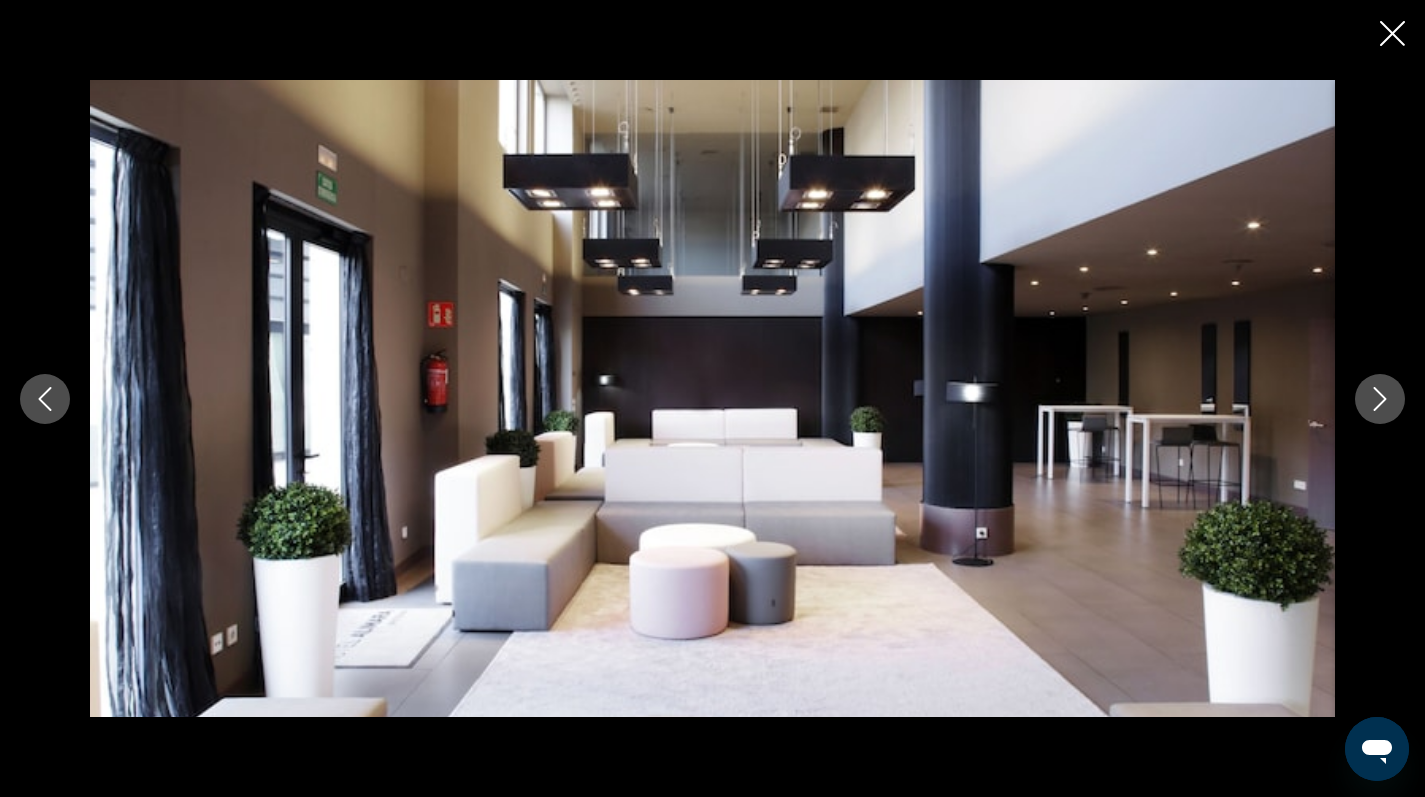 click 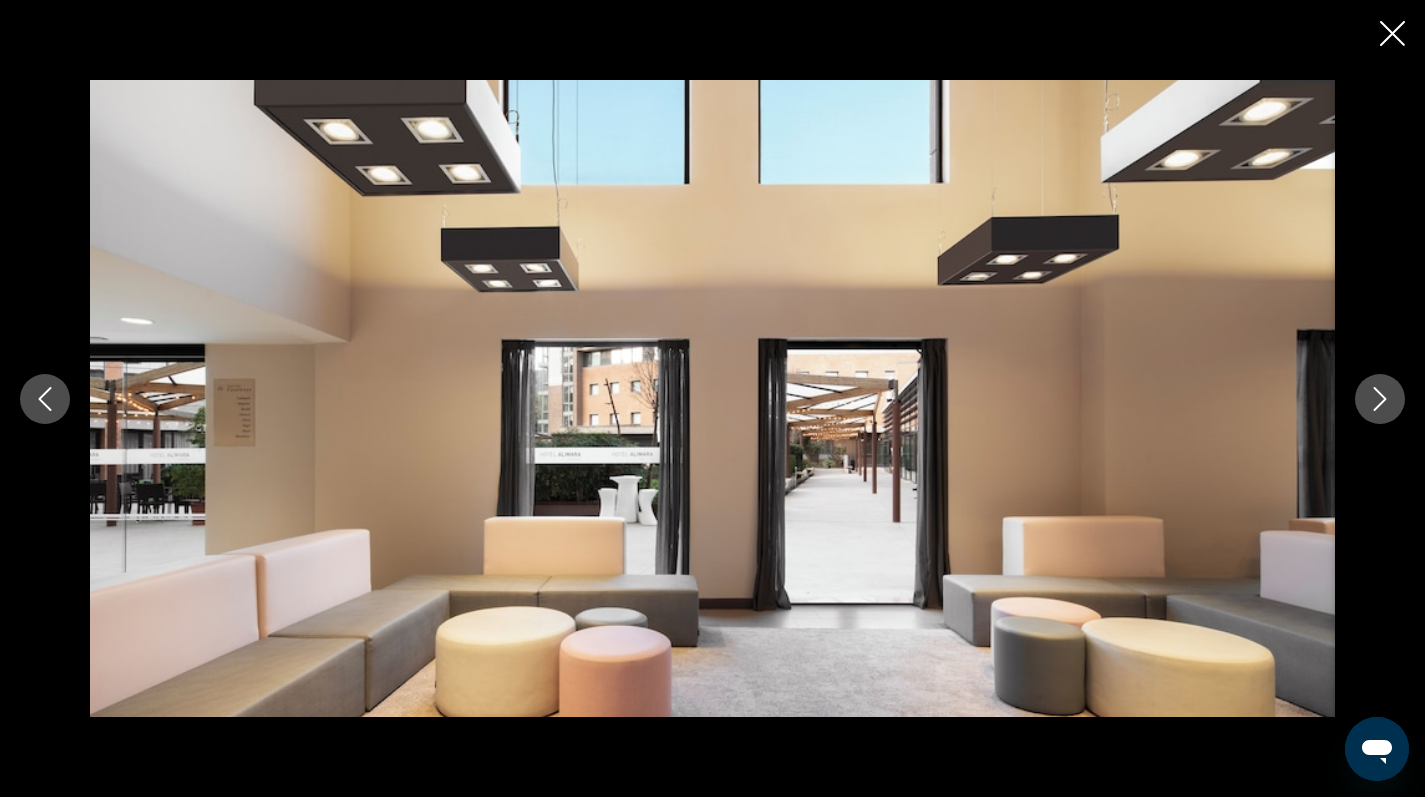 click 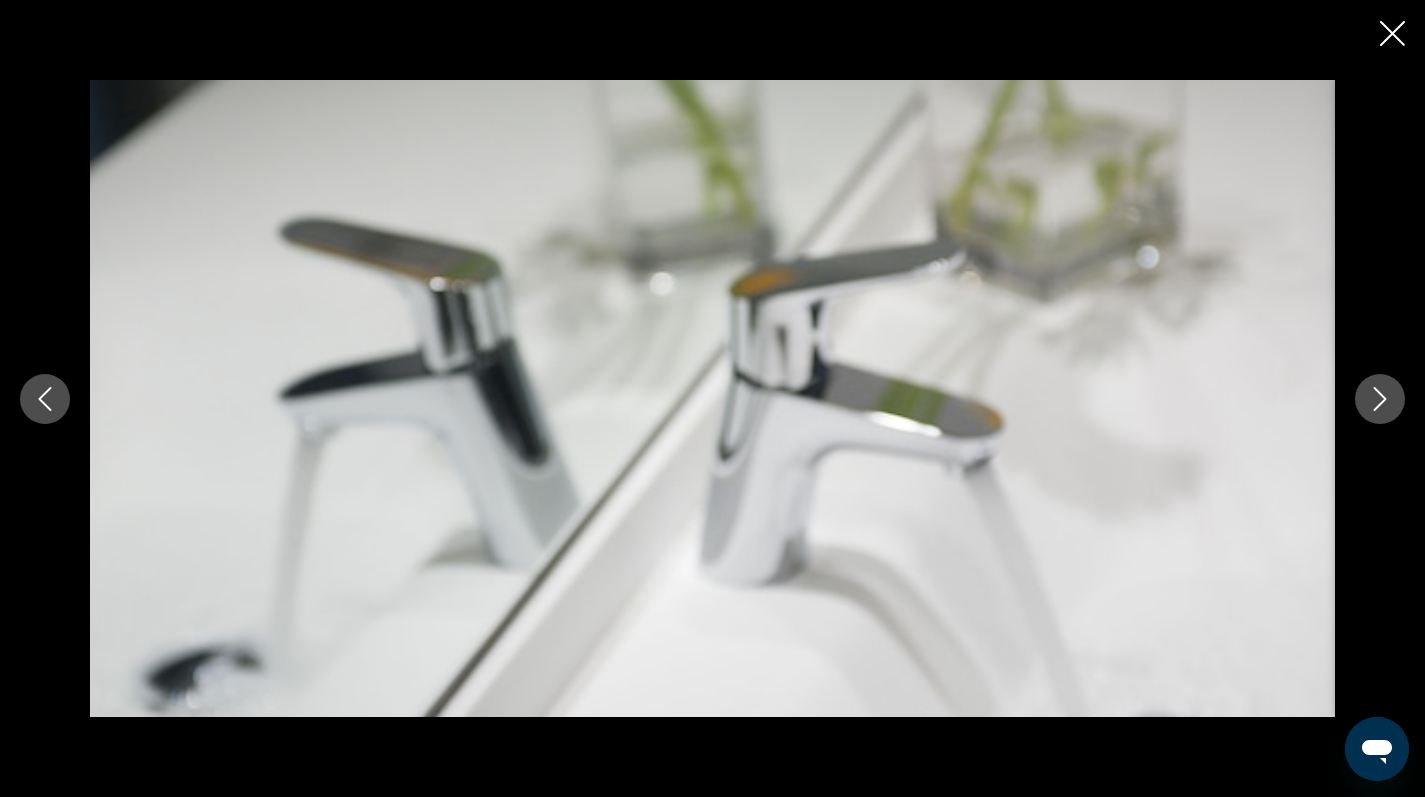 click 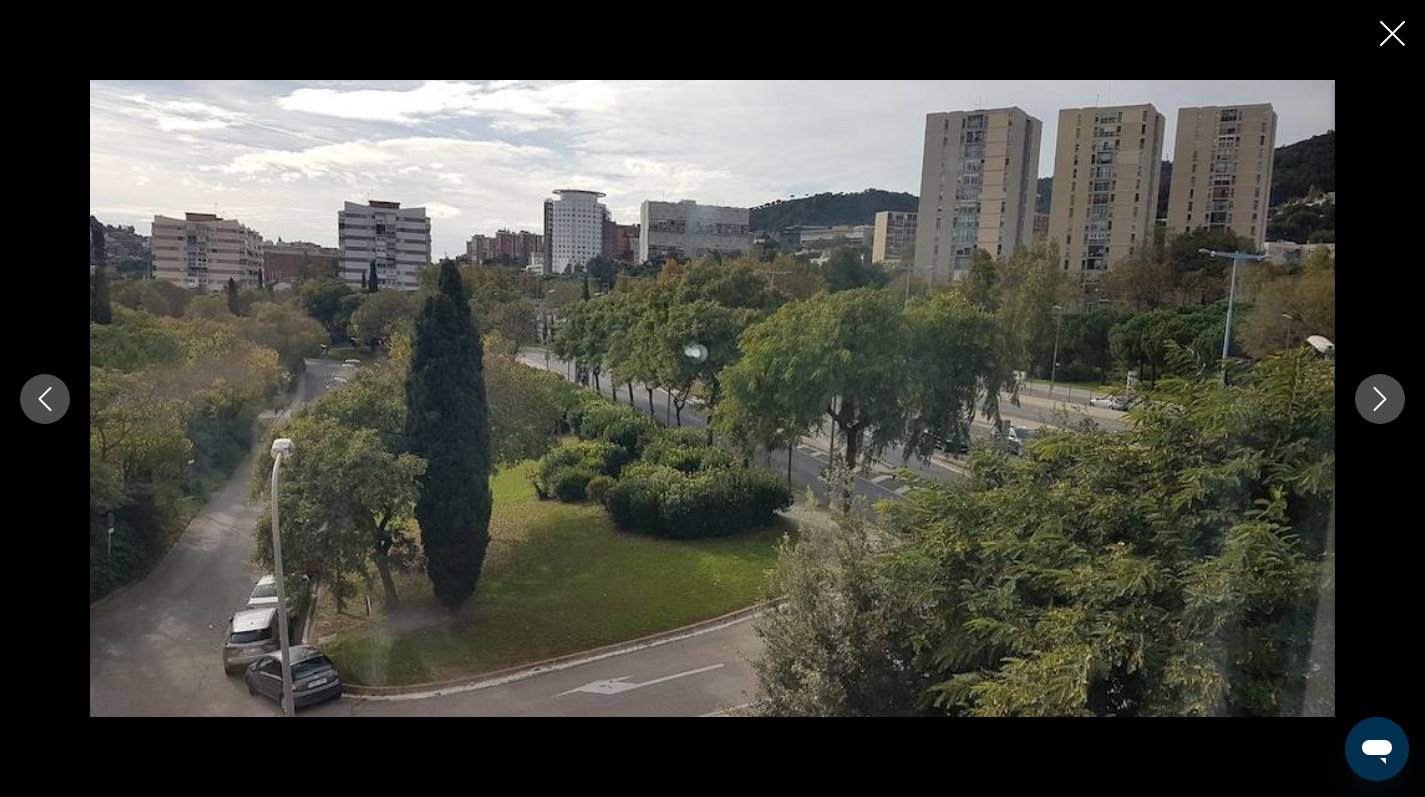 click 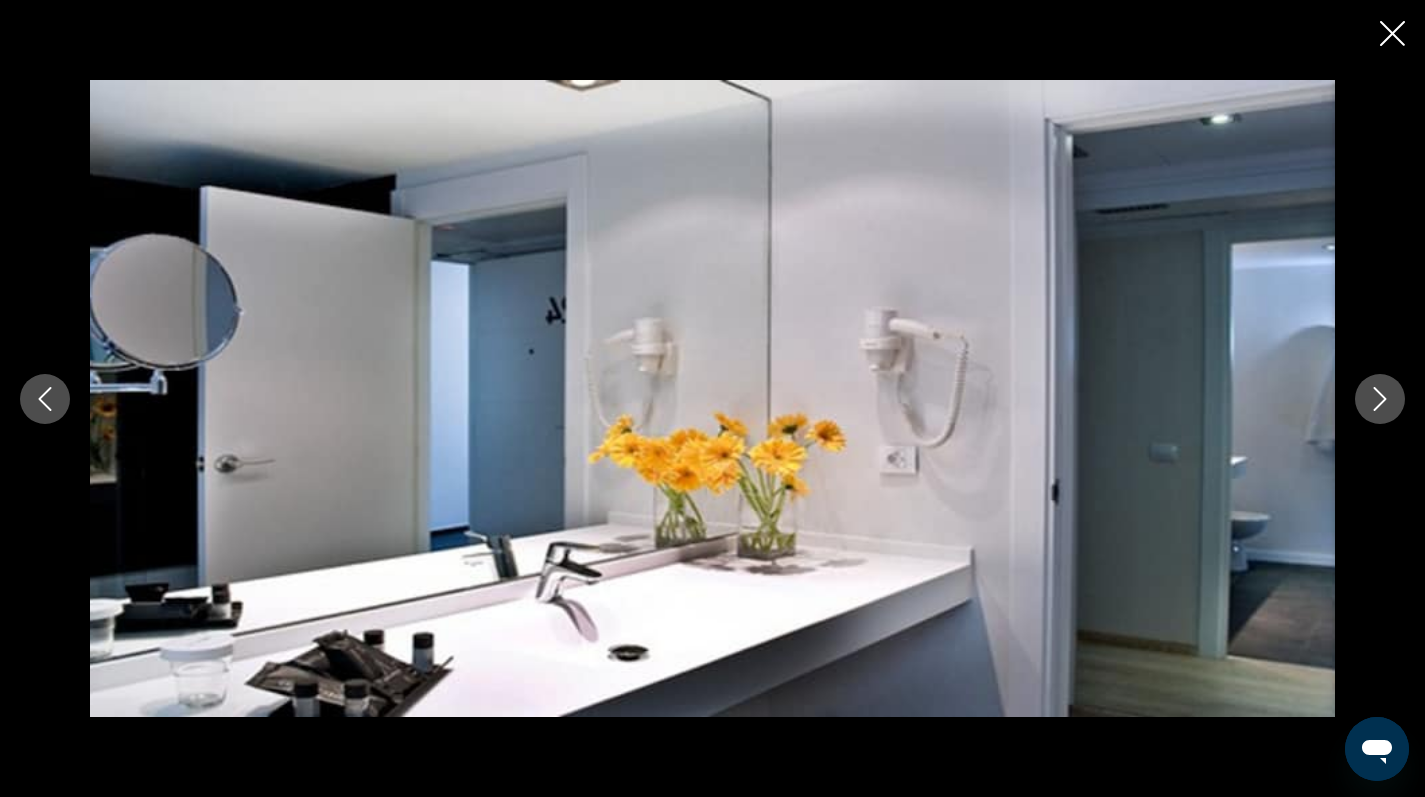 click 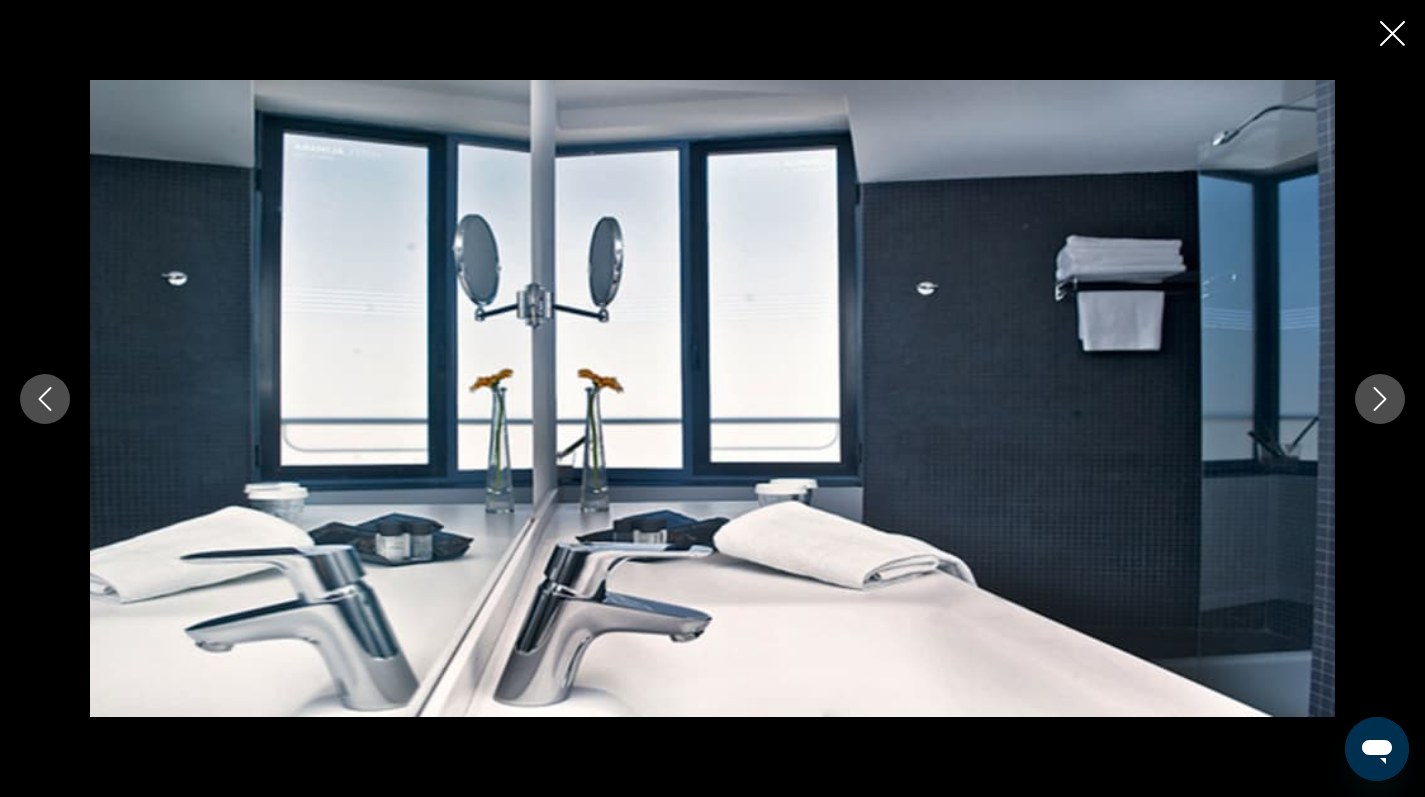 click 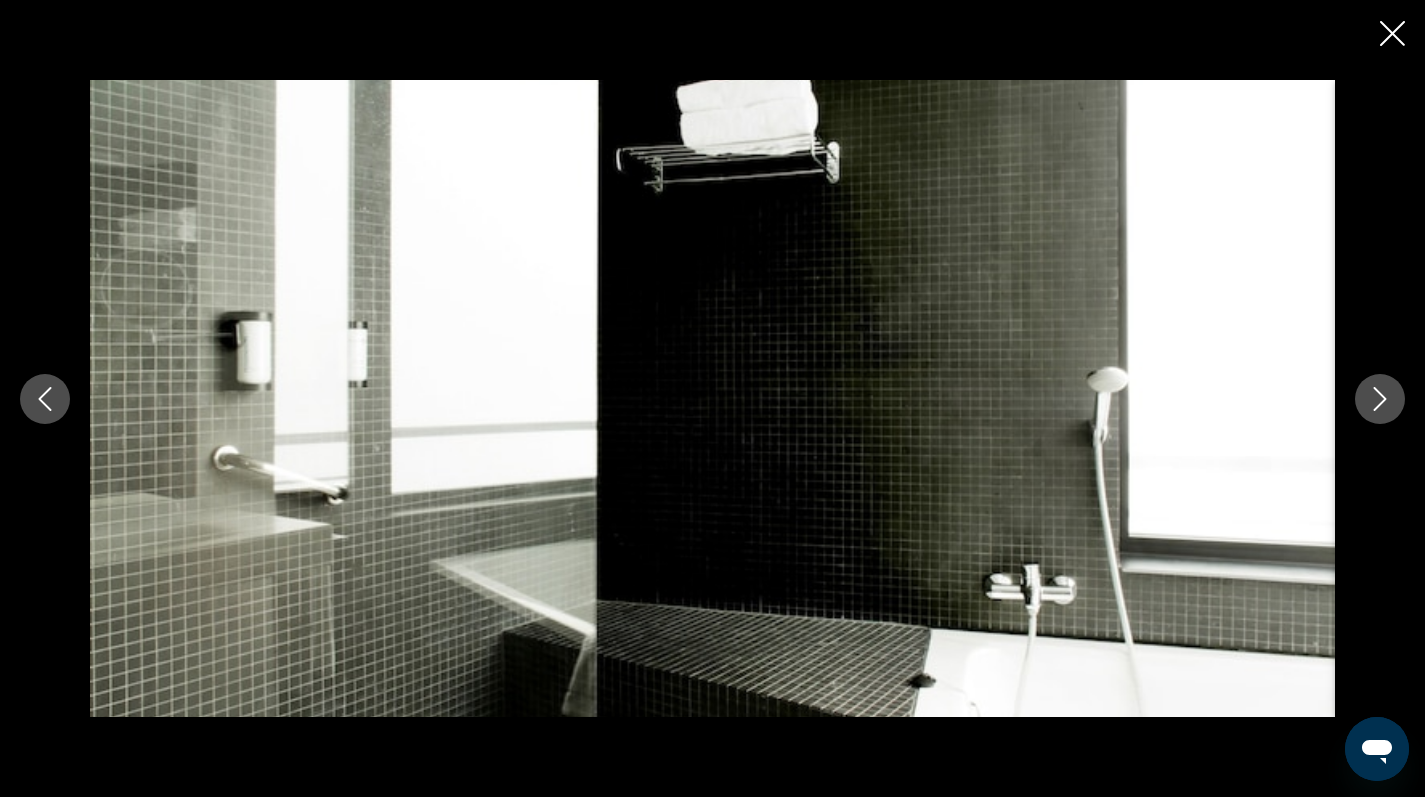 click 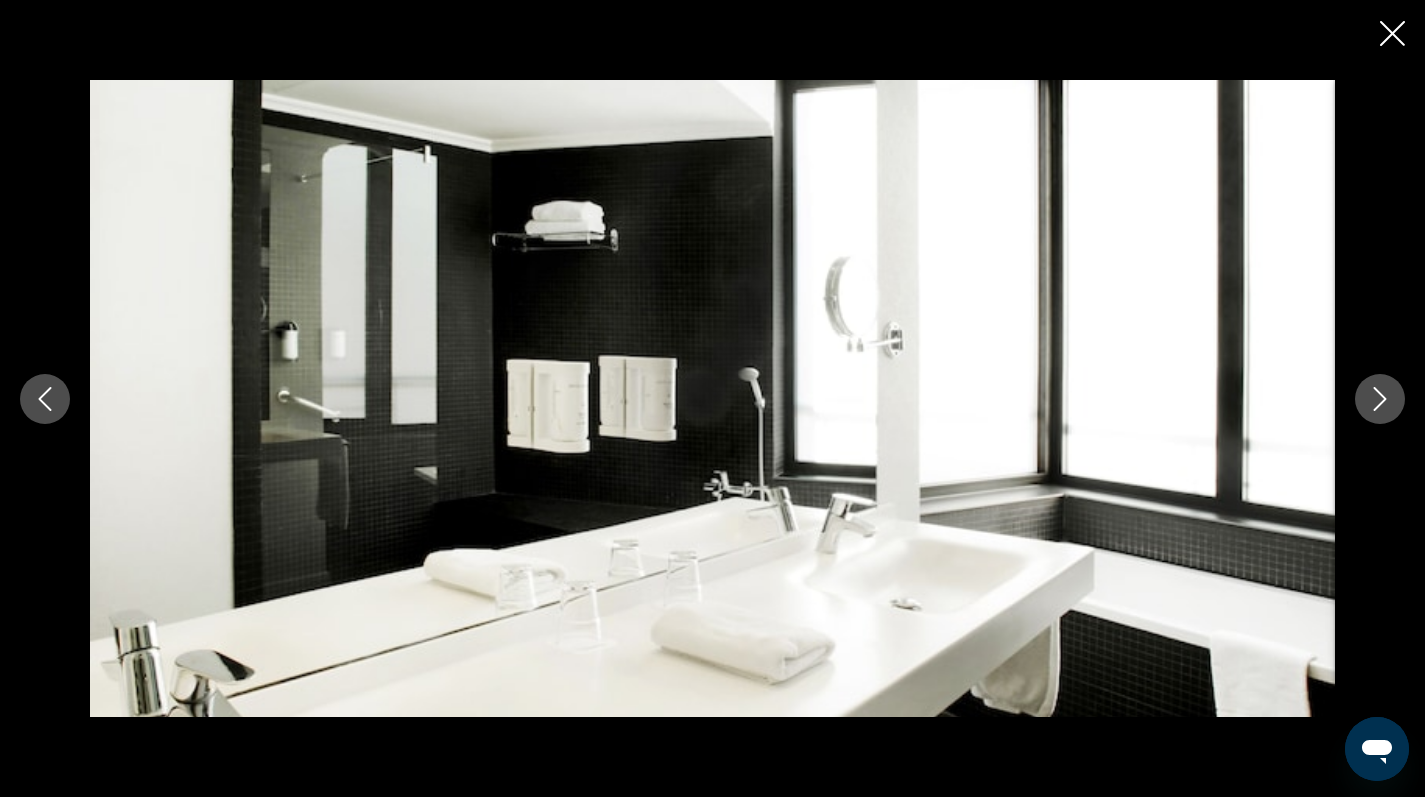 click 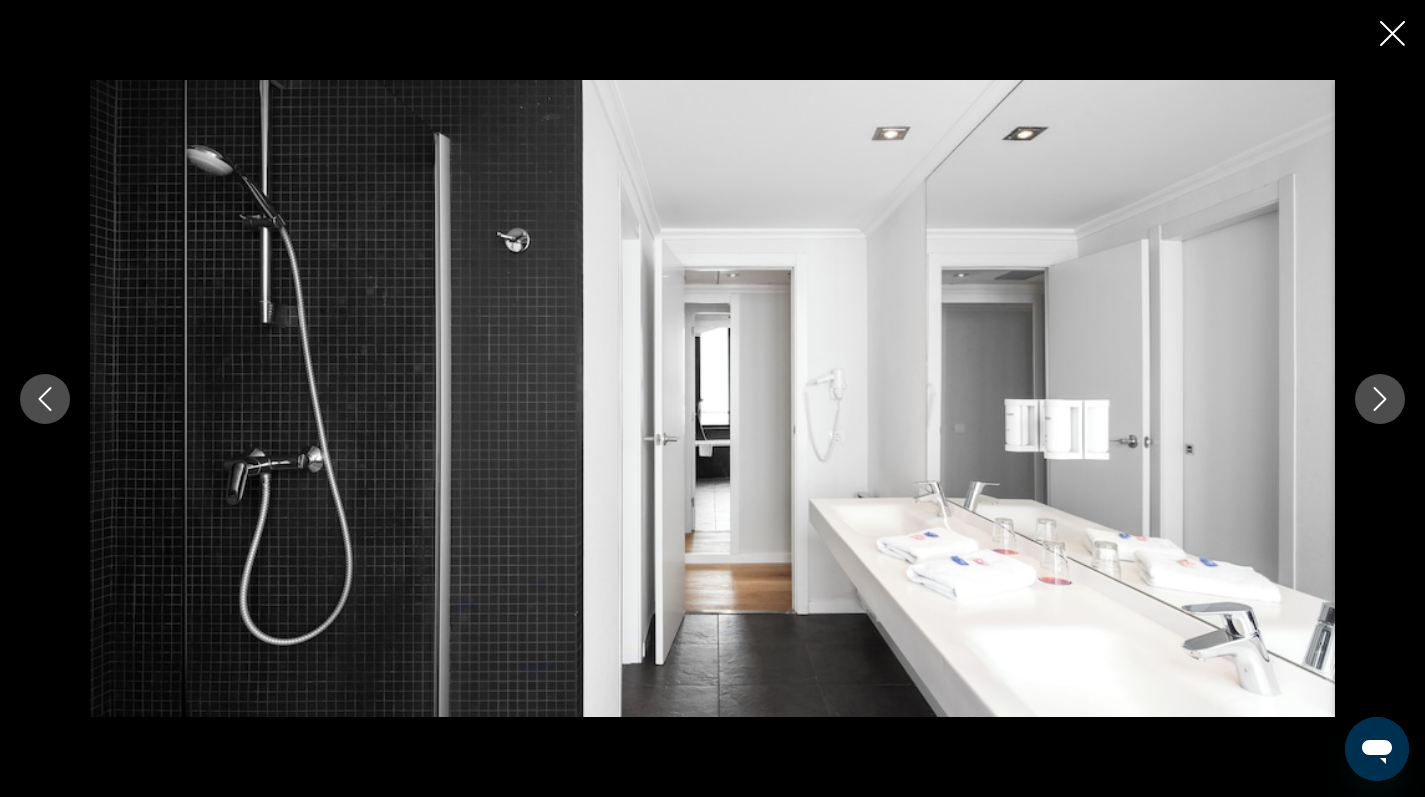 click 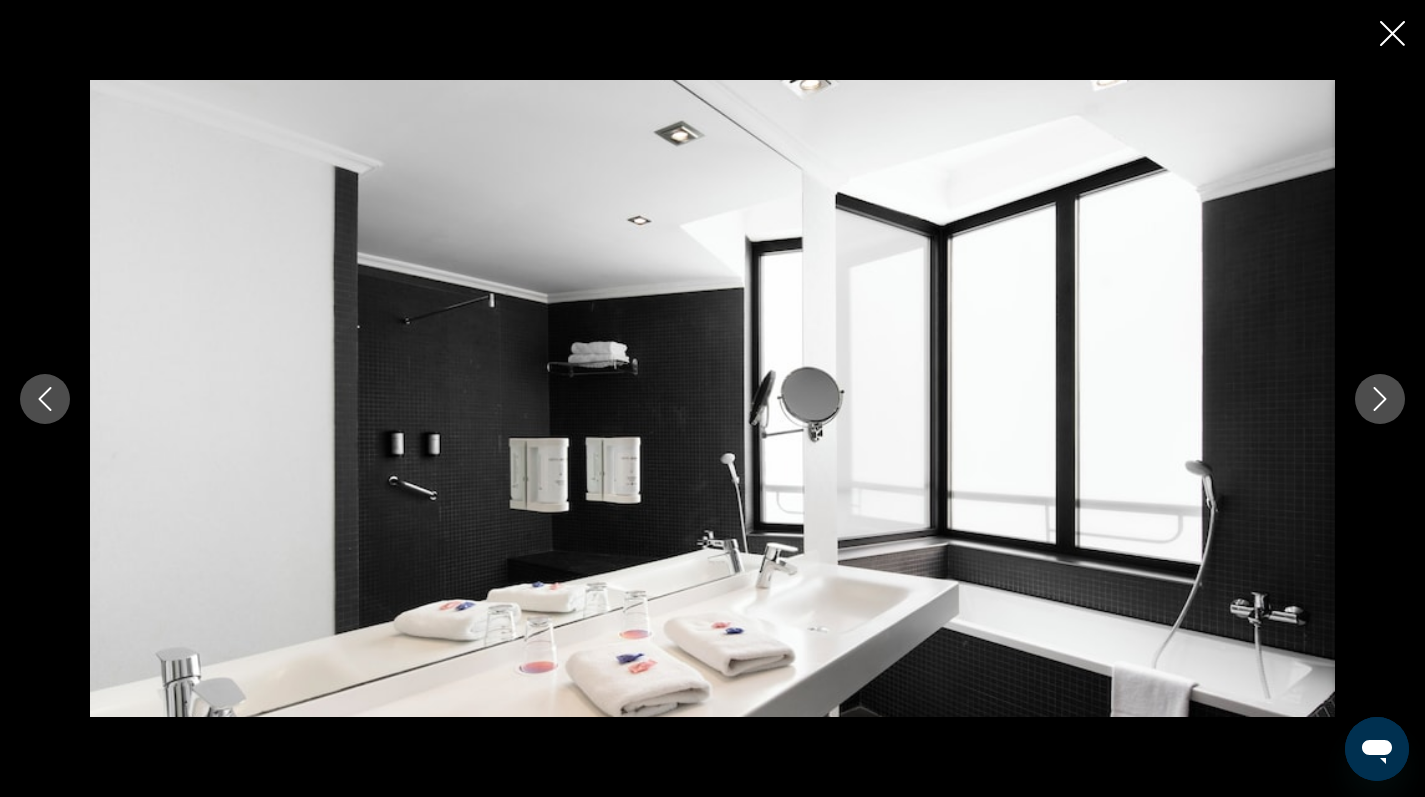 click 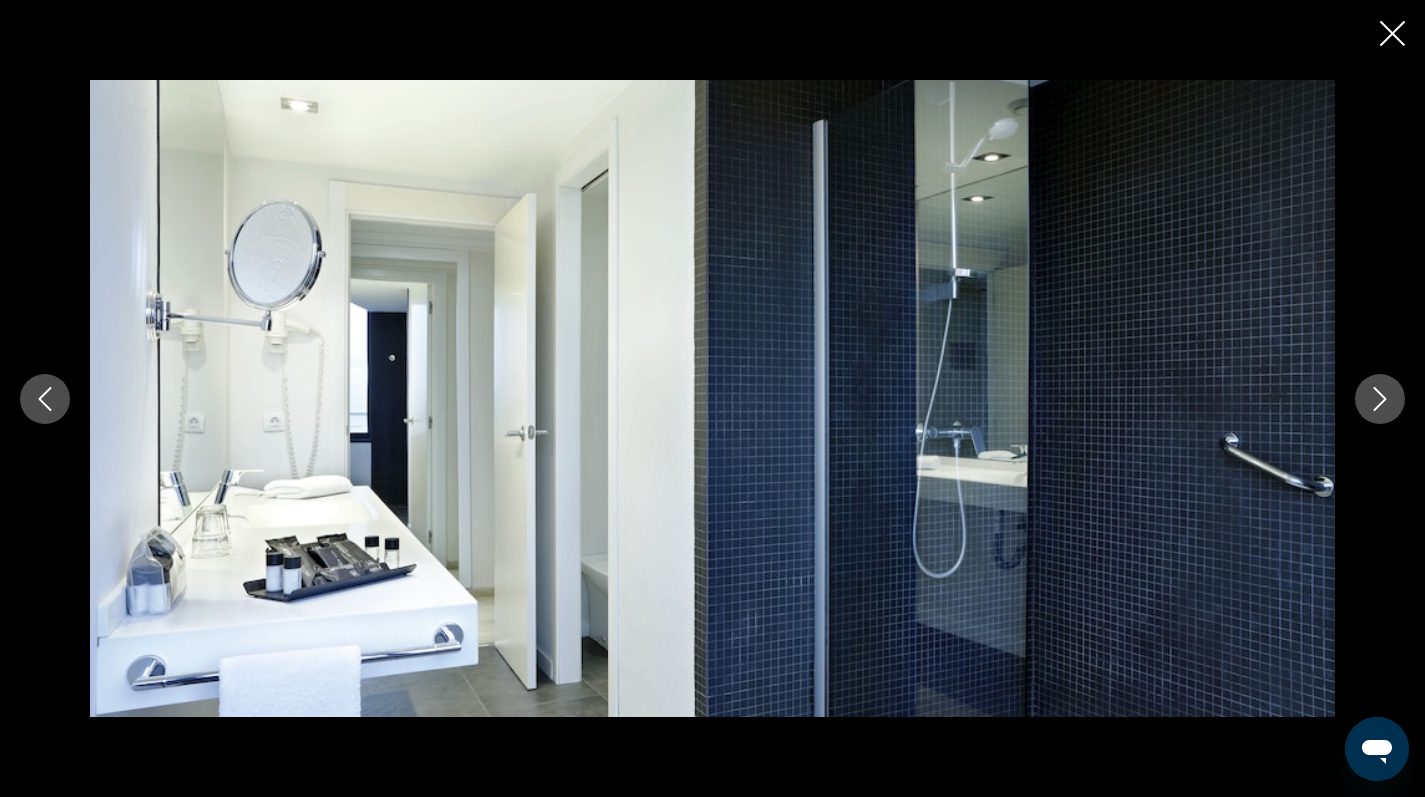 click 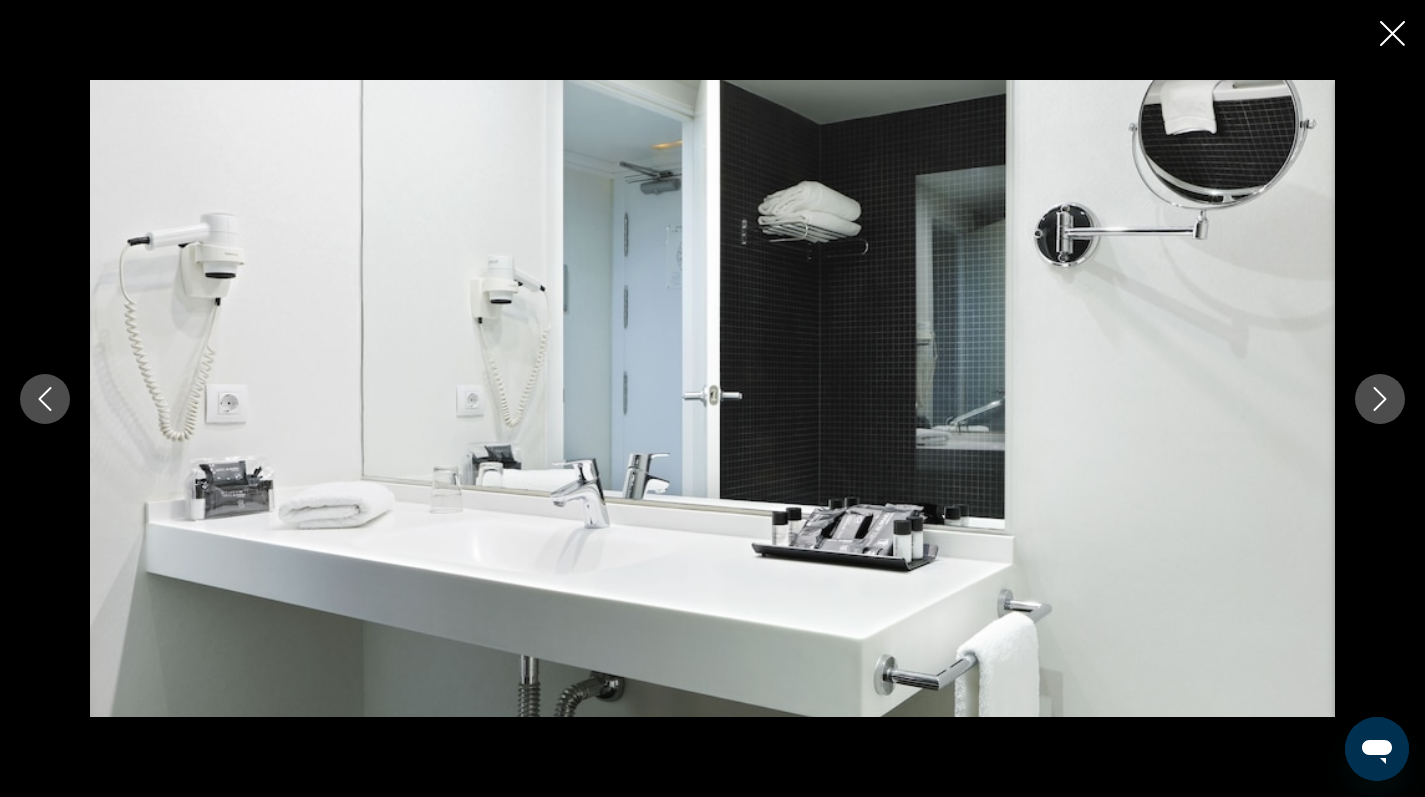 click 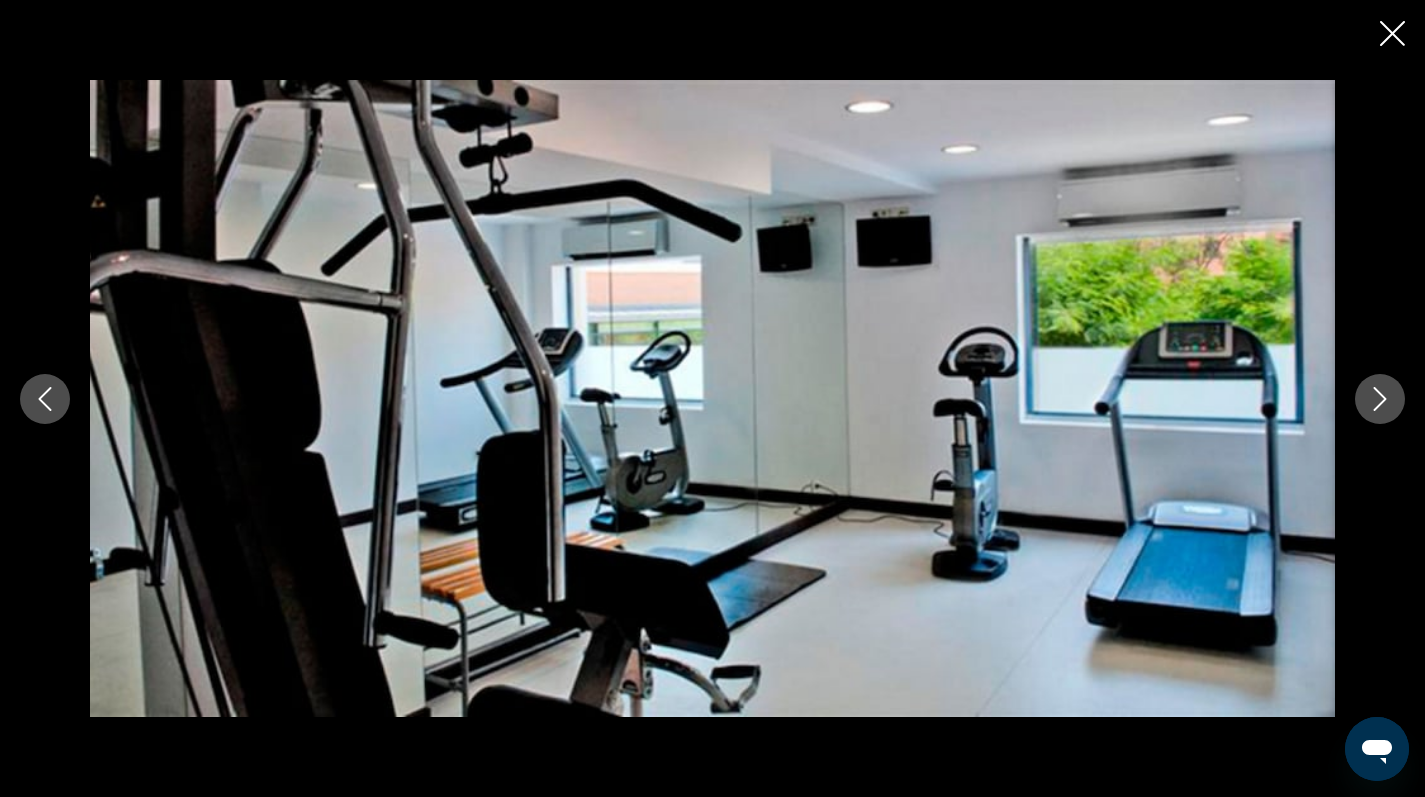 click 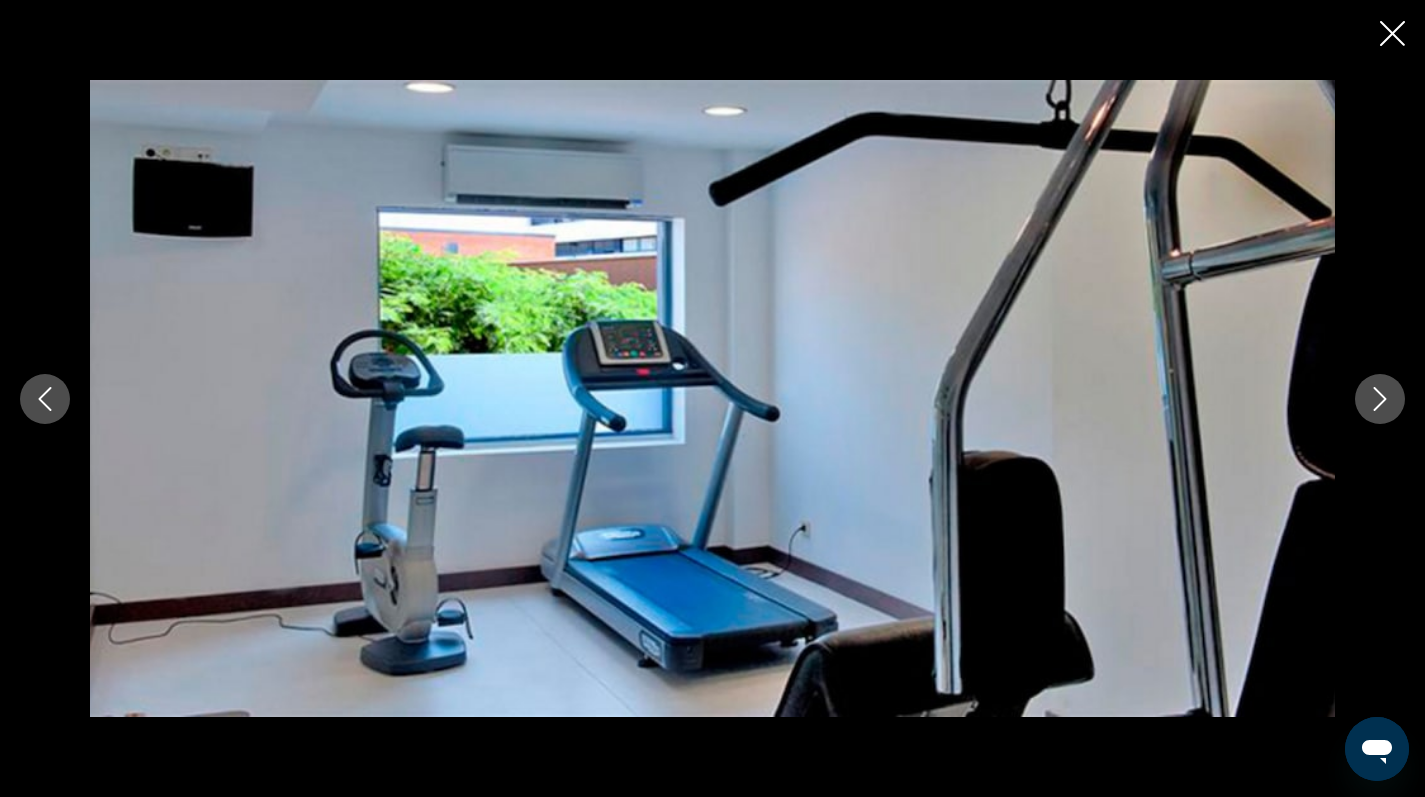 click 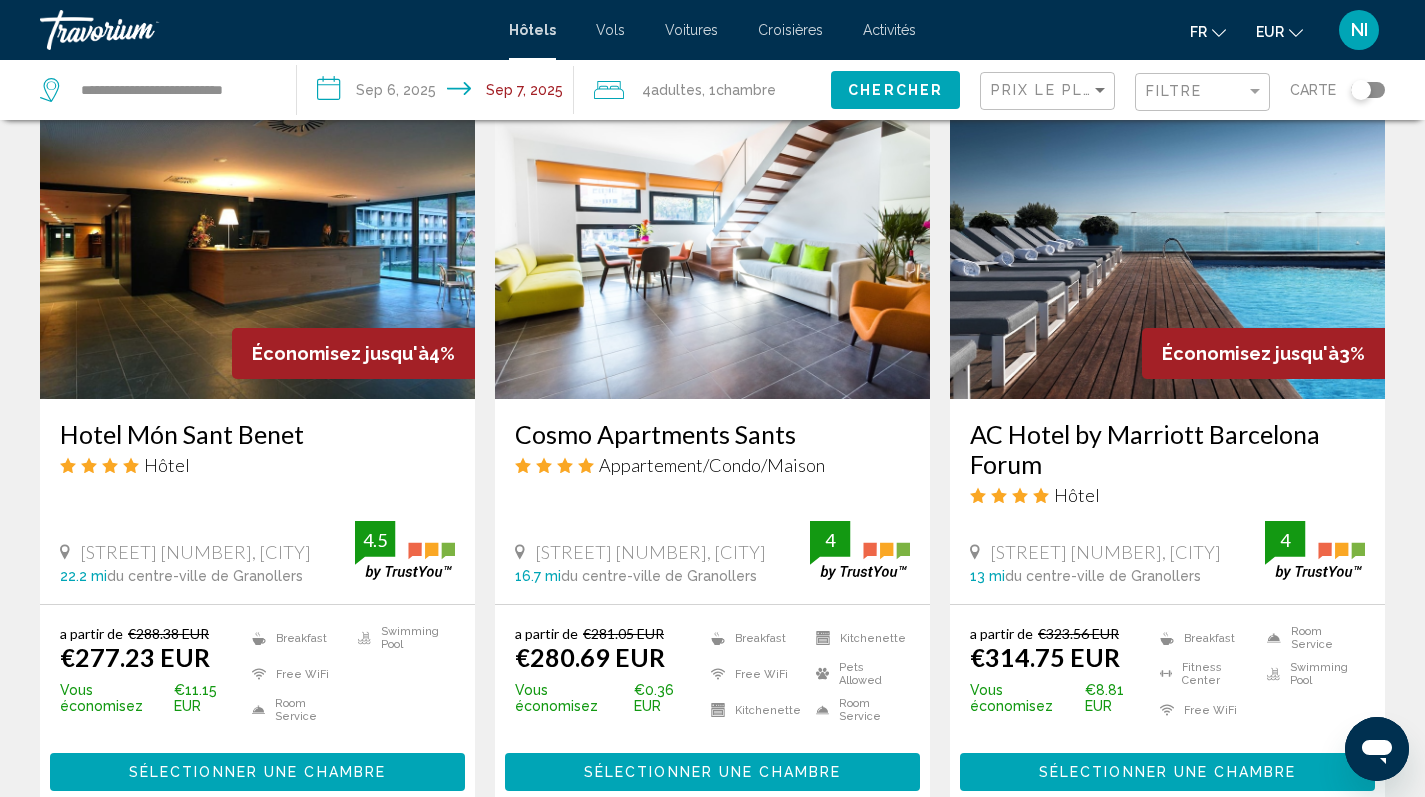 scroll, scrollTop: 2429, scrollLeft: 0, axis: vertical 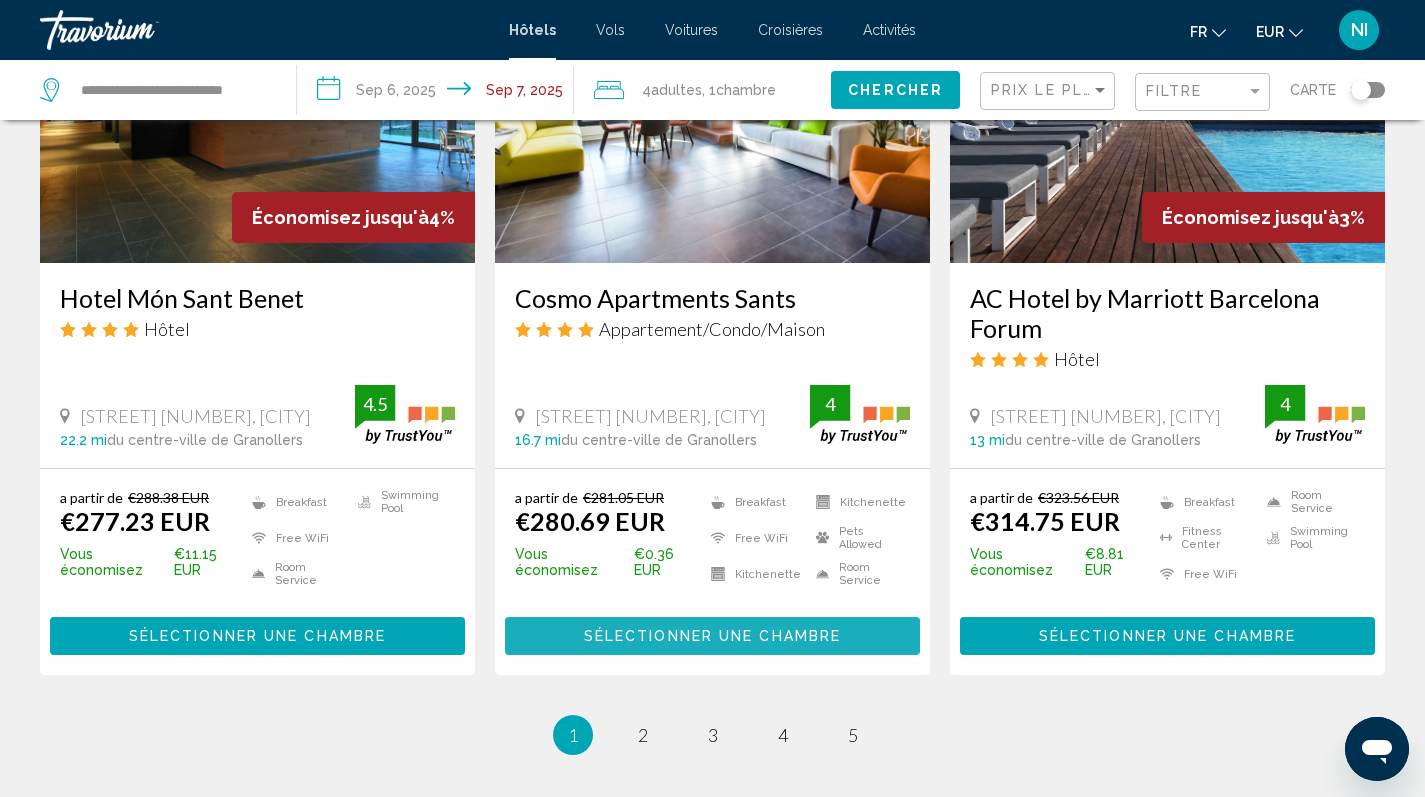 click on "Sélectionner une chambre" at bounding box center (712, 637) 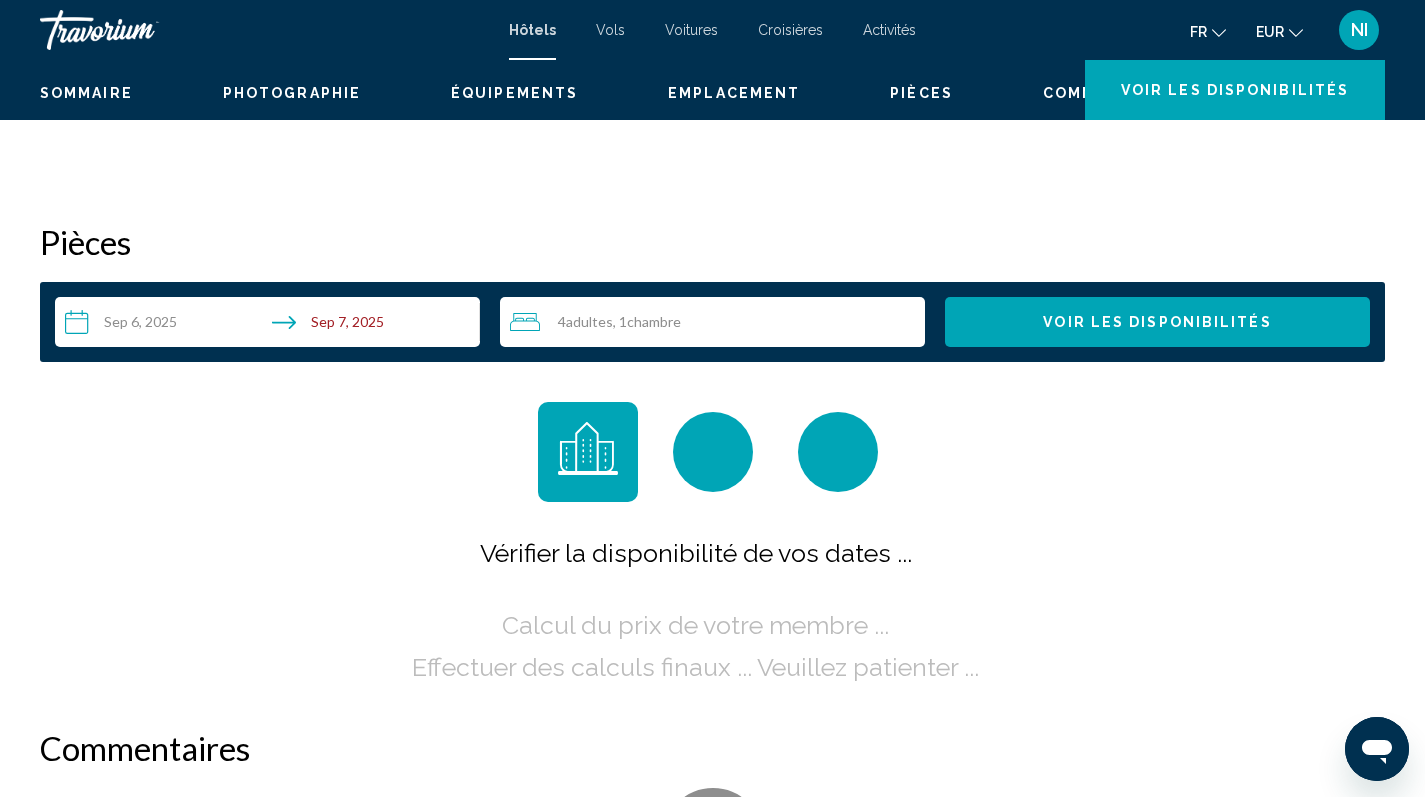 scroll, scrollTop: 0, scrollLeft: 0, axis: both 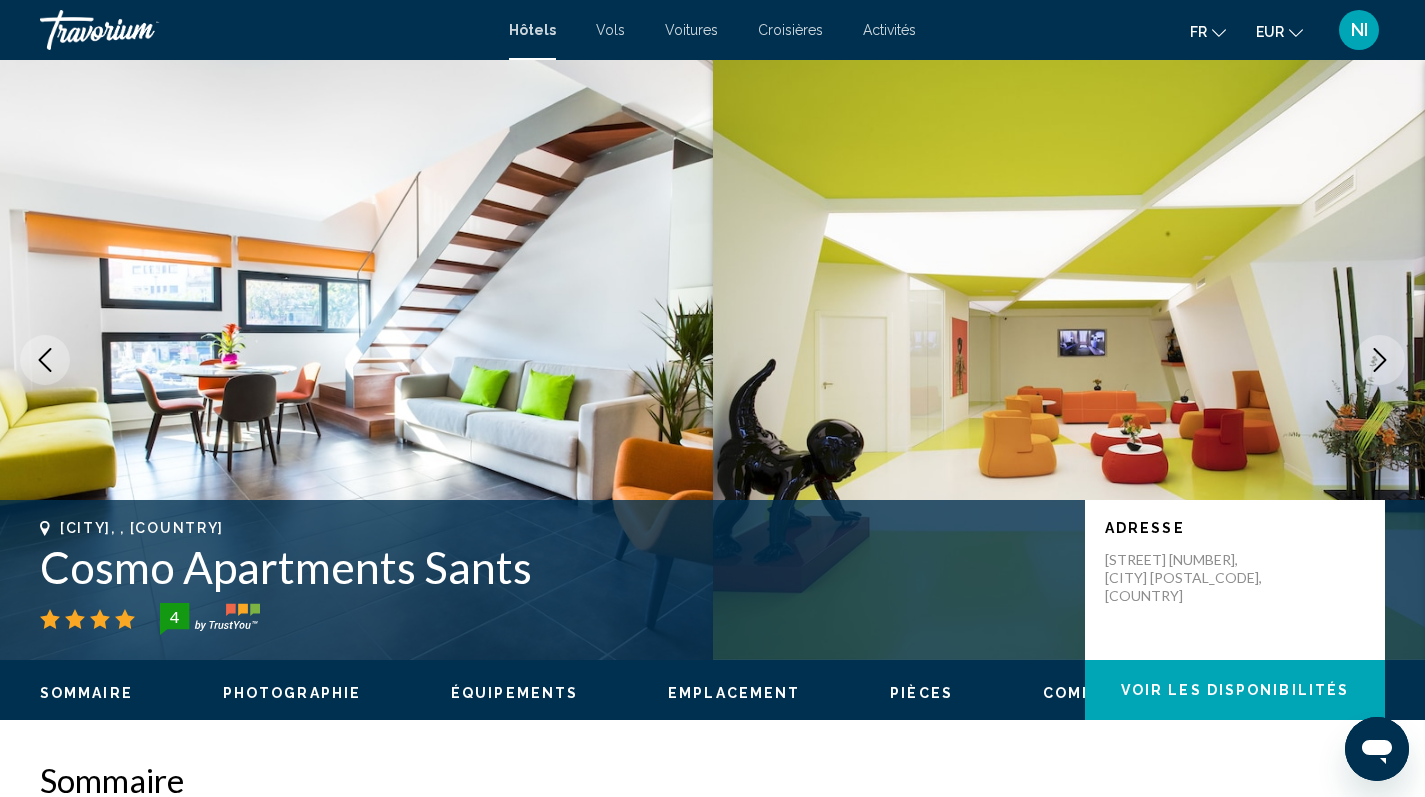 click on "Photographie" at bounding box center [292, 693] 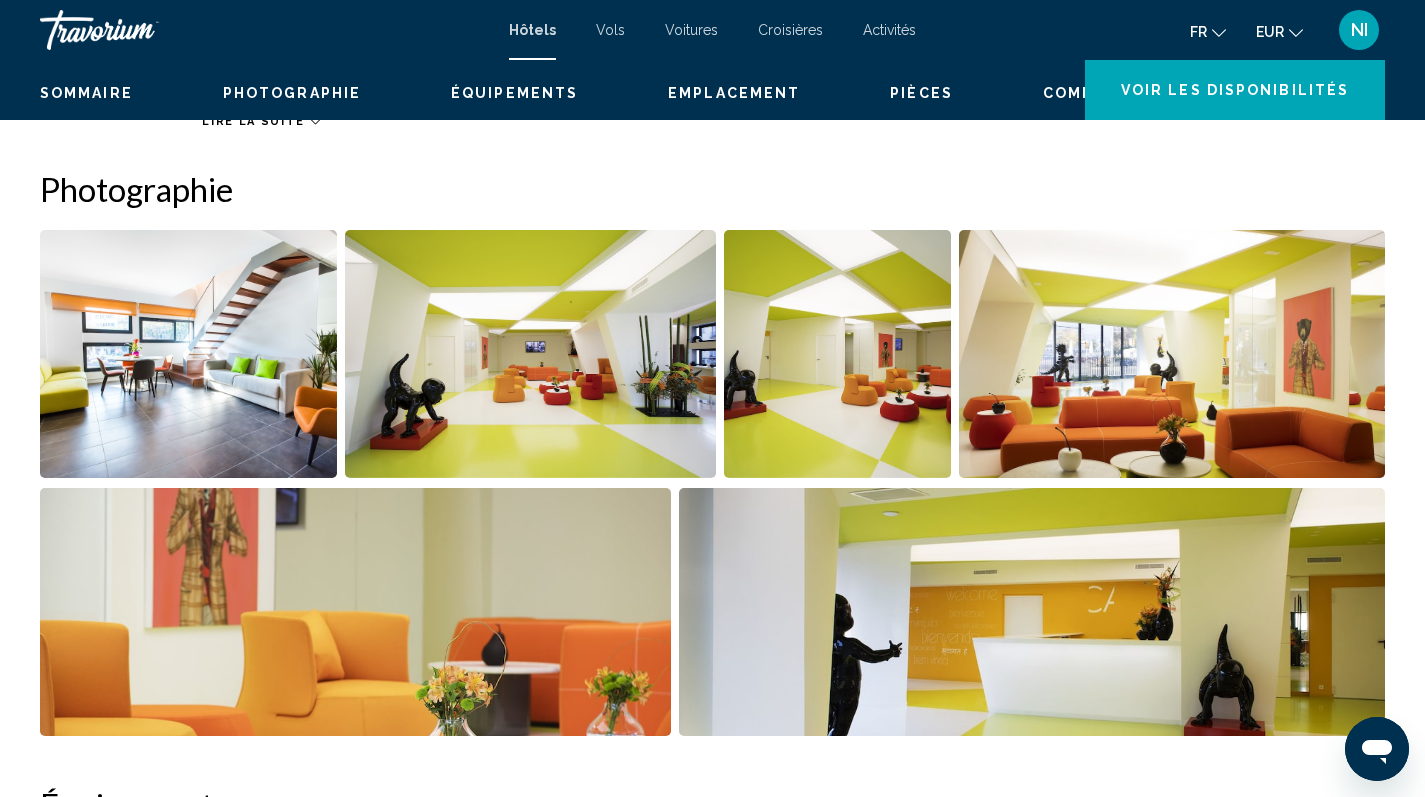 scroll, scrollTop: 977, scrollLeft: 0, axis: vertical 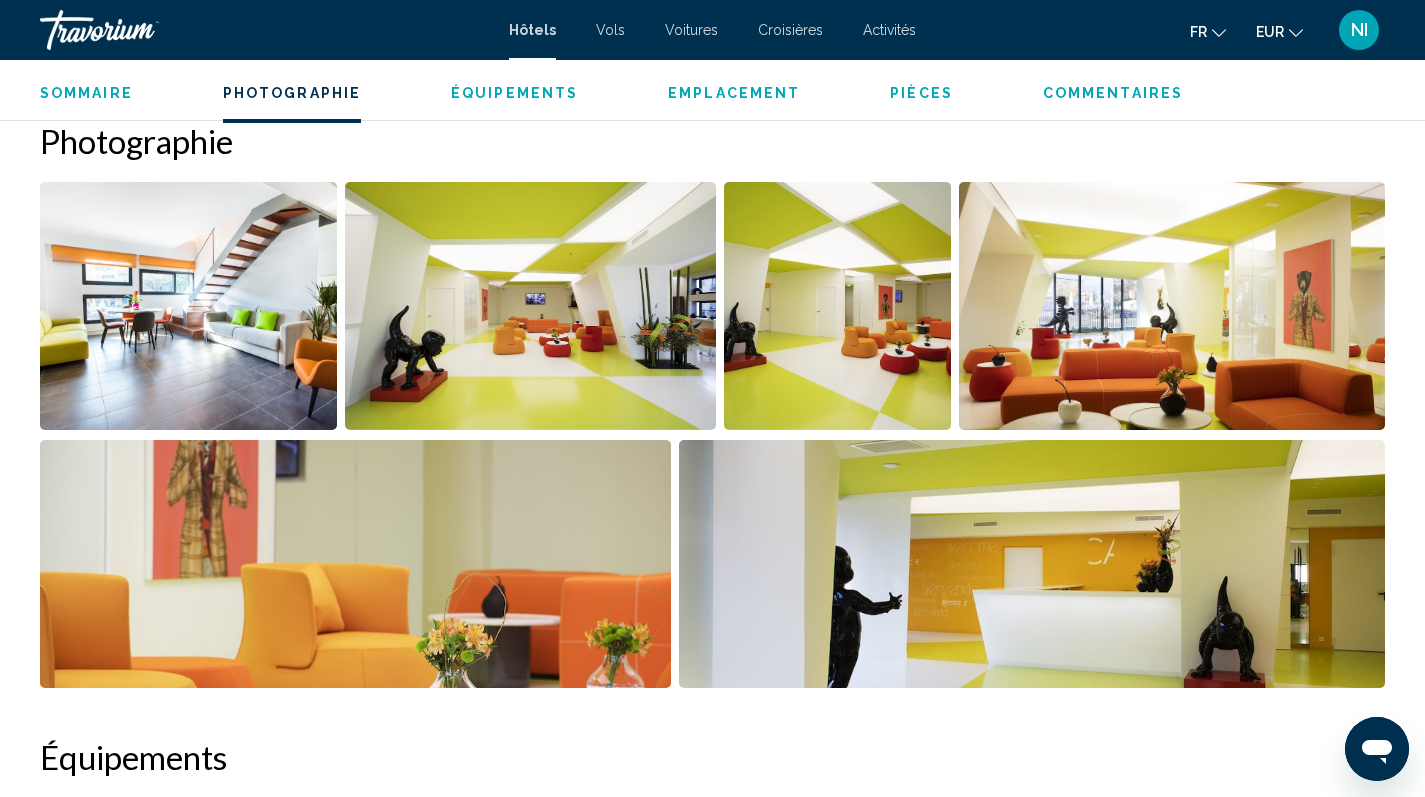 click at bounding box center [188, 306] 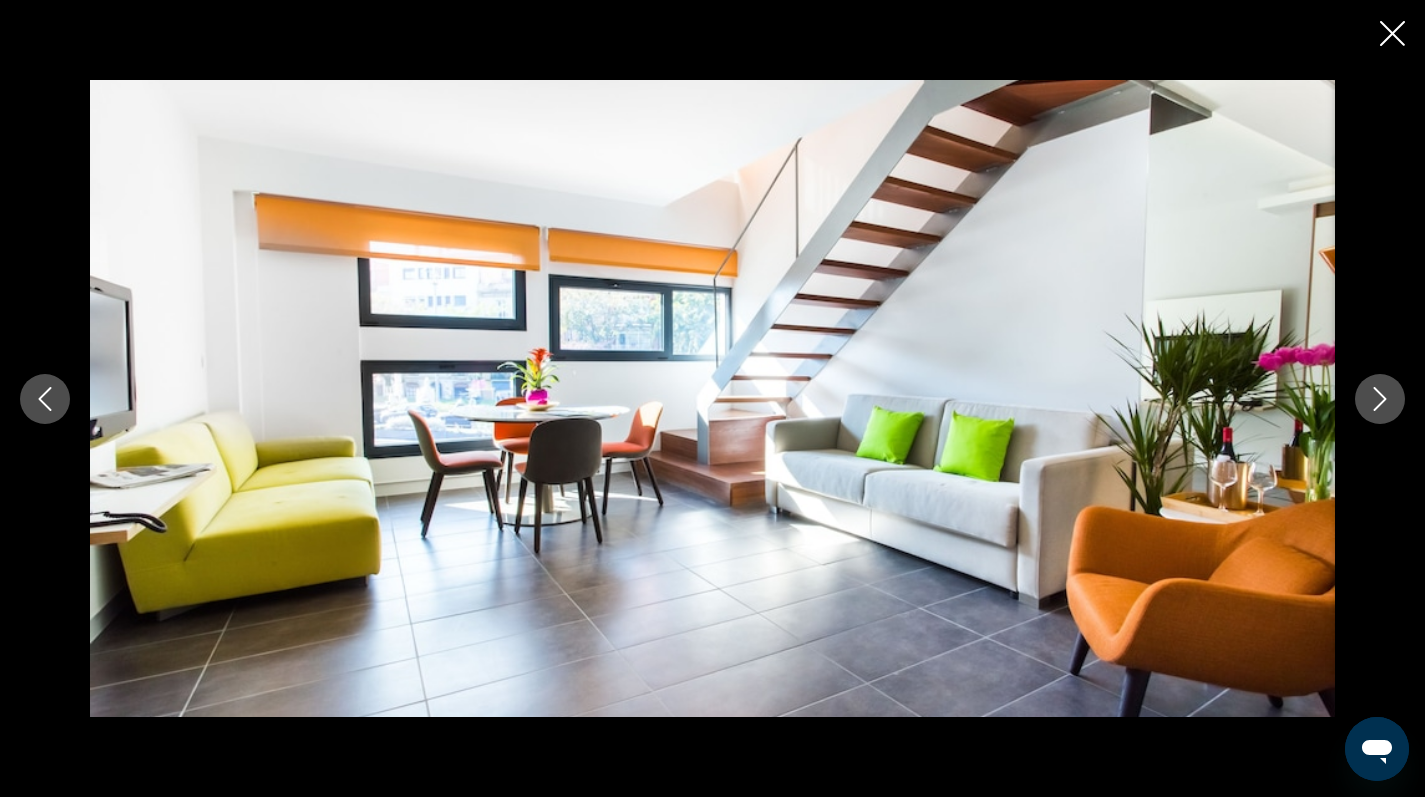 click 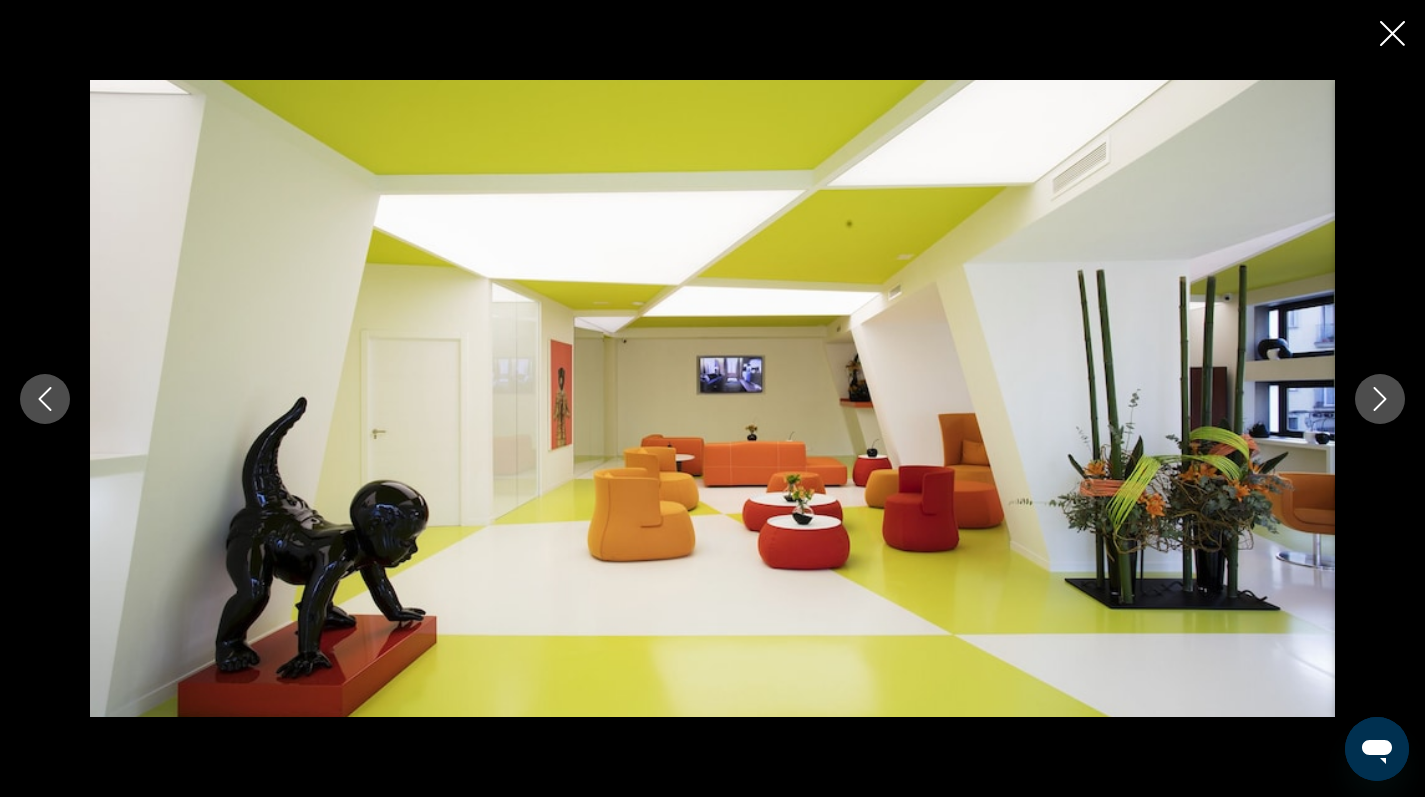 click 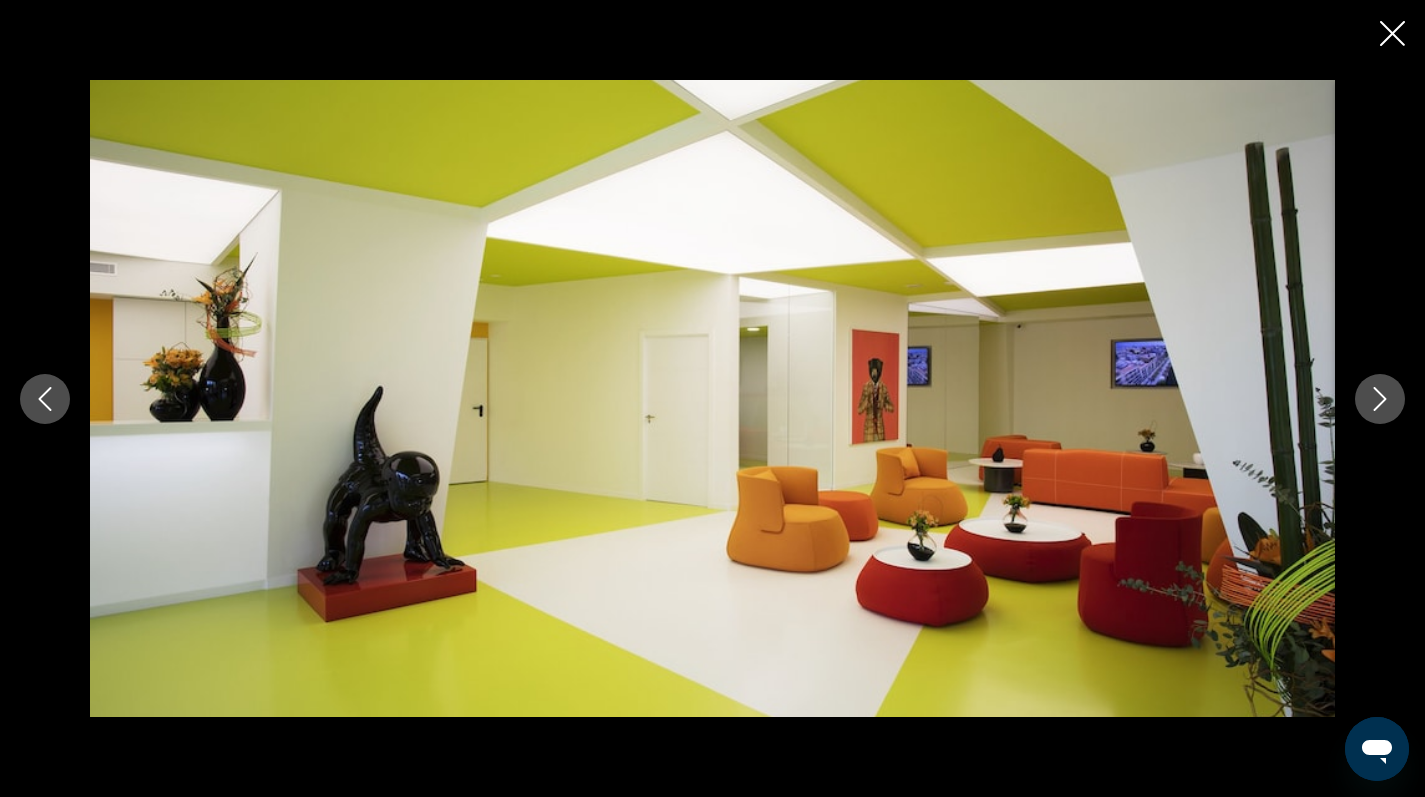 click 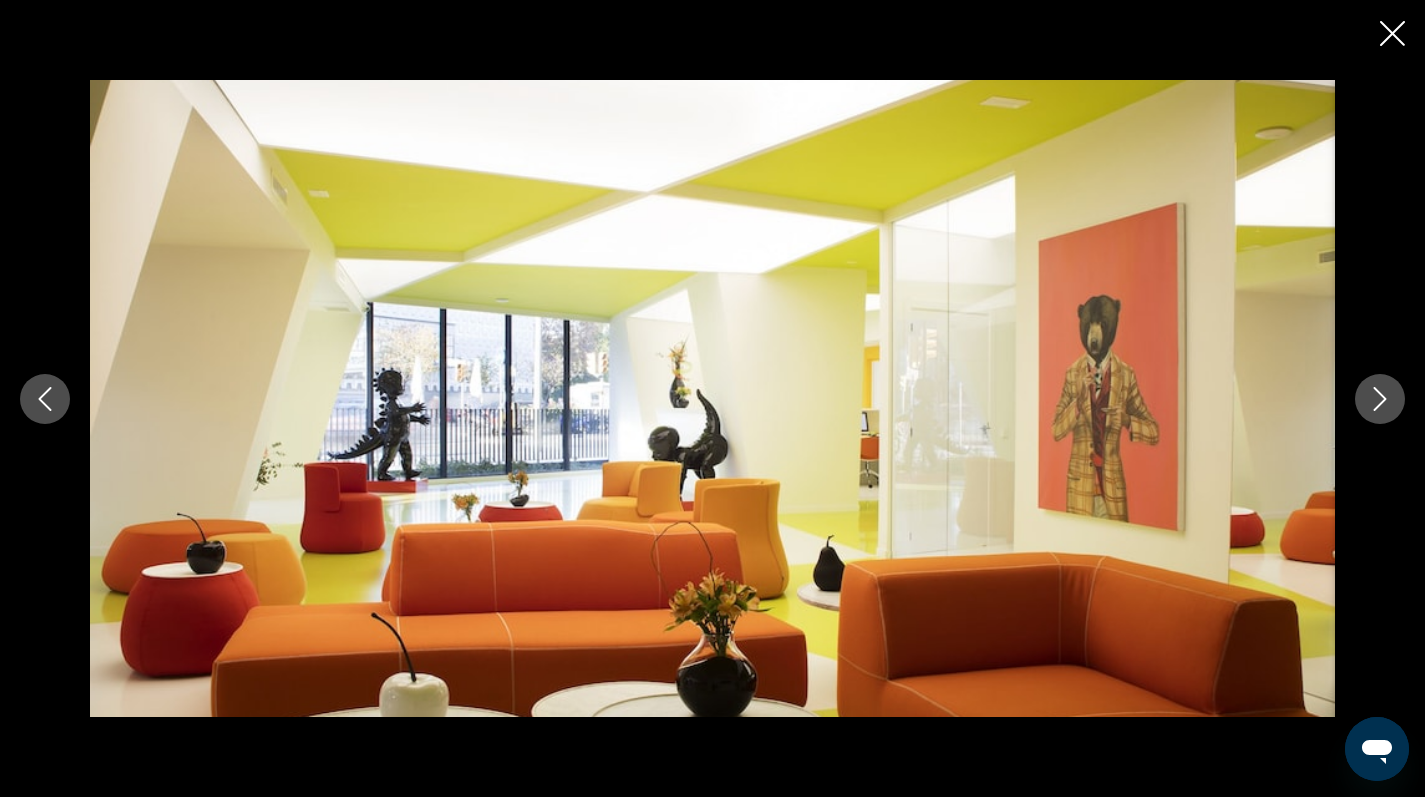 click 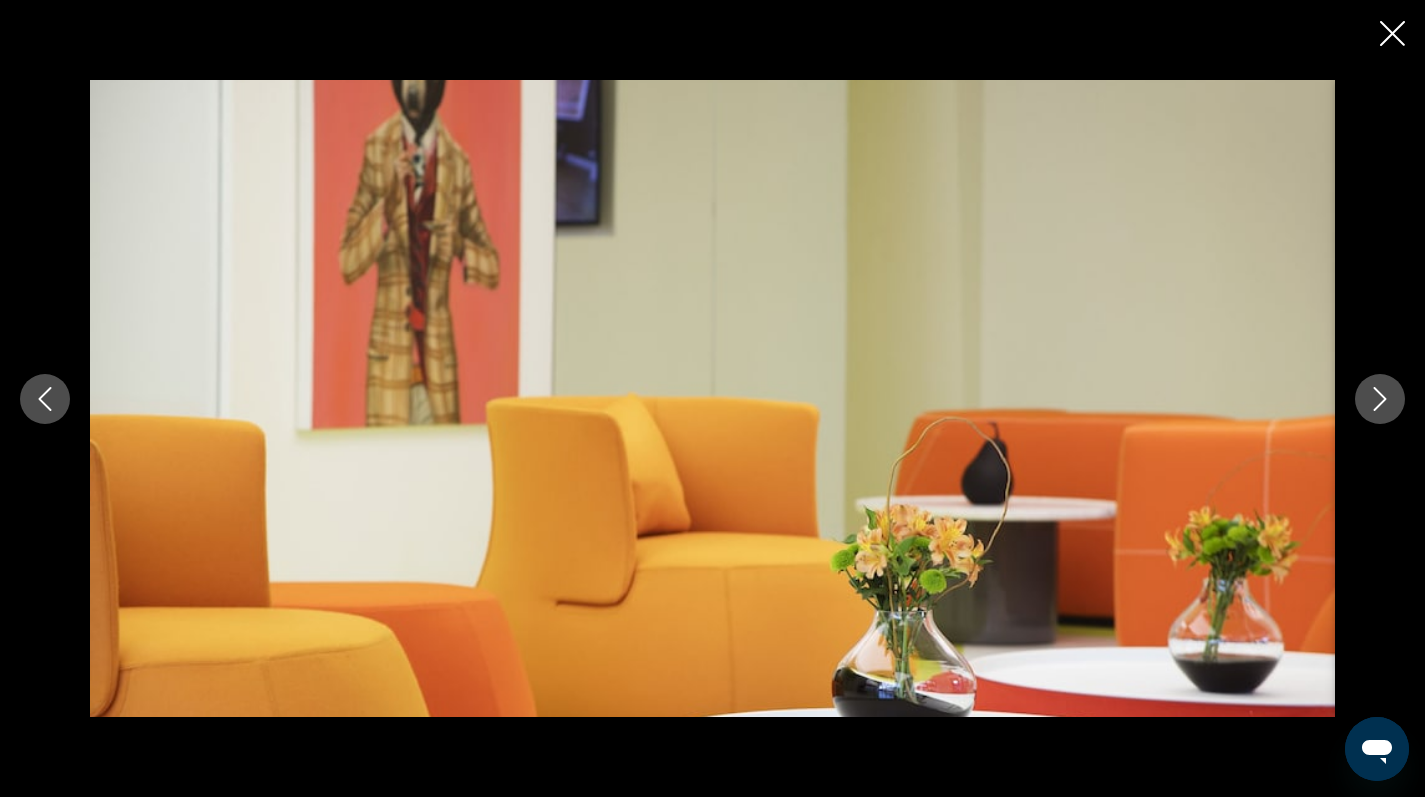 click 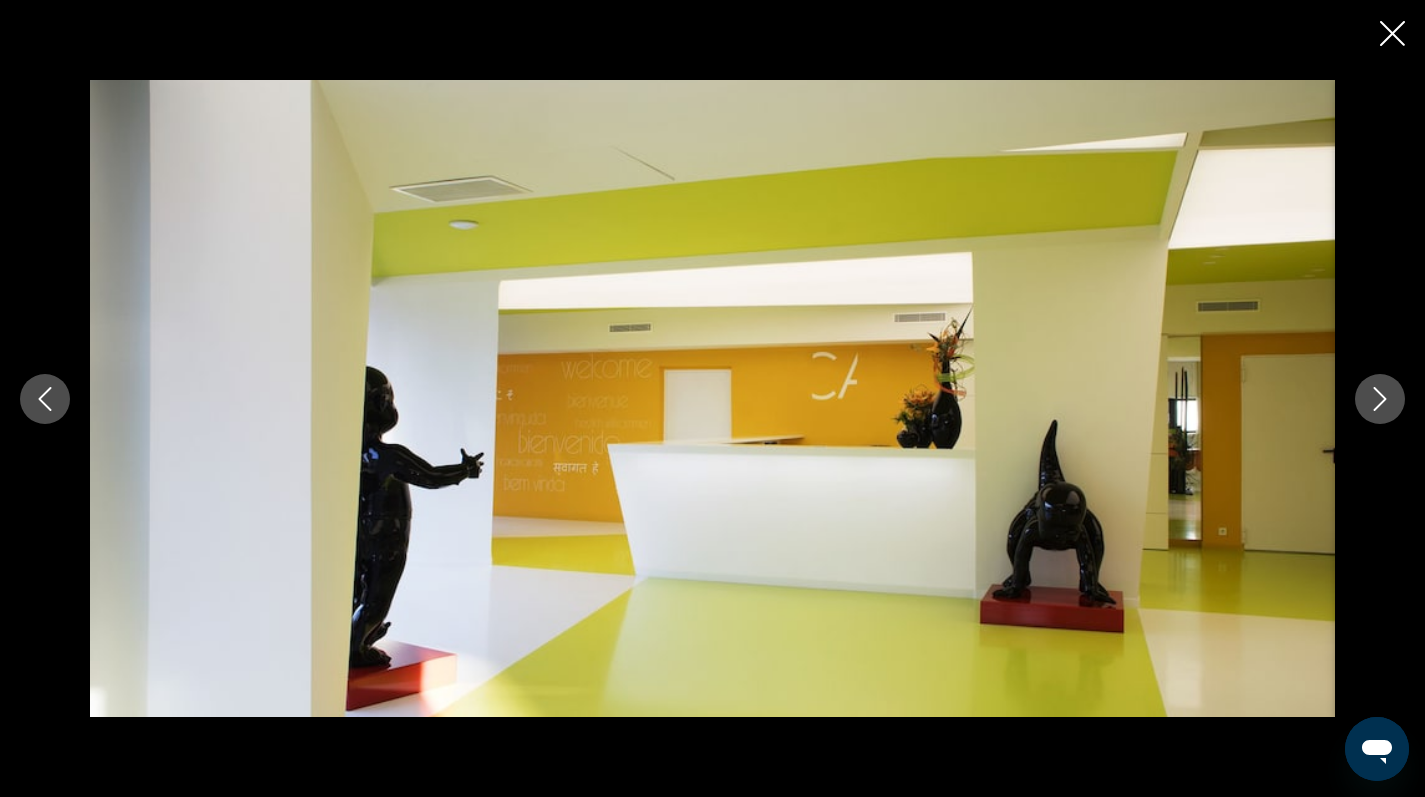 click 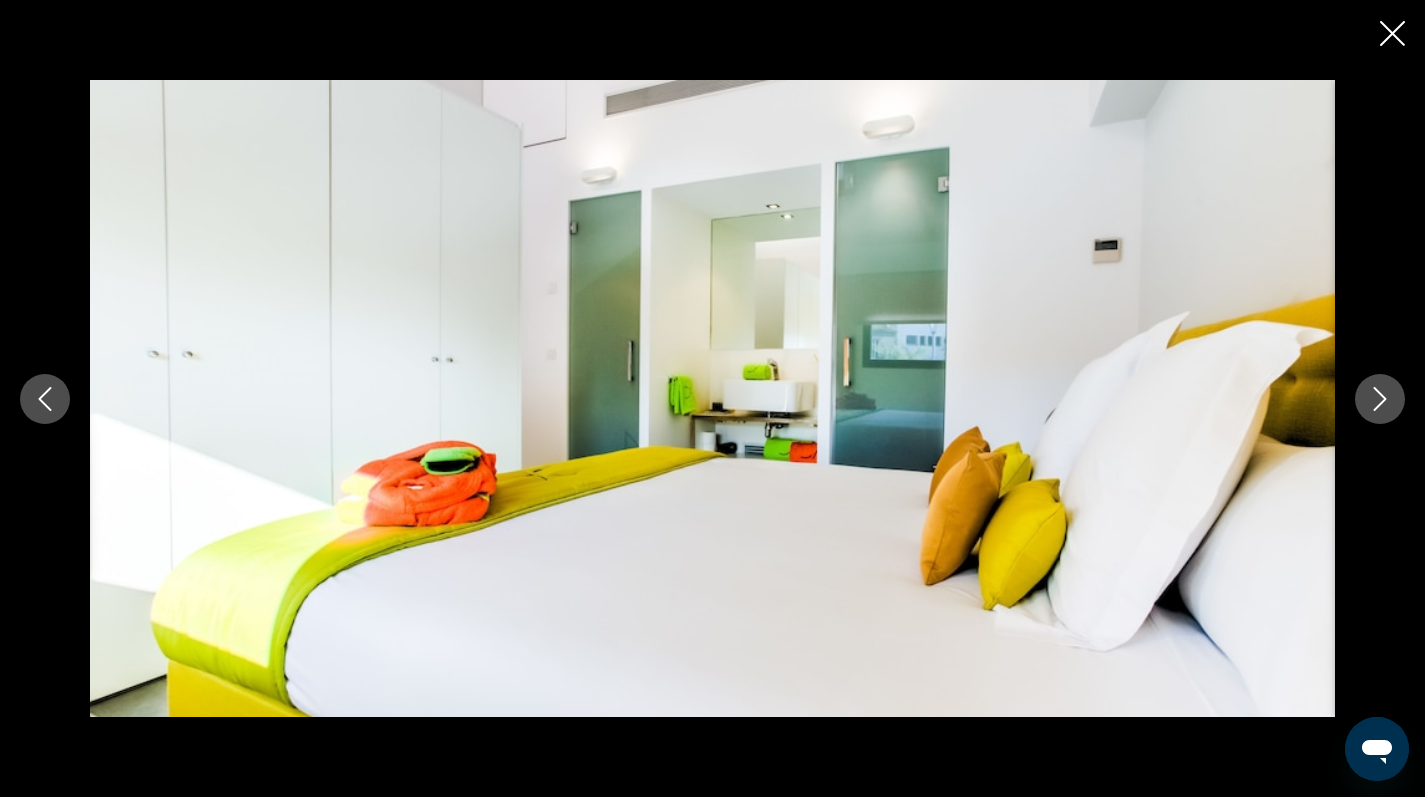 click 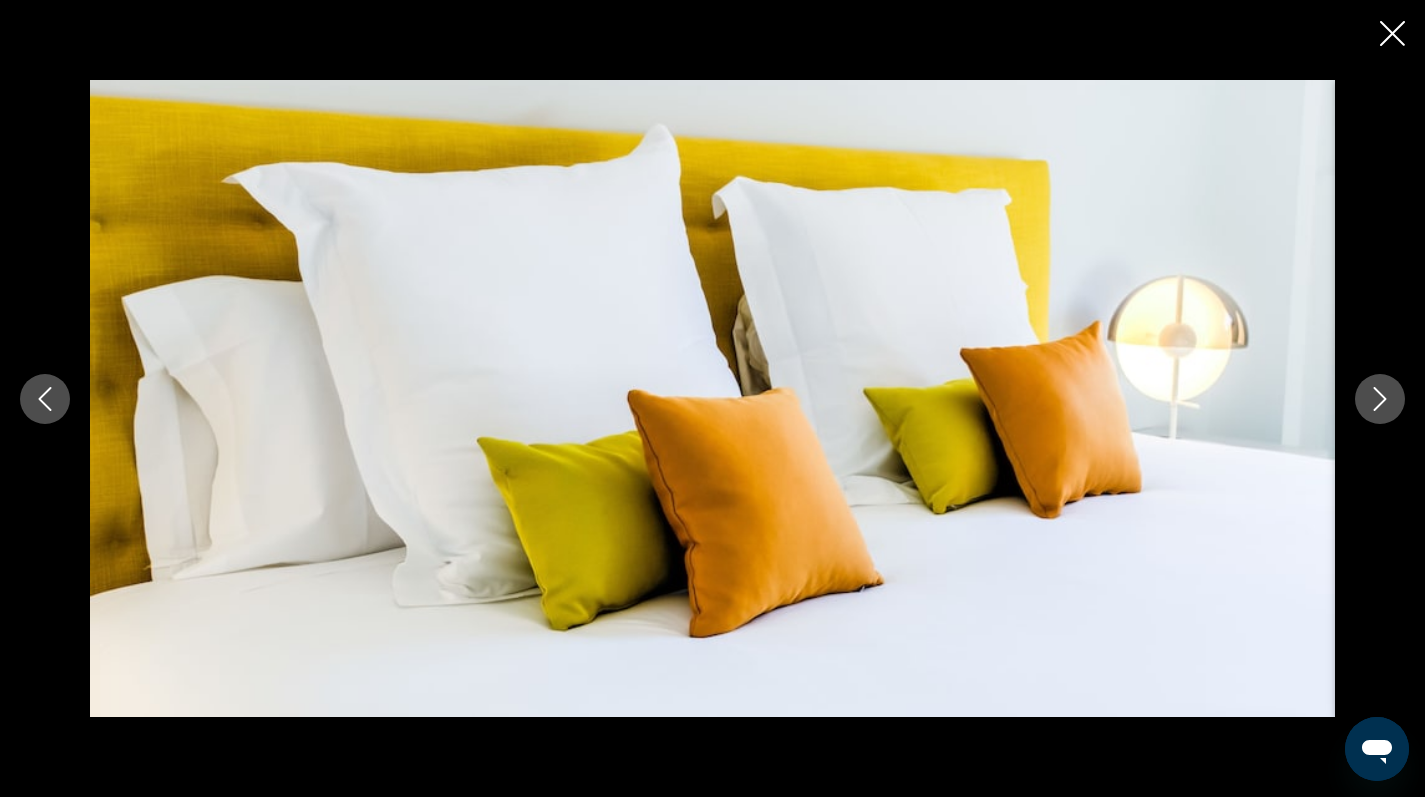 click 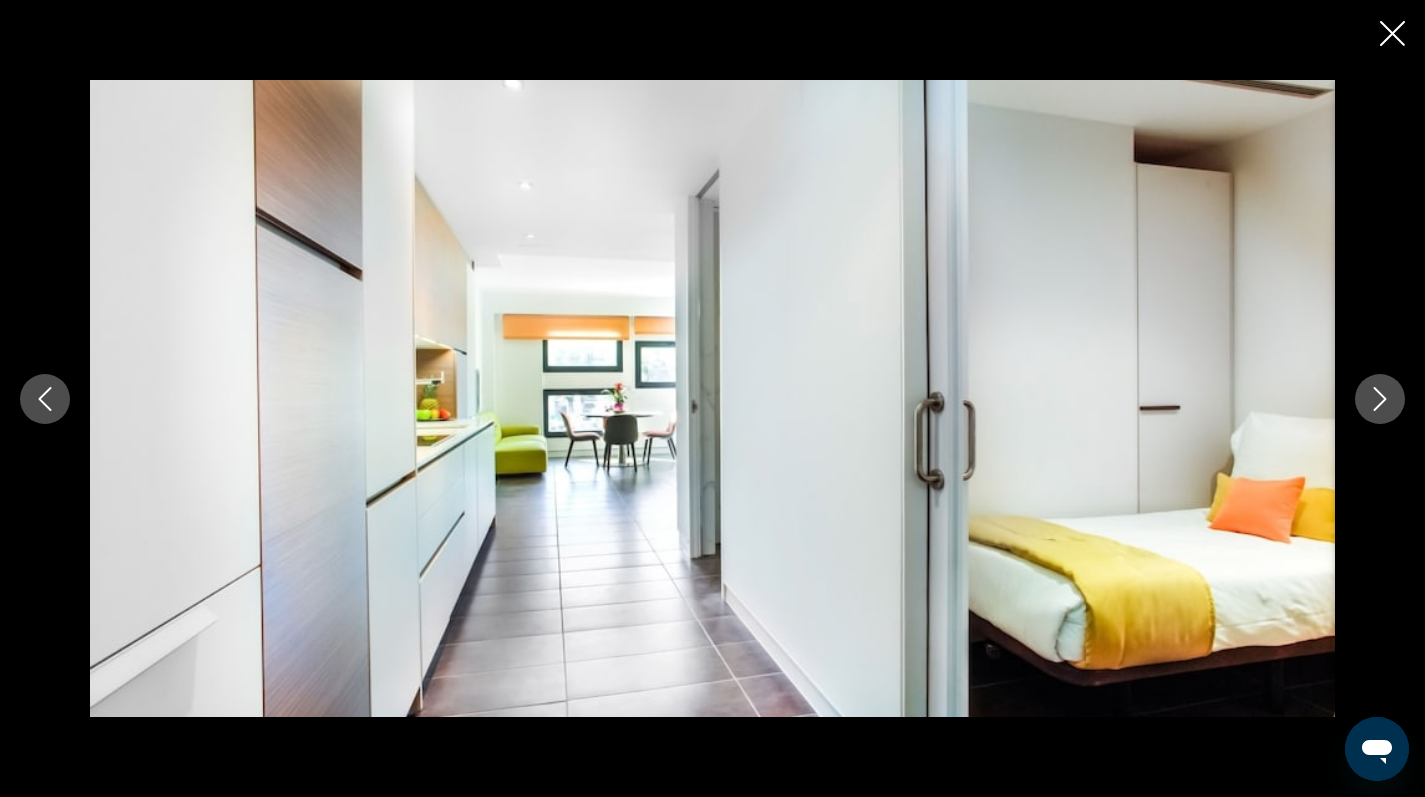 click 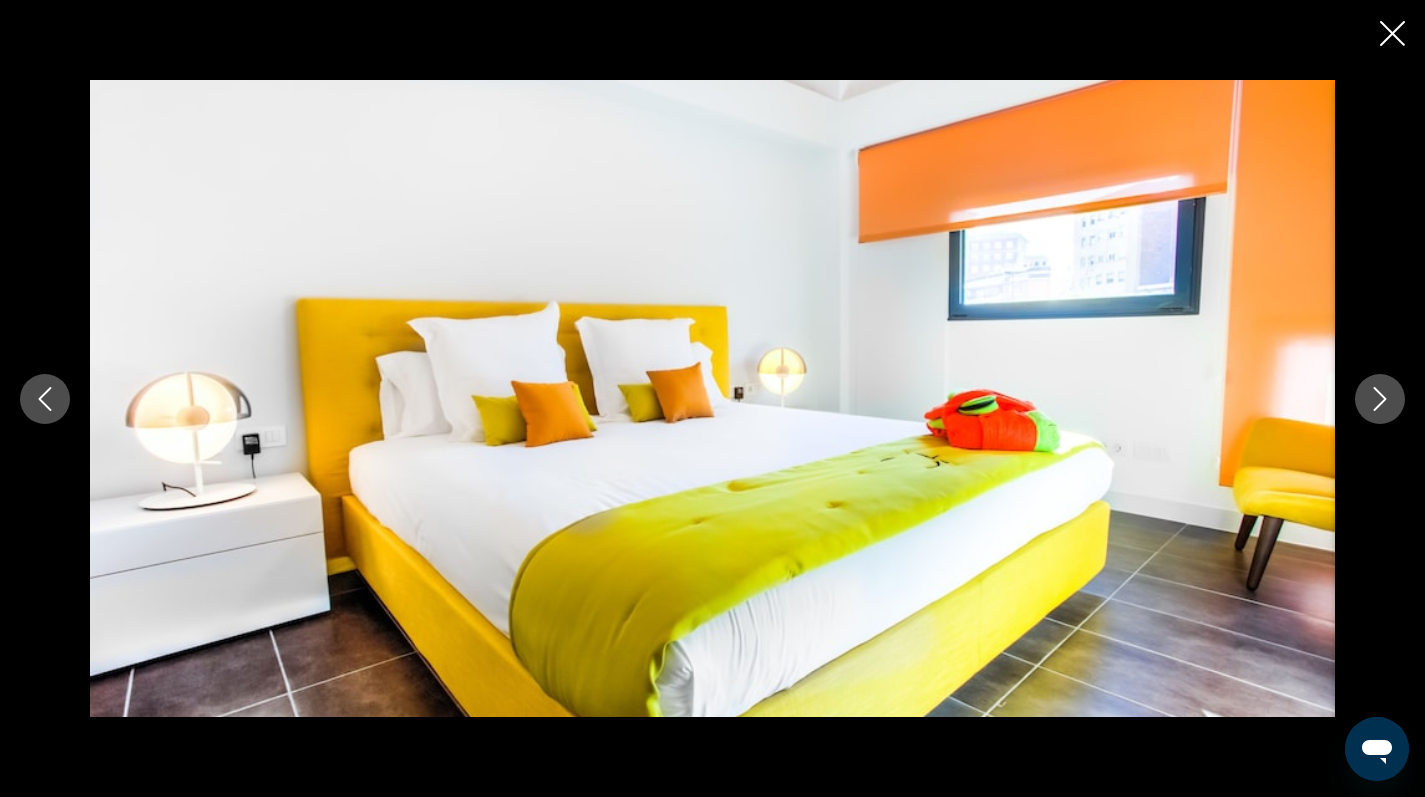 click 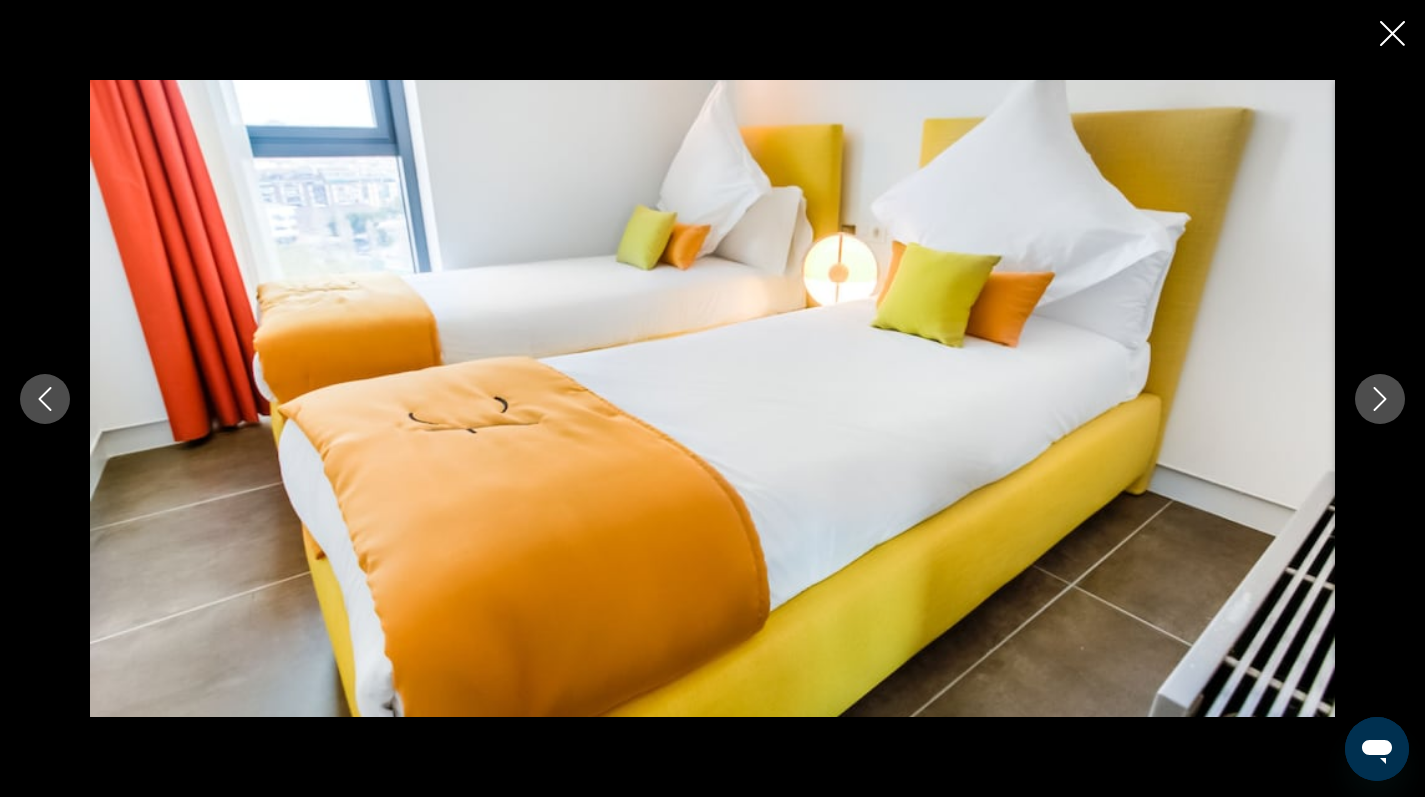 click 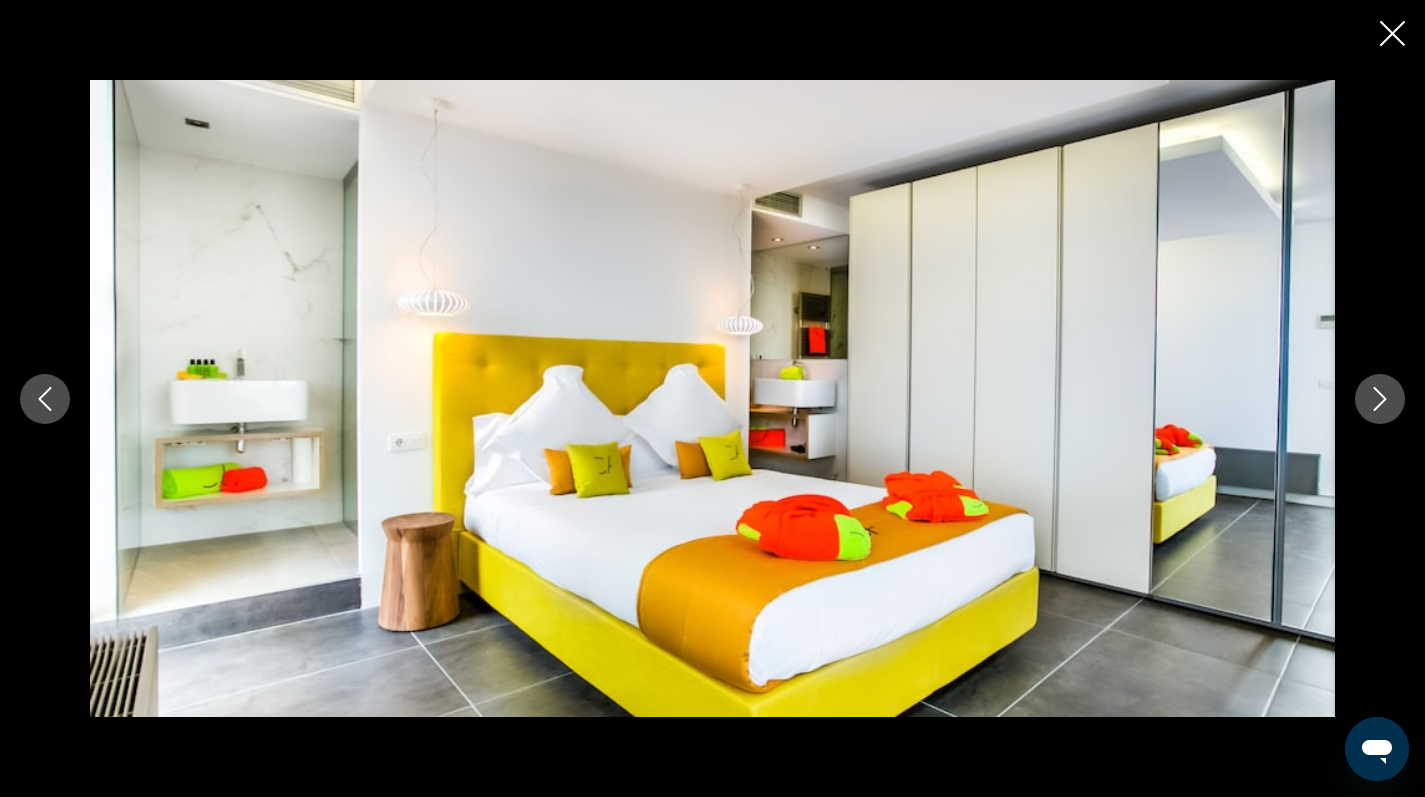 click 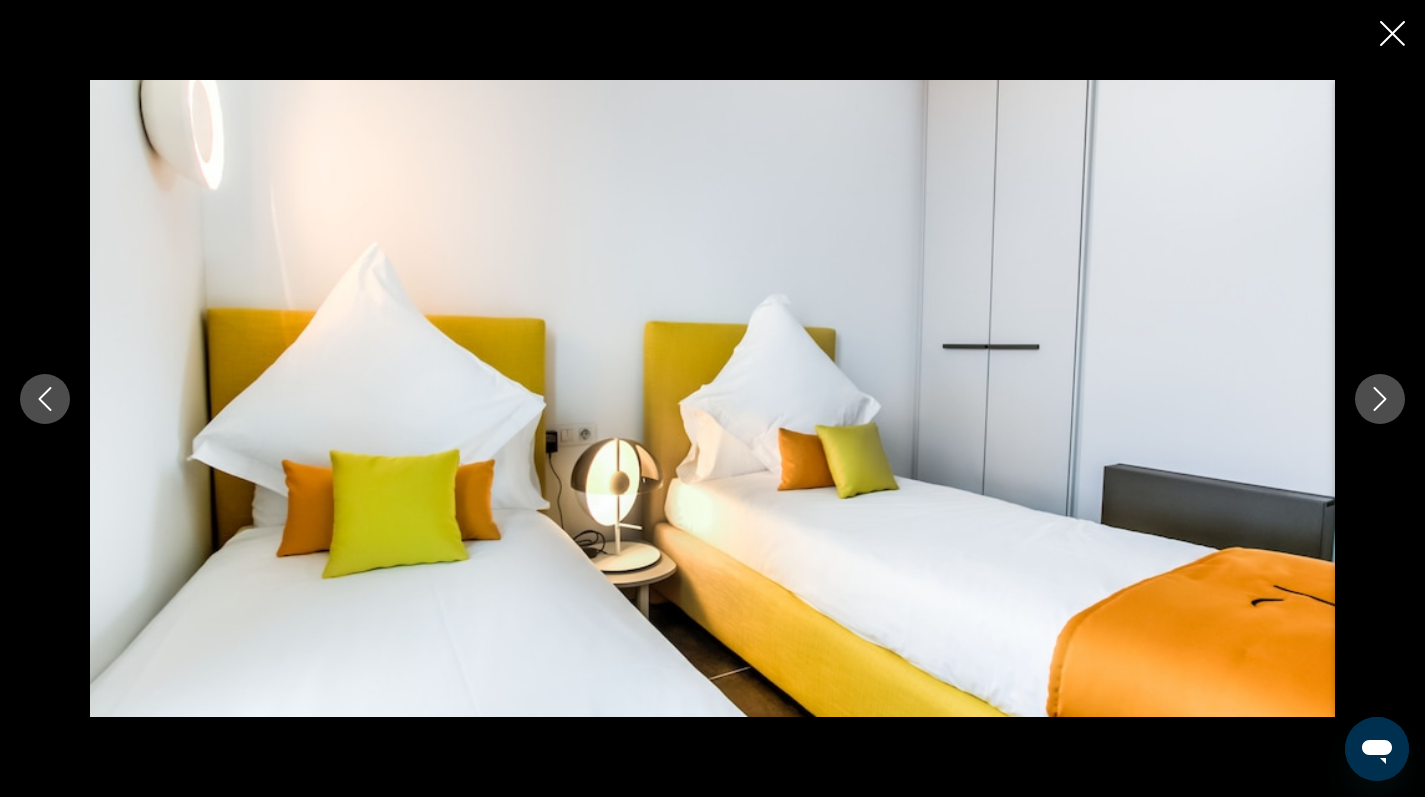 click 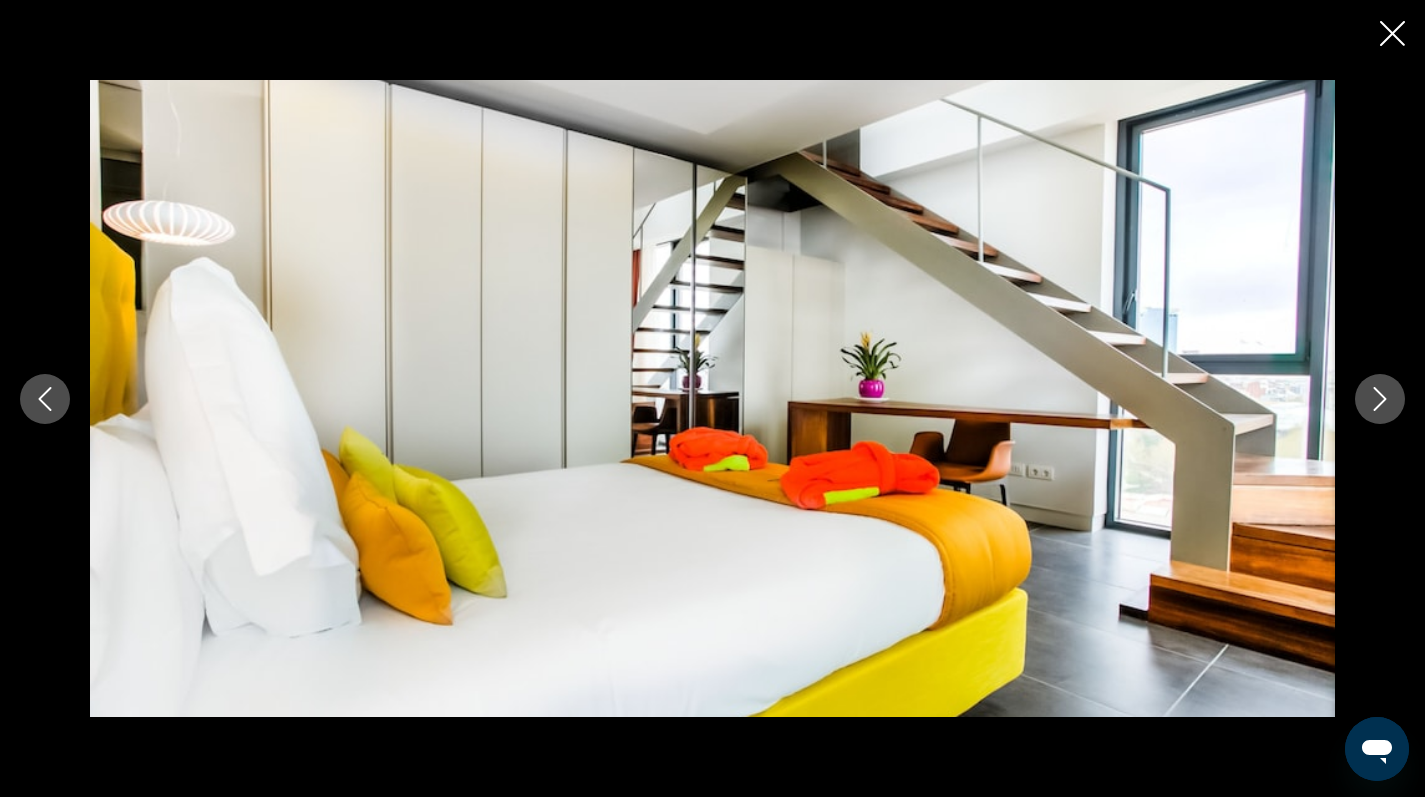 click 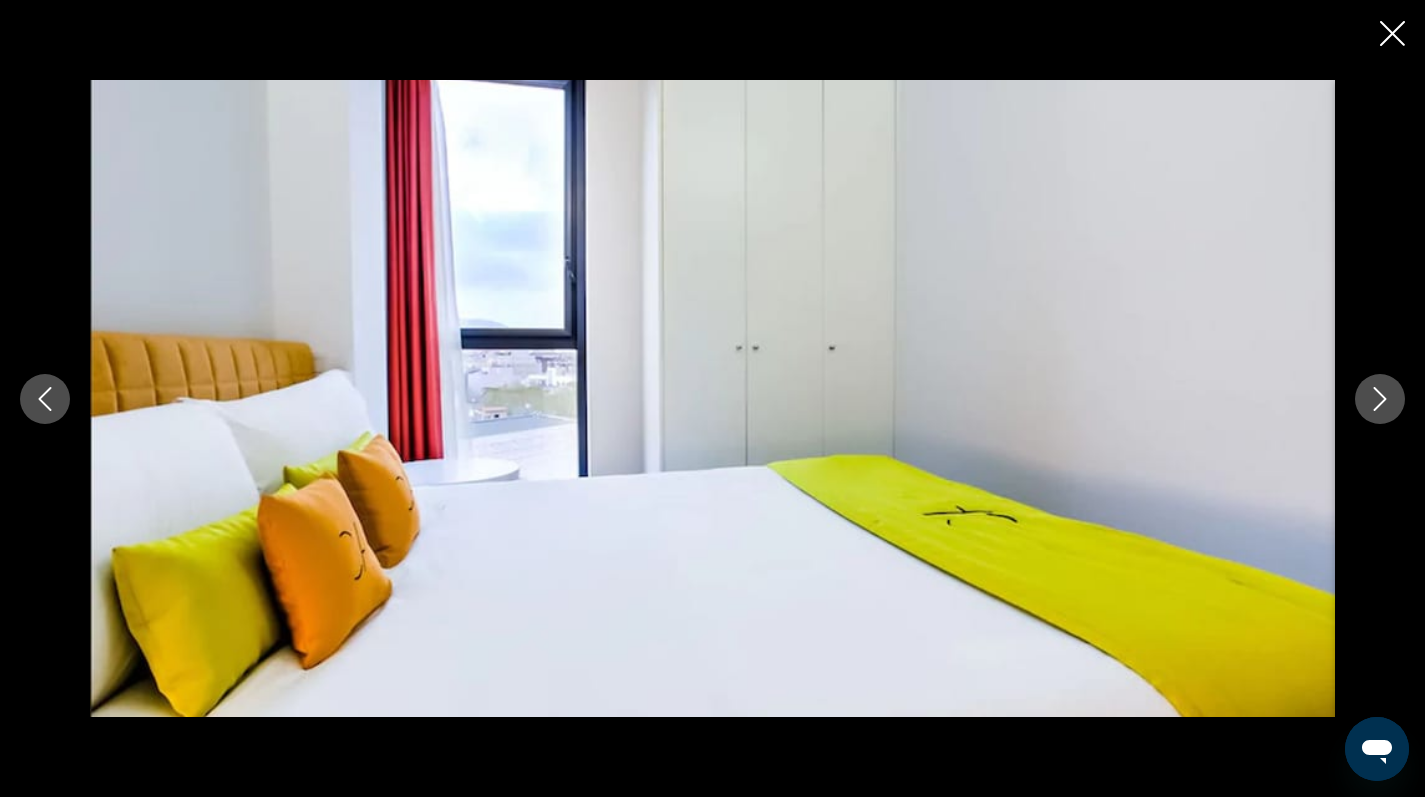 click 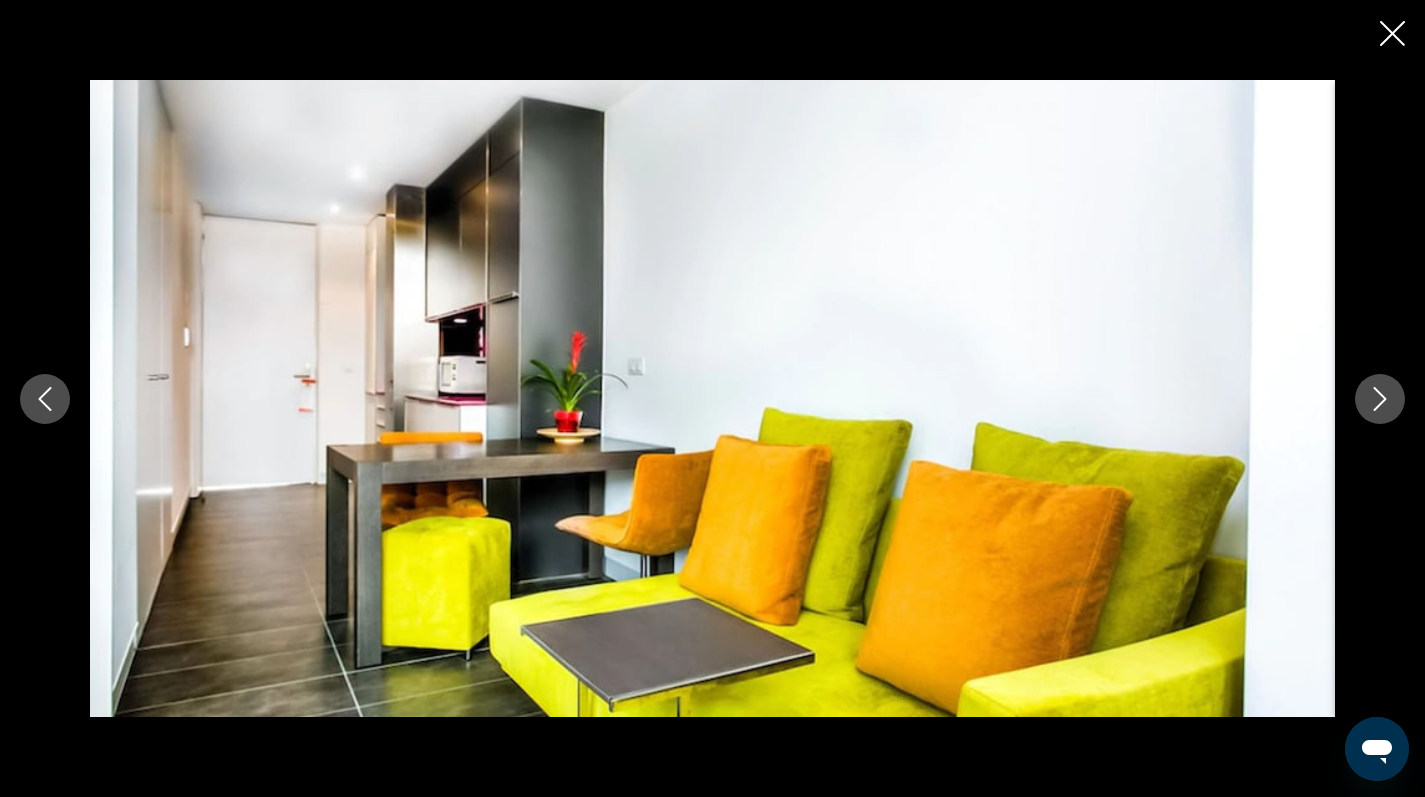 click 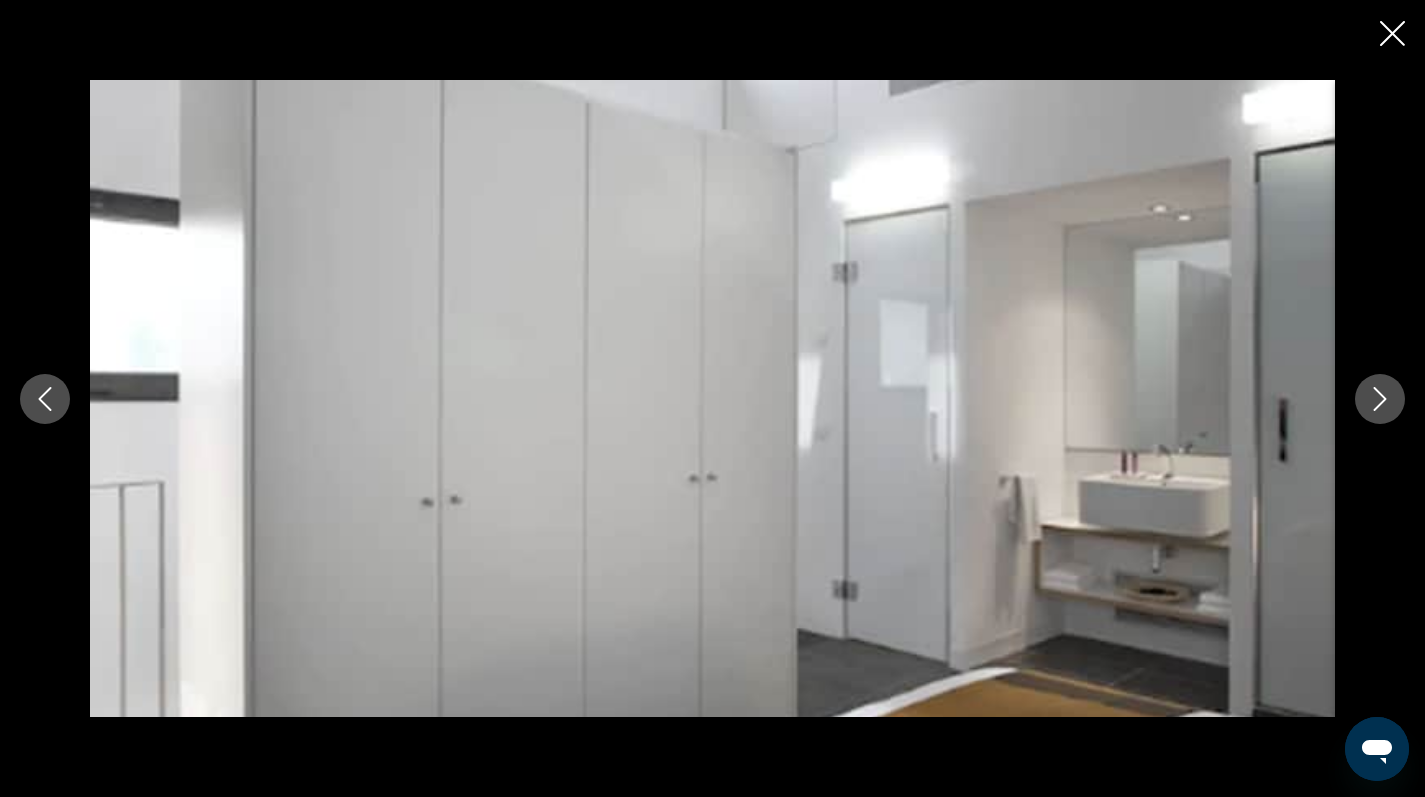 click 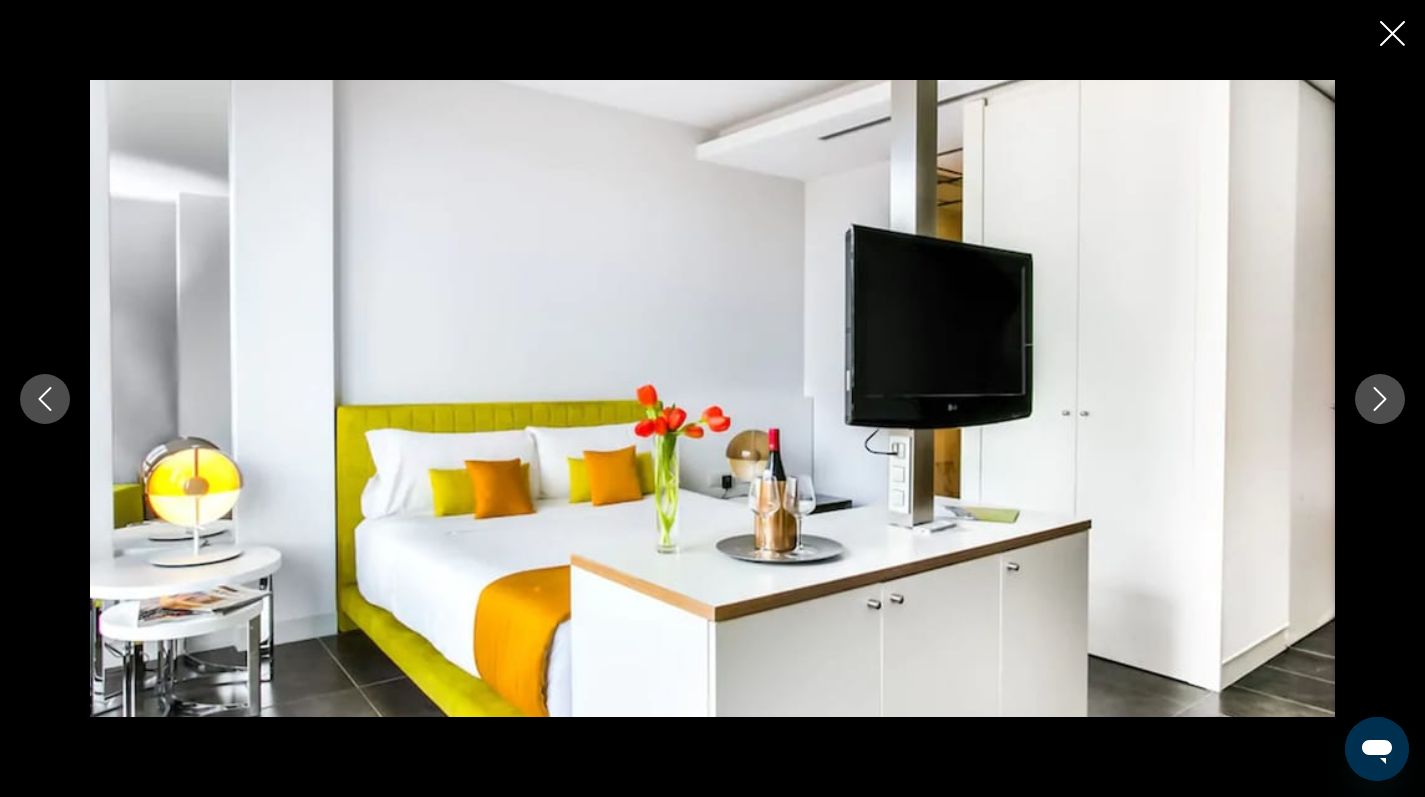 click 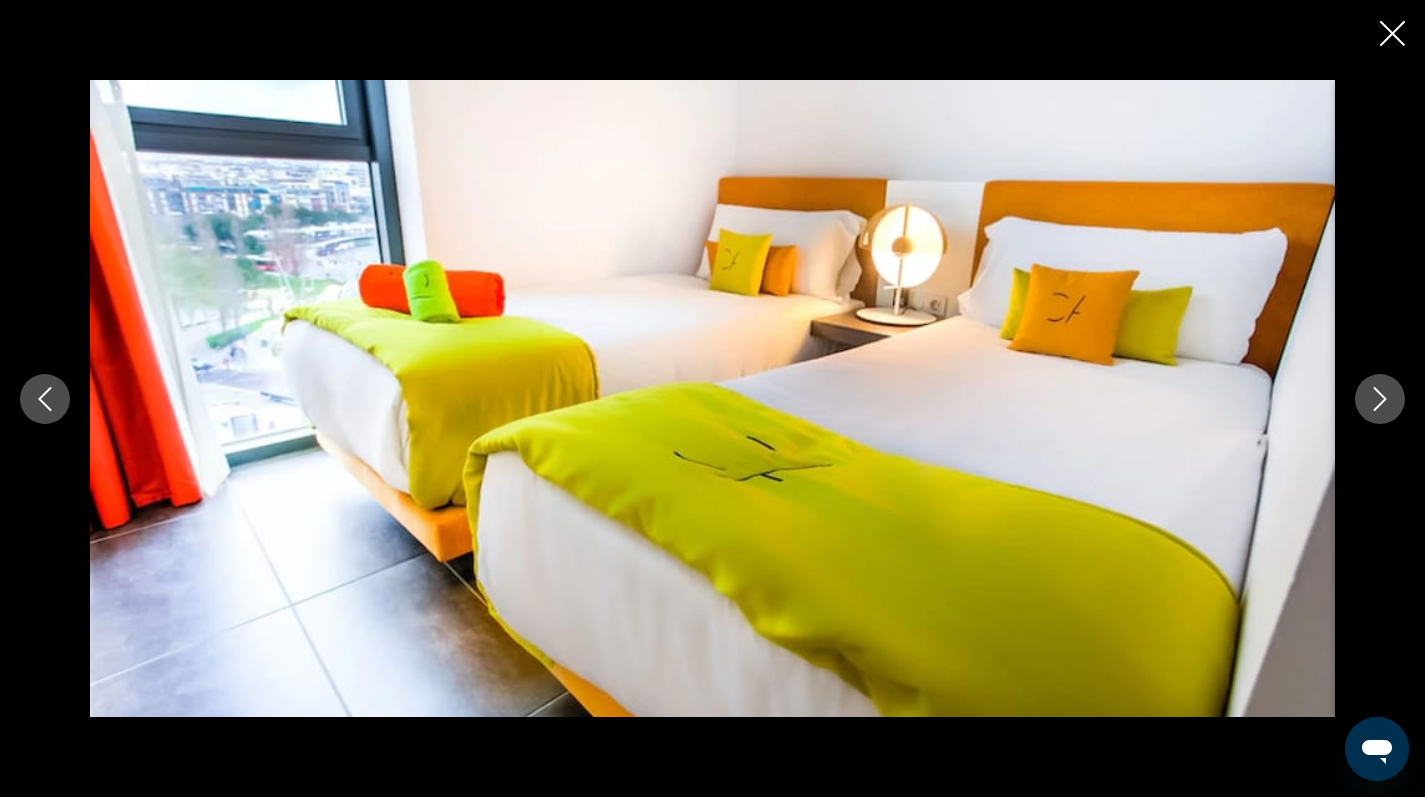 click 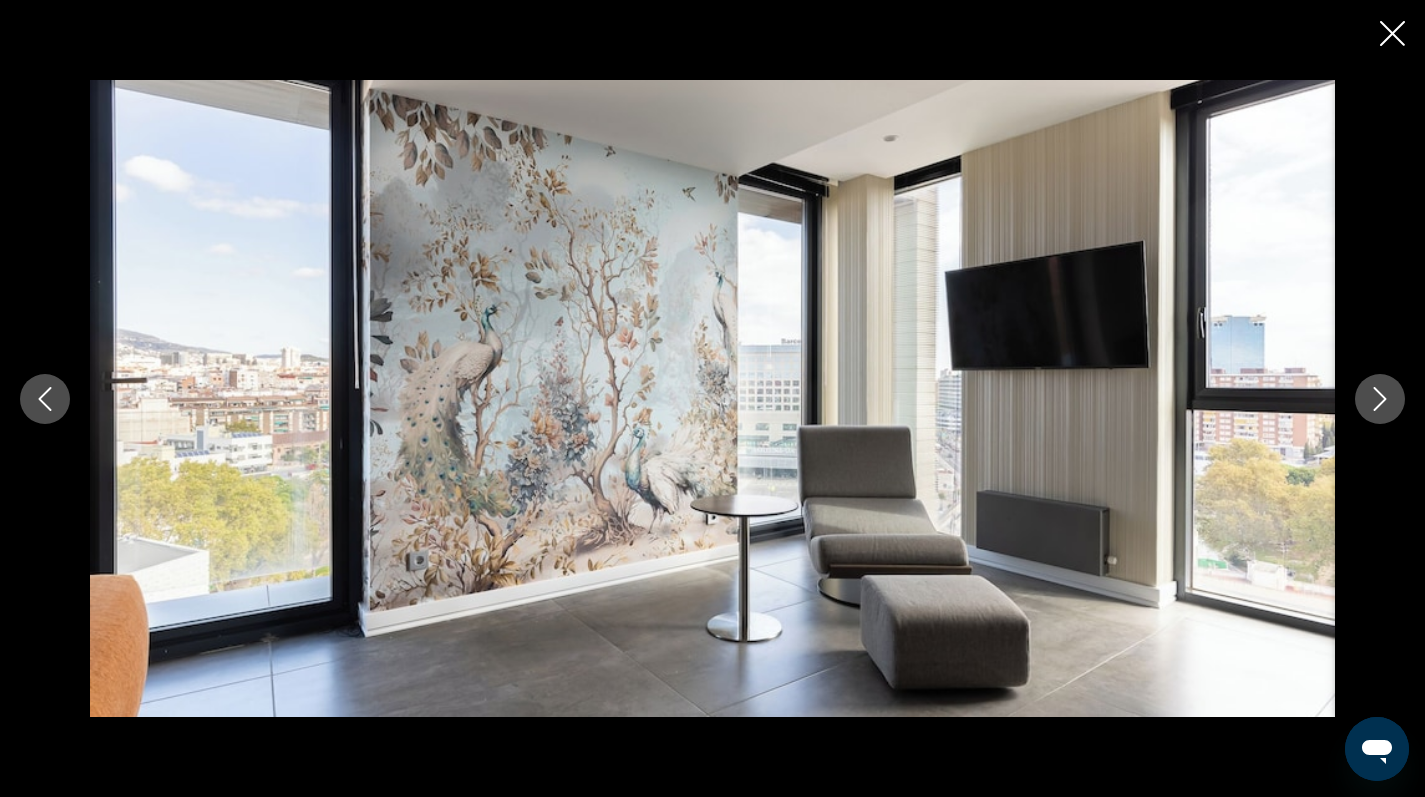 click 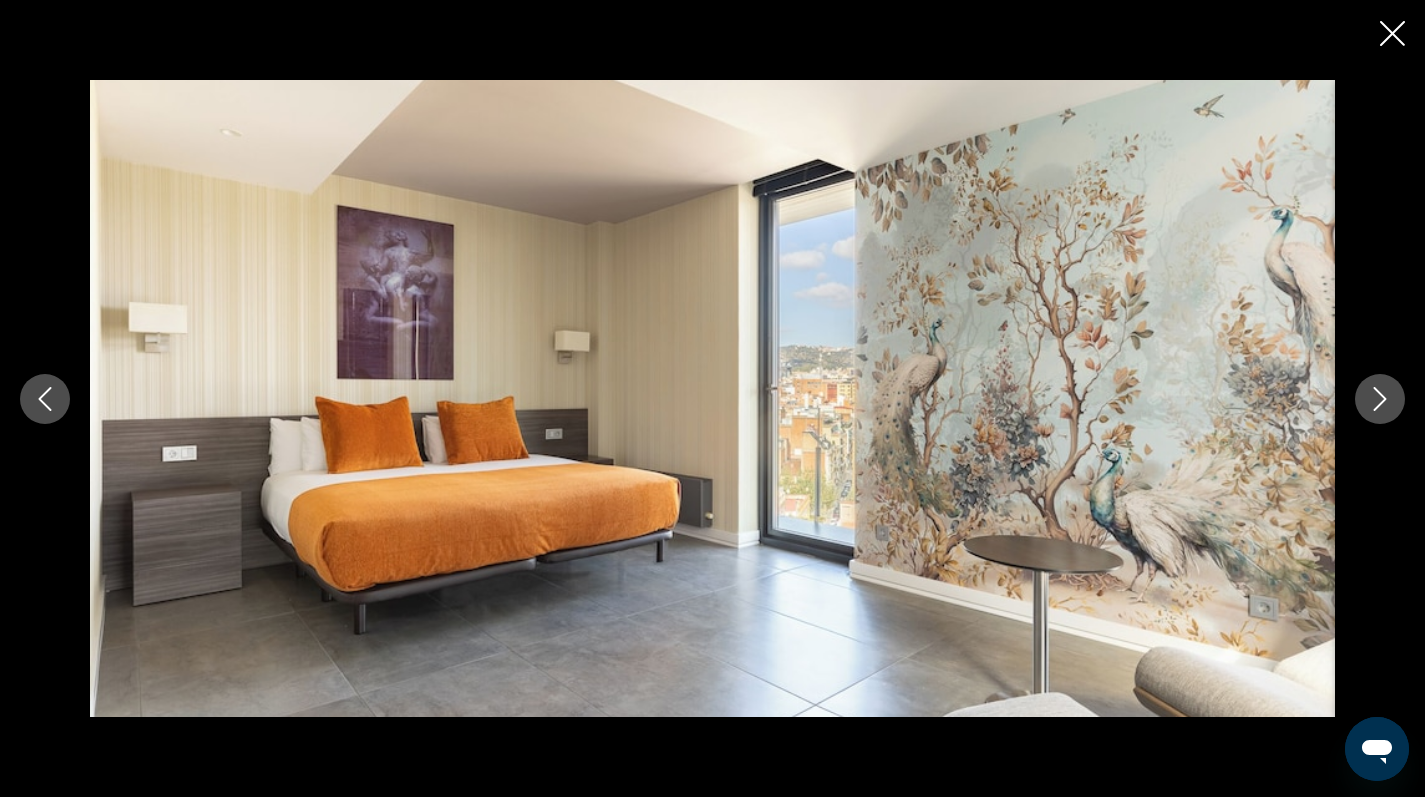 click 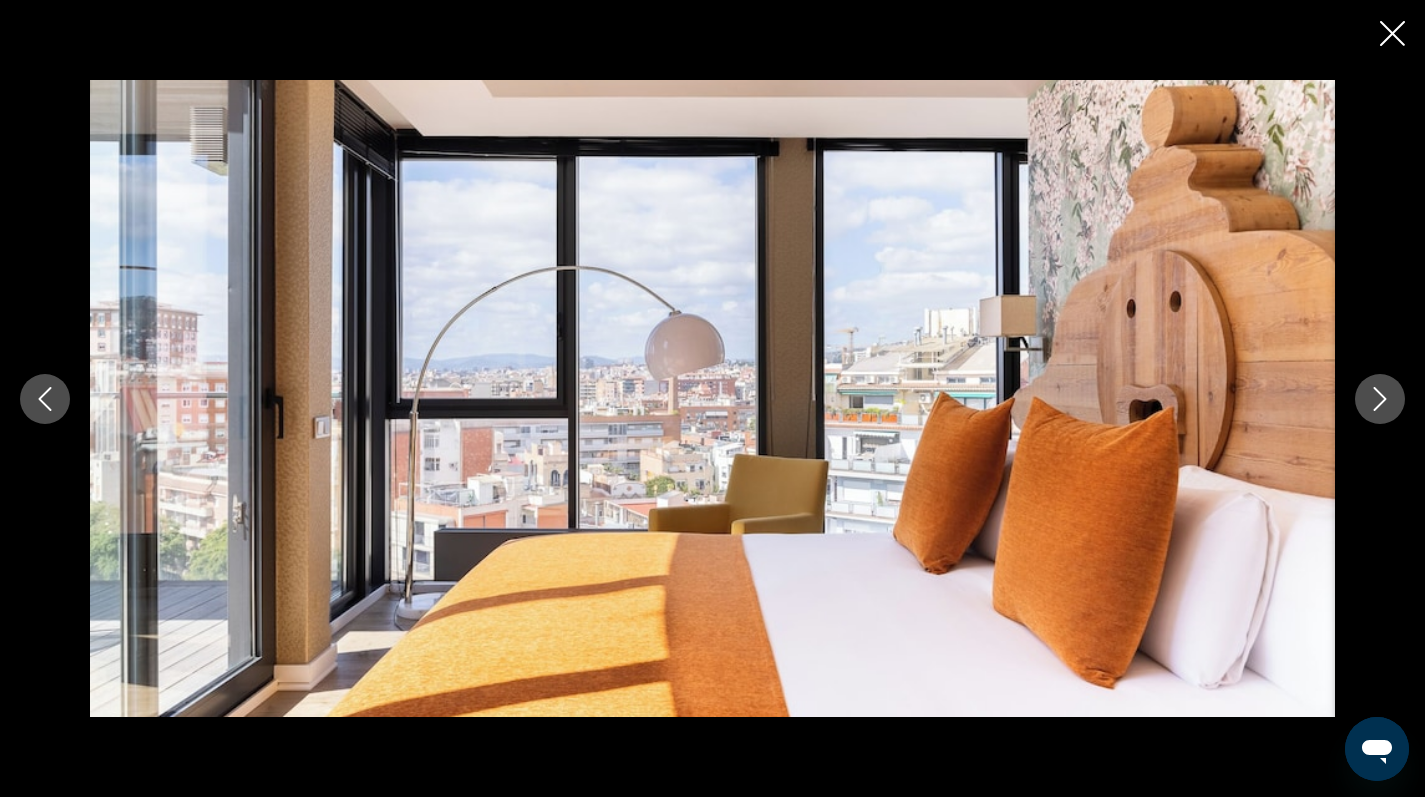 click 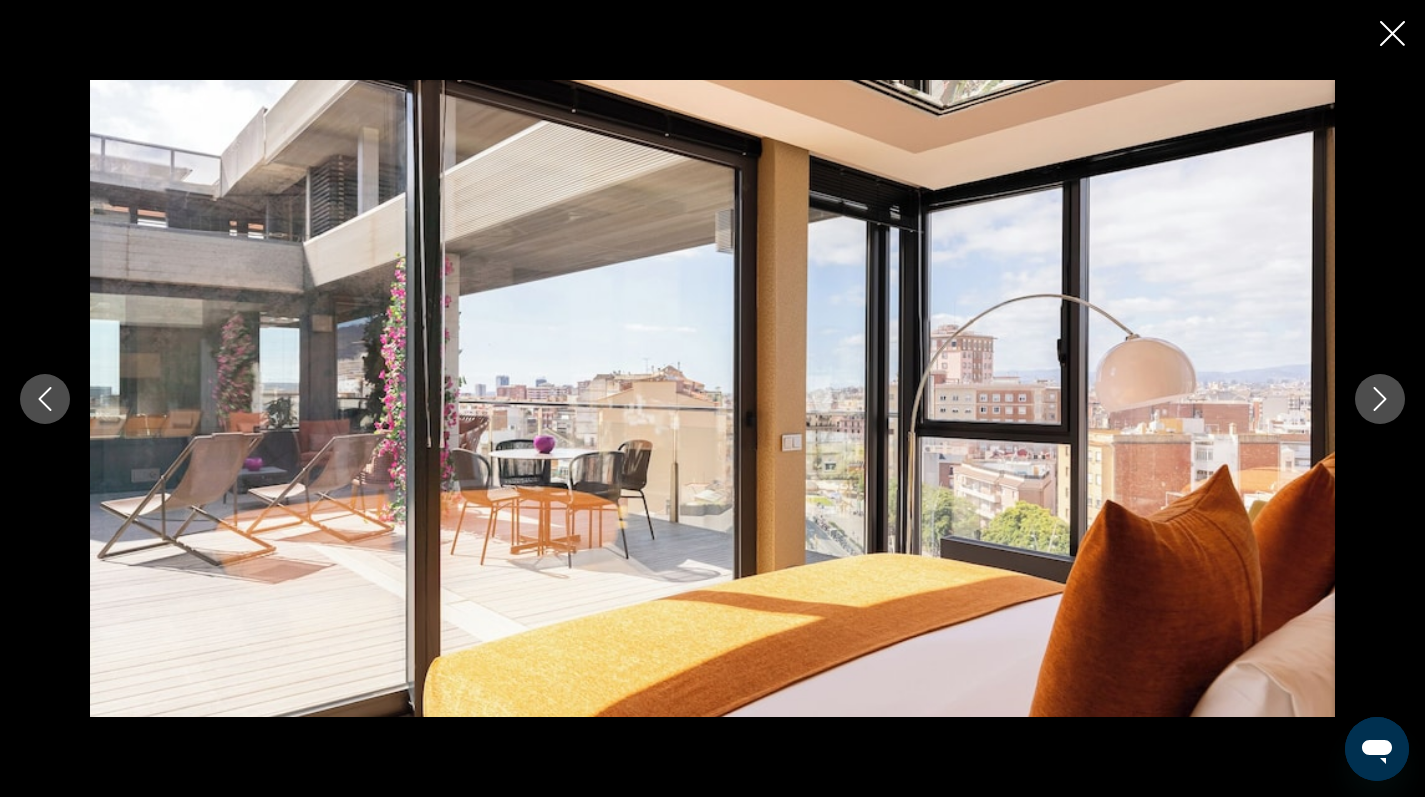 click 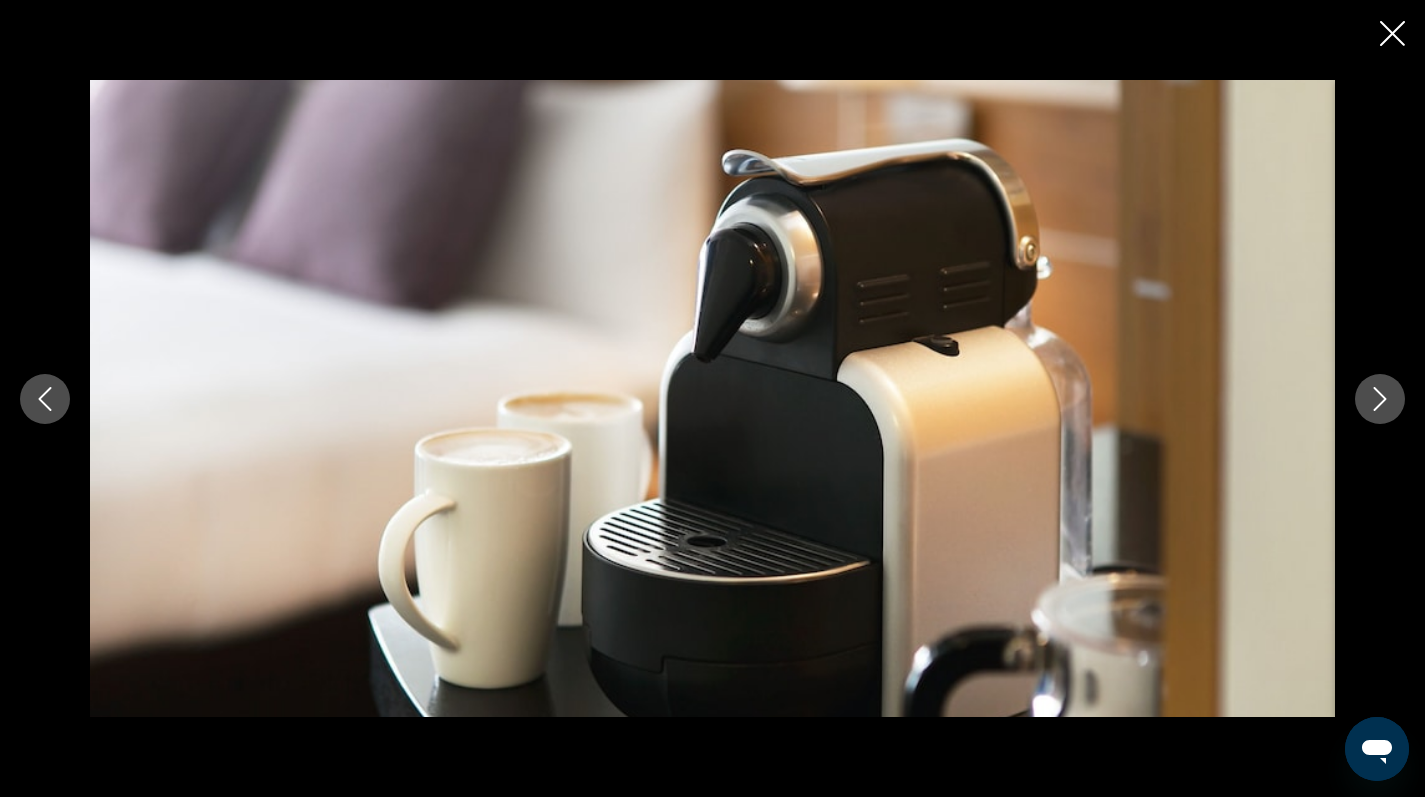 click 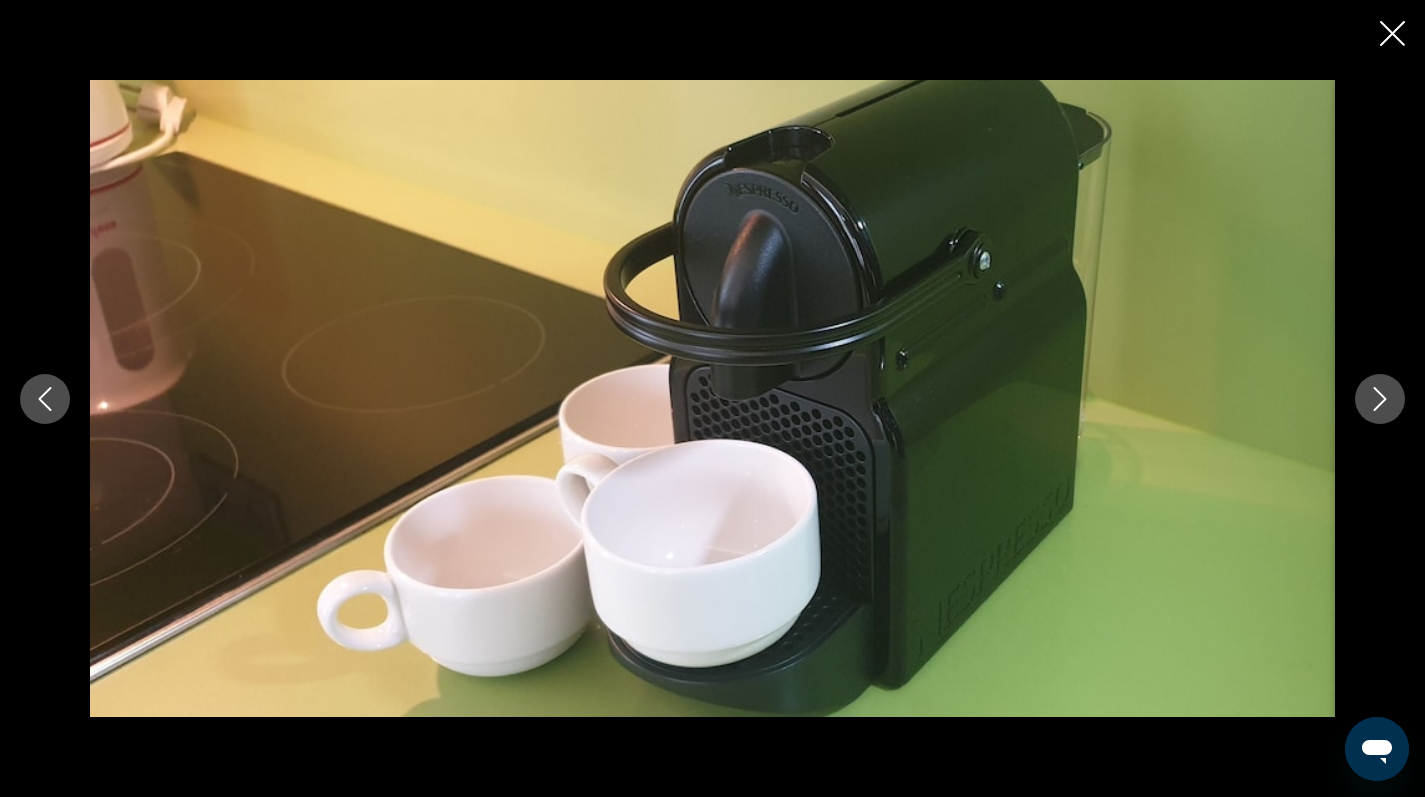 click 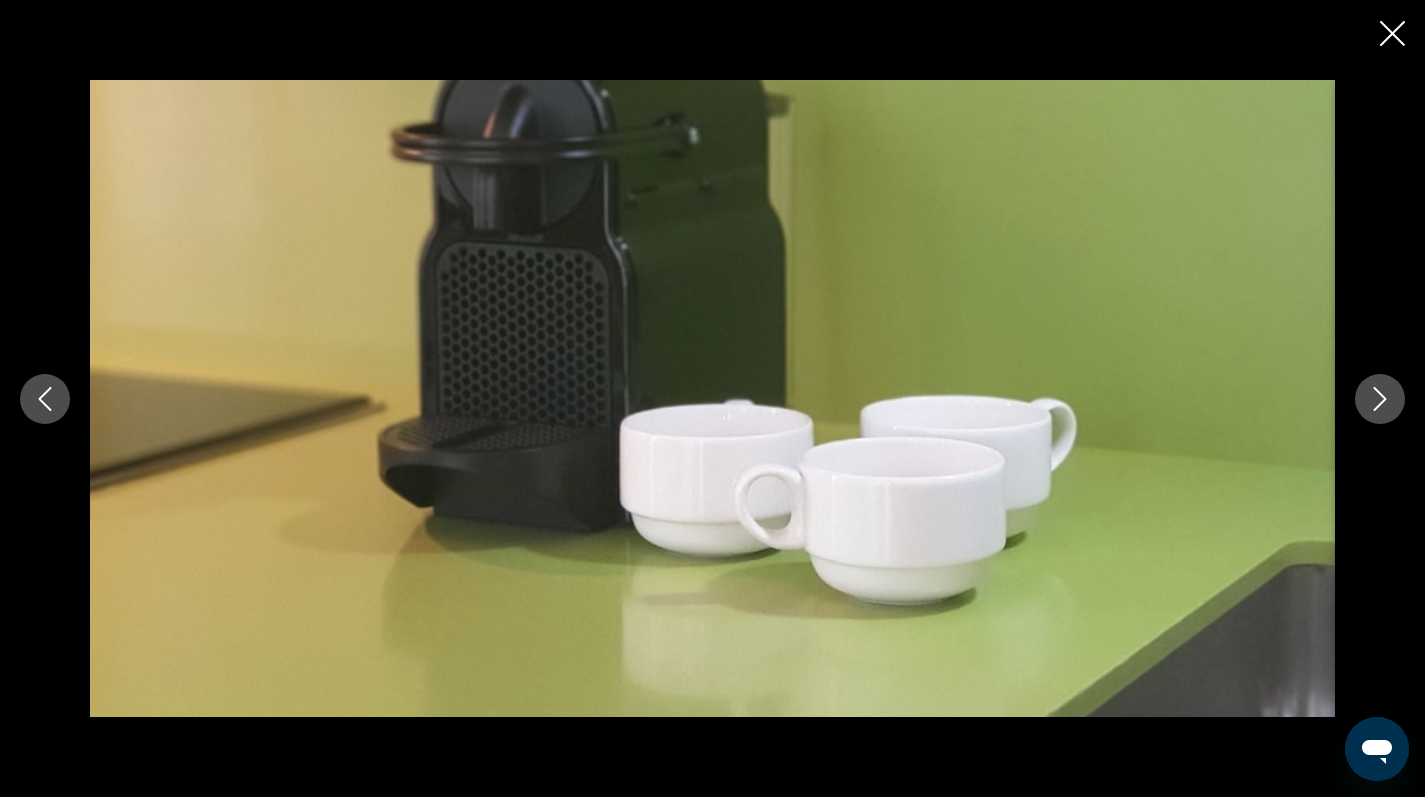 click 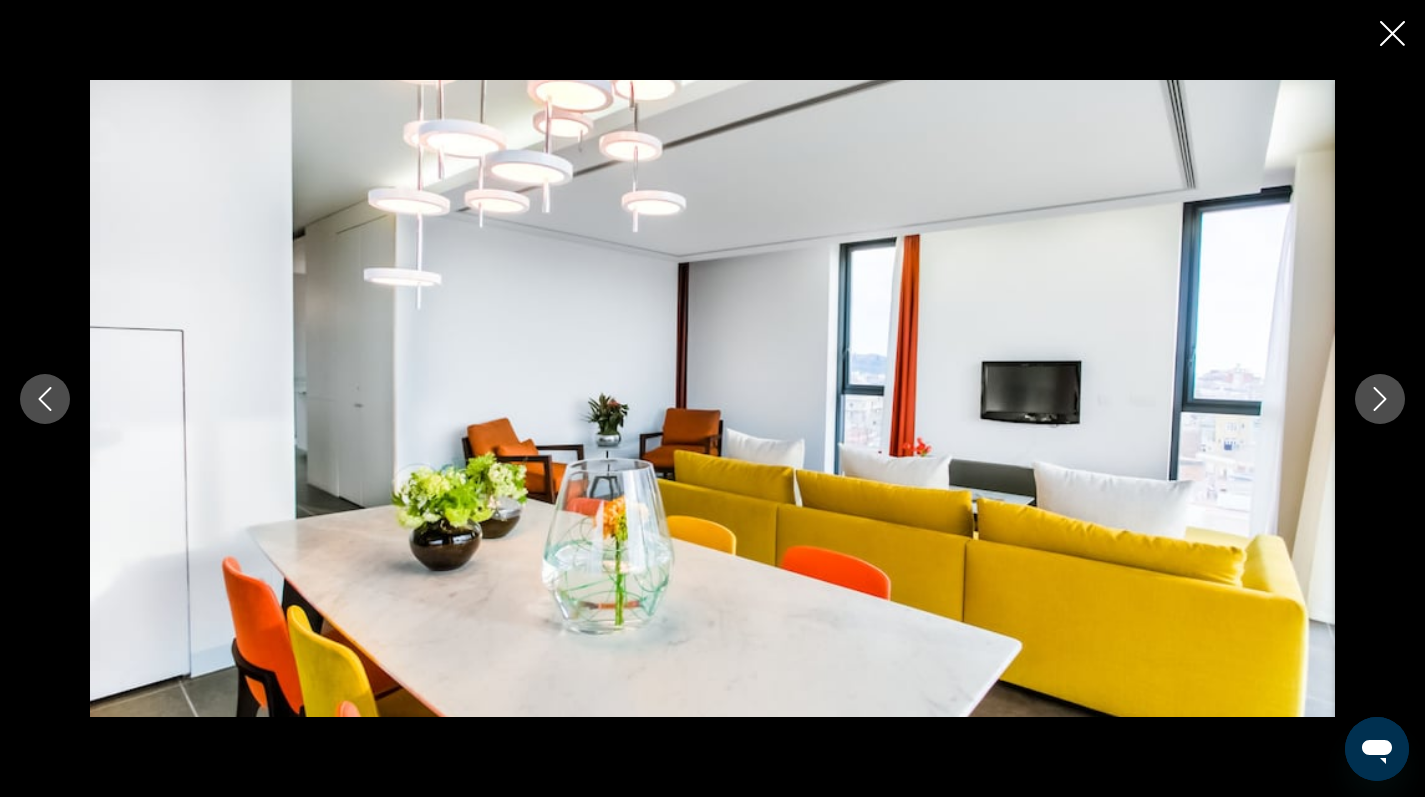 click 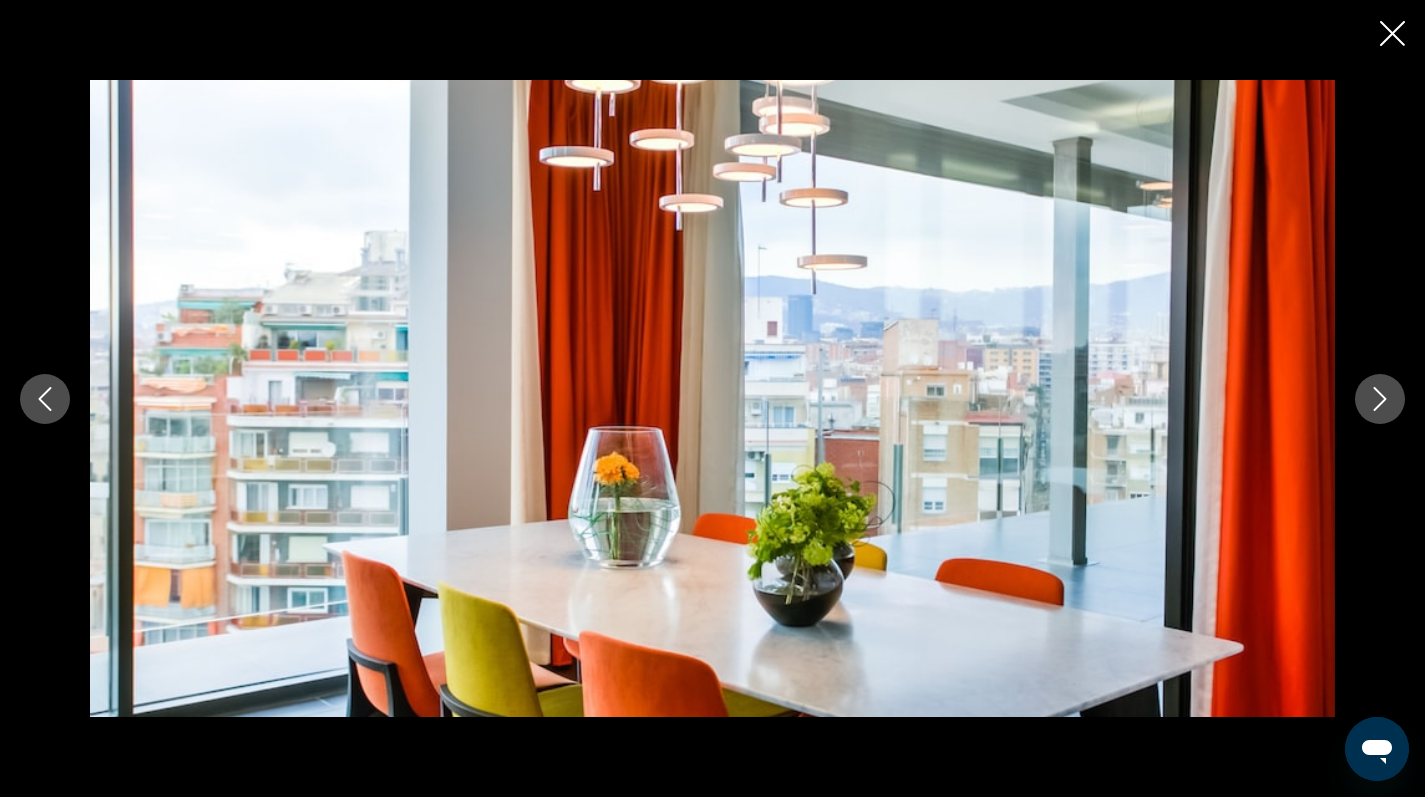 click 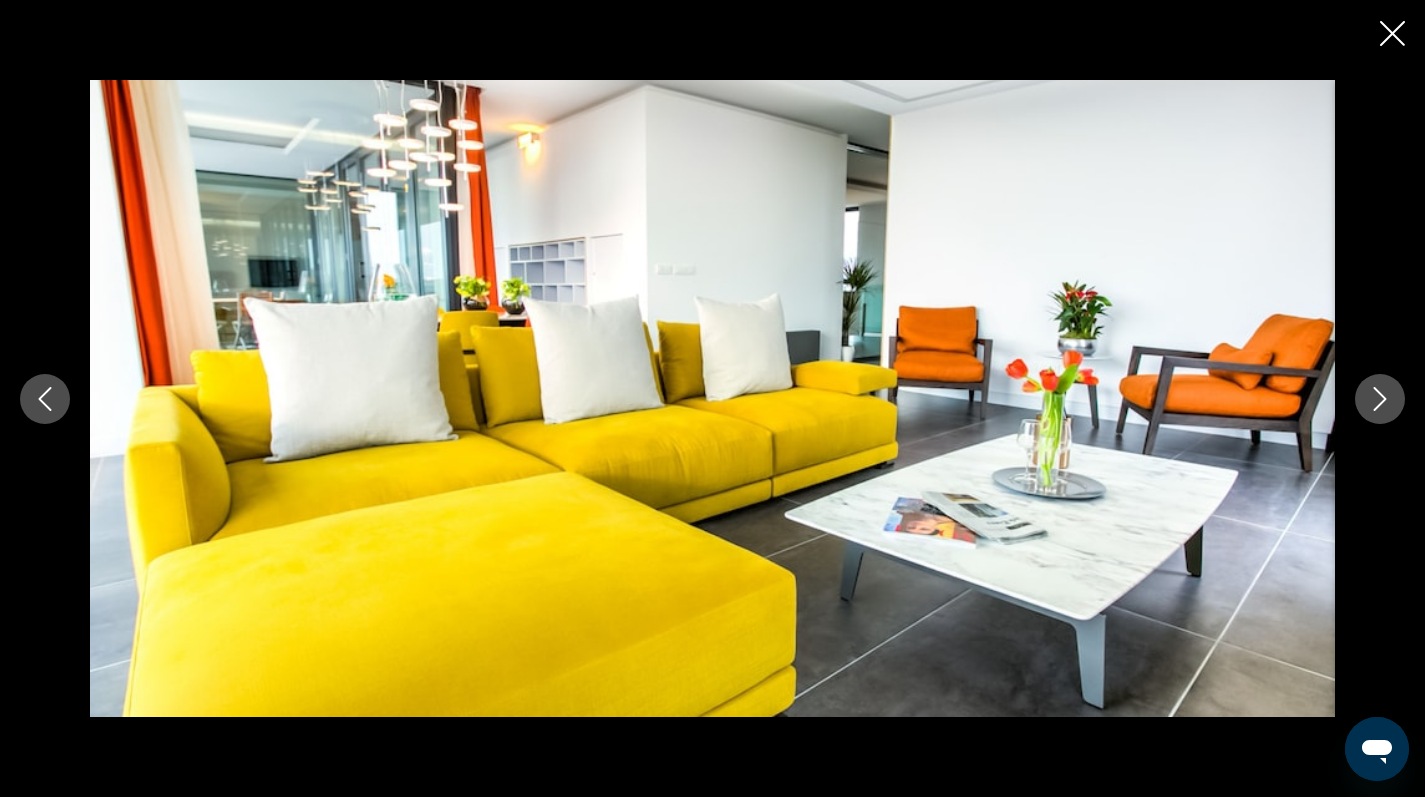 click 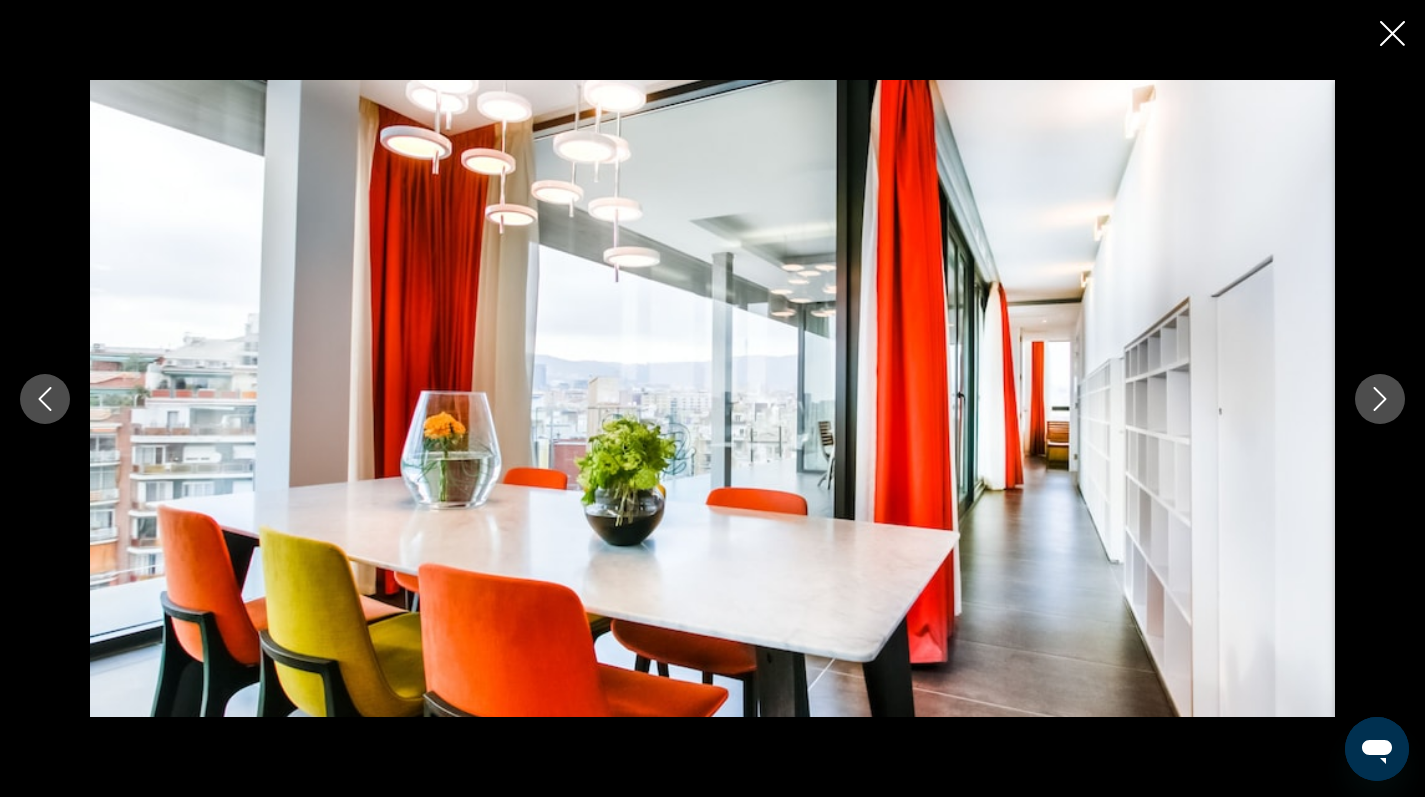 click 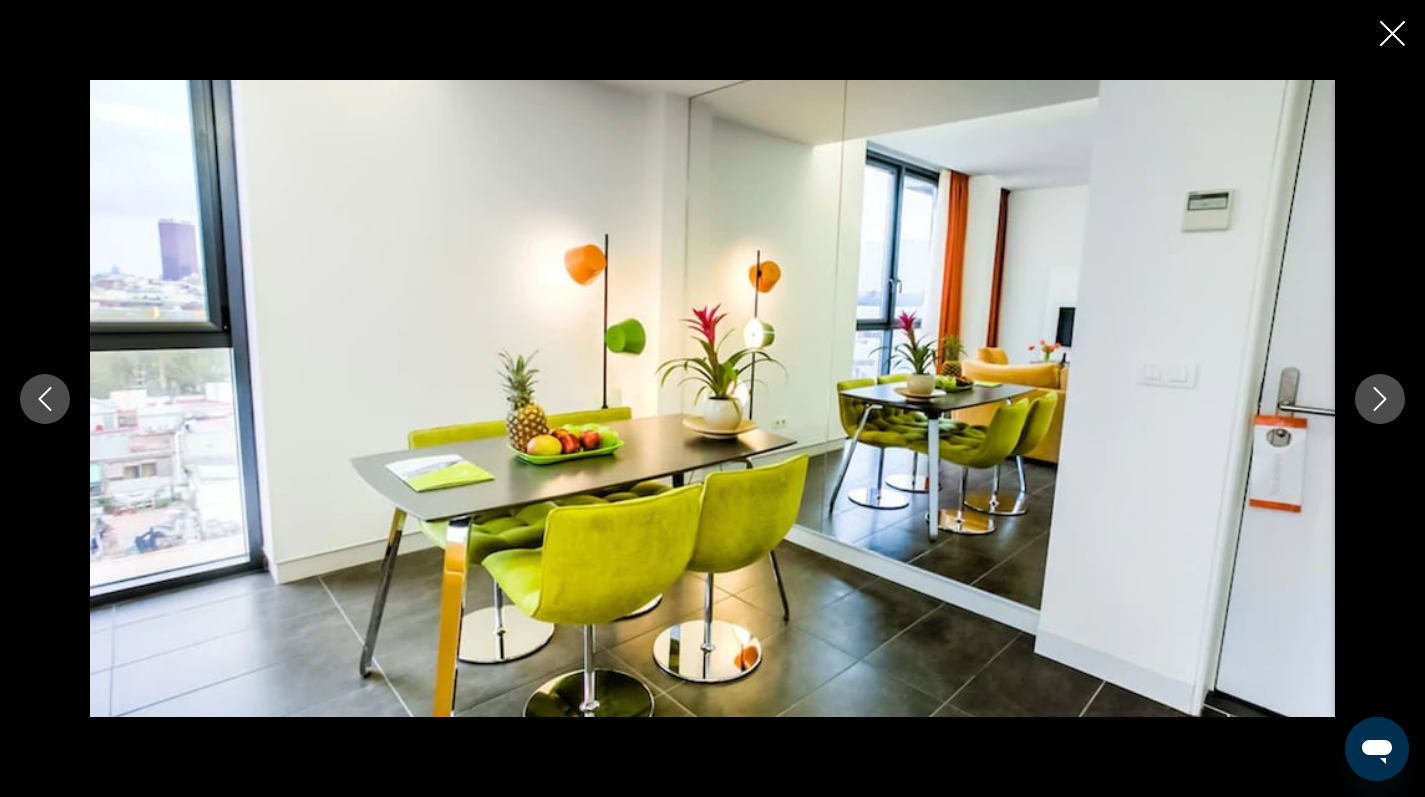 click 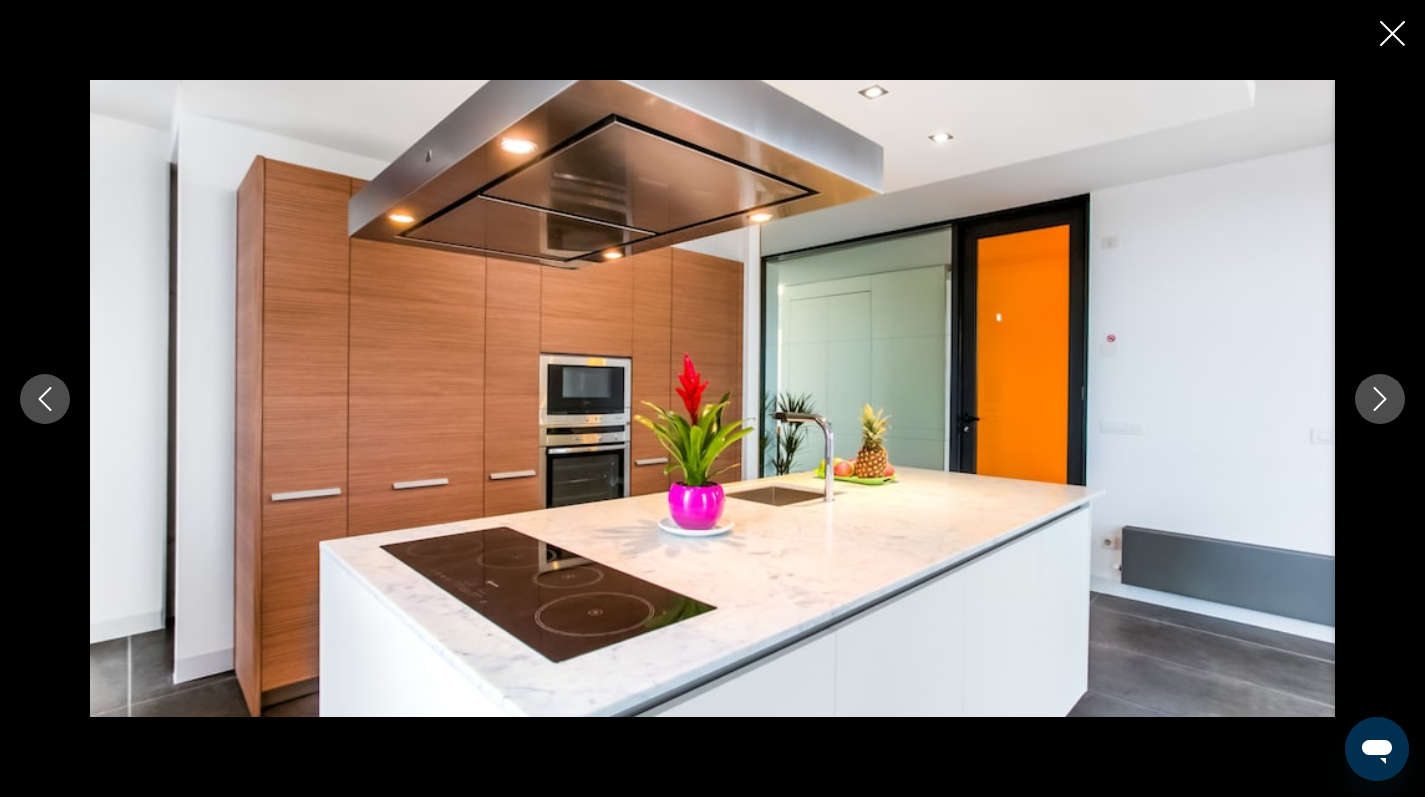 click 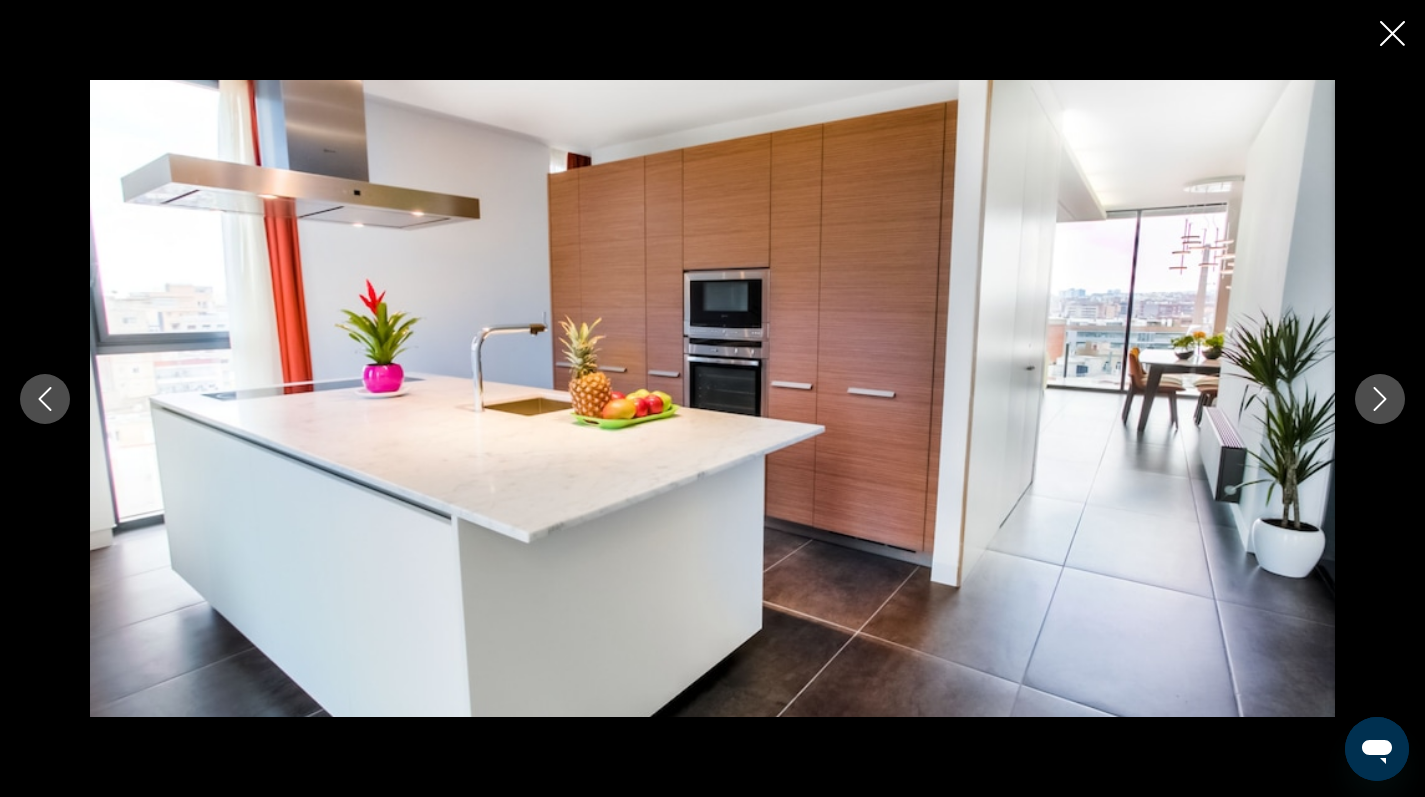 click 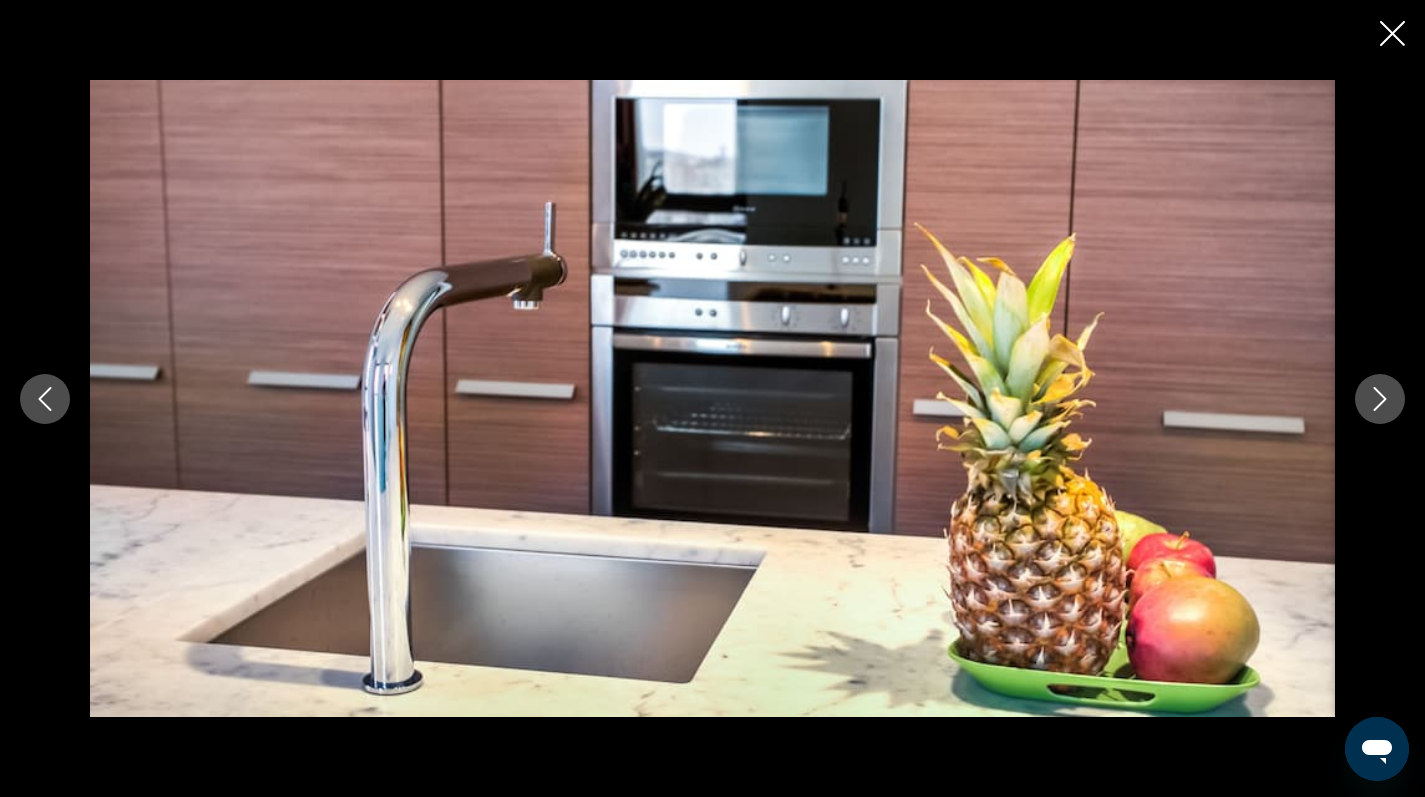 click 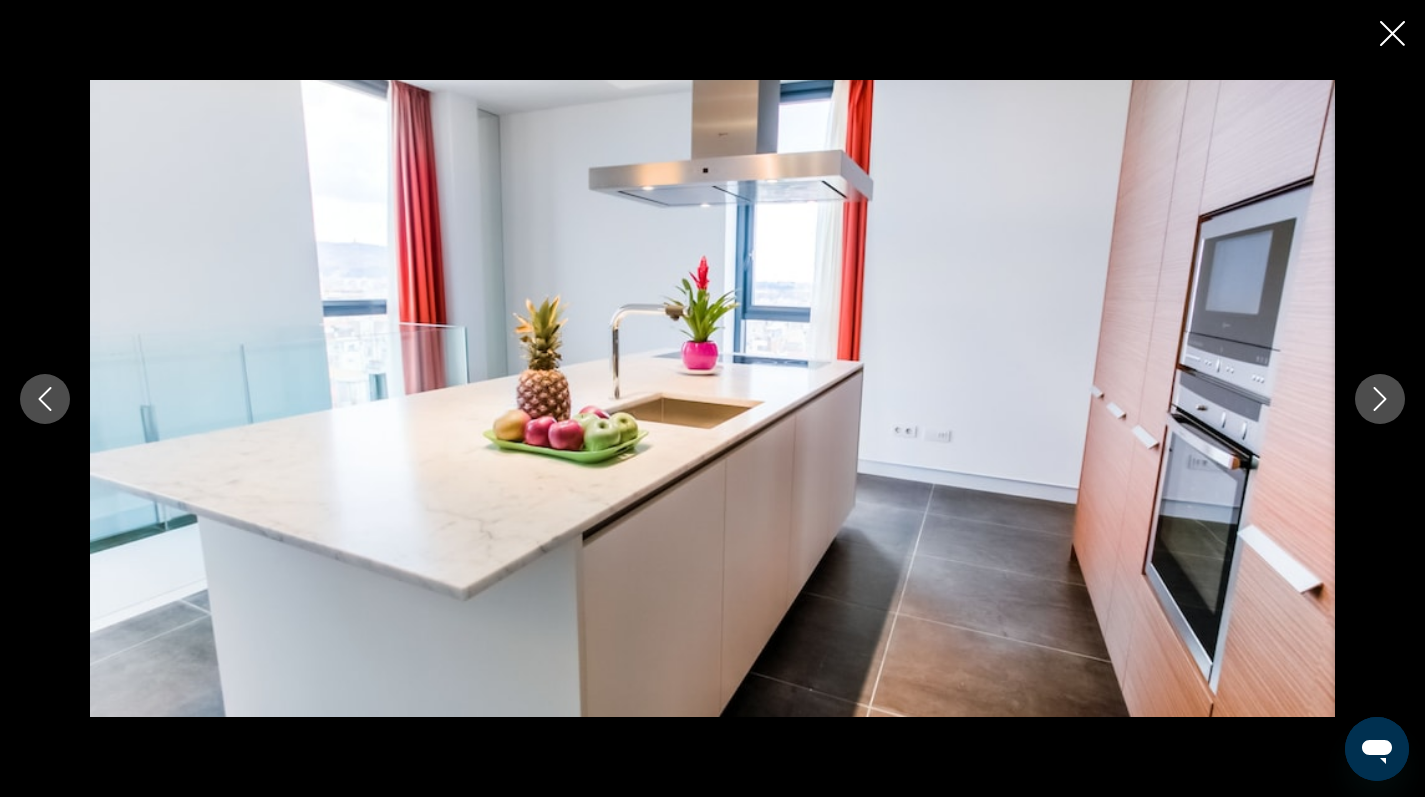 click 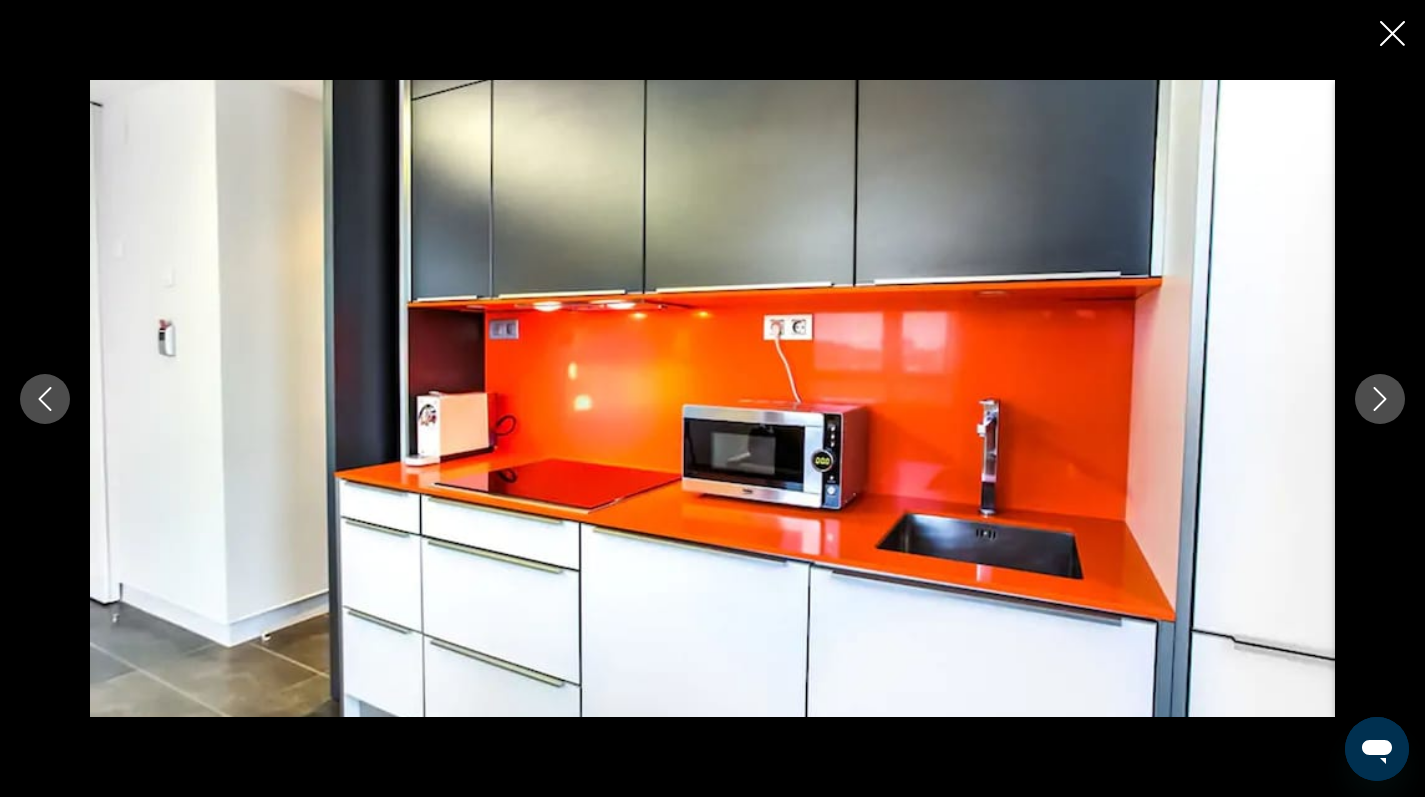 click 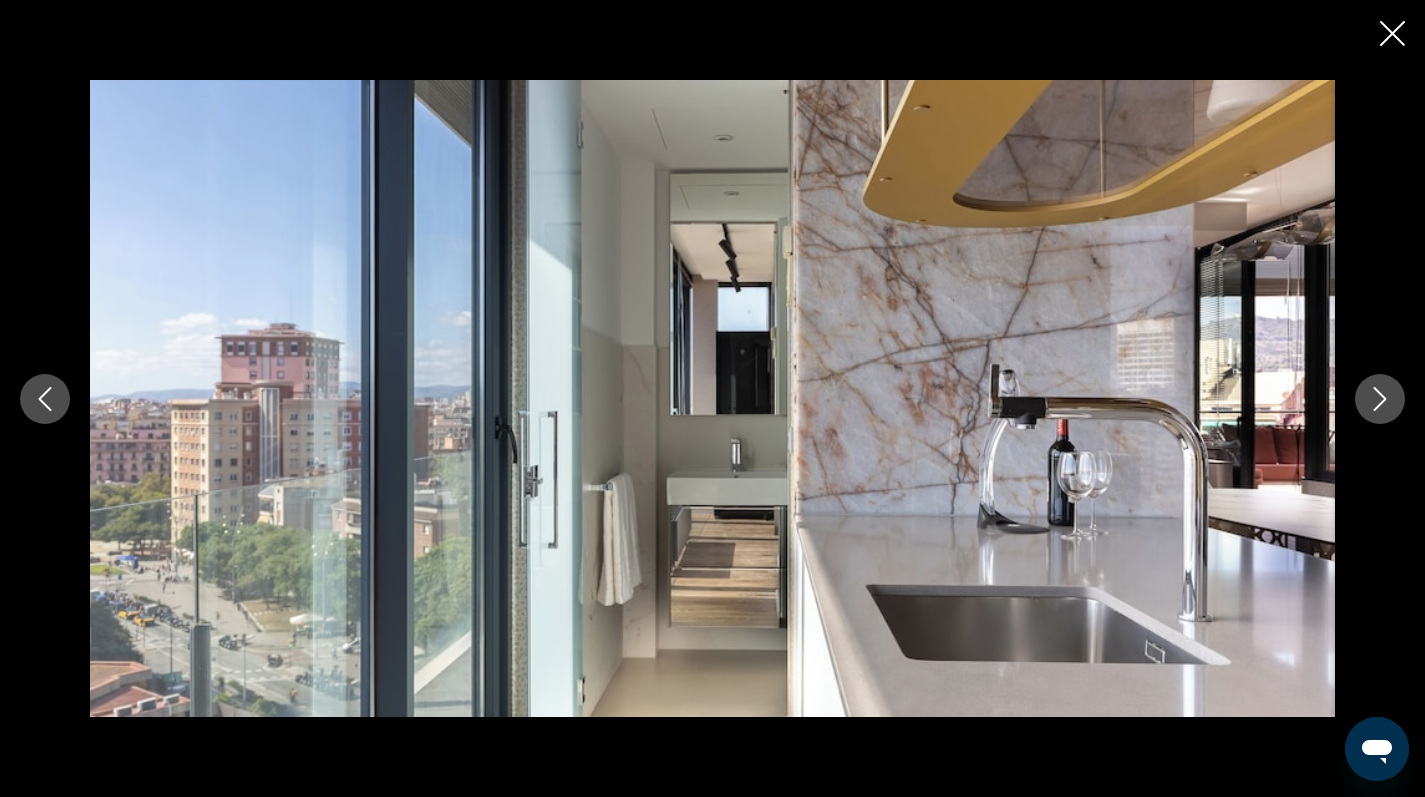 click 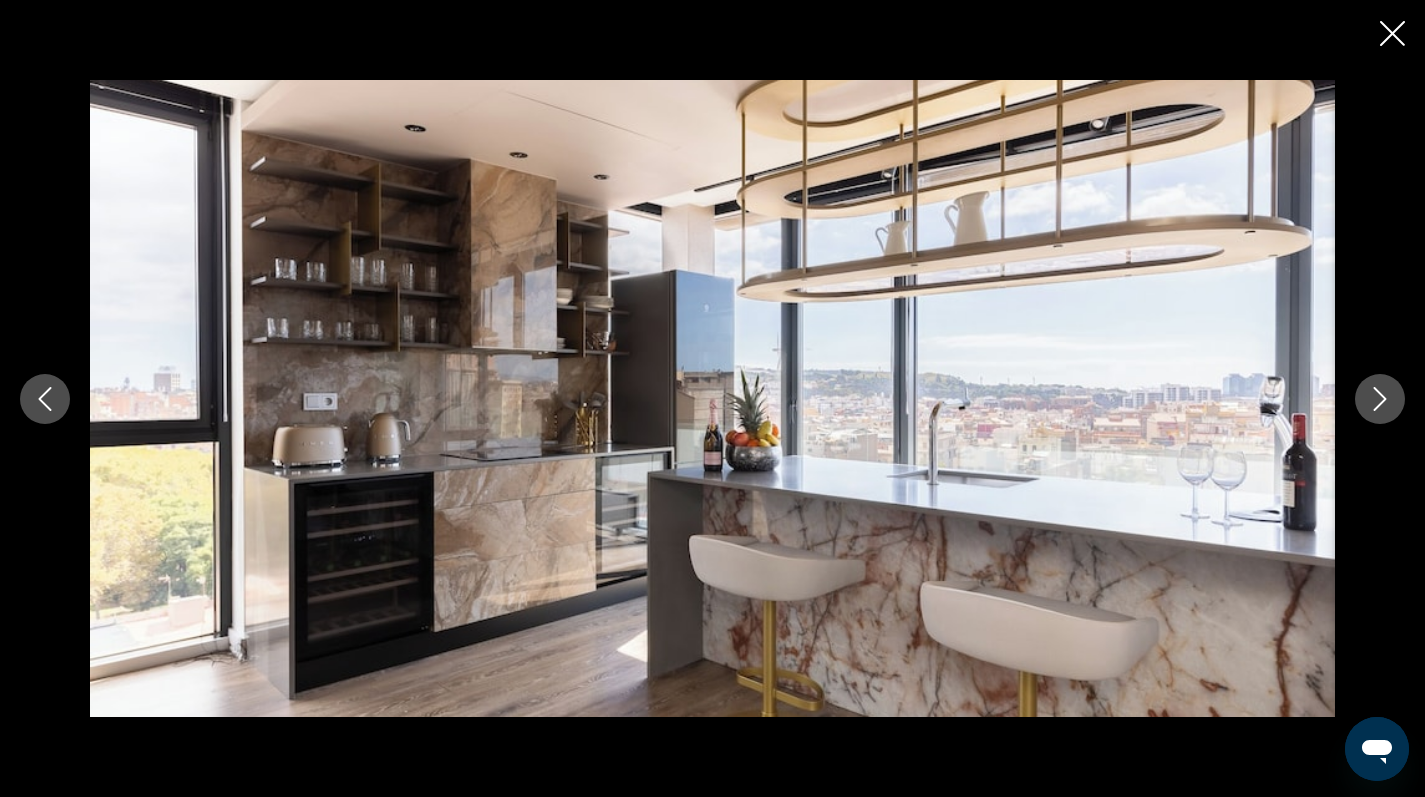 click 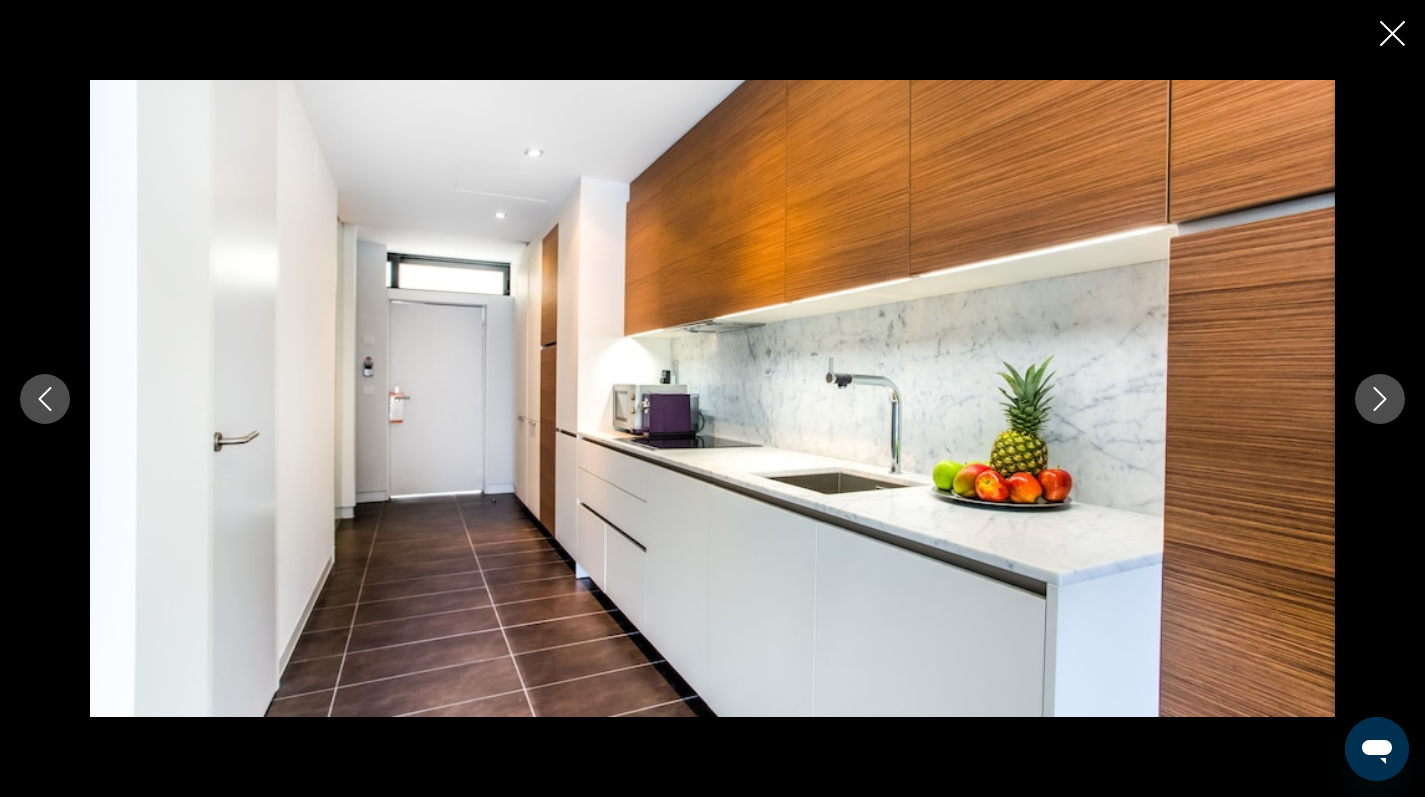 click 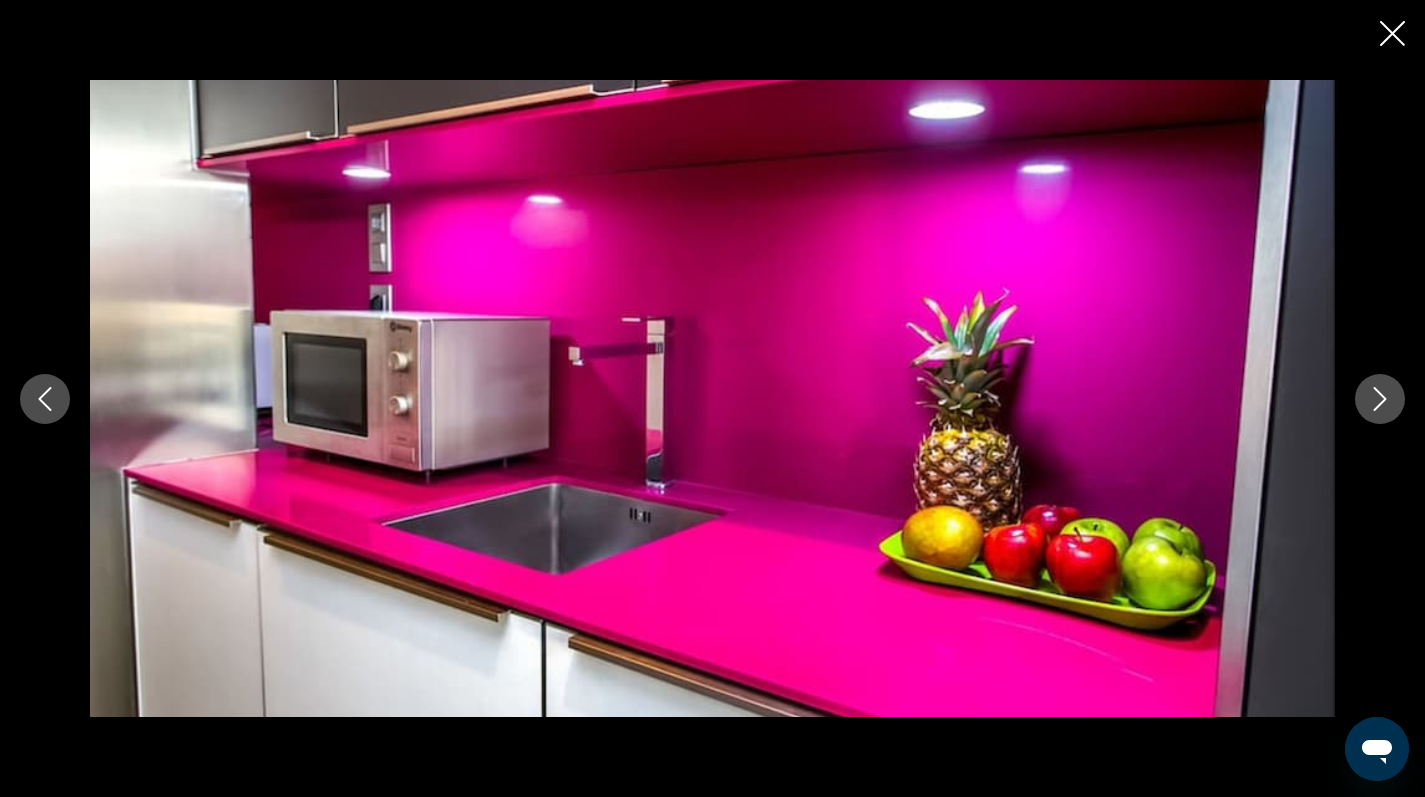 click 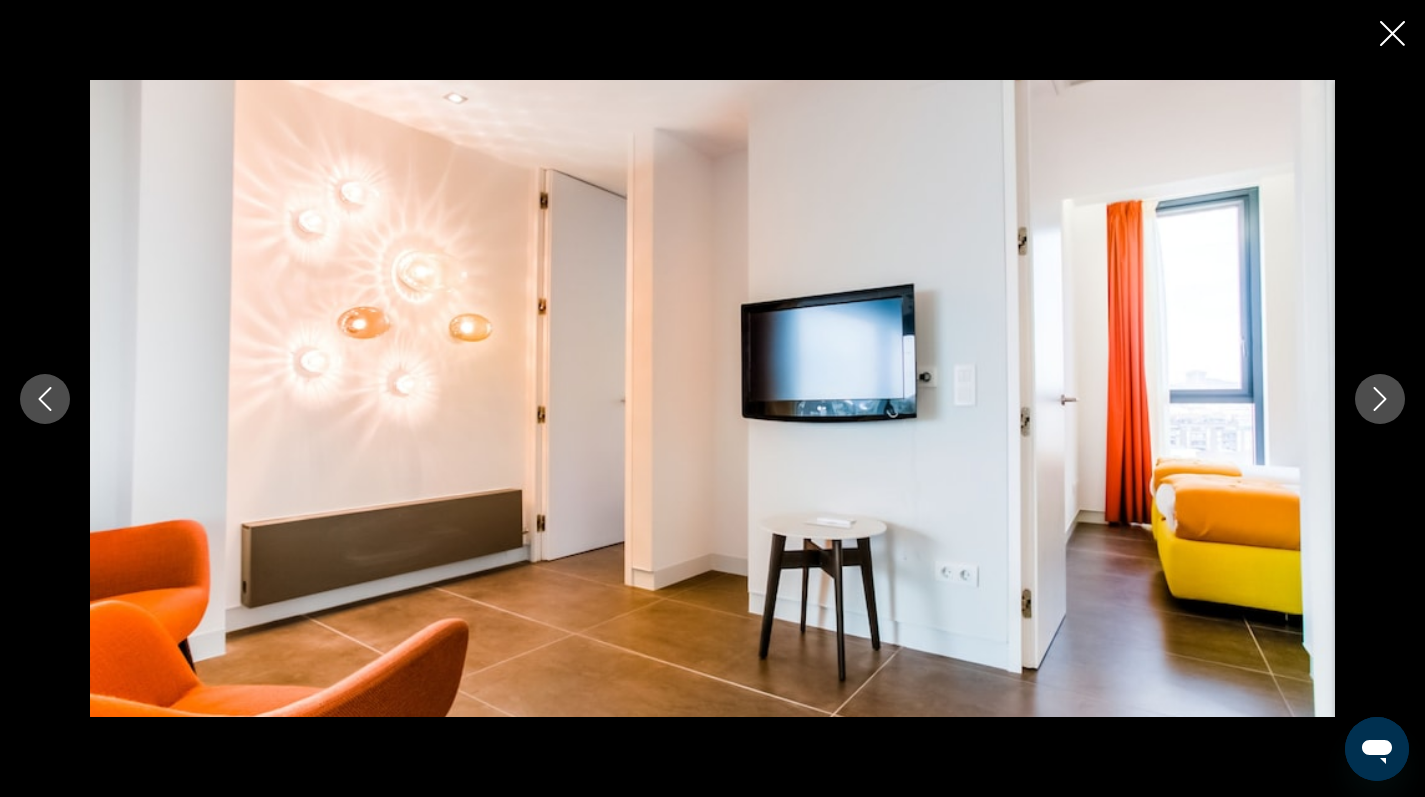 click 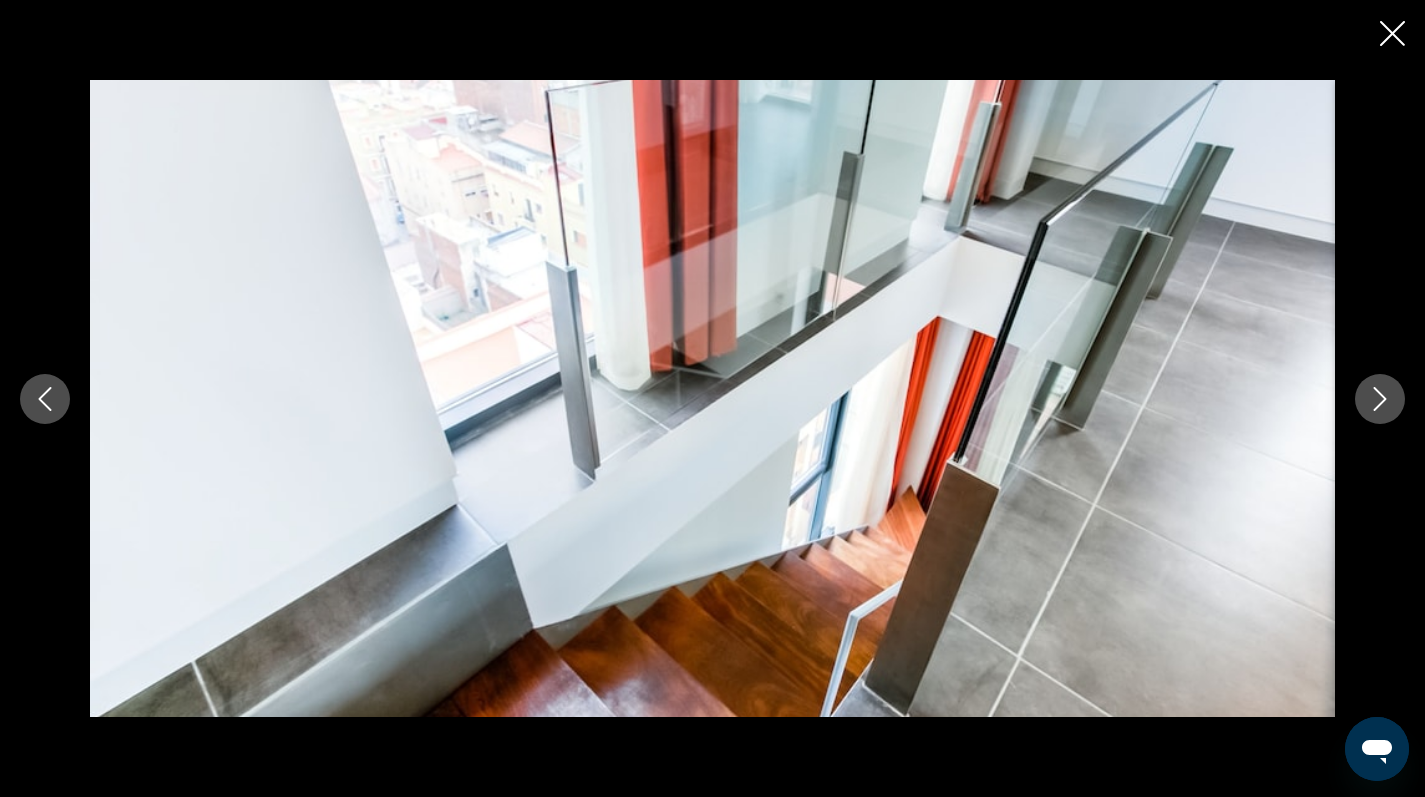click 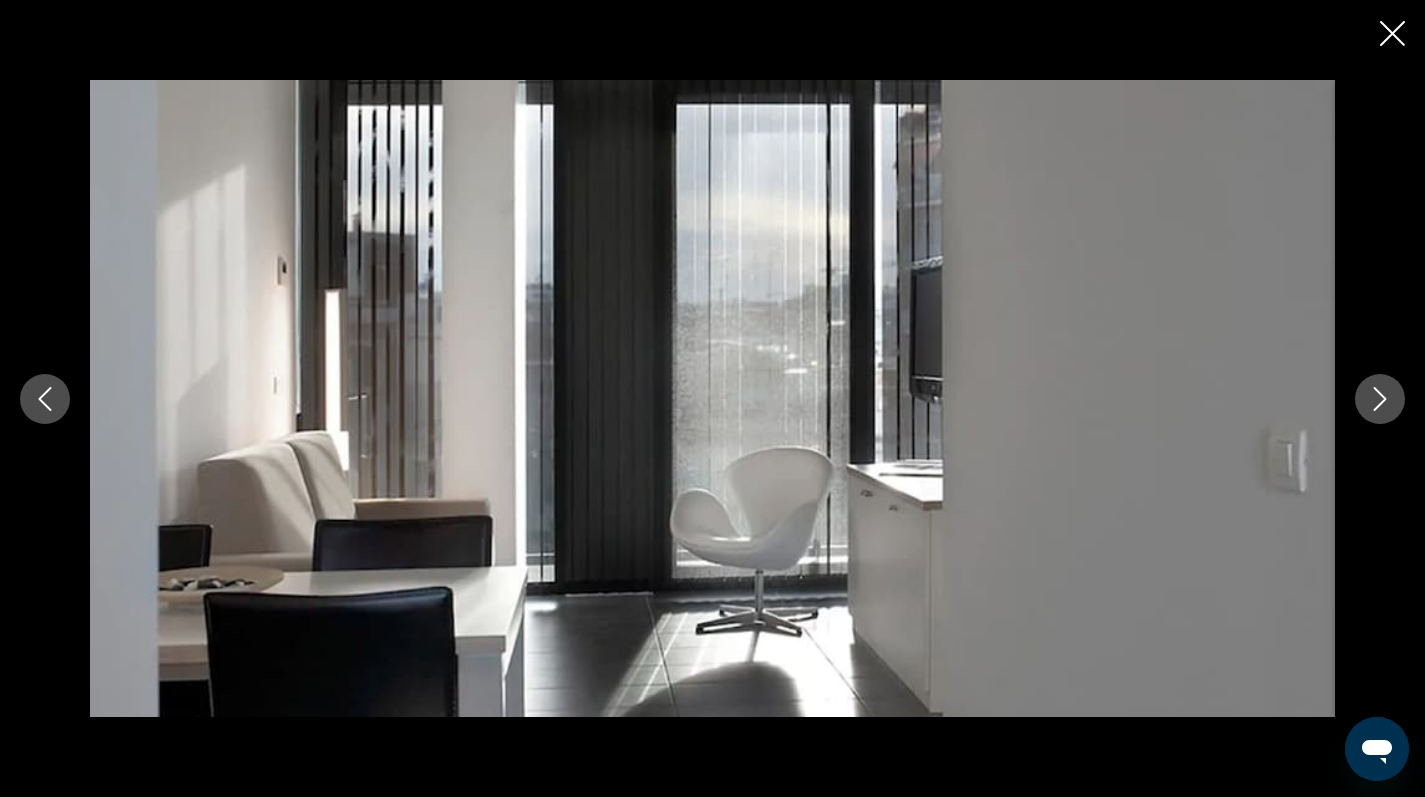 click 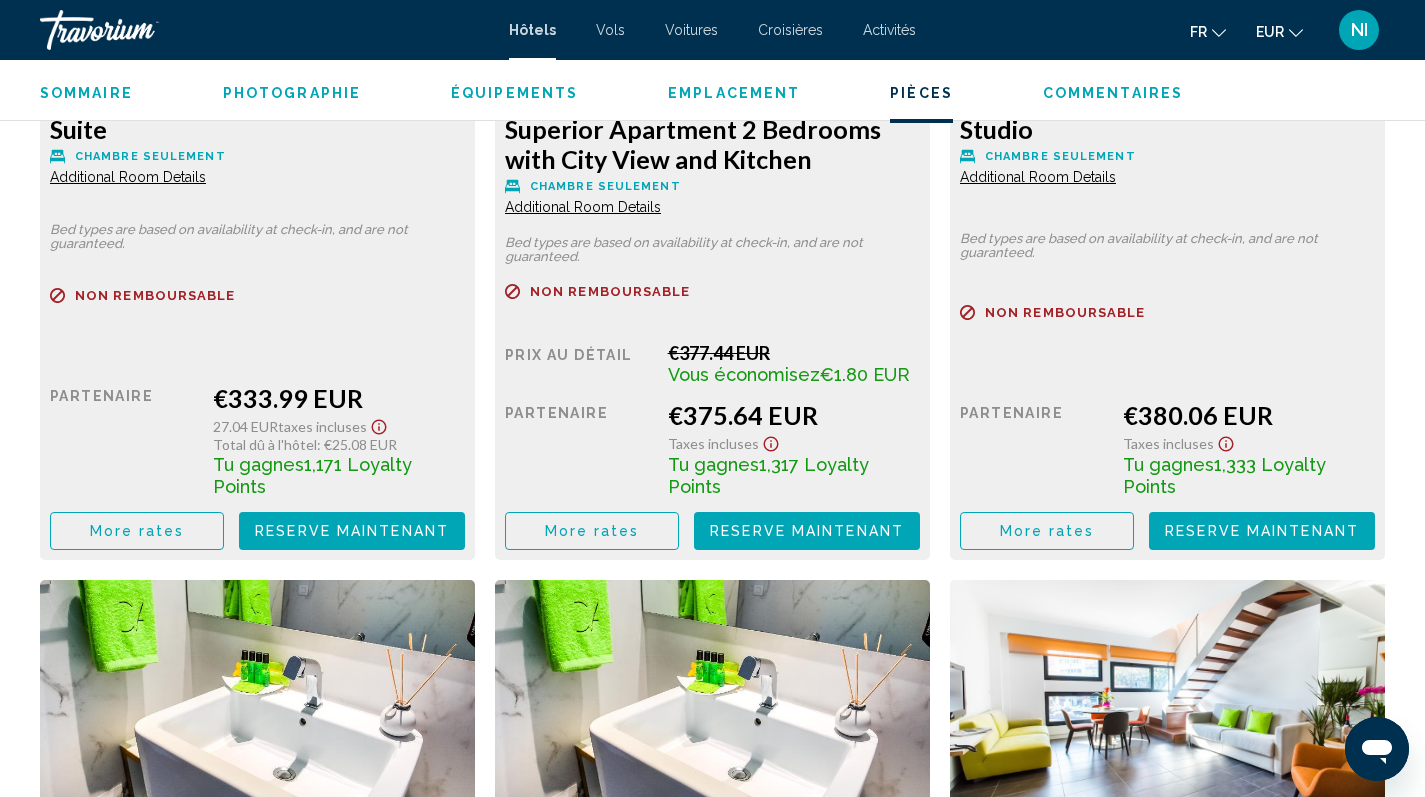 scroll, scrollTop: 3912, scrollLeft: 0, axis: vertical 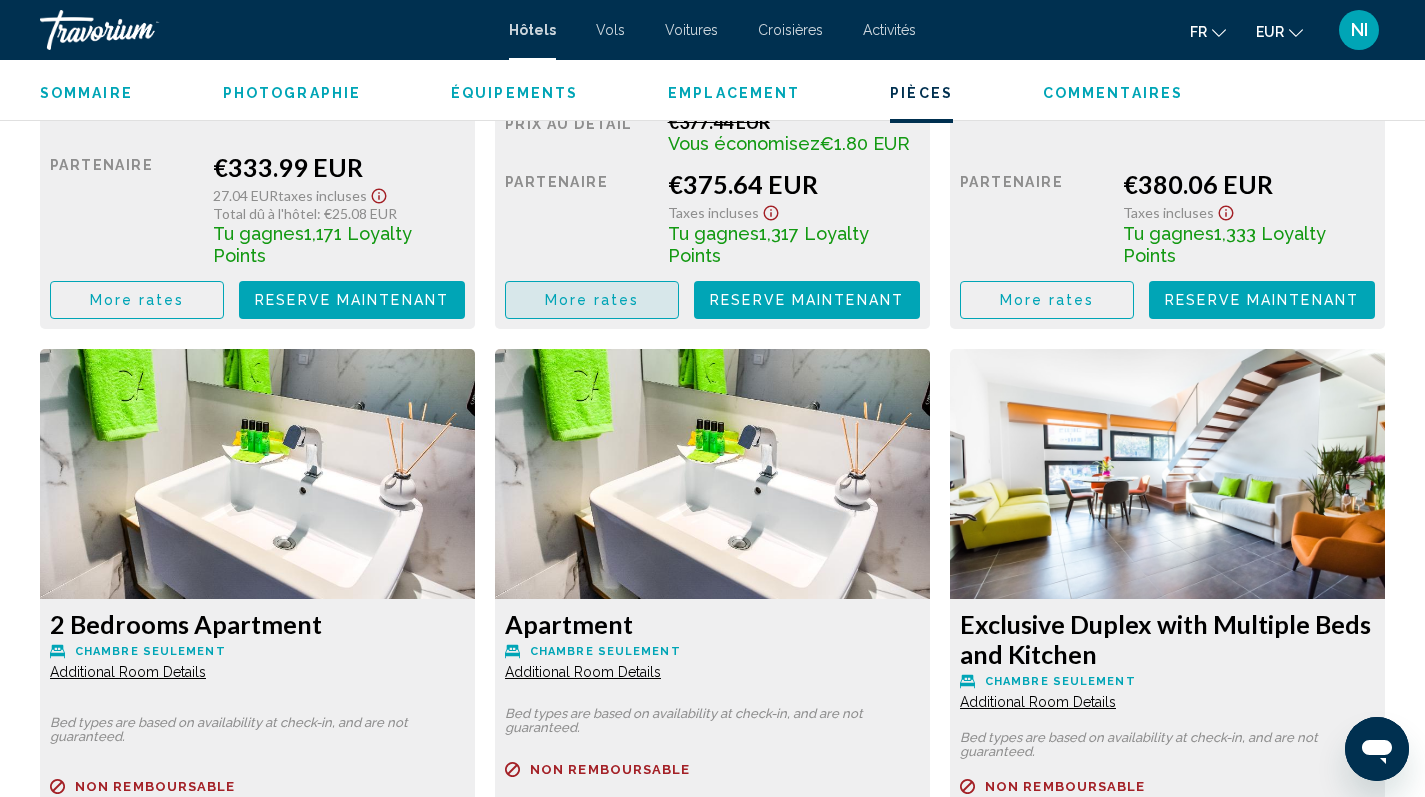 click on "More rates" at bounding box center (137, -425) 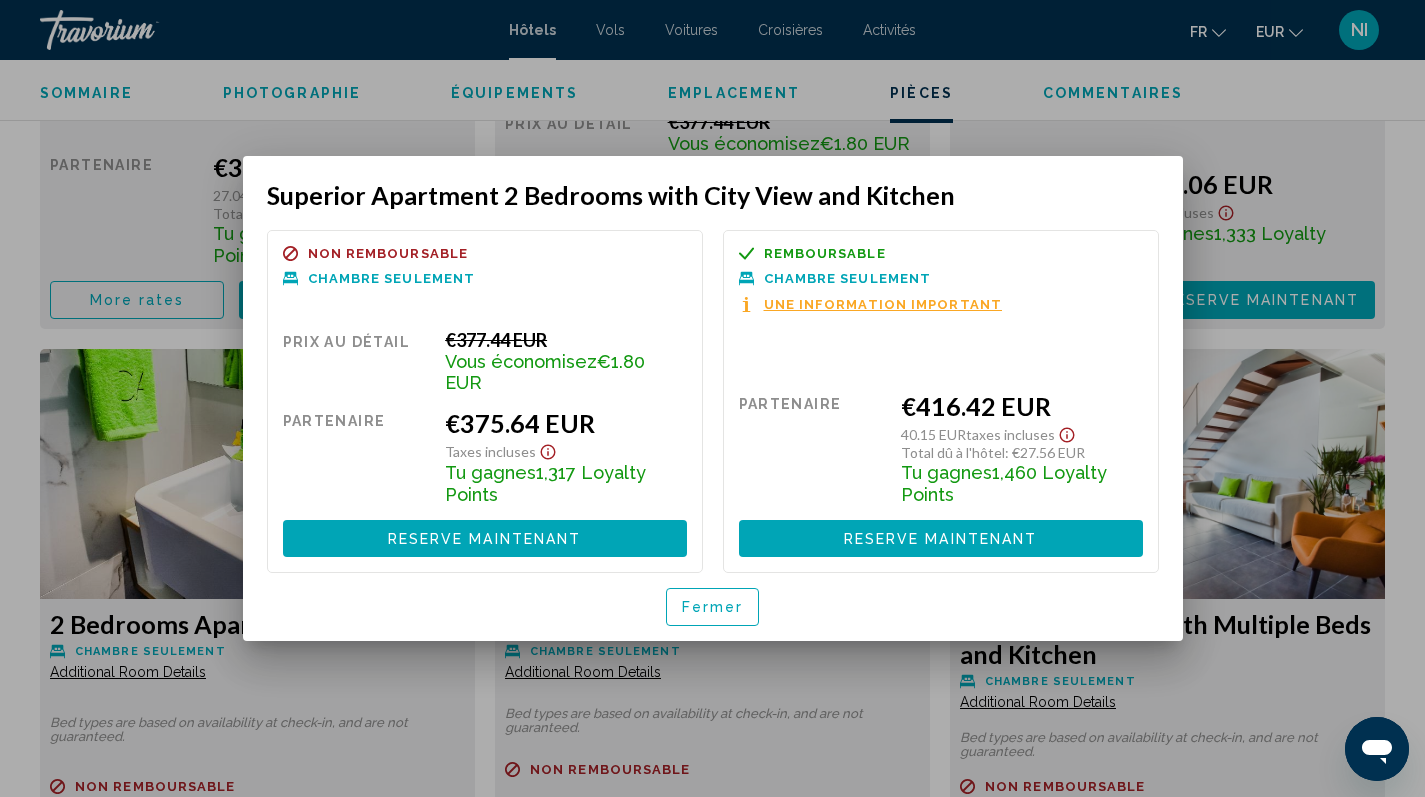 click on "Fermer" at bounding box center [713, 606] 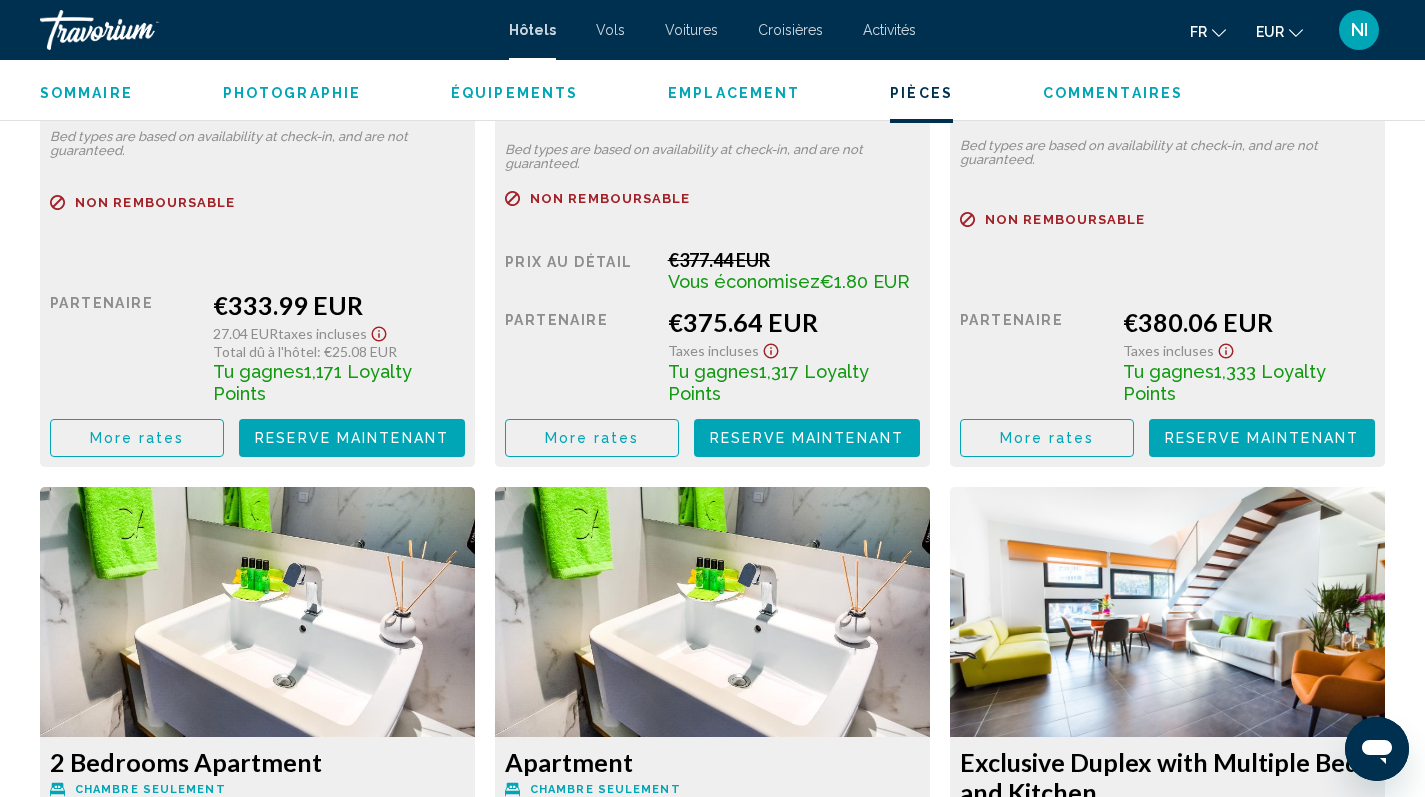 scroll, scrollTop: 3613, scrollLeft: 0, axis: vertical 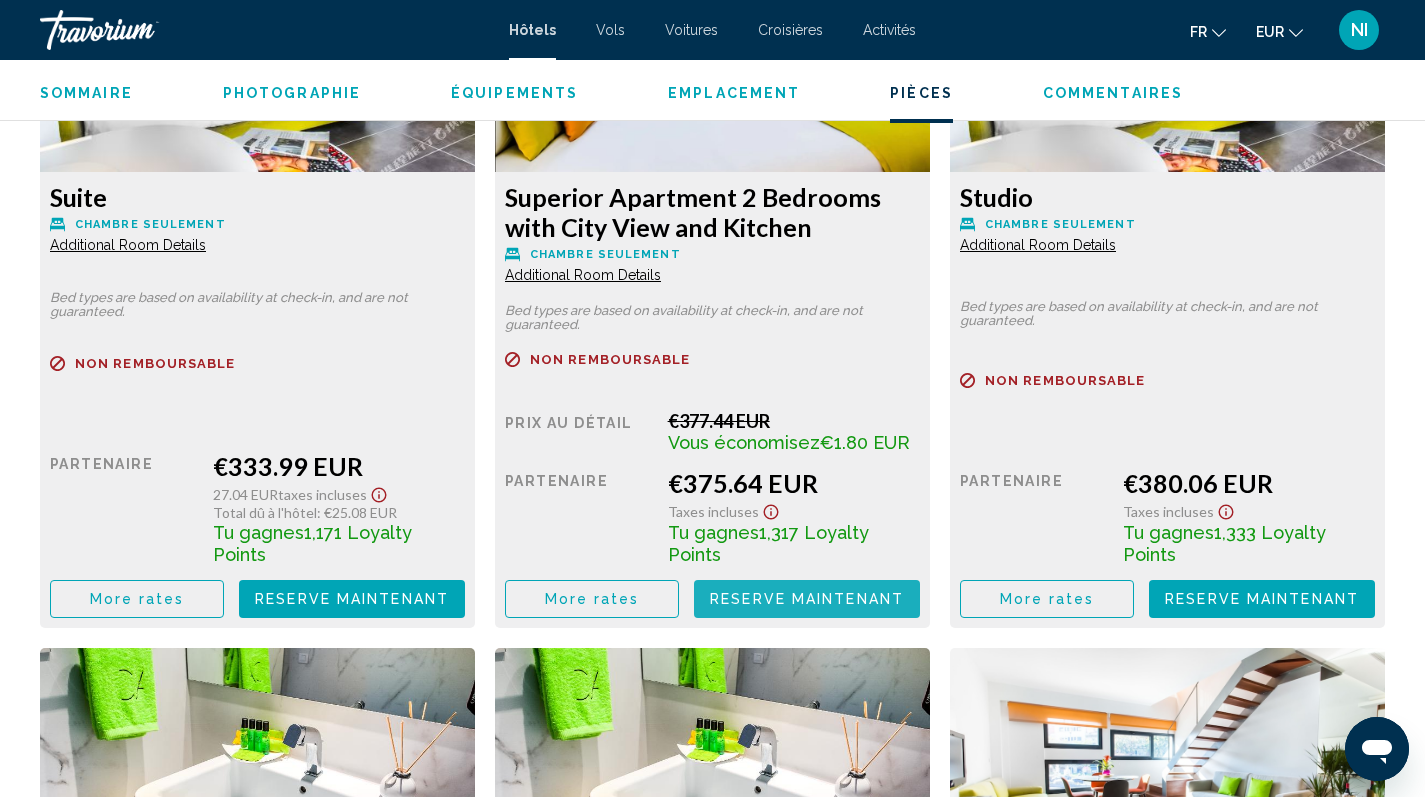 click on "Reserve maintenant" at bounding box center (807, 600) 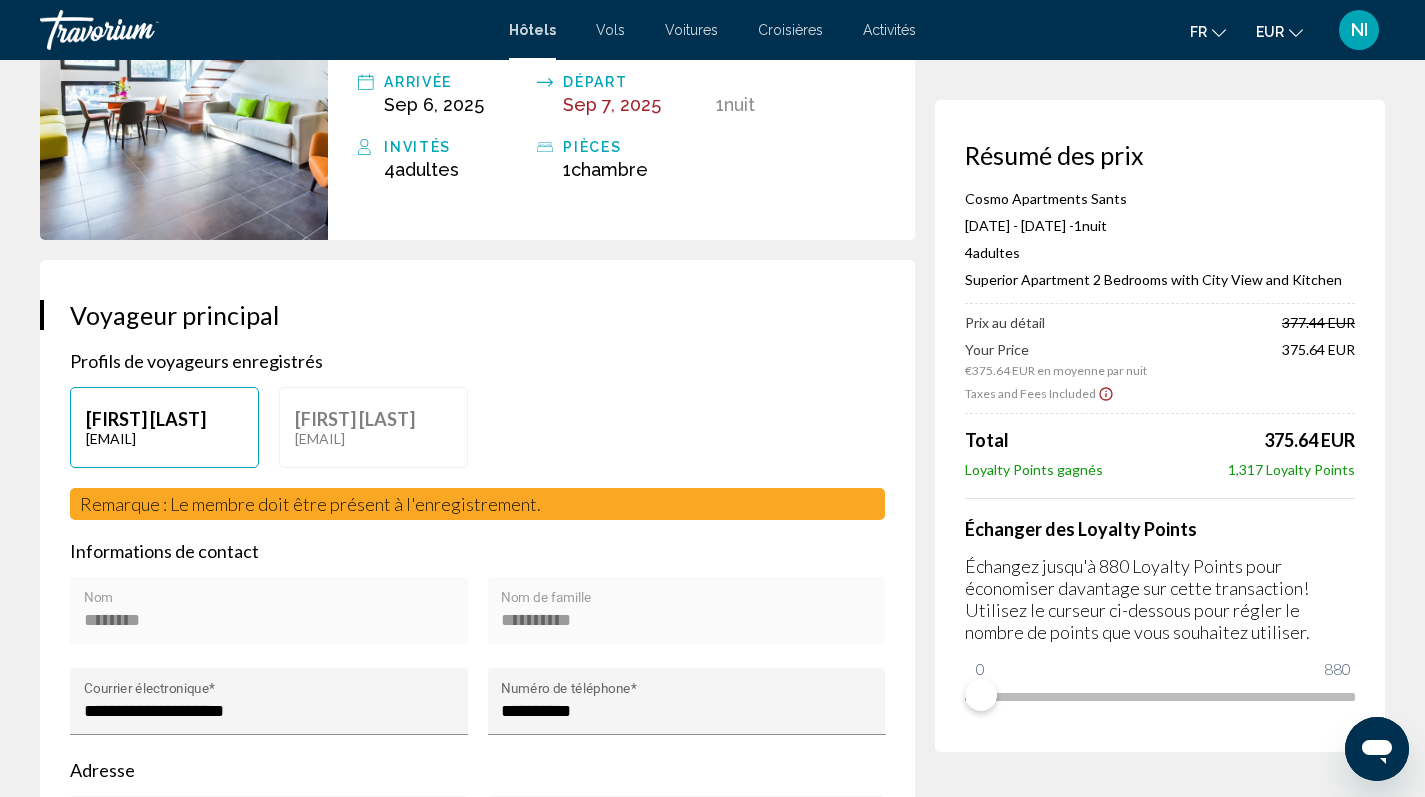 scroll, scrollTop: 0, scrollLeft: 0, axis: both 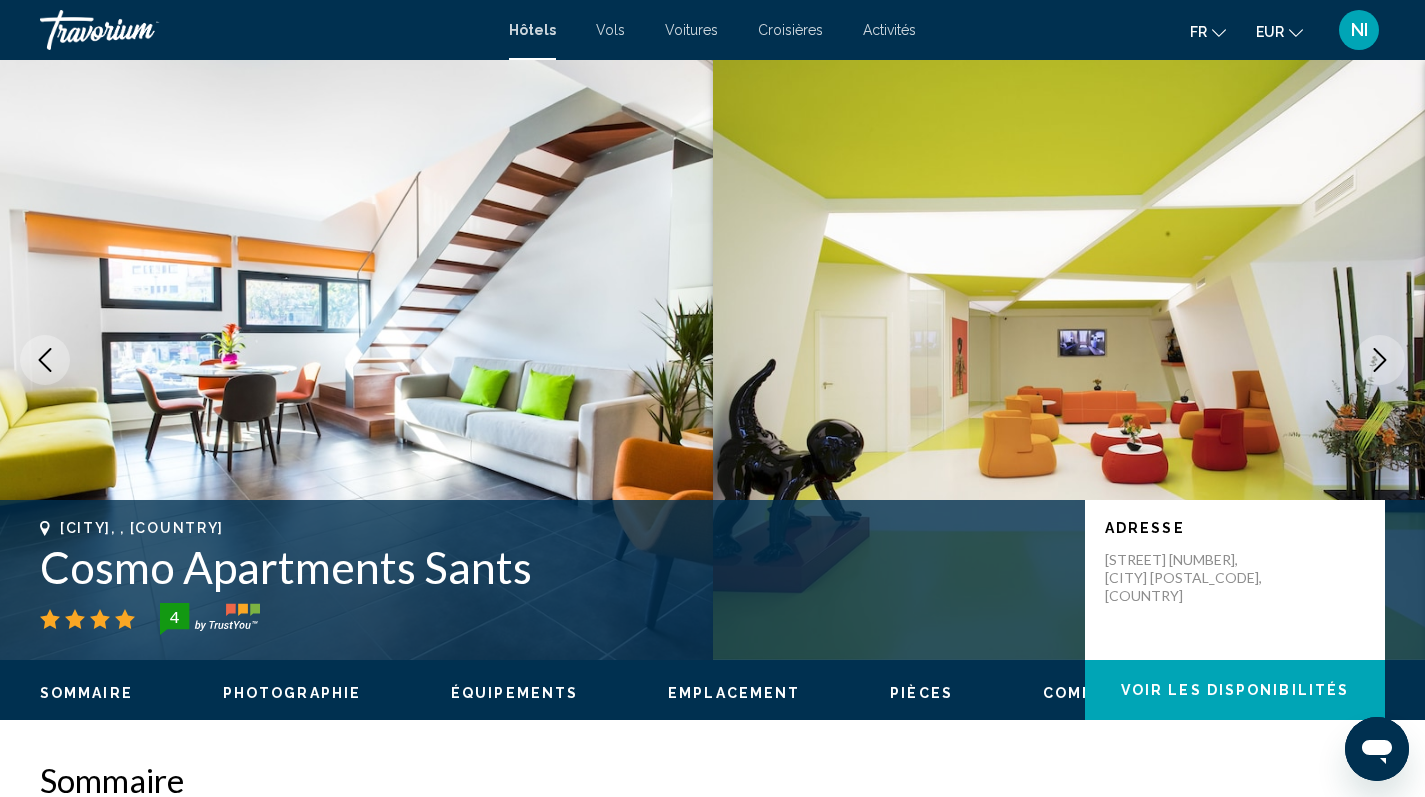 click on "Emplacement" at bounding box center [734, 693] 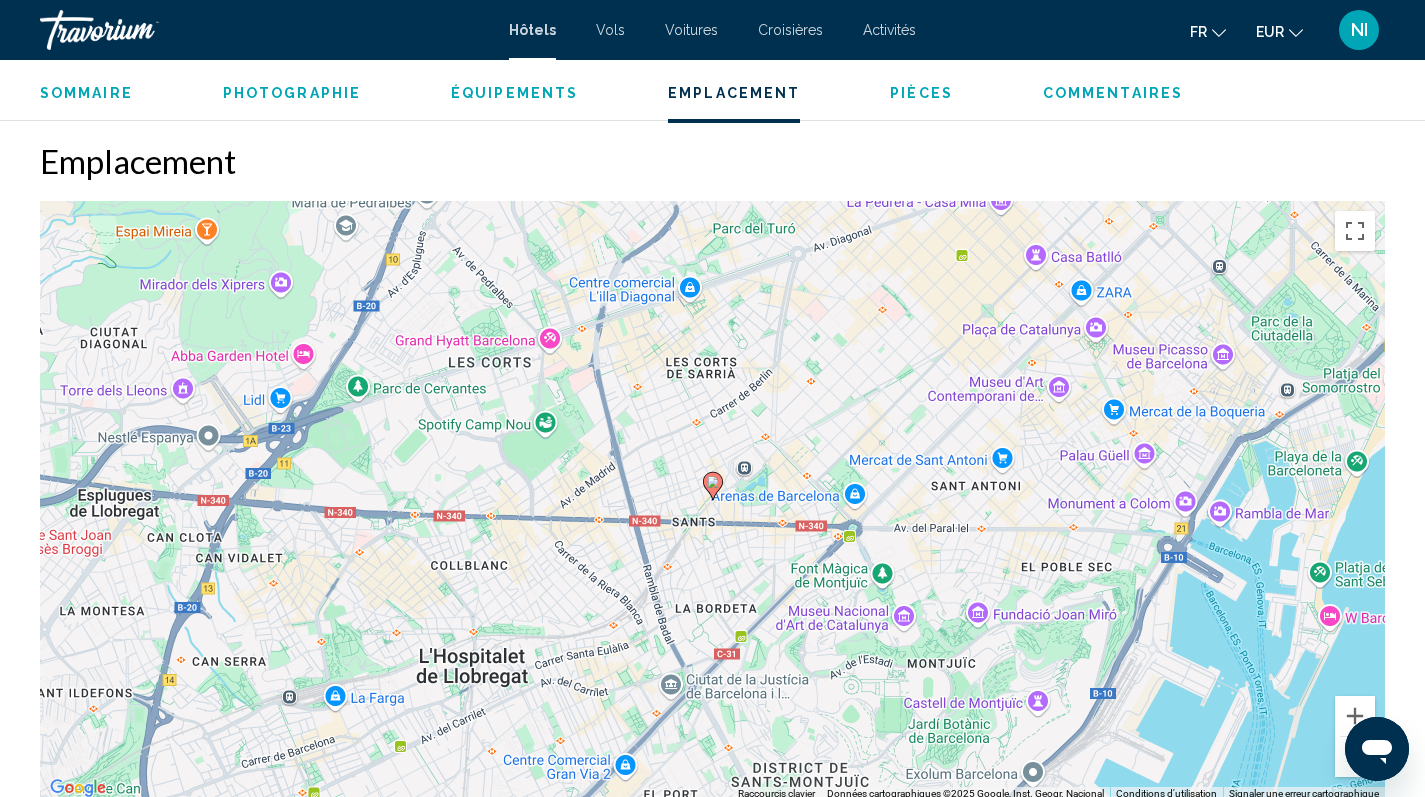 scroll, scrollTop: 1831, scrollLeft: 0, axis: vertical 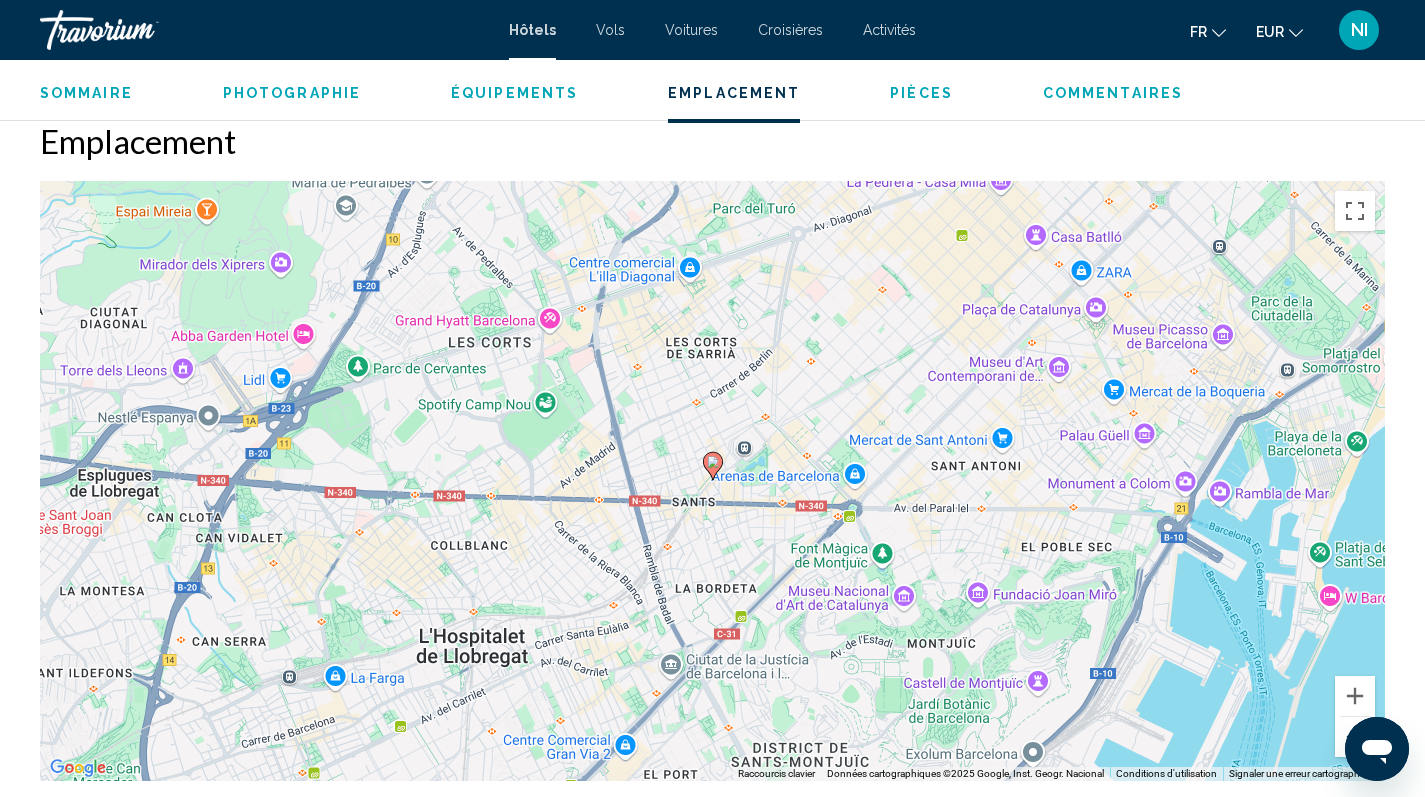 click at bounding box center (1355, 737) 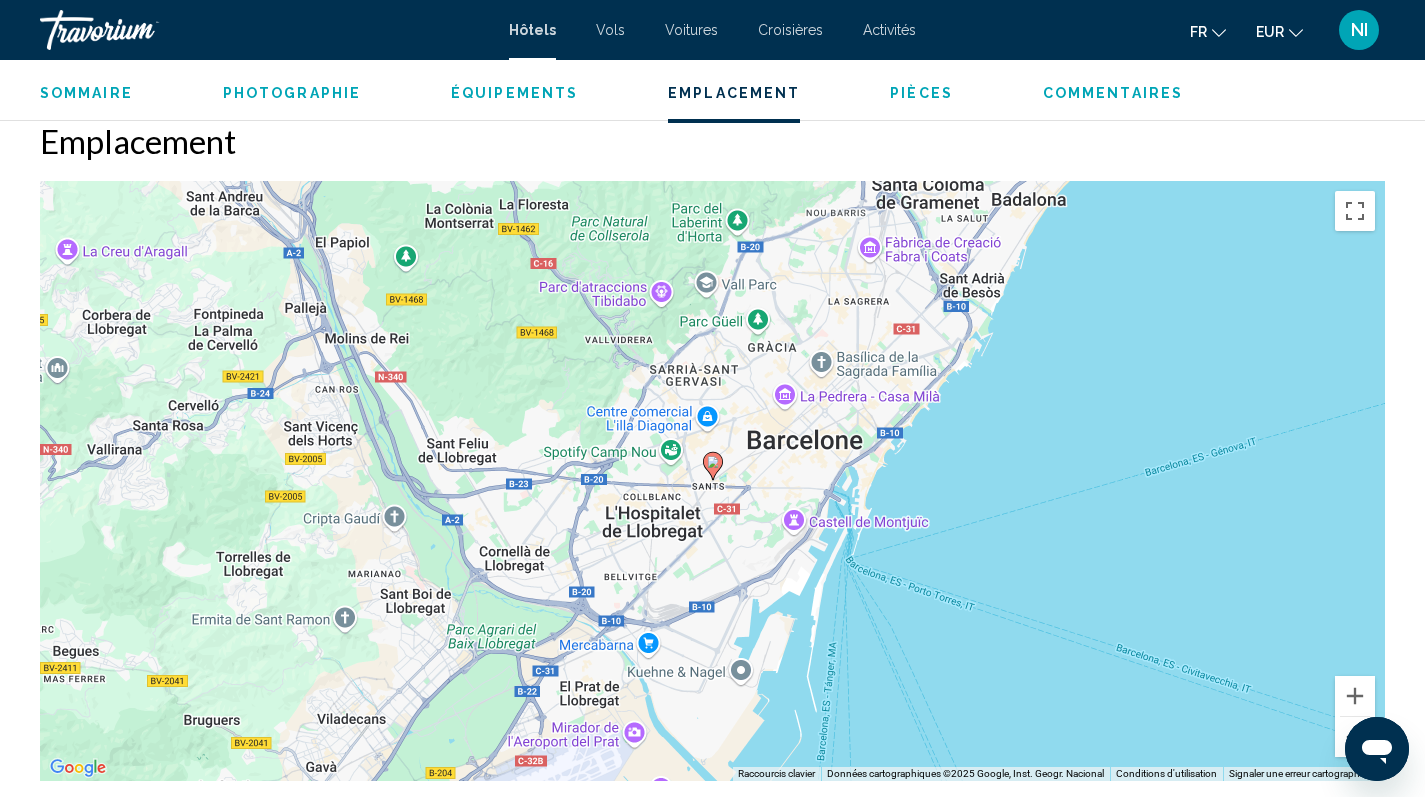 click at bounding box center (1355, 737) 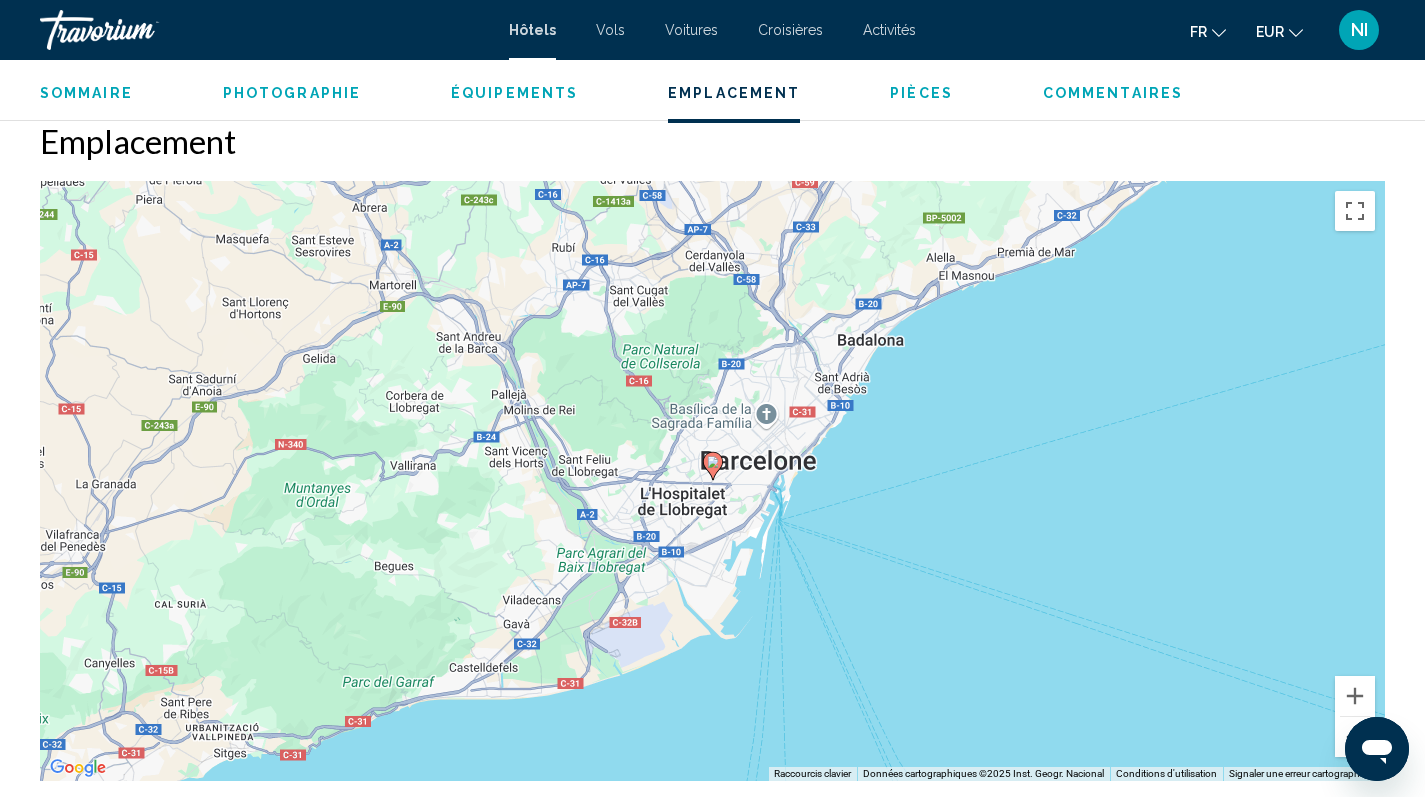 click at bounding box center (1355, 737) 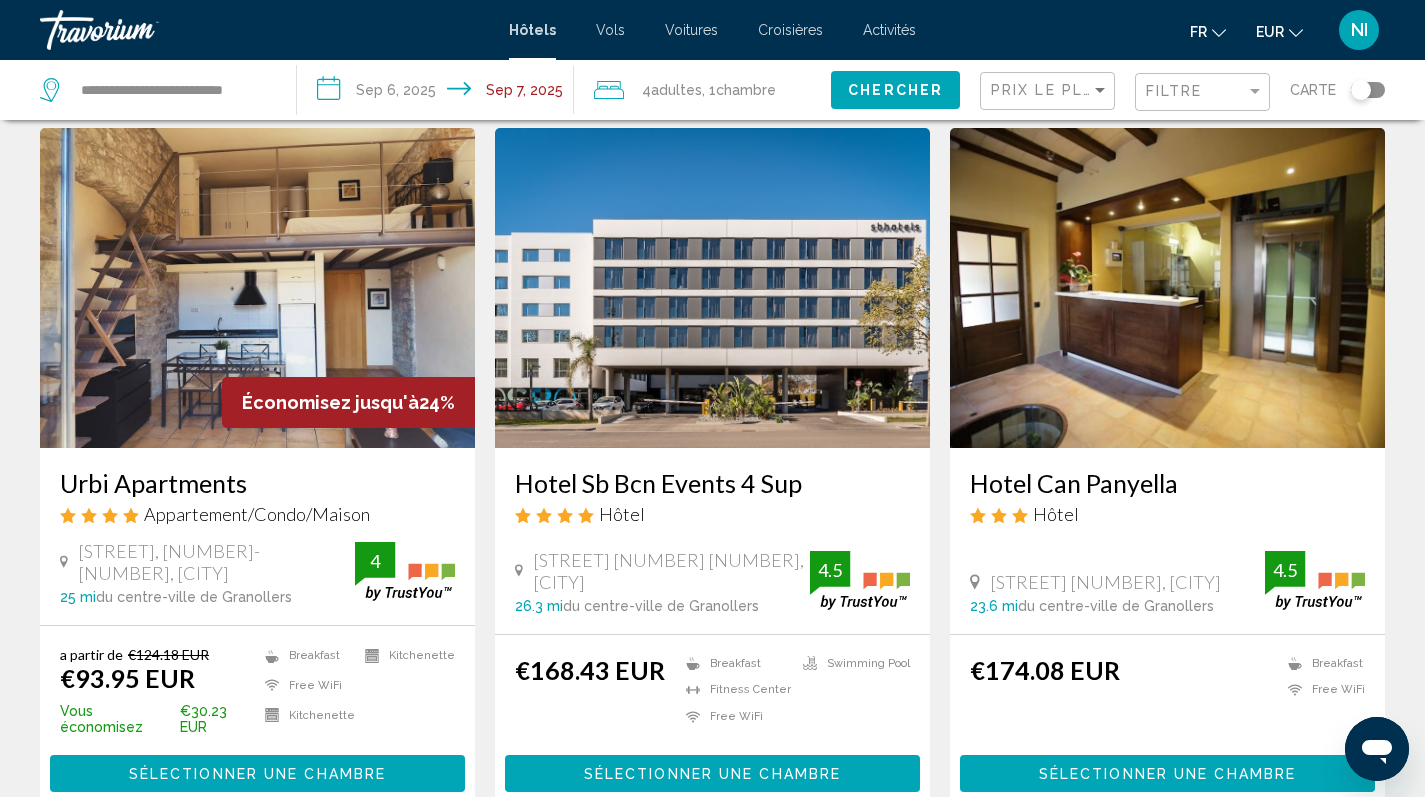 scroll, scrollTop: 107, scrollLeft: 0, axis: vertical 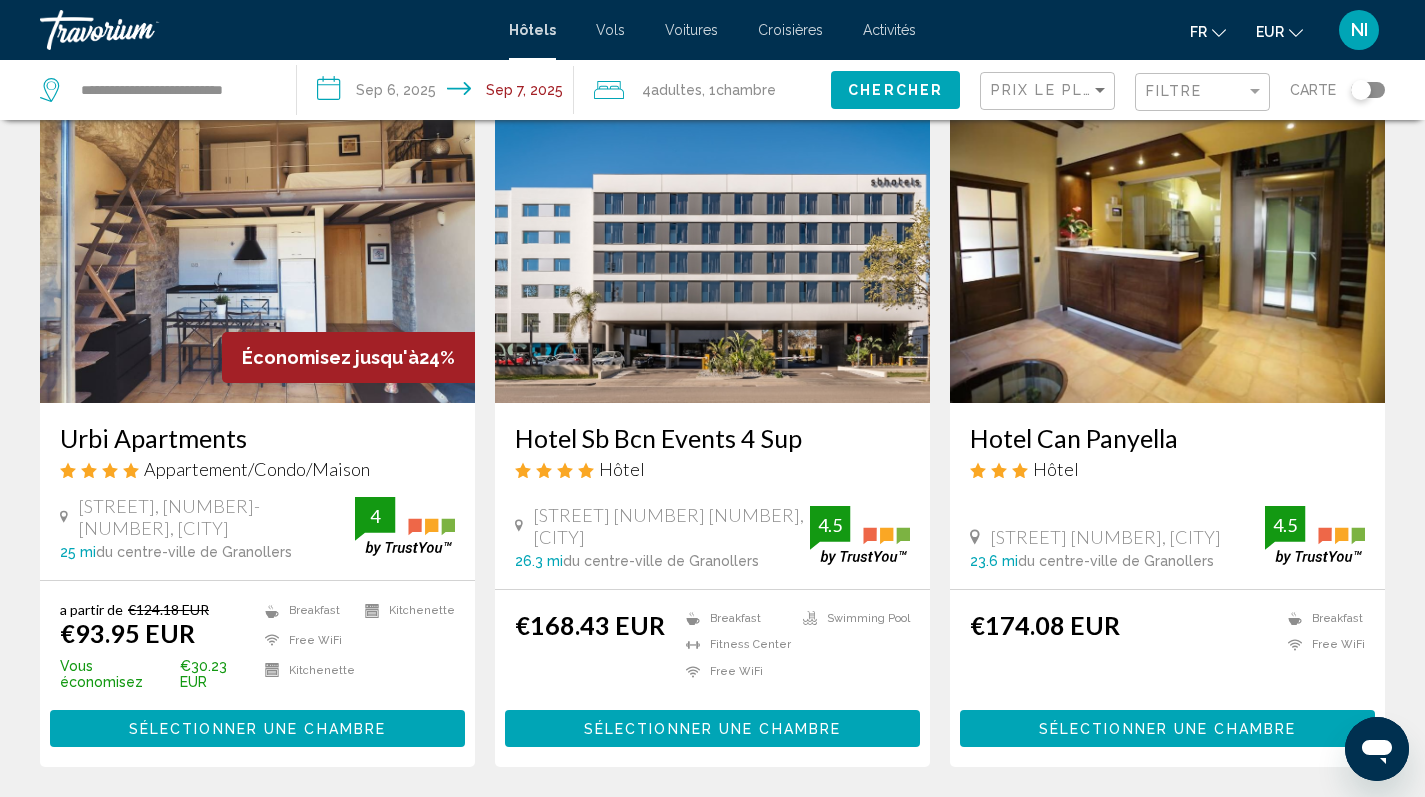 click on "Sélectionner une chambre" at bounding box center [257, 729] 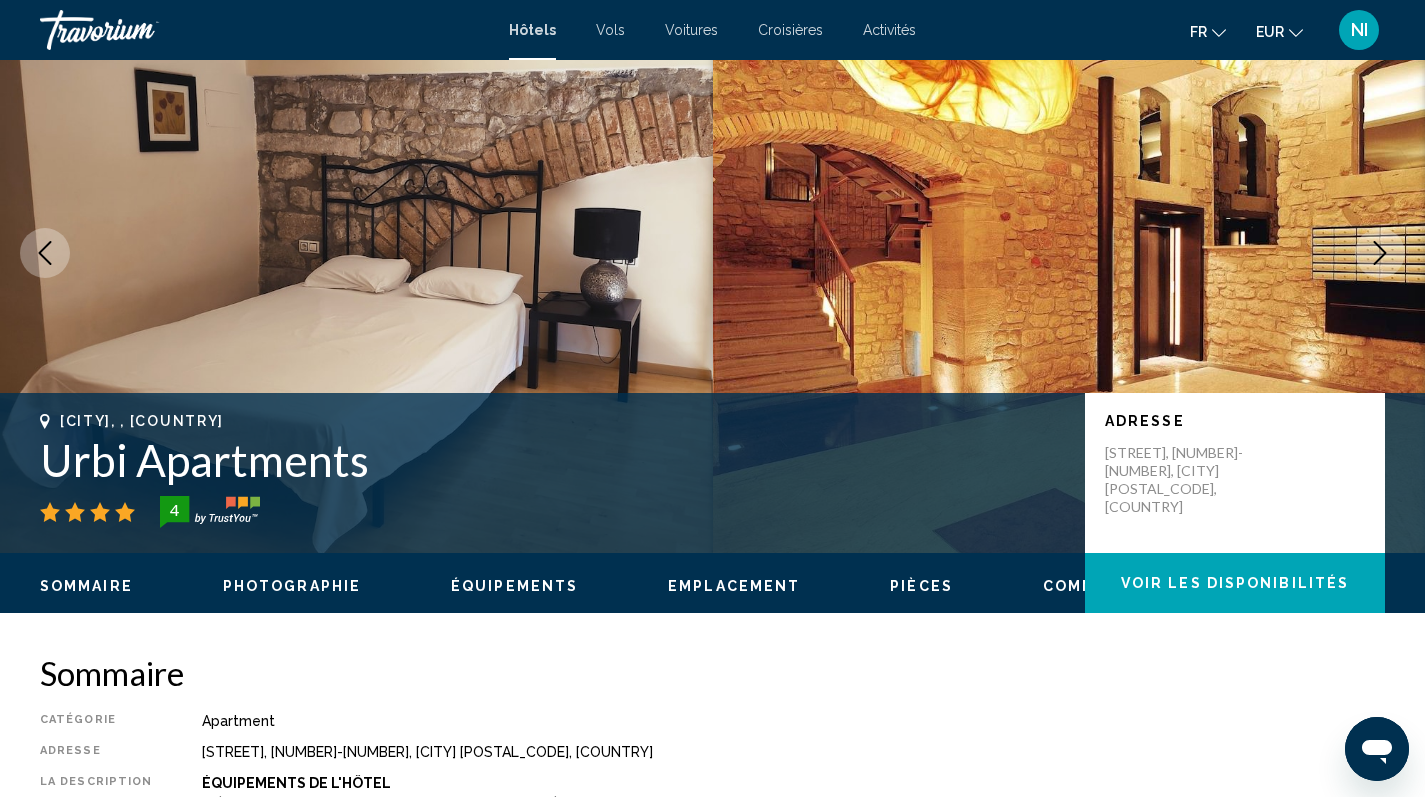 scroll, scrollTop: 0, scrollLeft: 0, axis: both 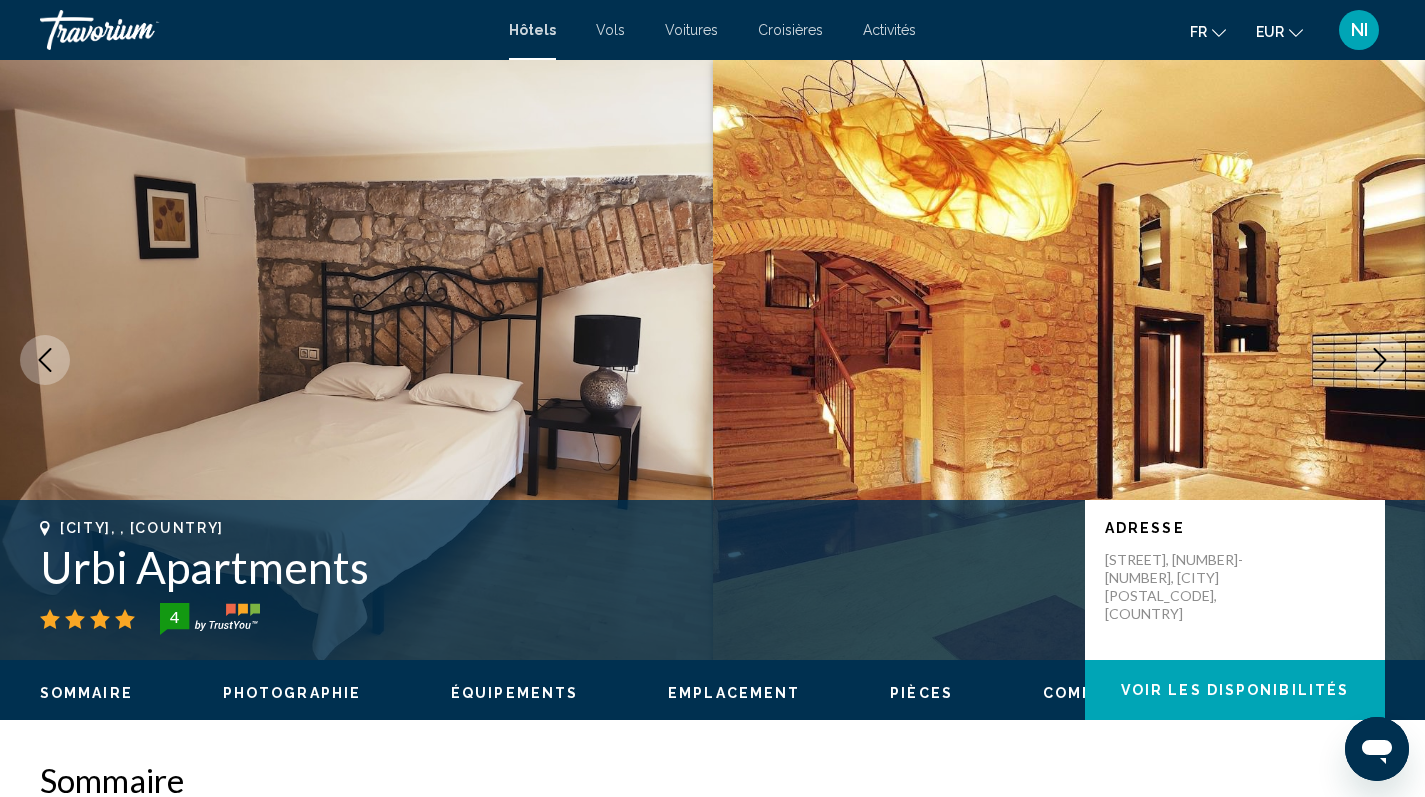 click on "Photographie" at bounding box center [292, 693] 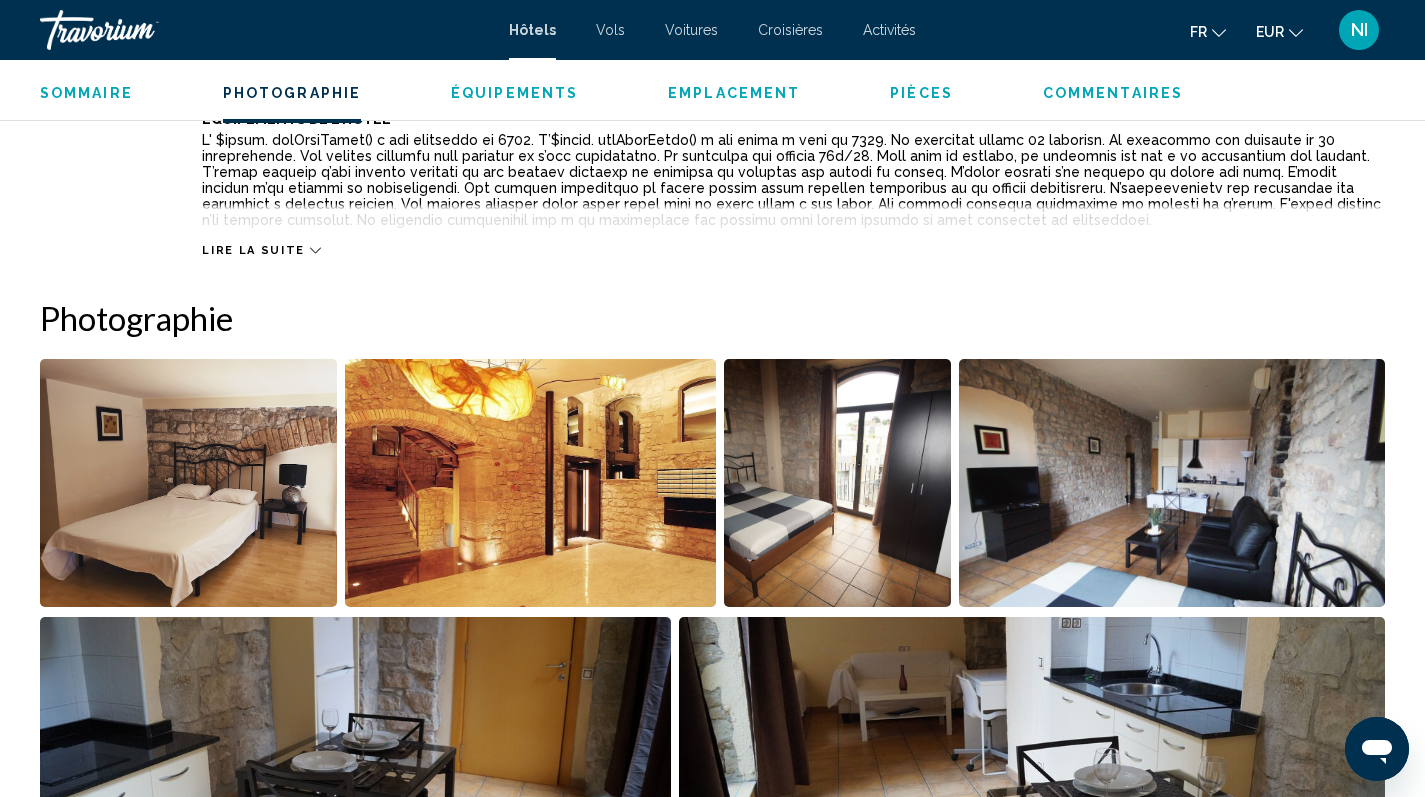 scroll, scrollTop: 949, scrollLeft: 0, axis: vertical 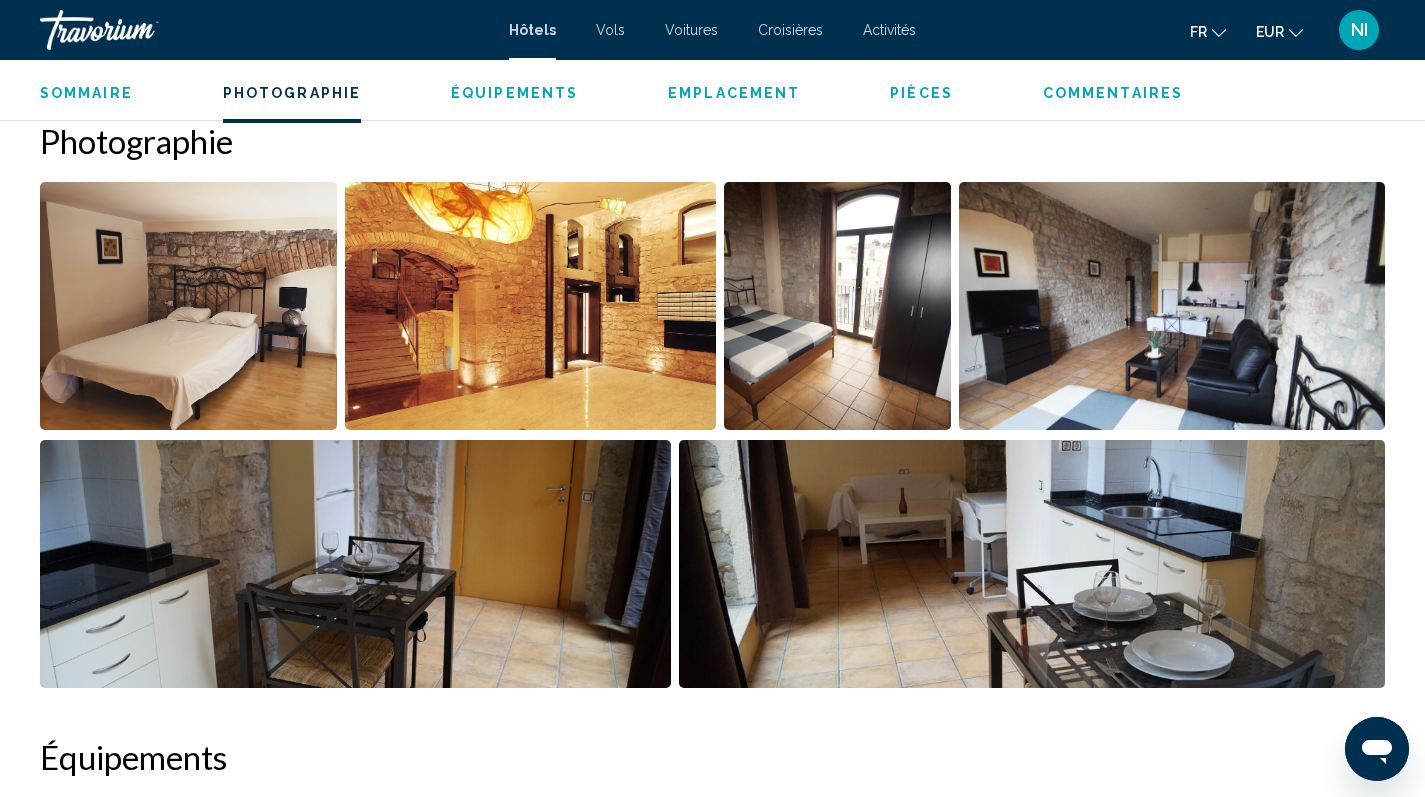 click at bounding box center [188, 306] 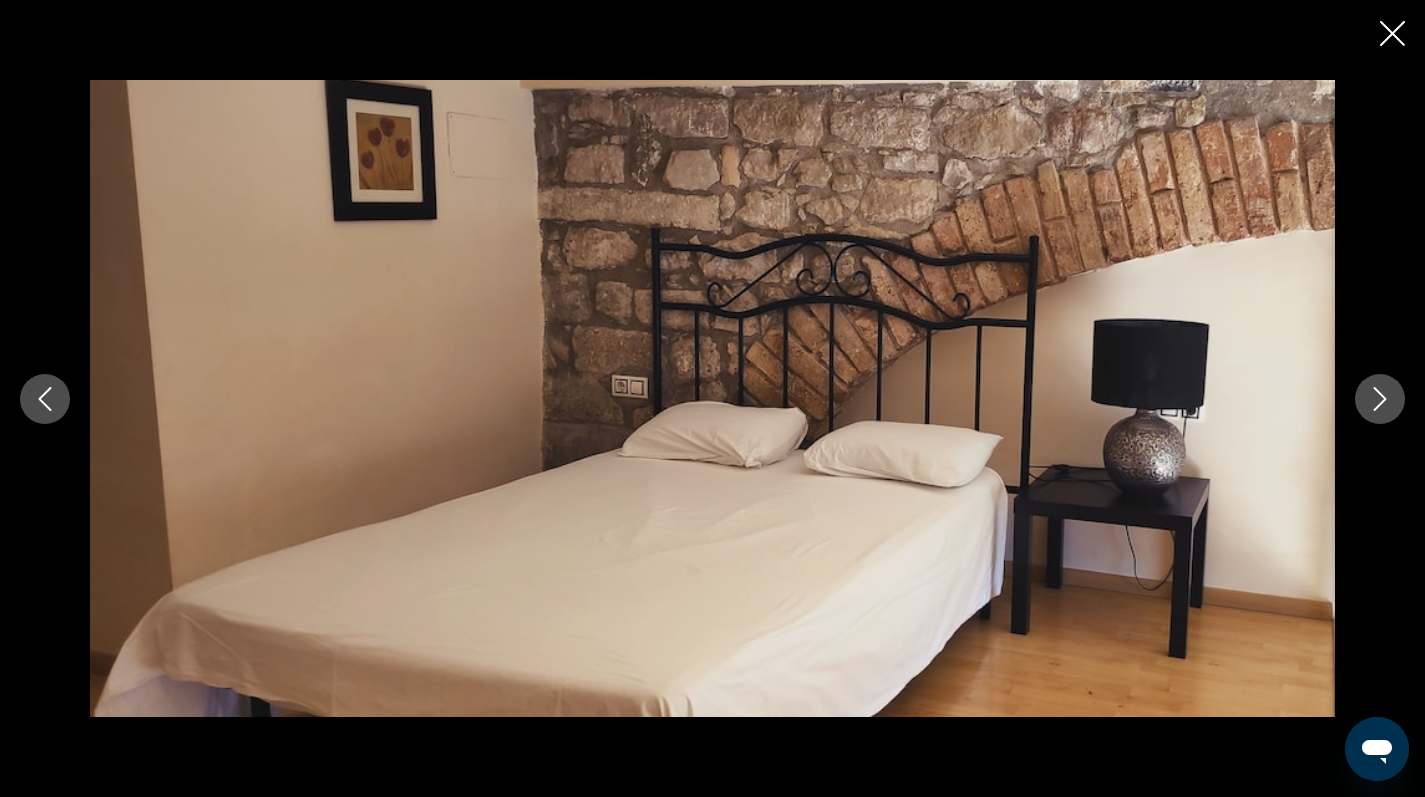 click 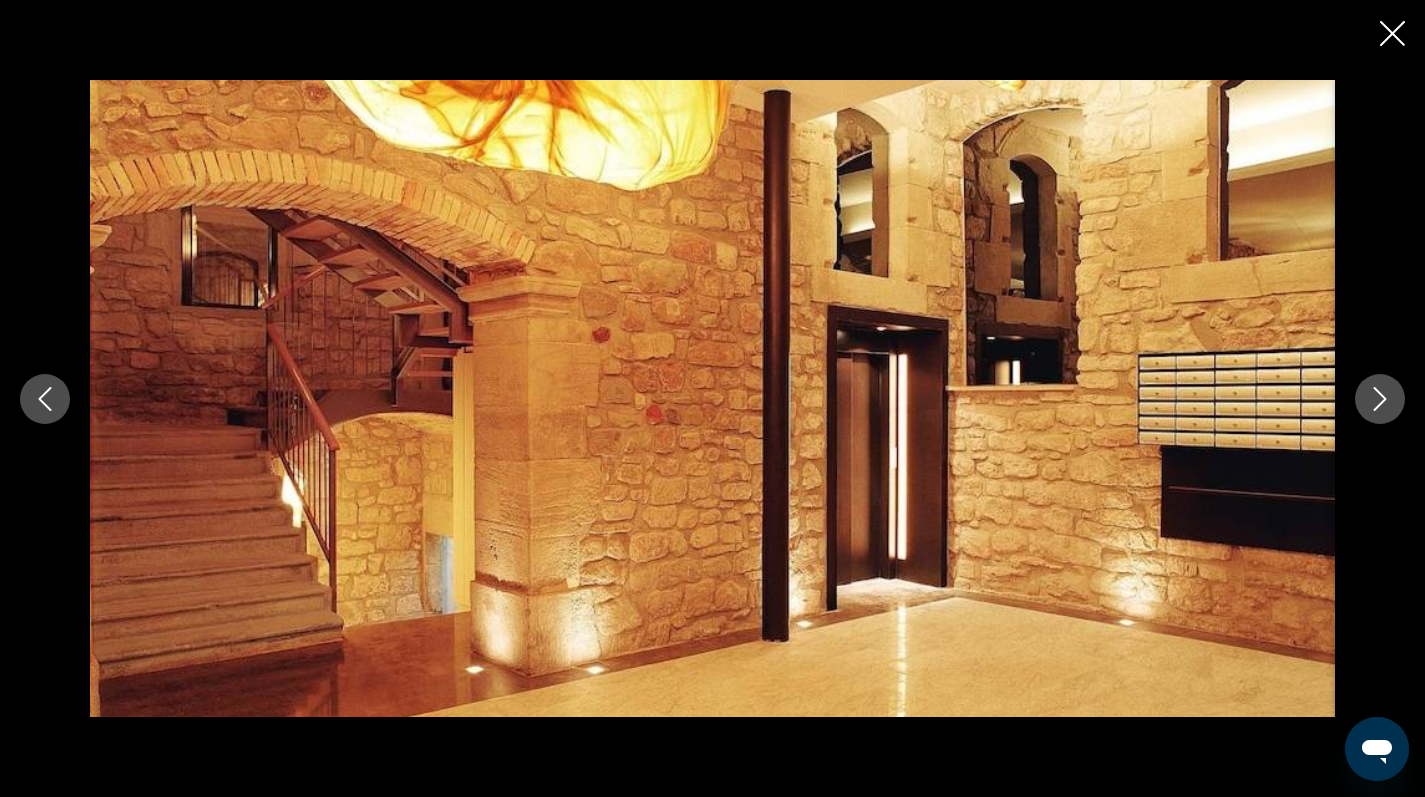 click 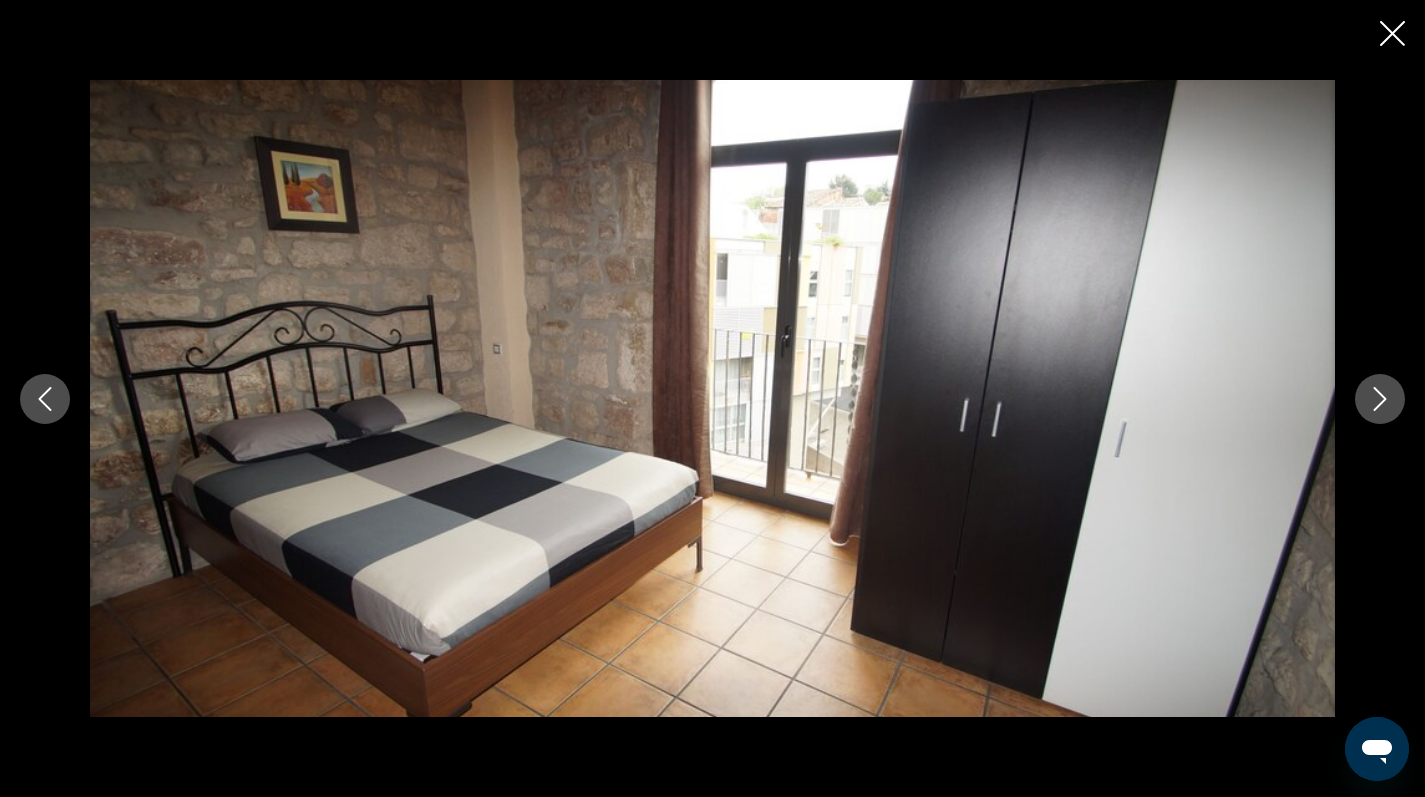 click 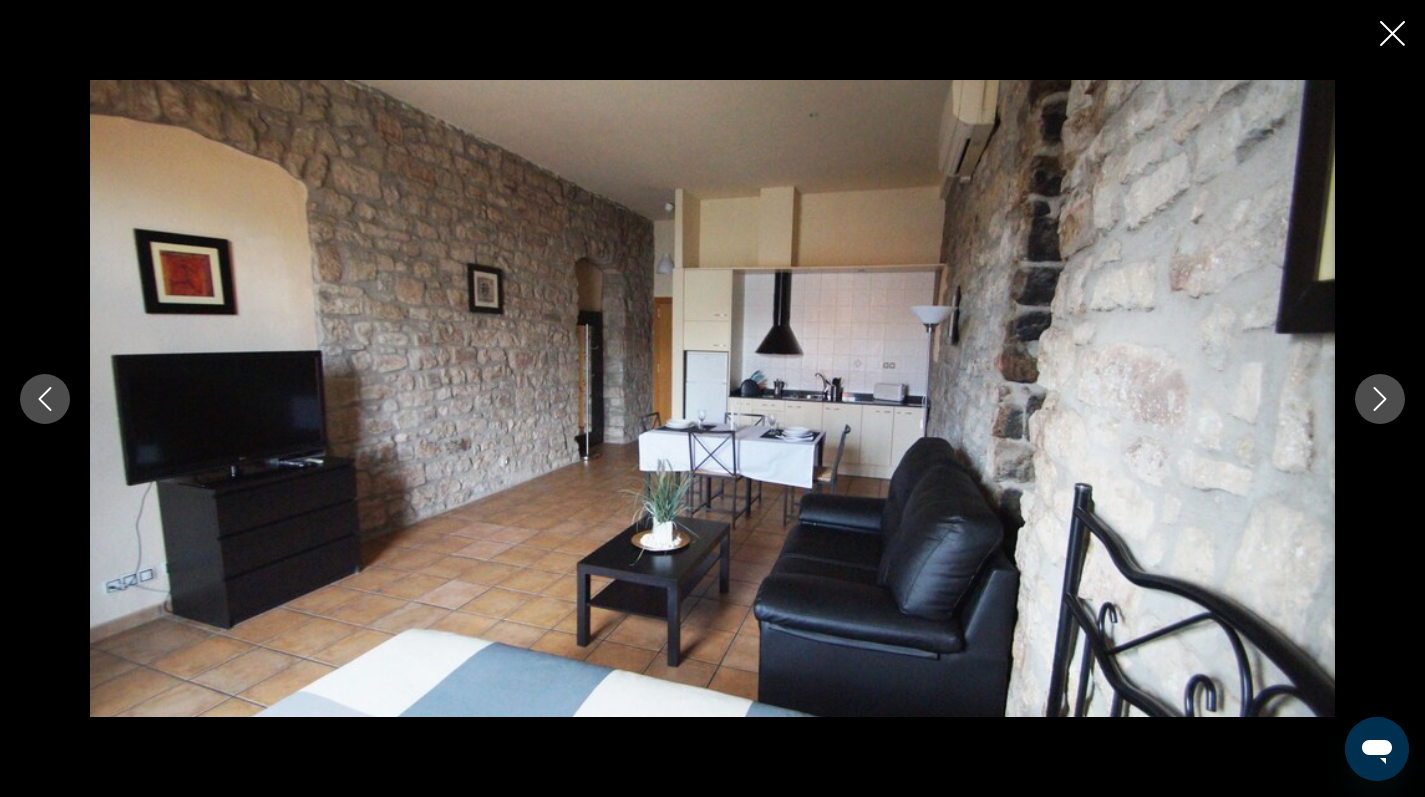 click 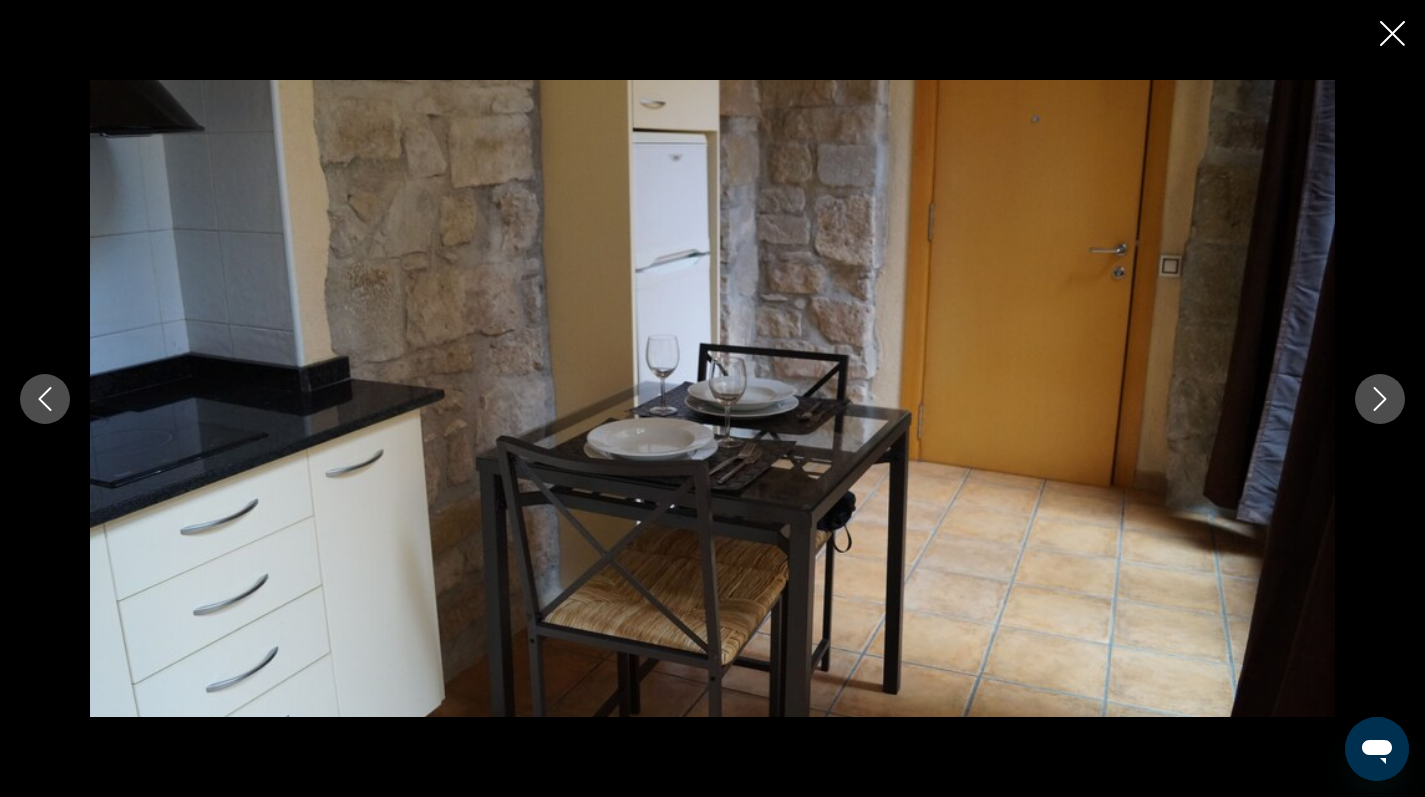 click 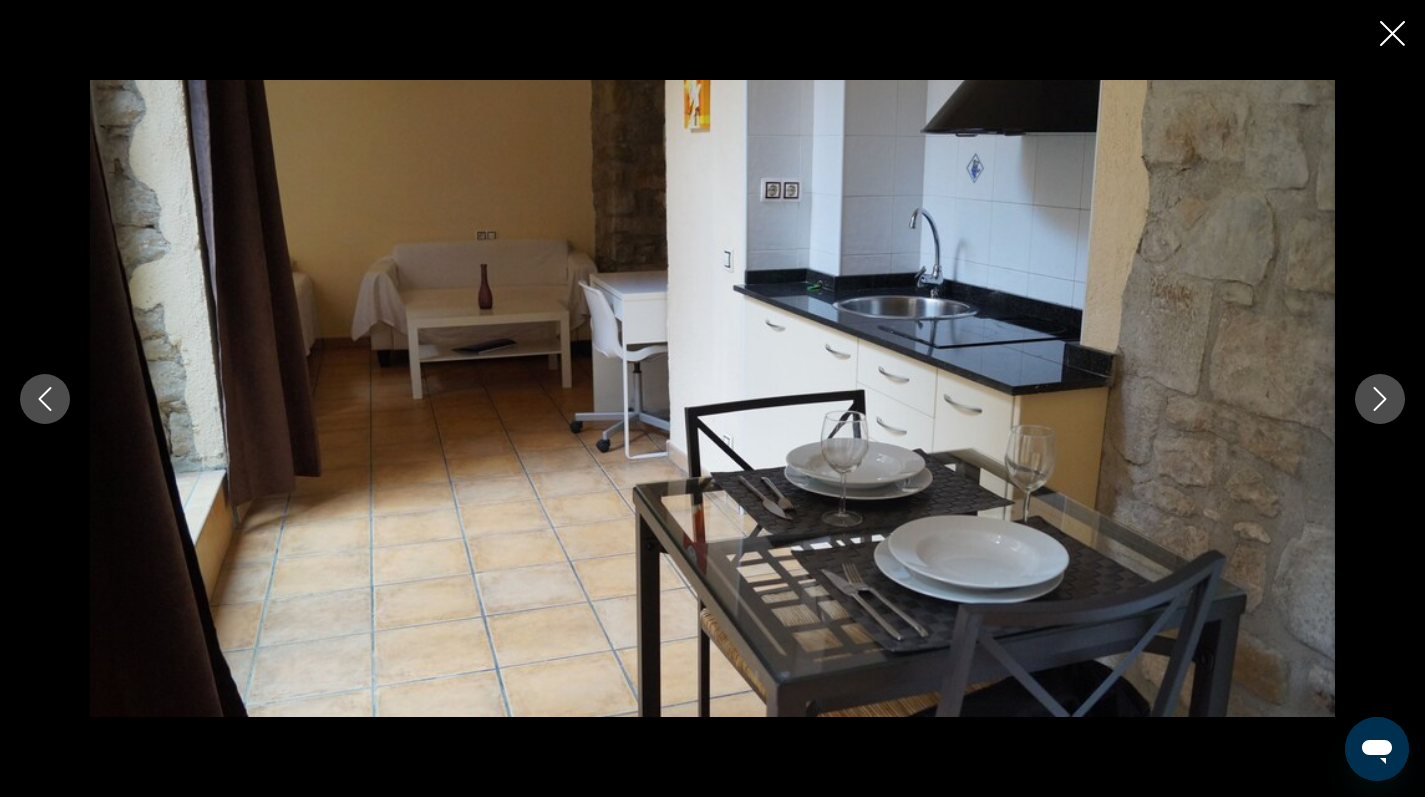 click 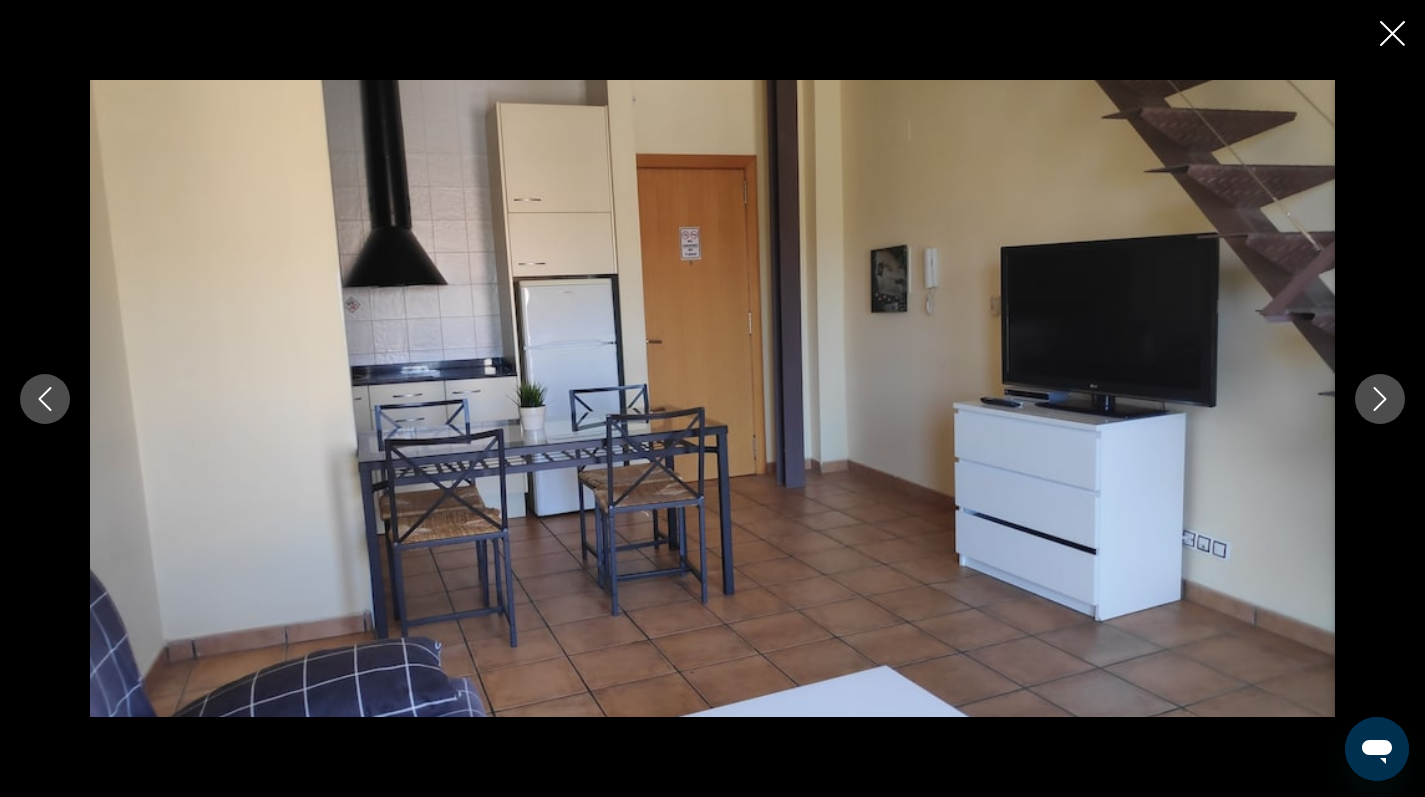 click 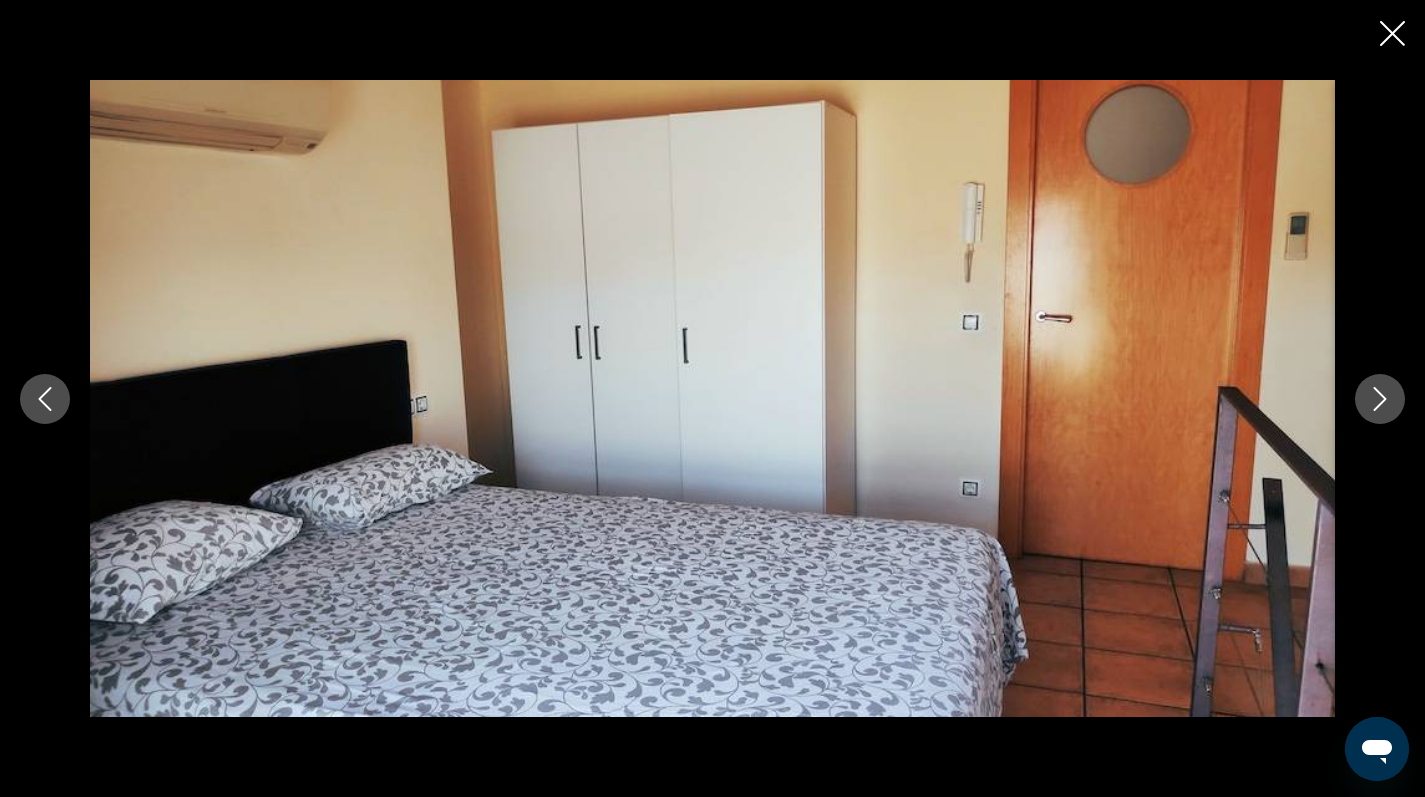 click at bounding box center [45, 399] 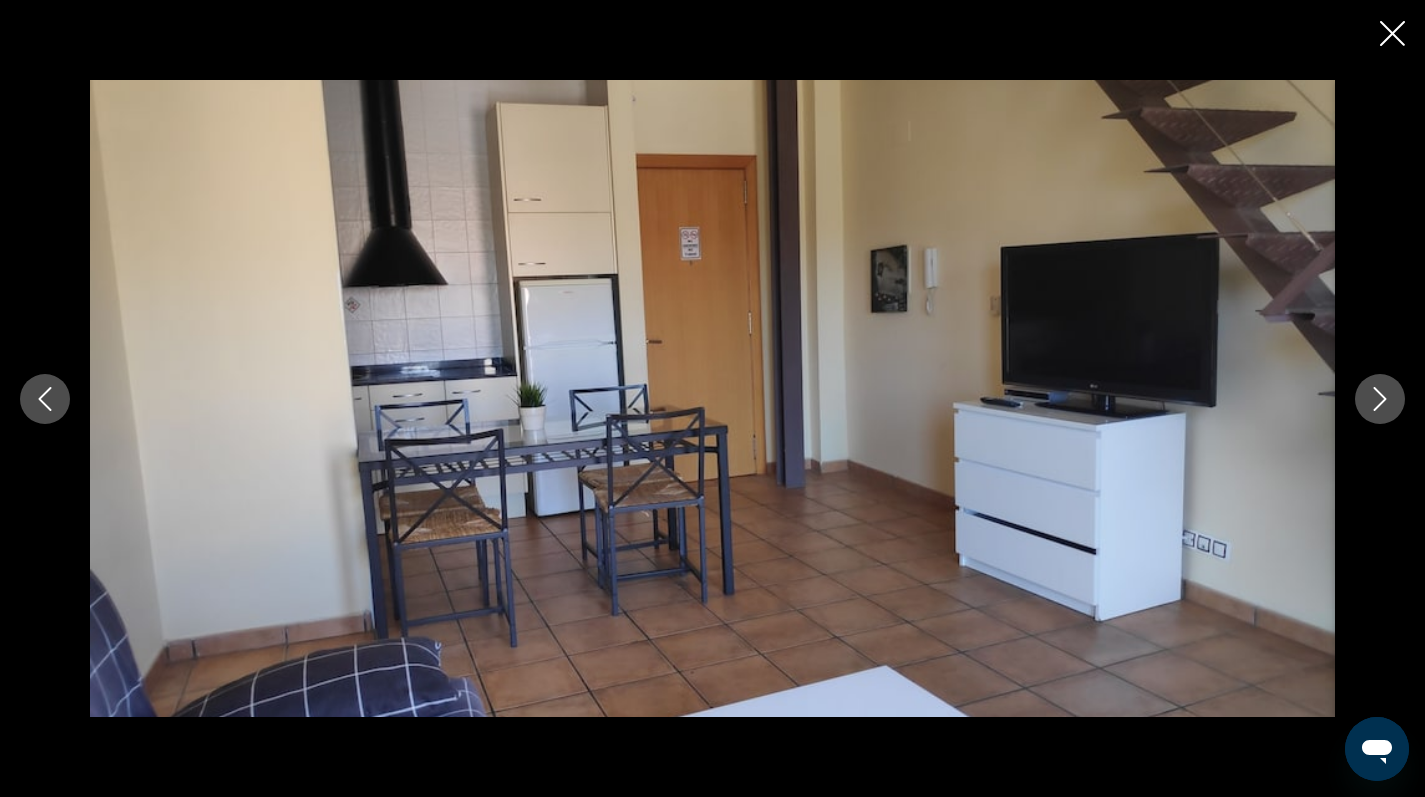 click 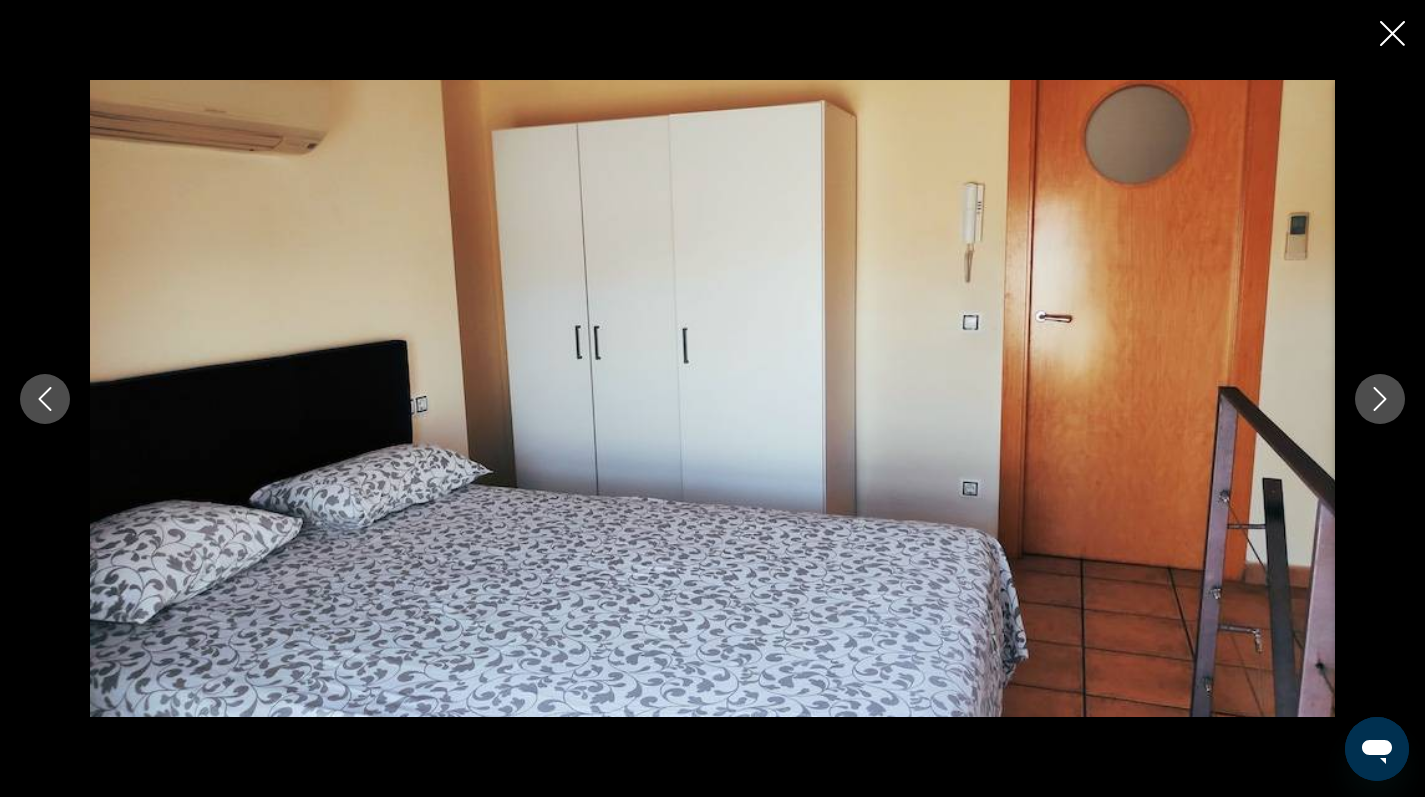 click 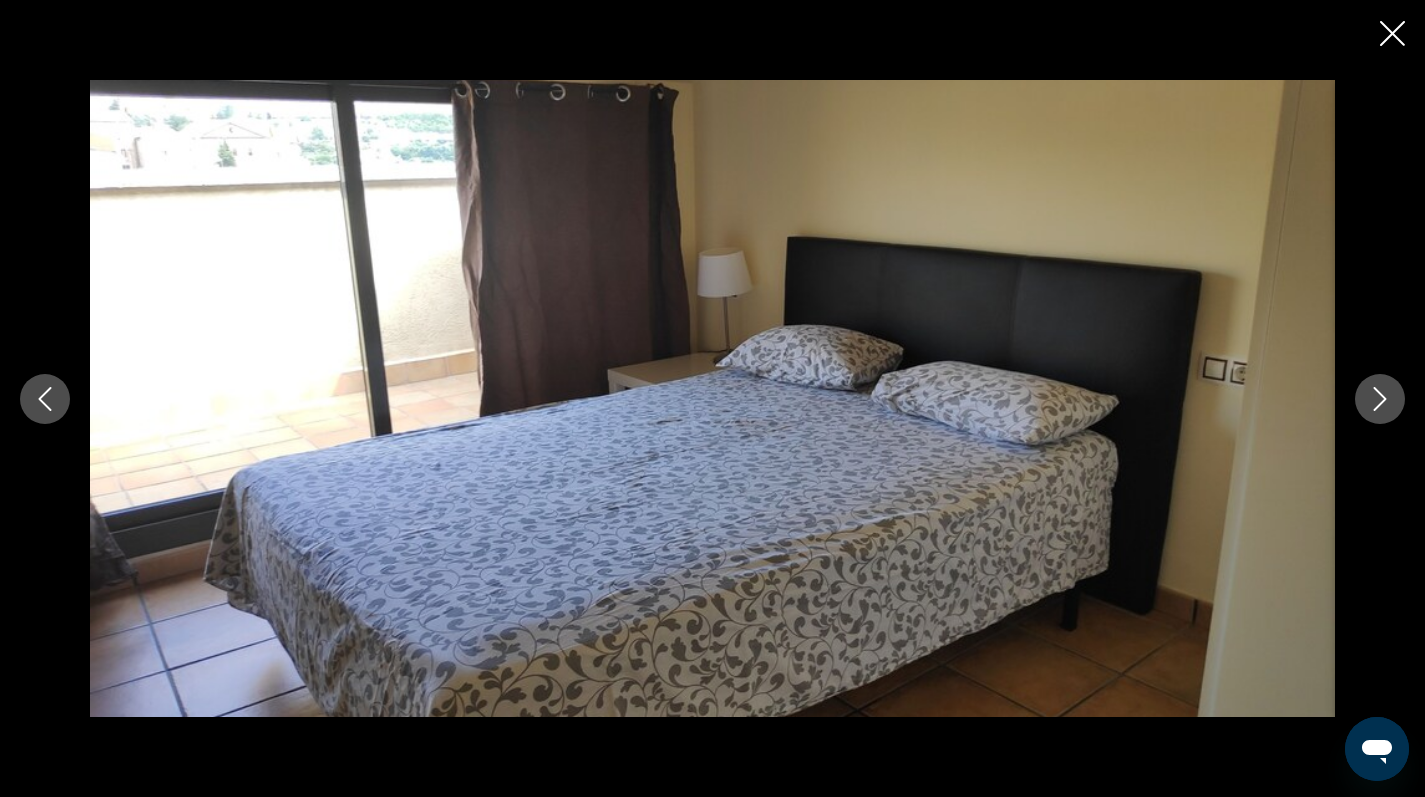 click 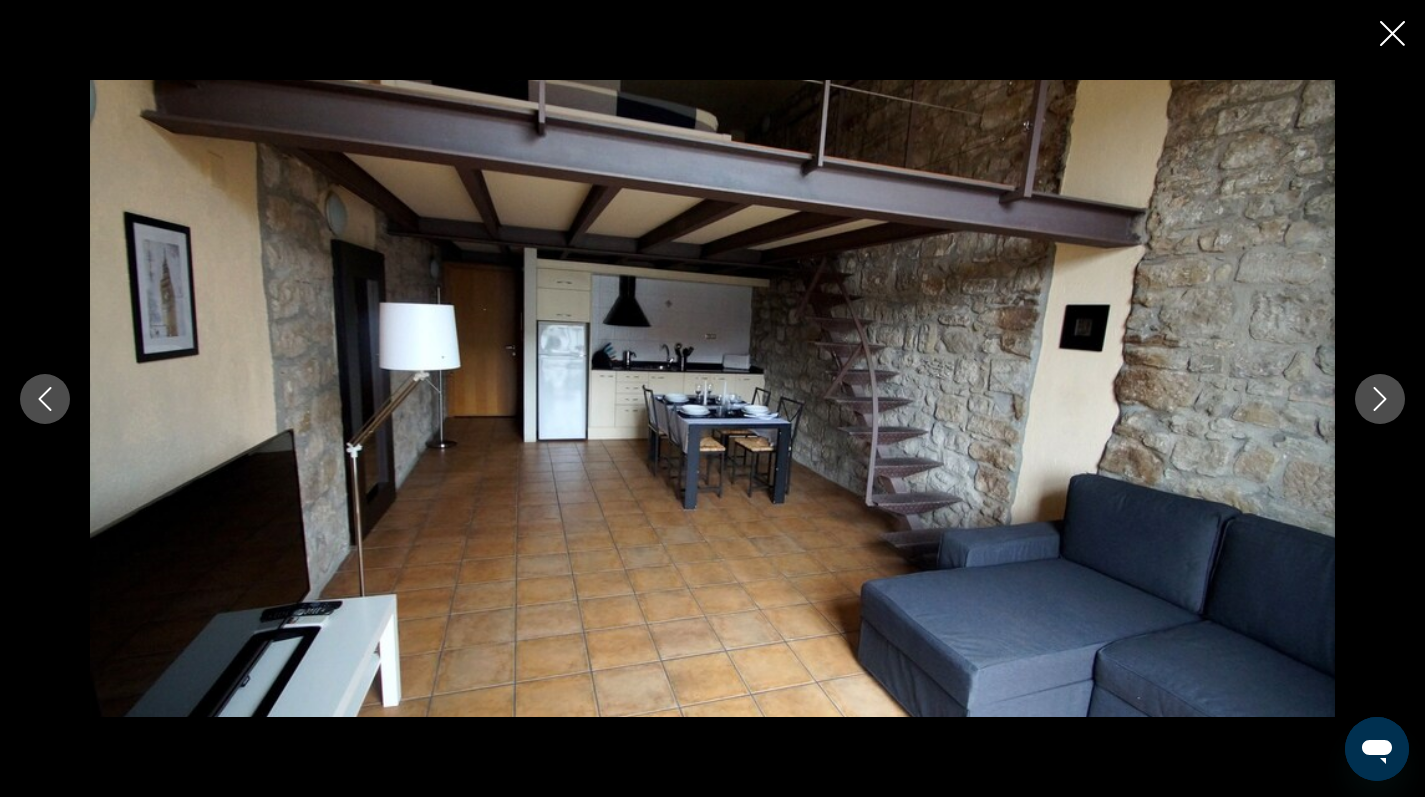 click 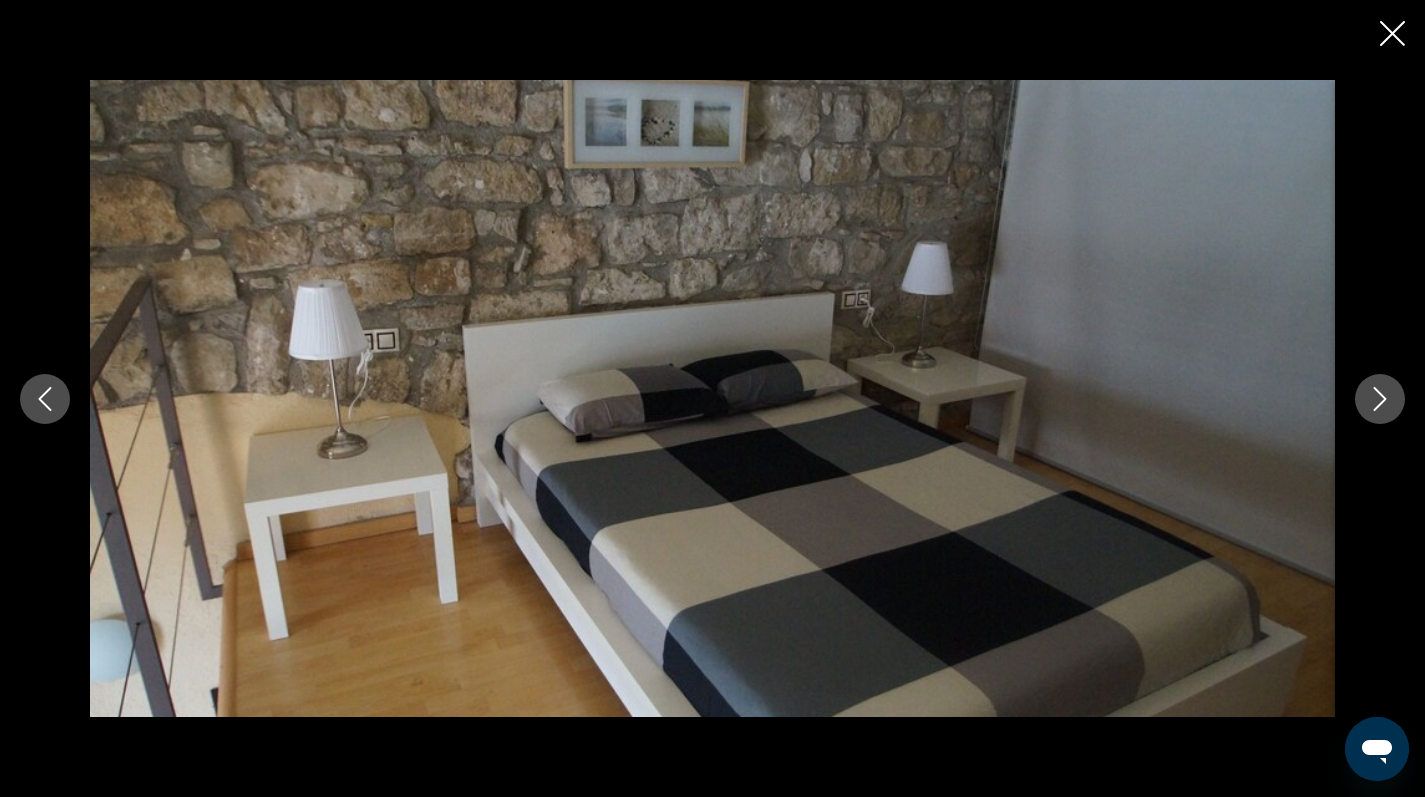 click 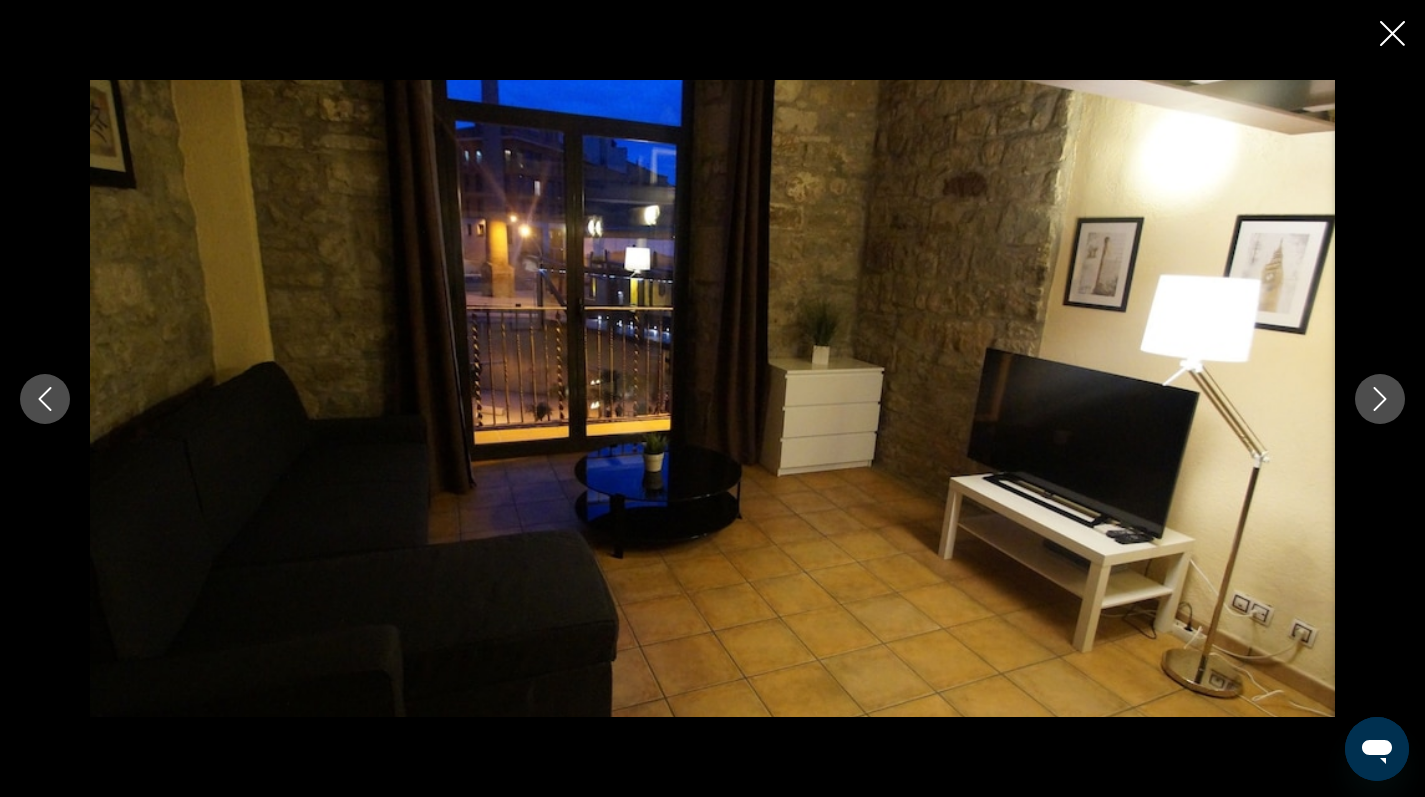 click 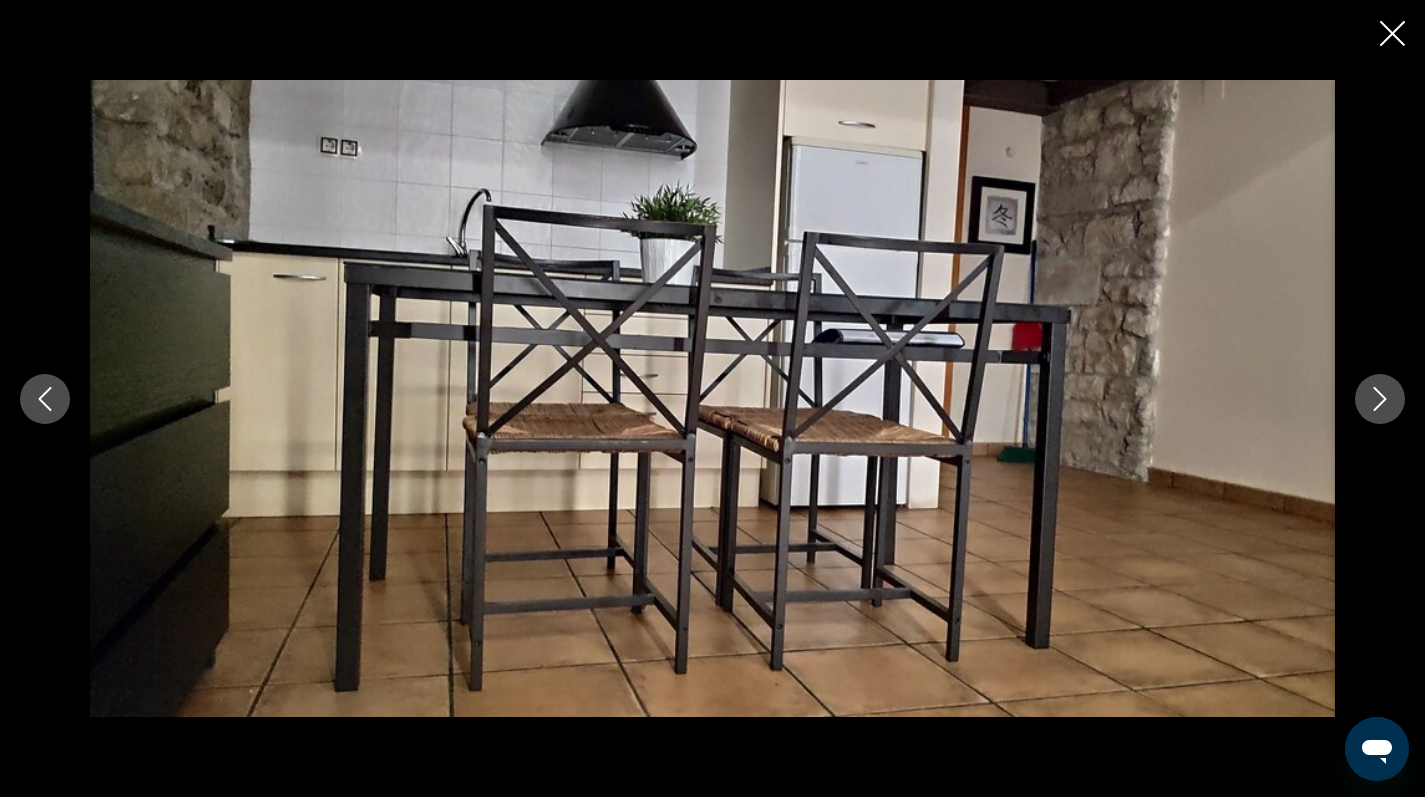 click 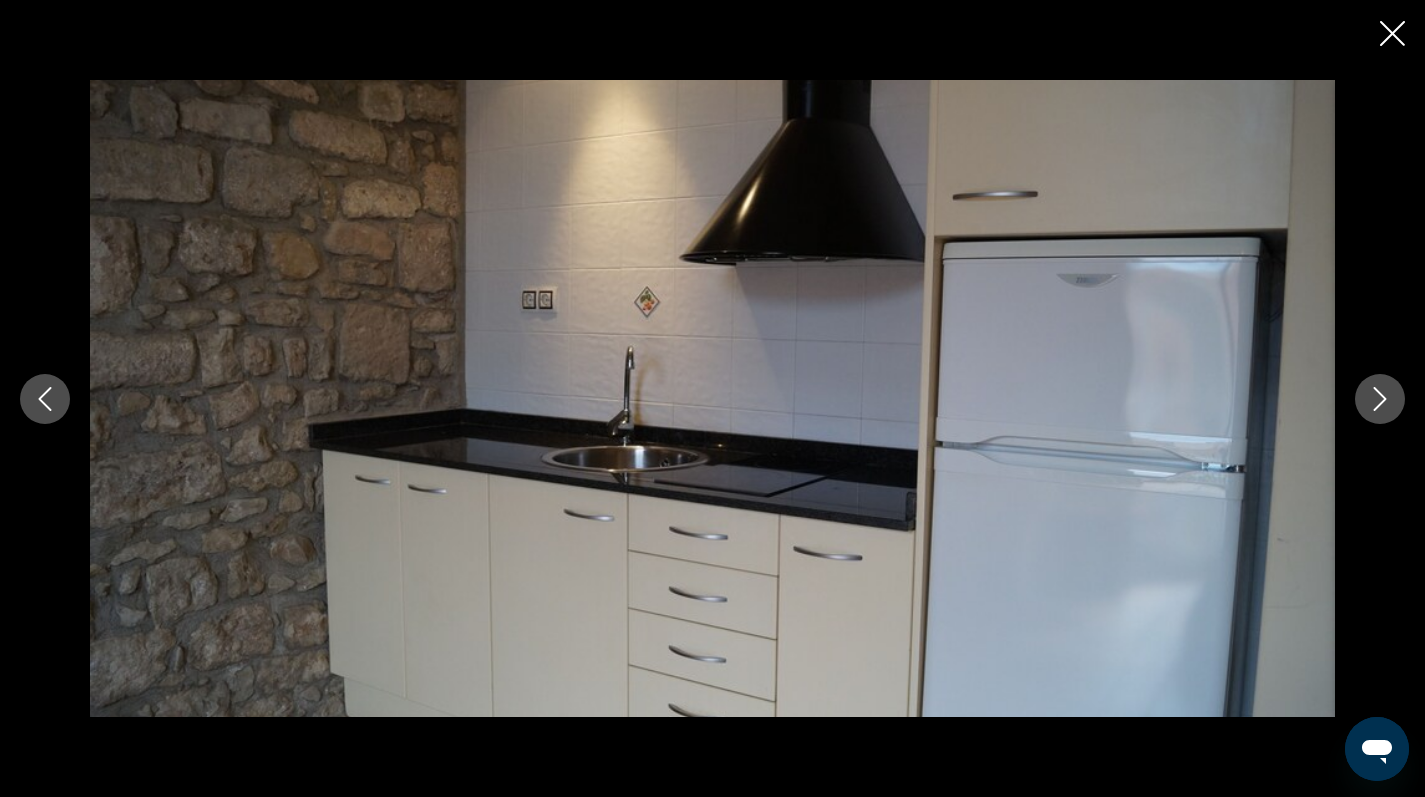 click 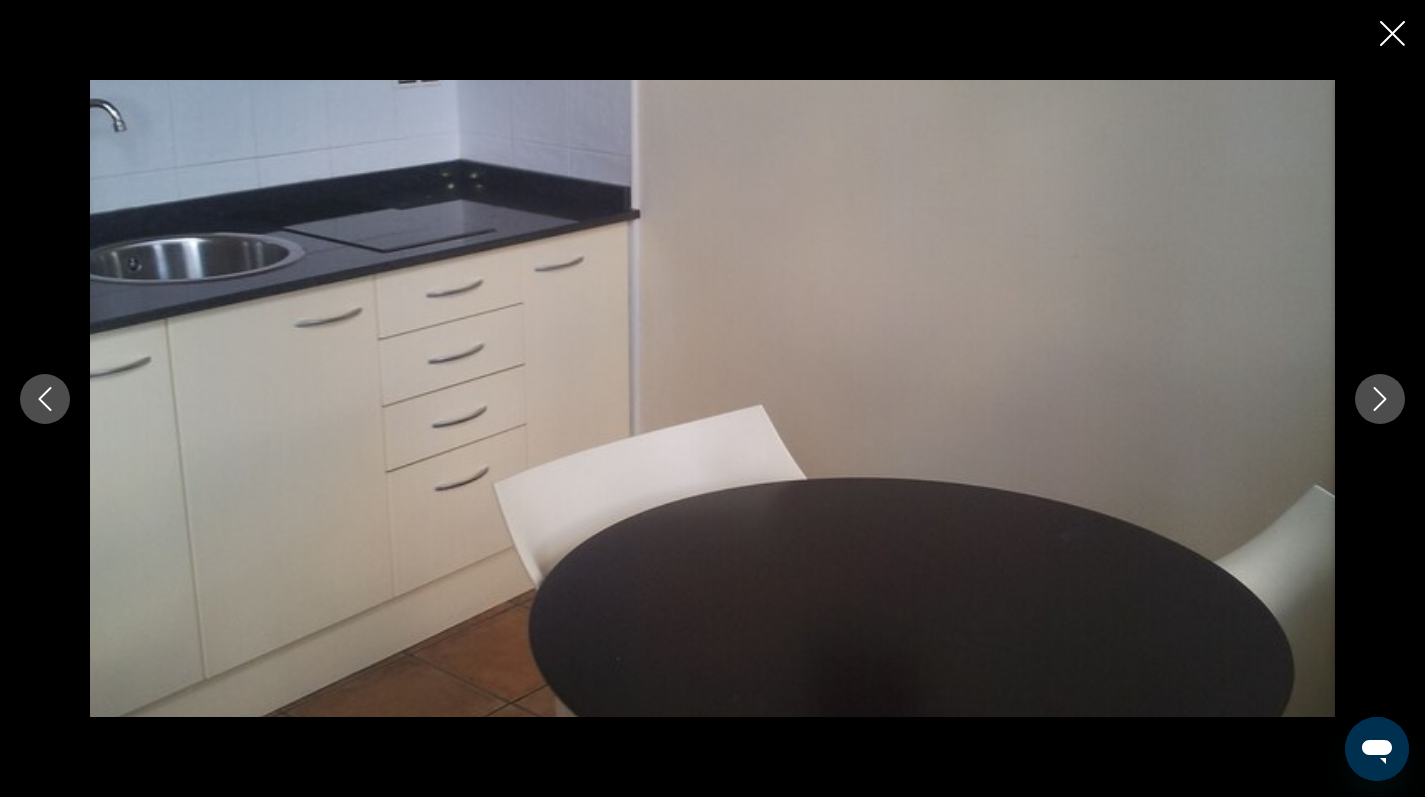 click 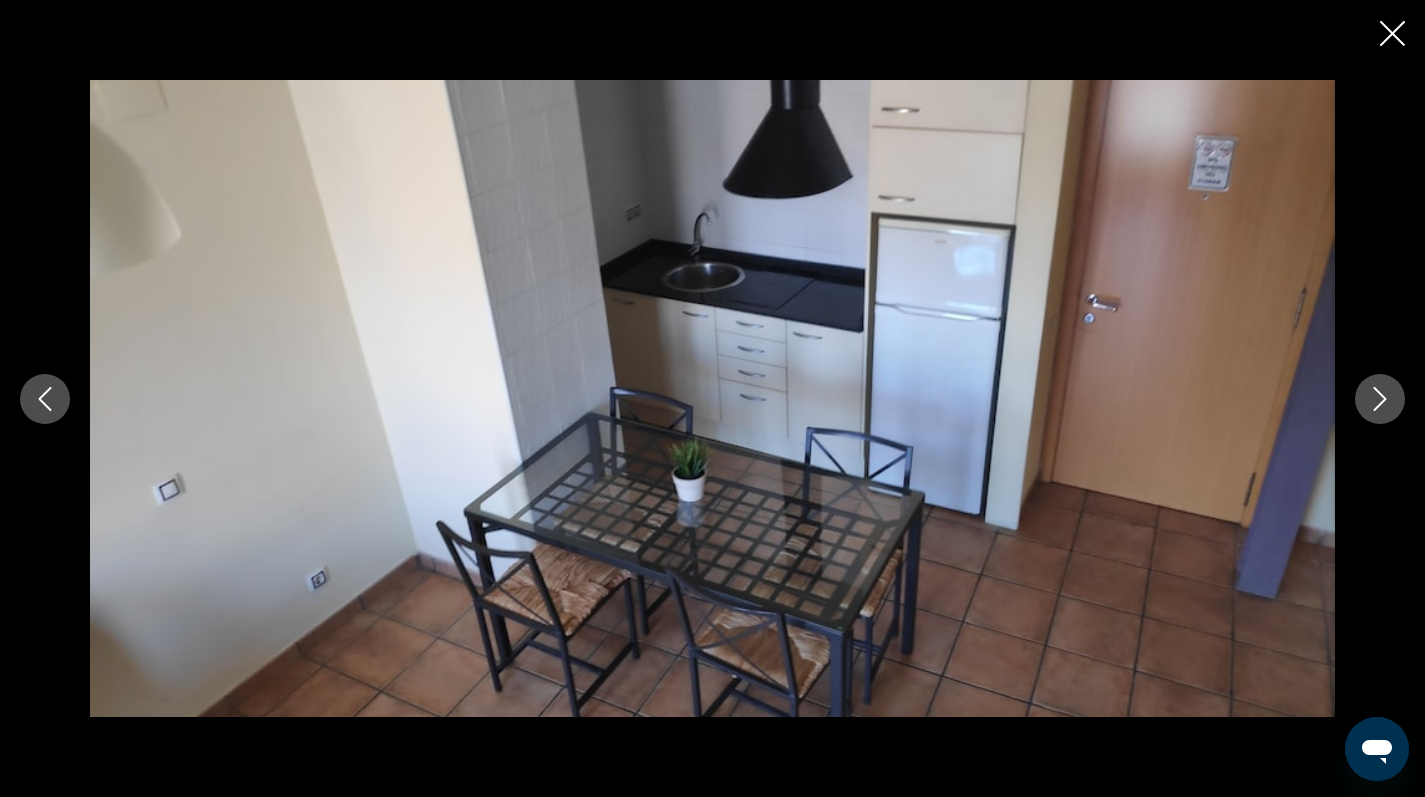 click 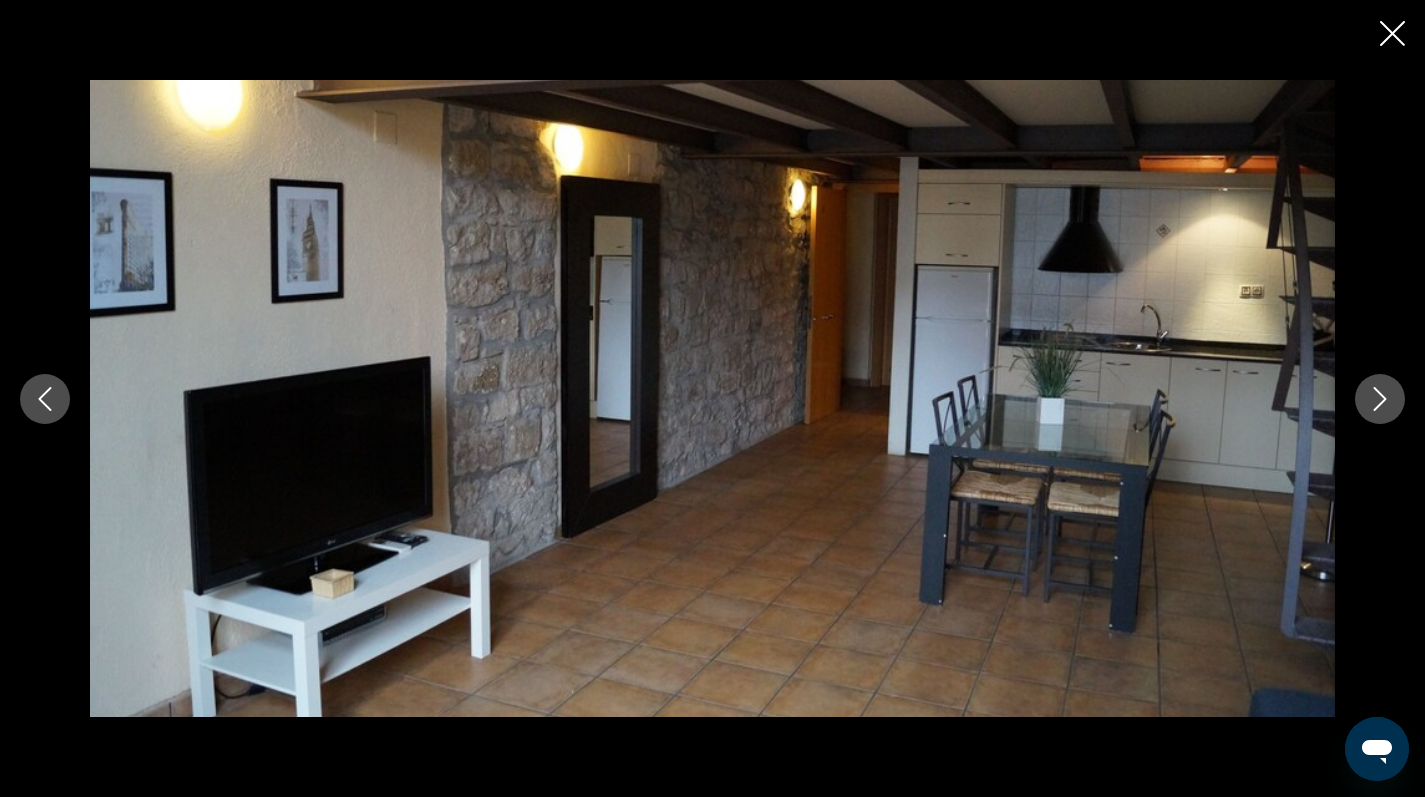 click 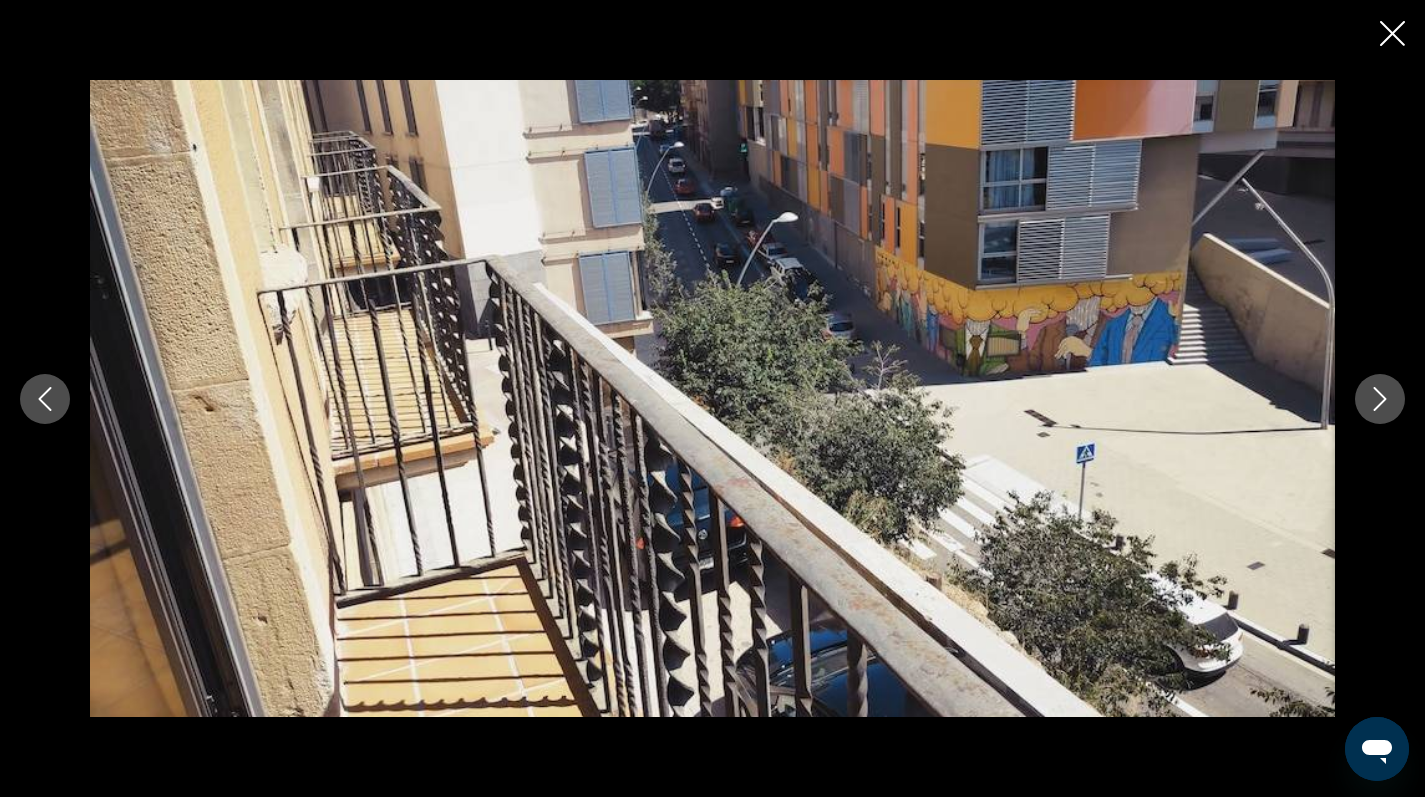 click 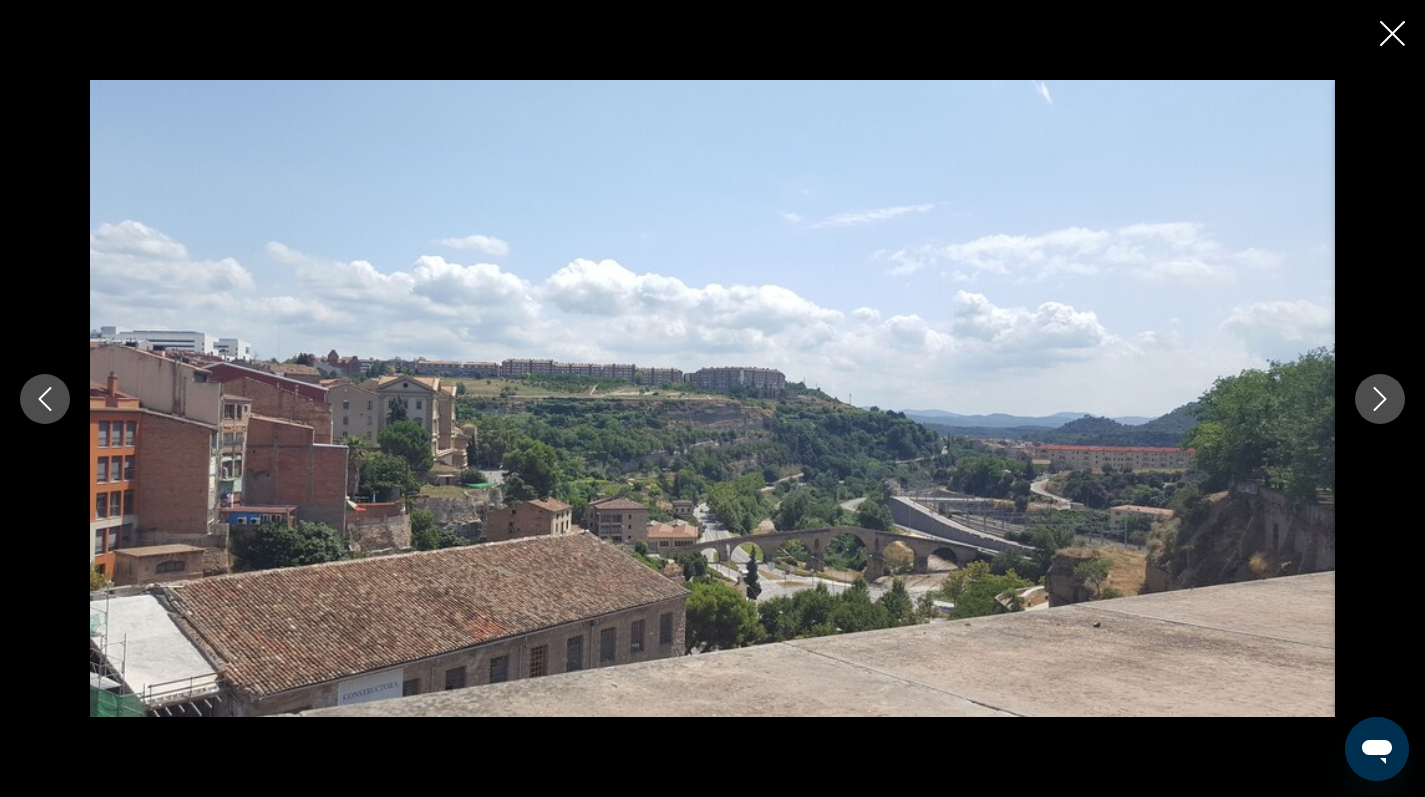 click 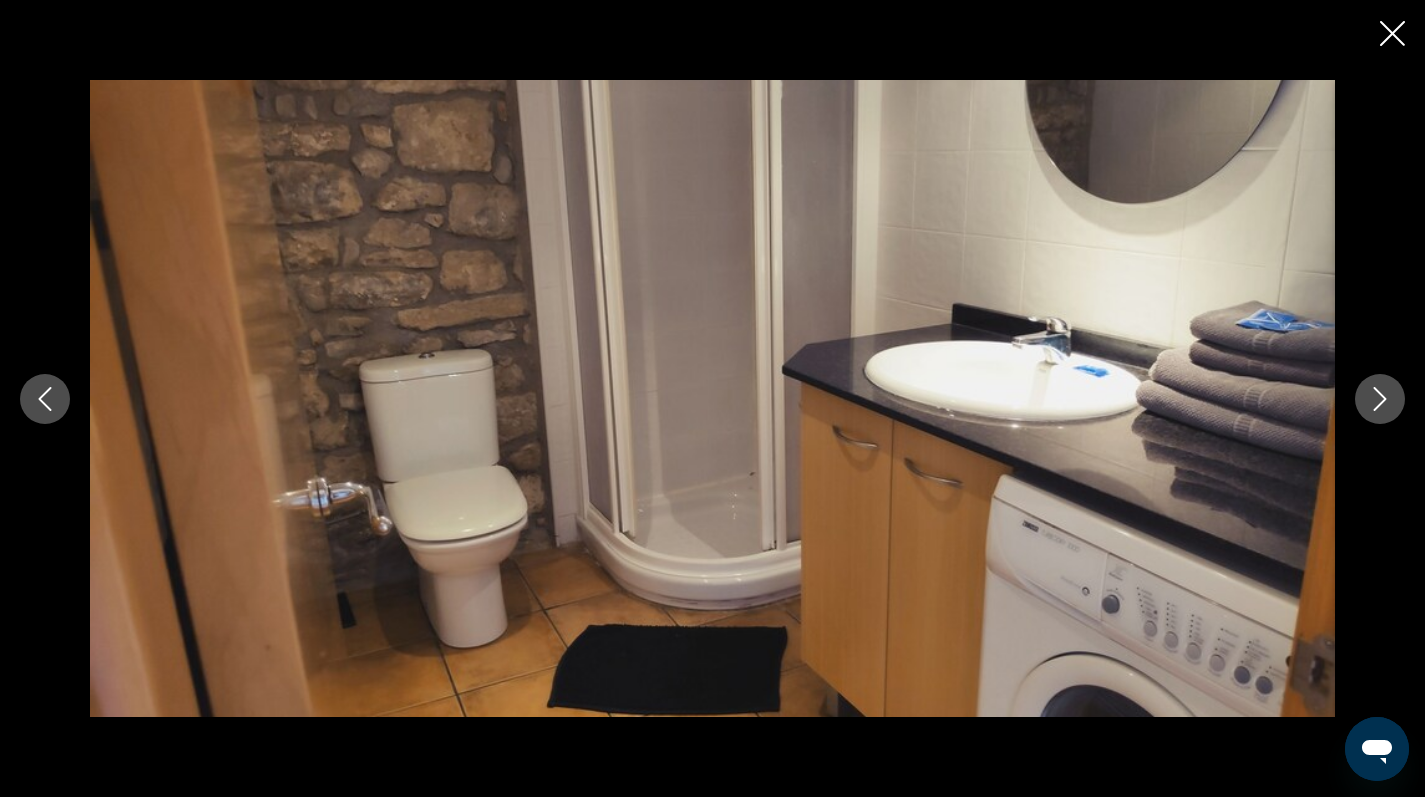 click 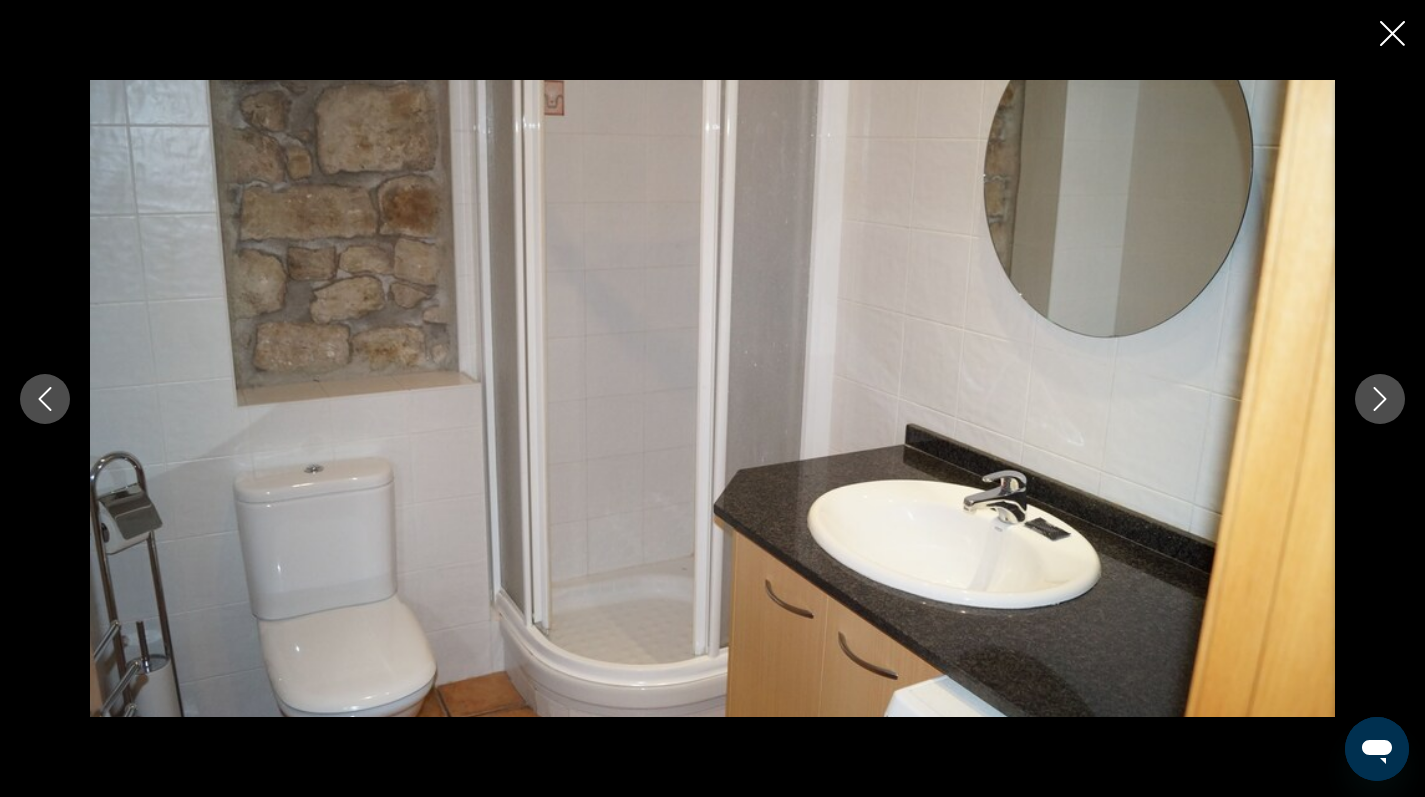 click 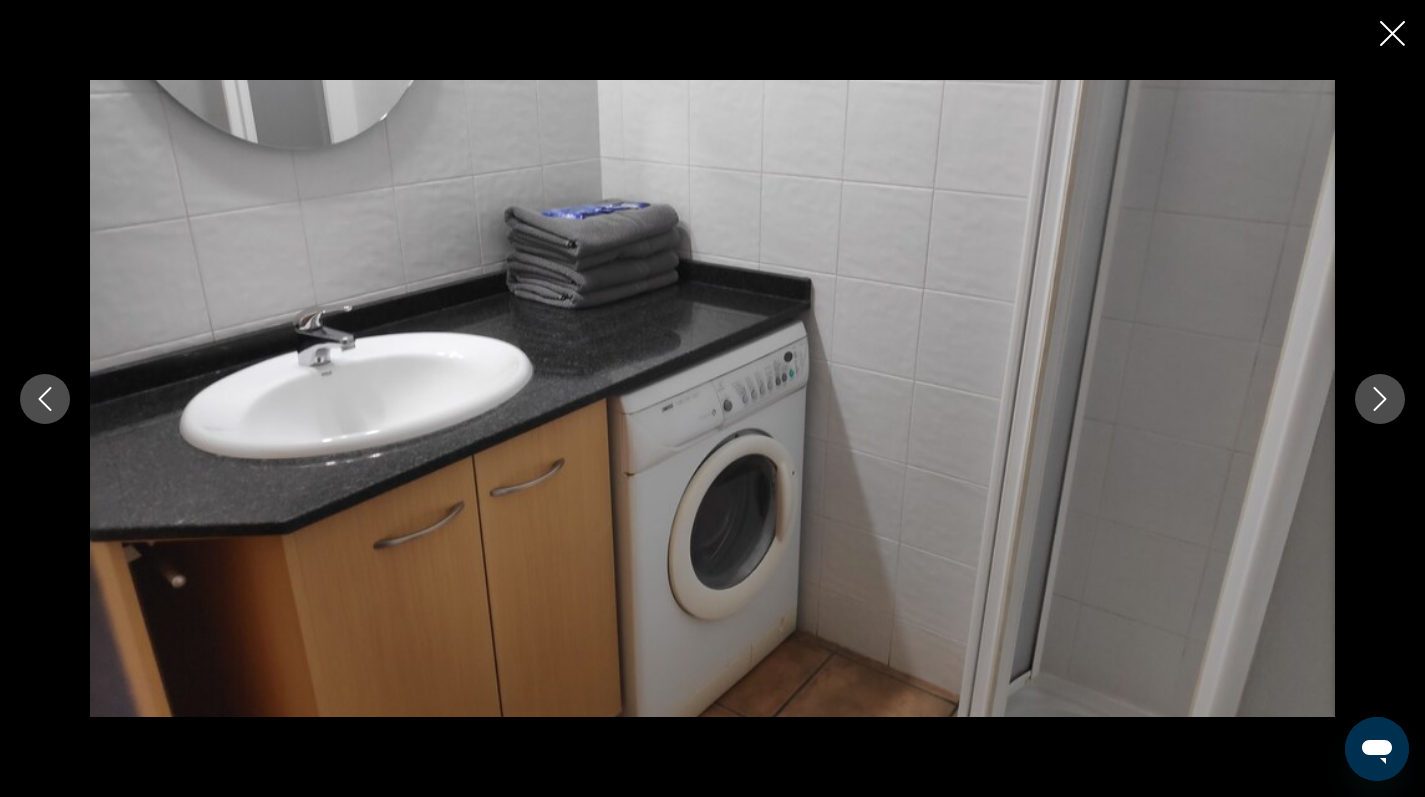 click 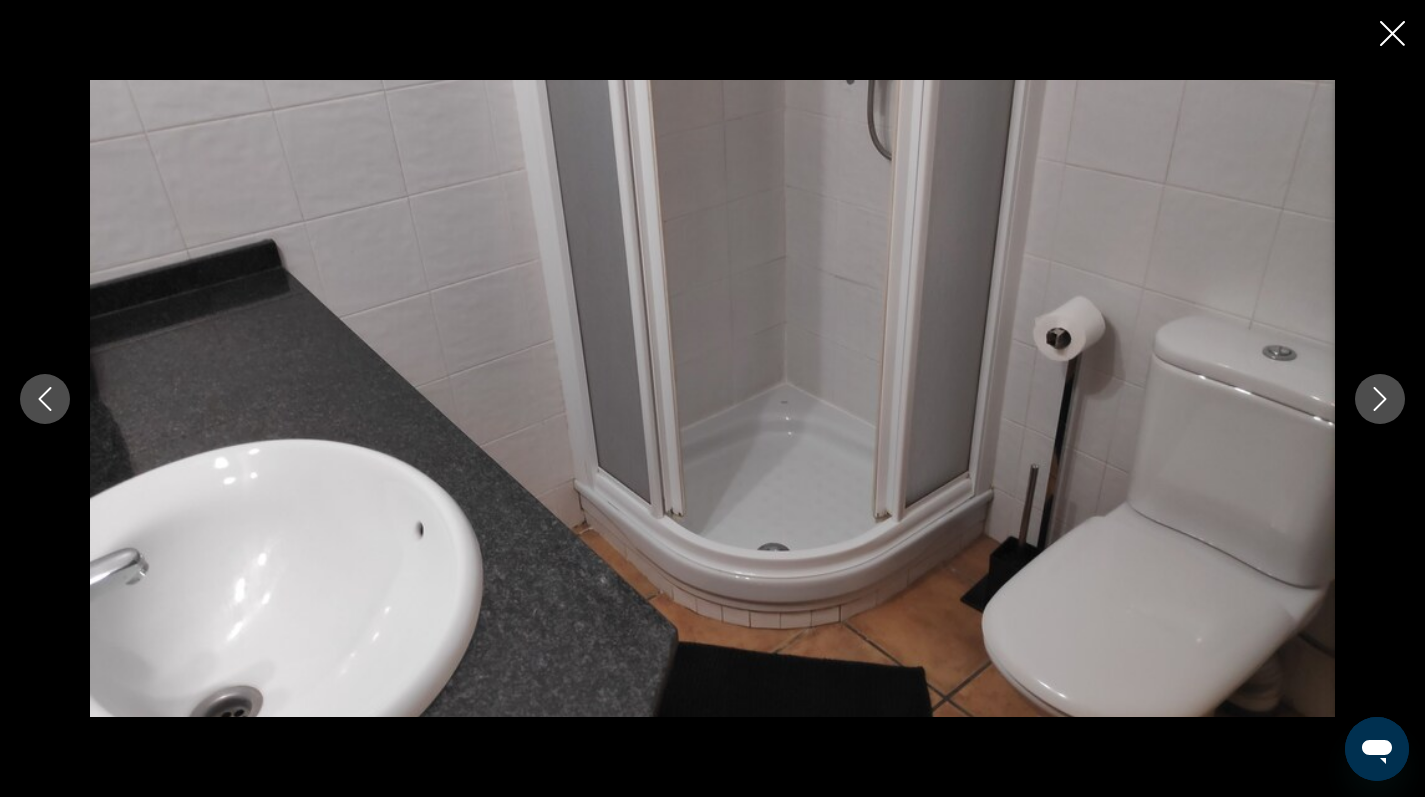 click 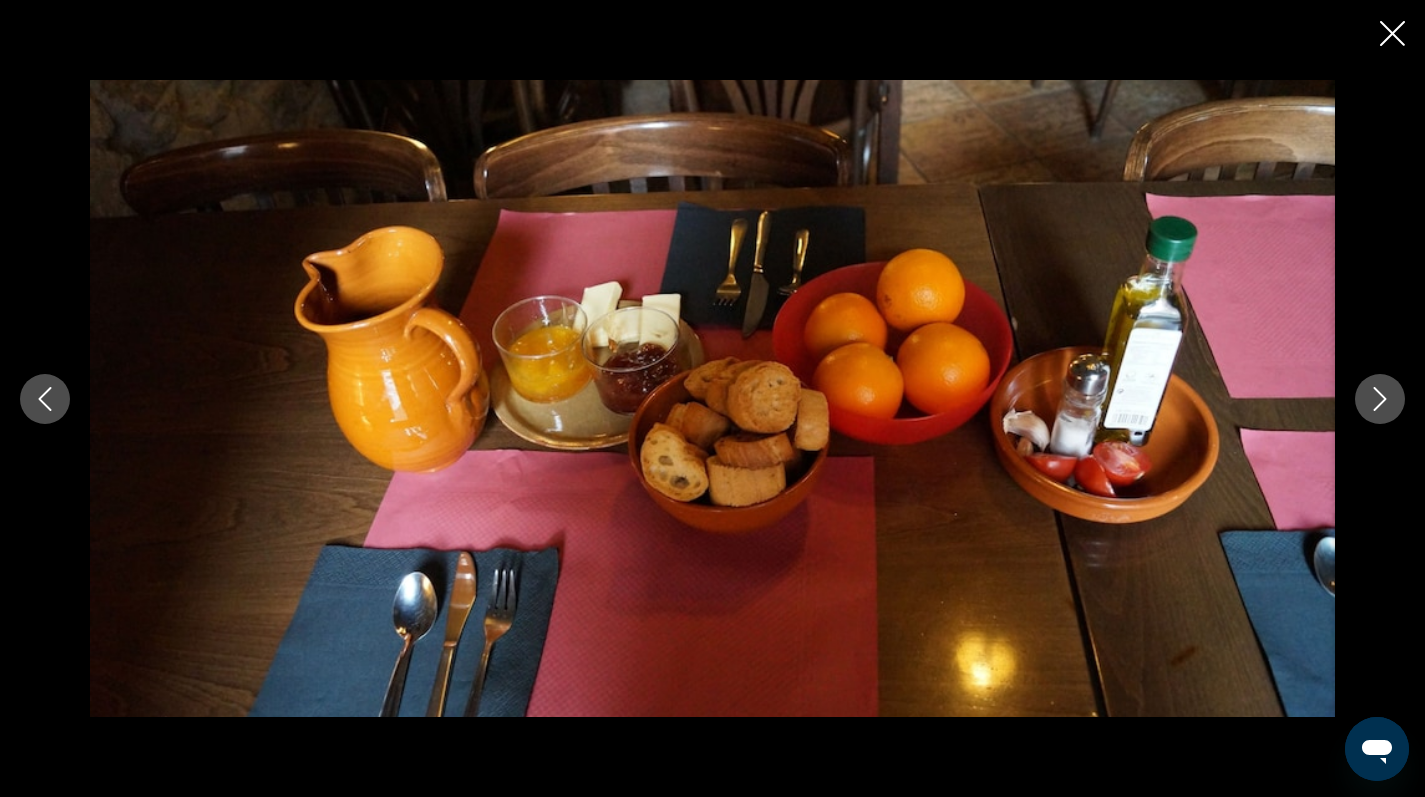 click 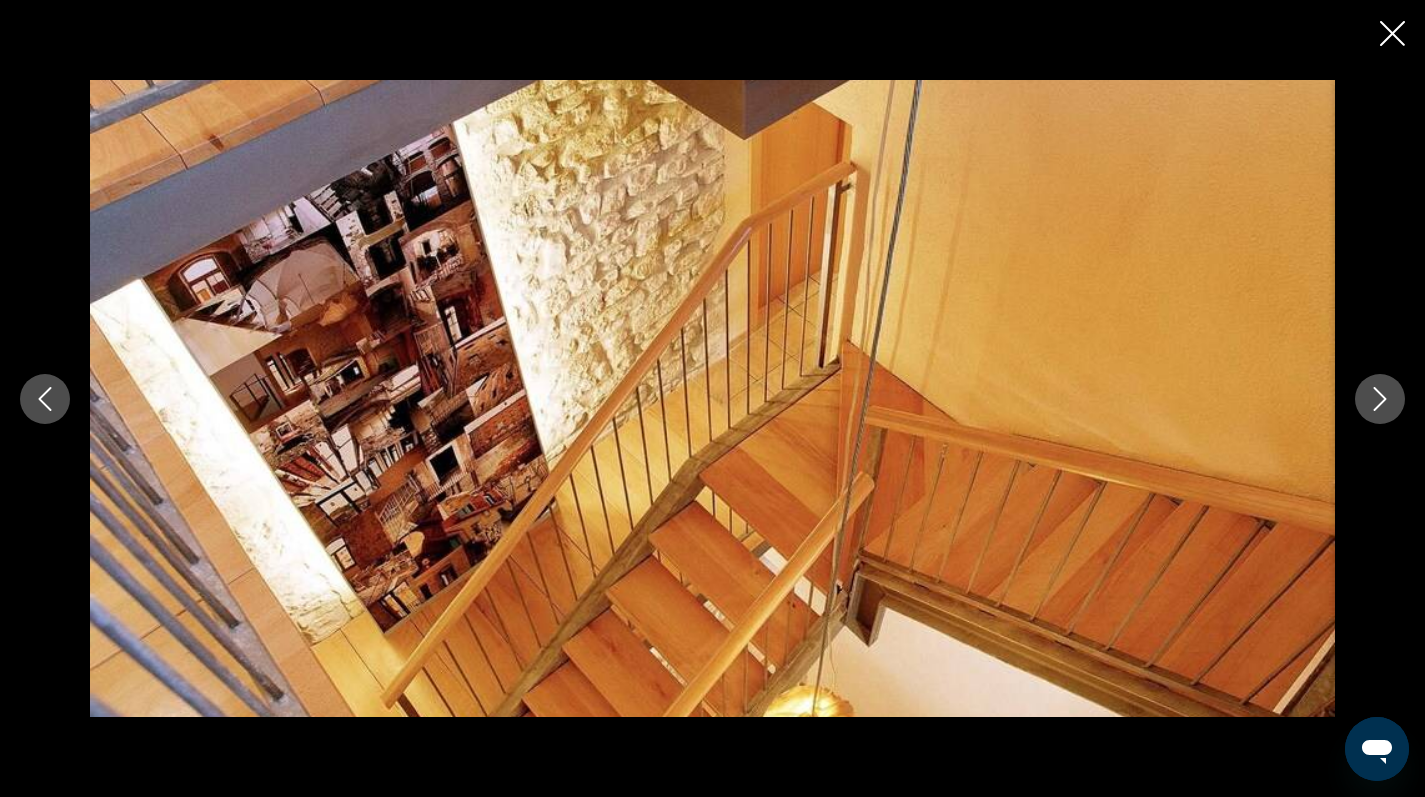 click 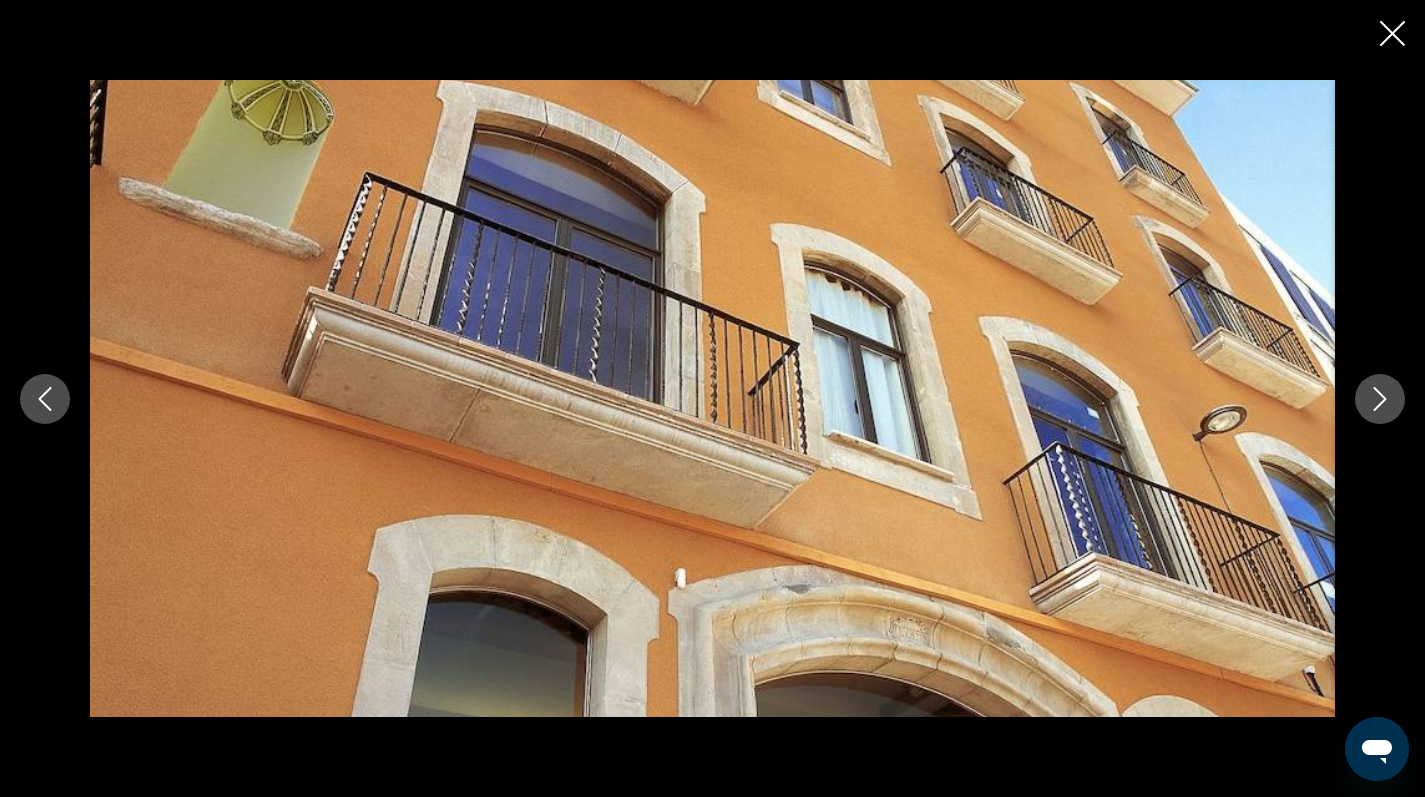 click 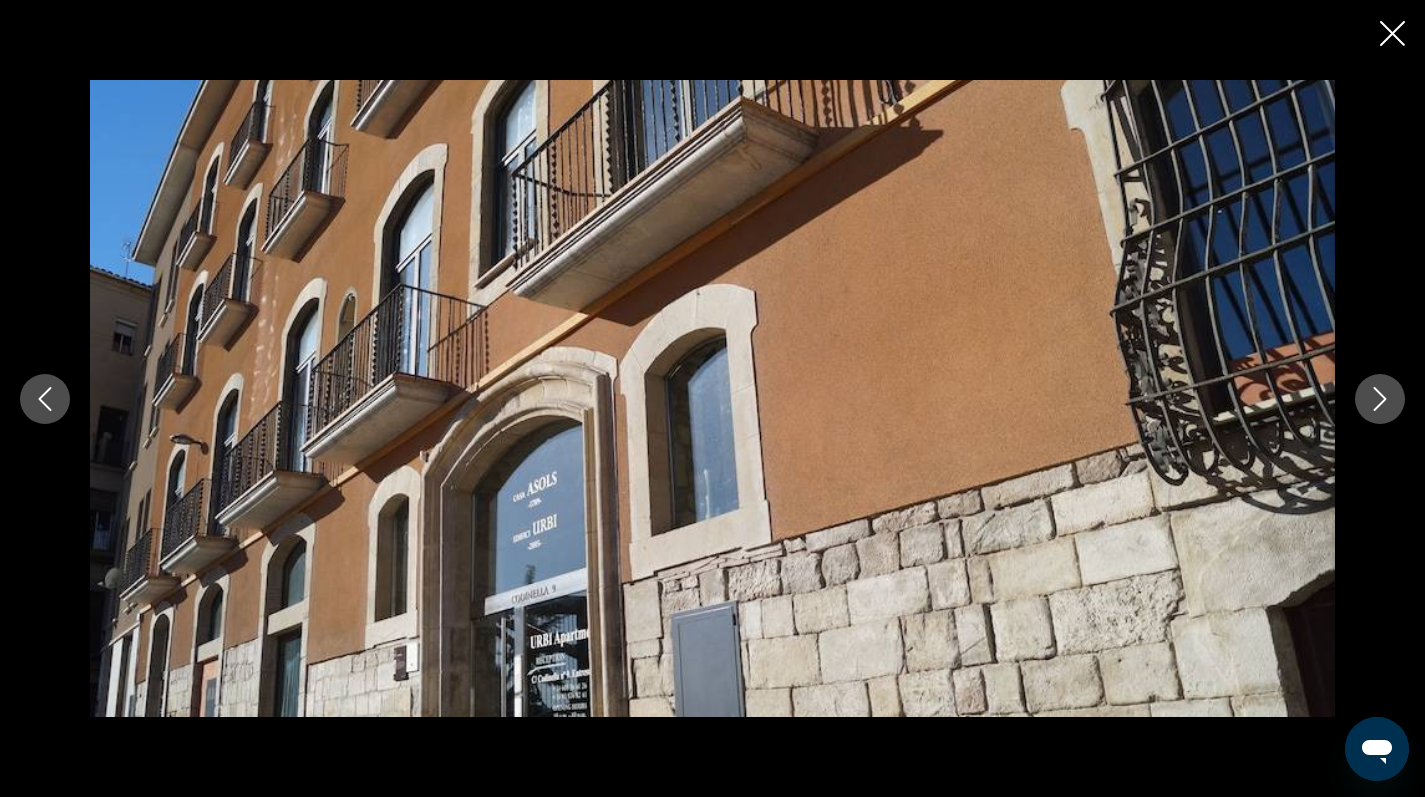 click 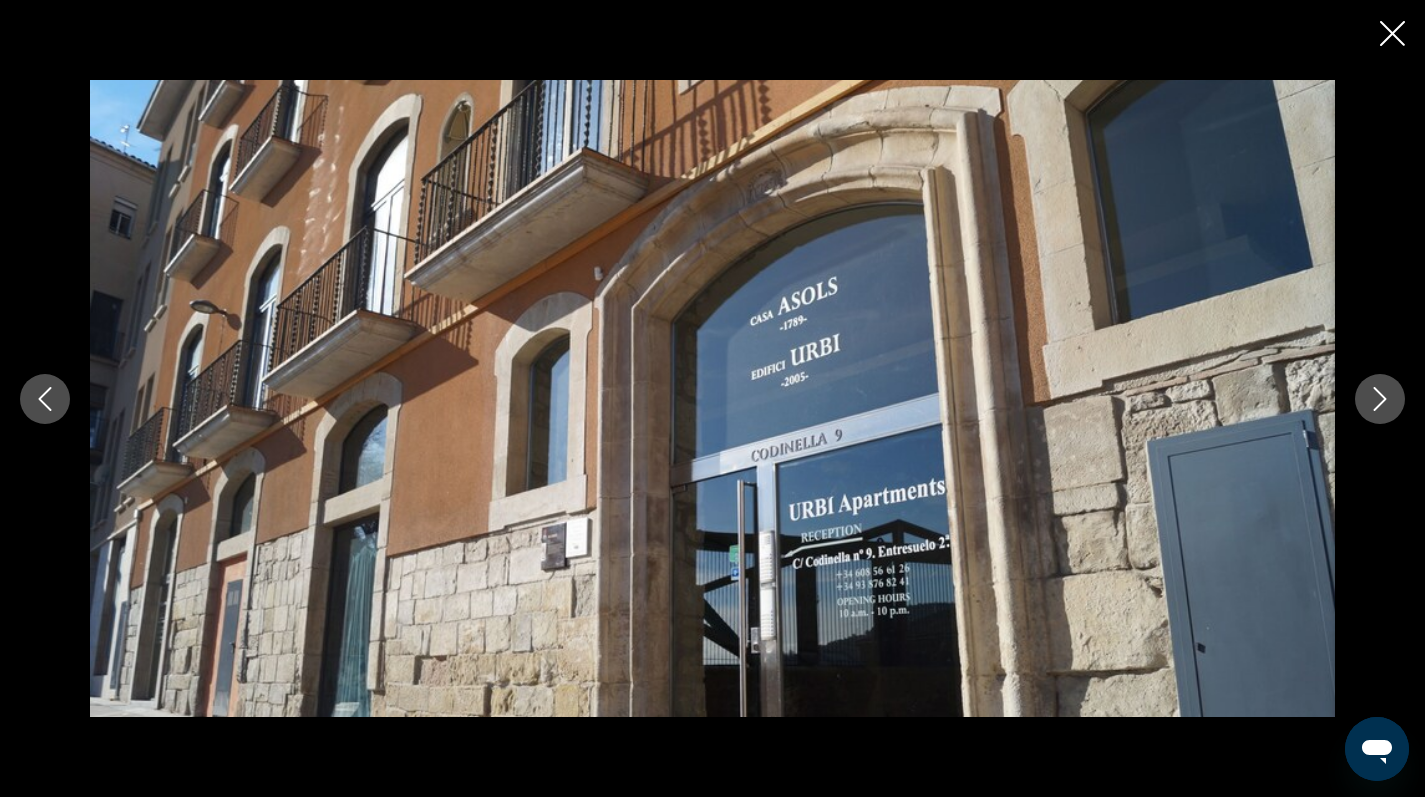 click 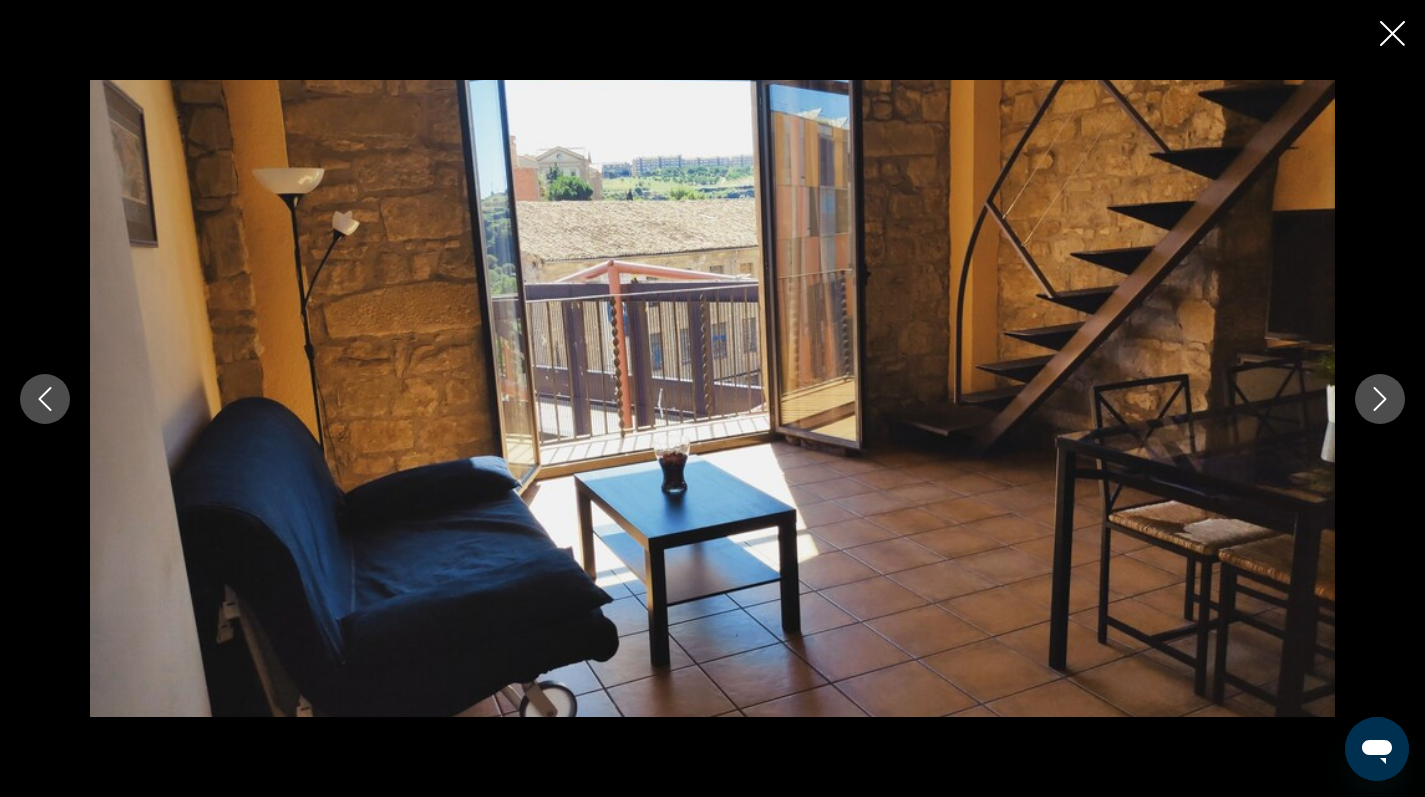 click 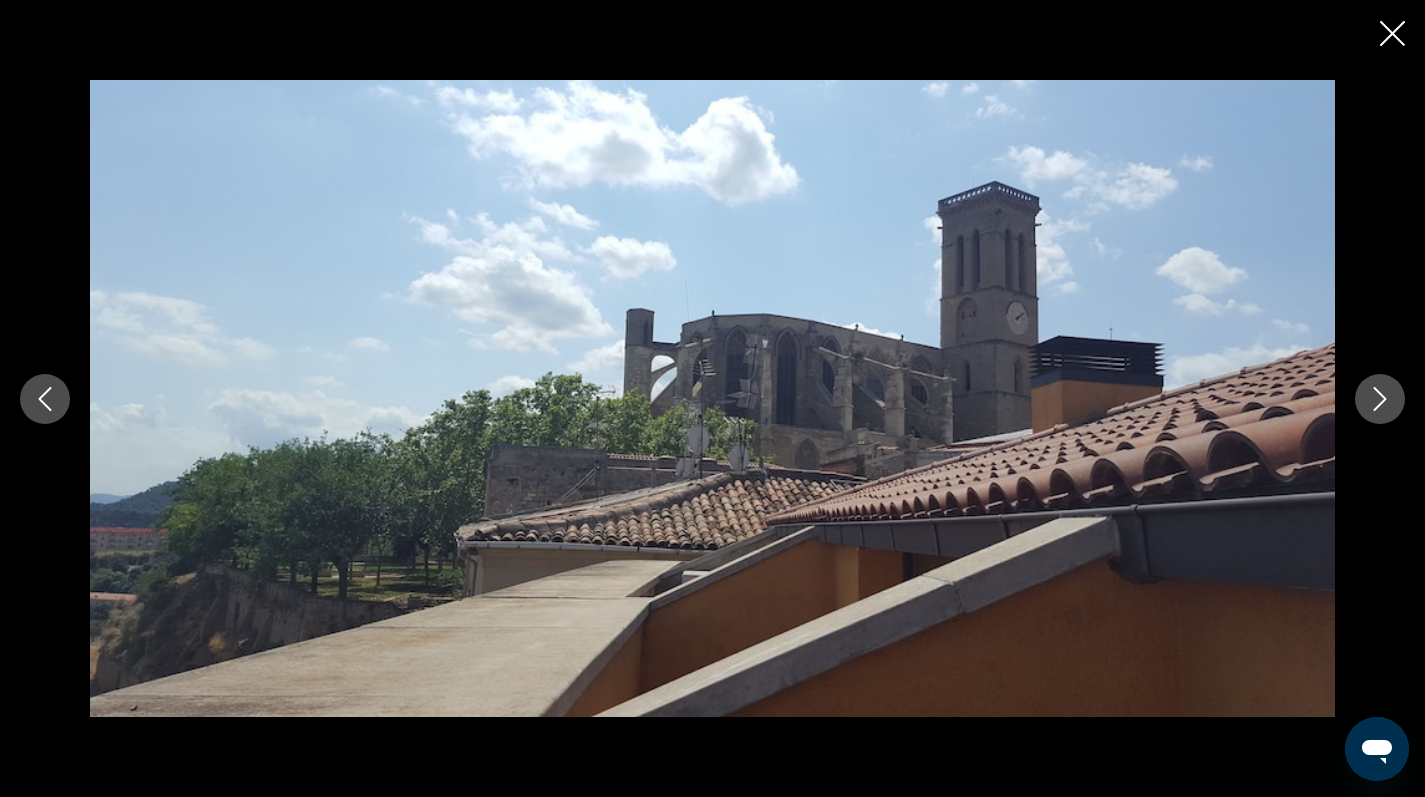 click 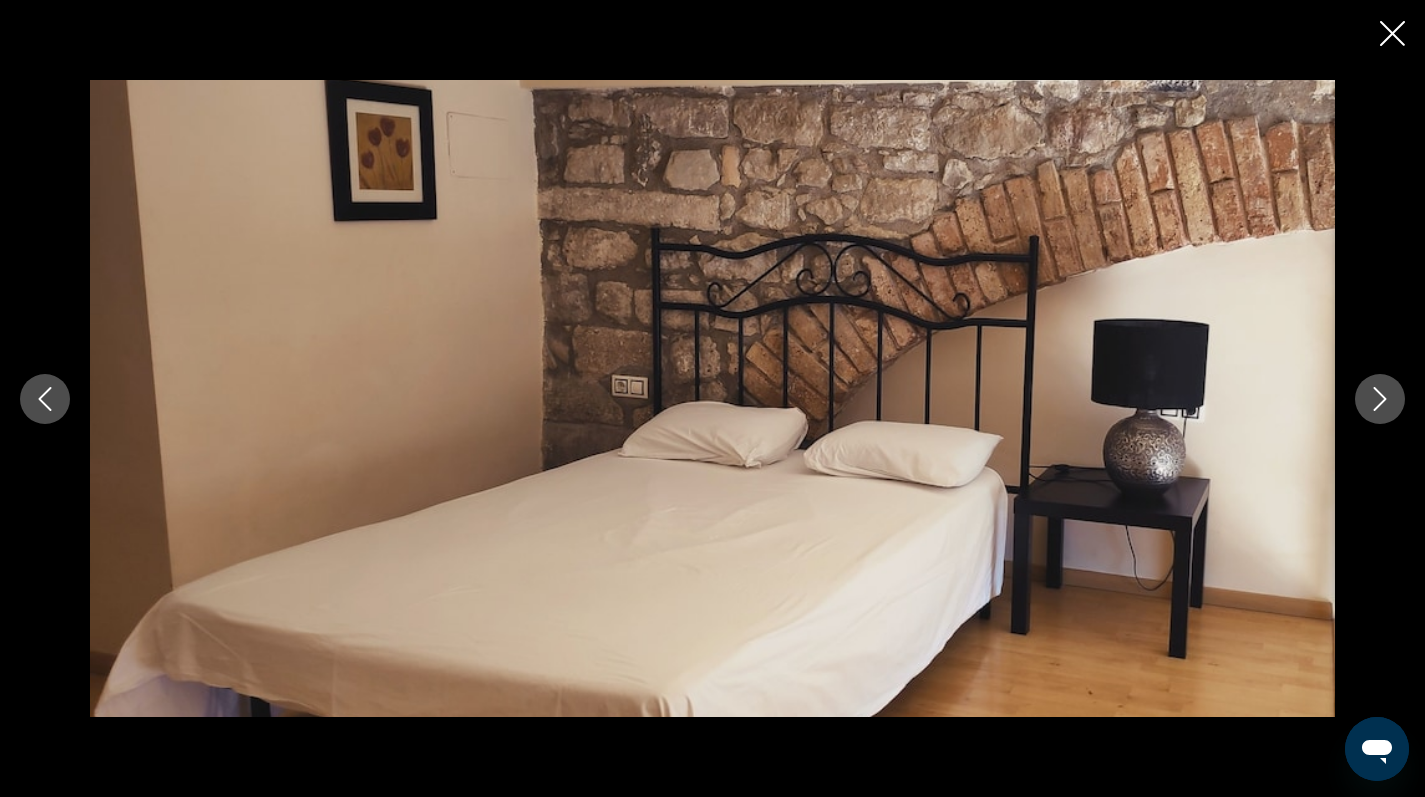 click 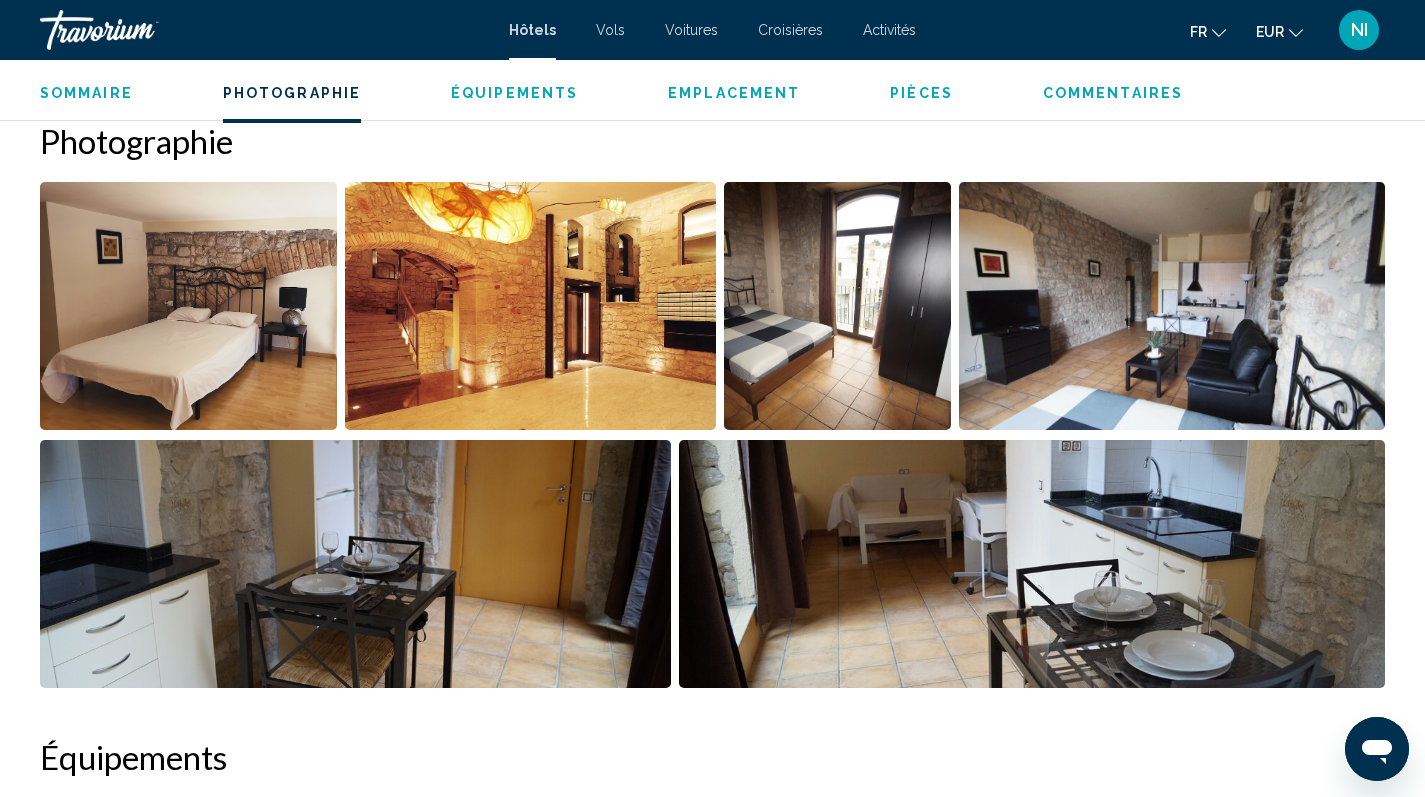 click on "Emplacement" at bounding box center [734, 93] 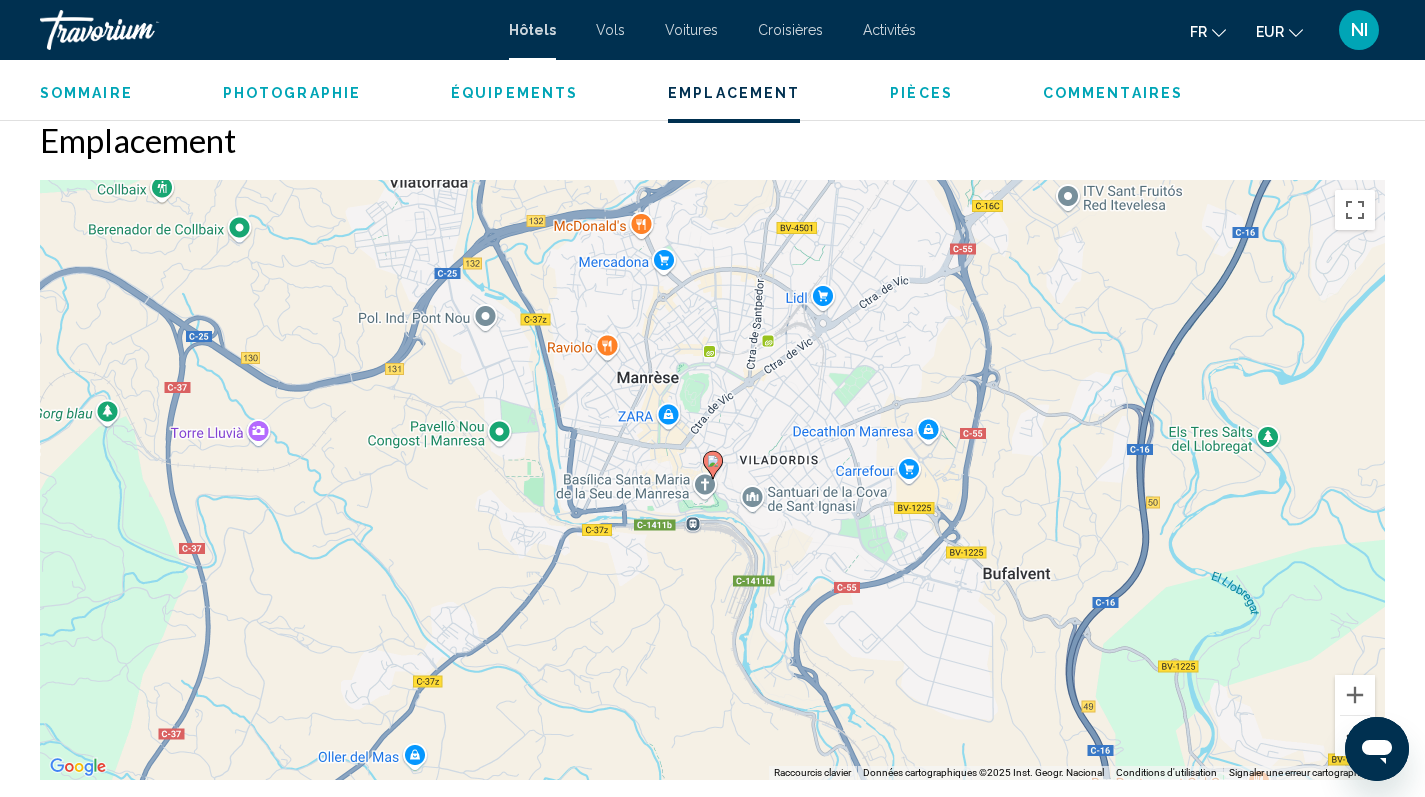 click at bounding box center (1355, 736) 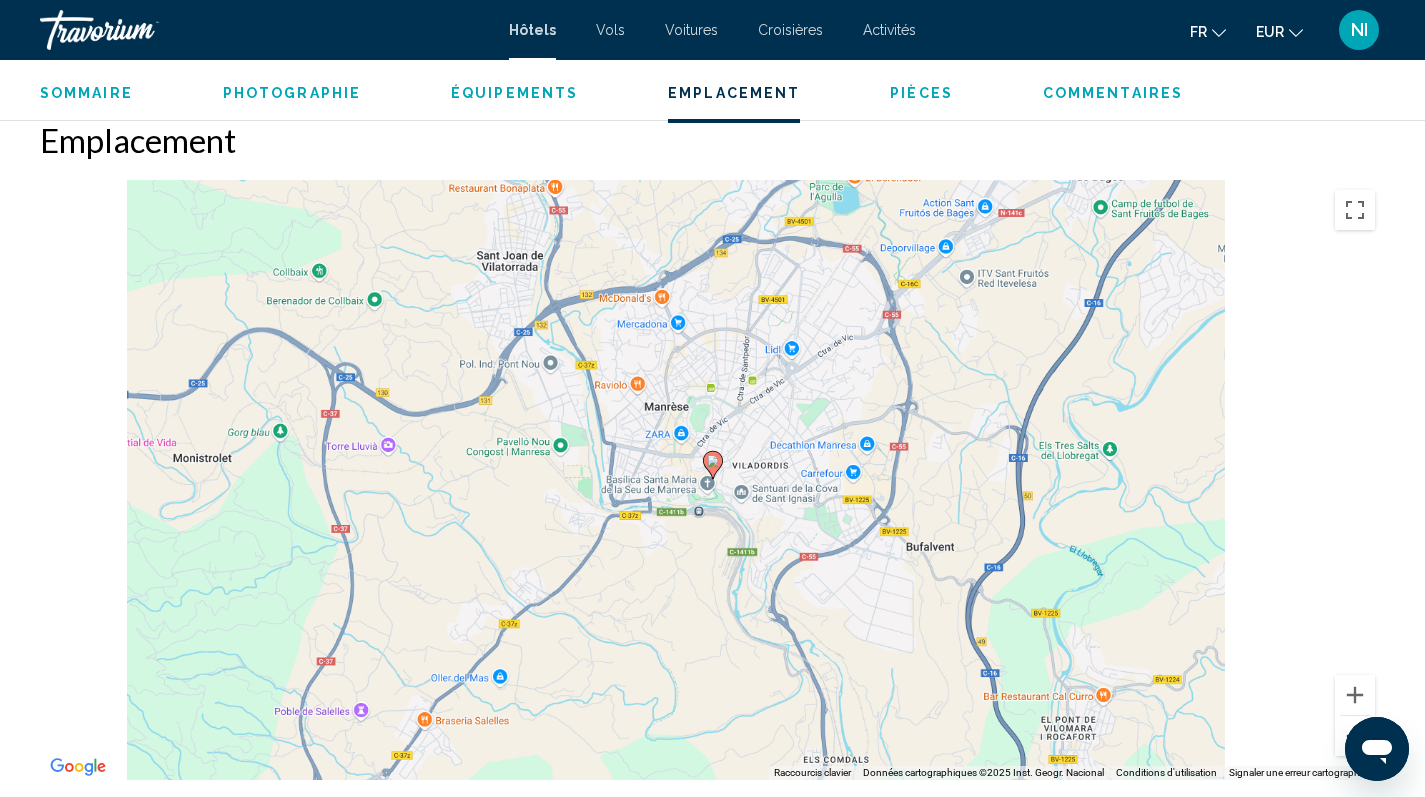 click at bounding box center (1355, 736) 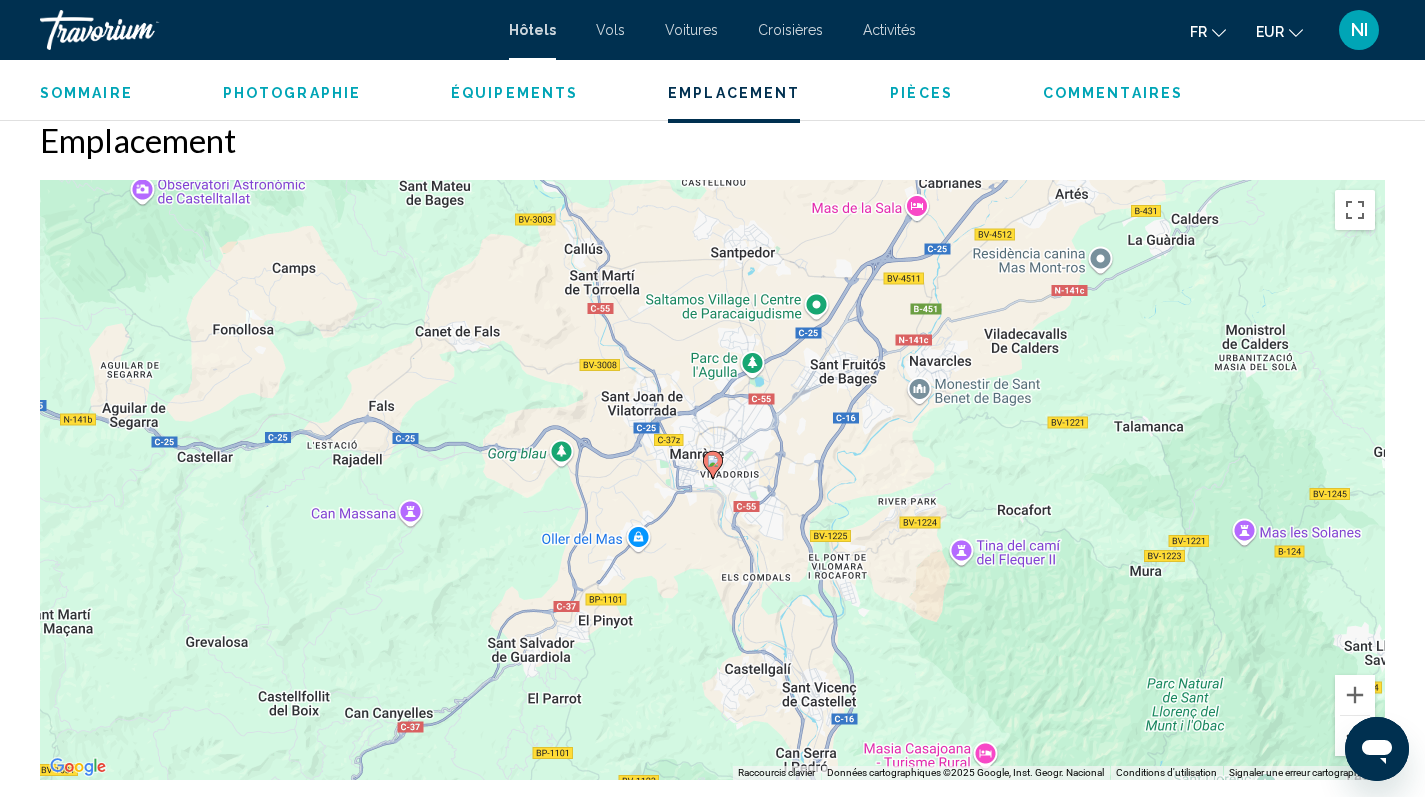 click at bounding box center [1355, 736] 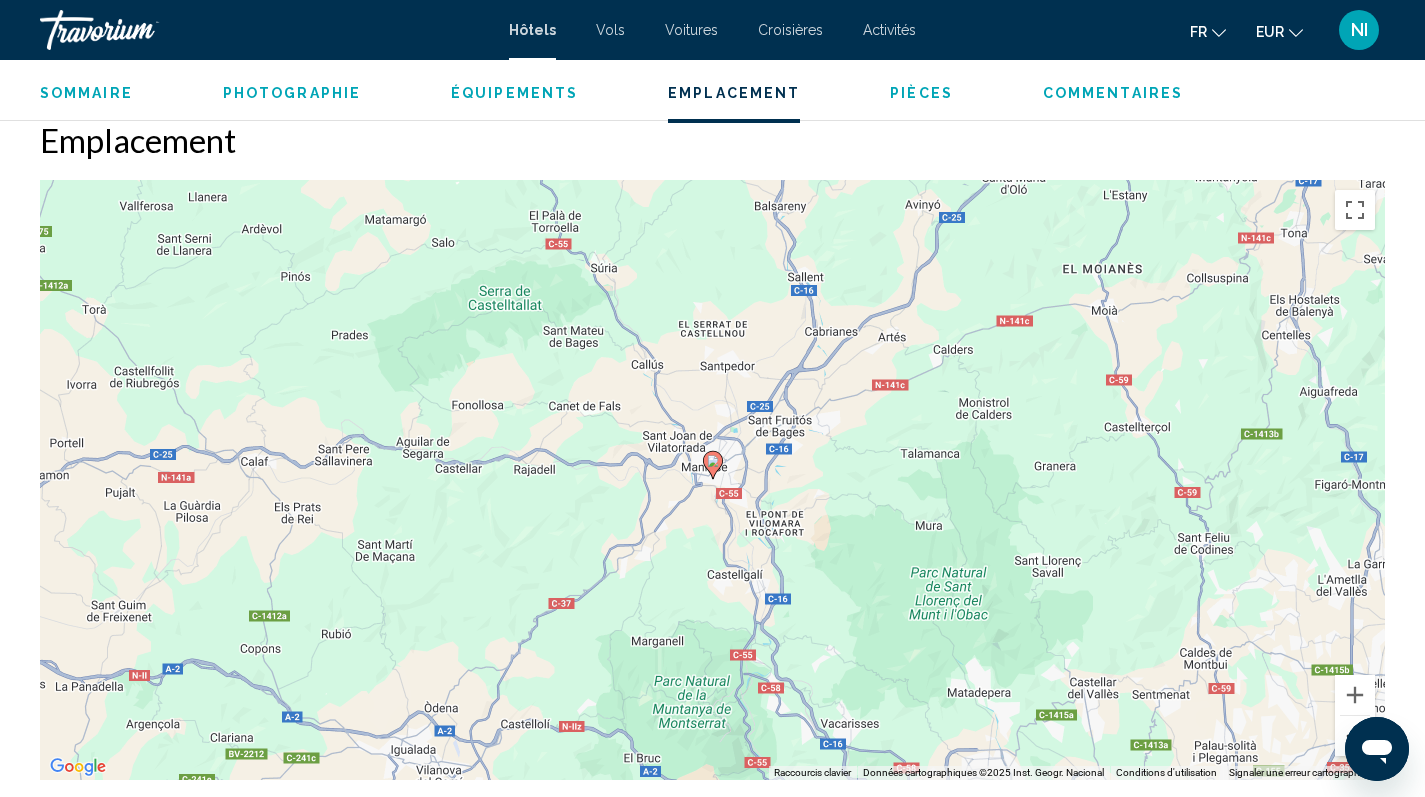 click at bounding box center (1355, 736) 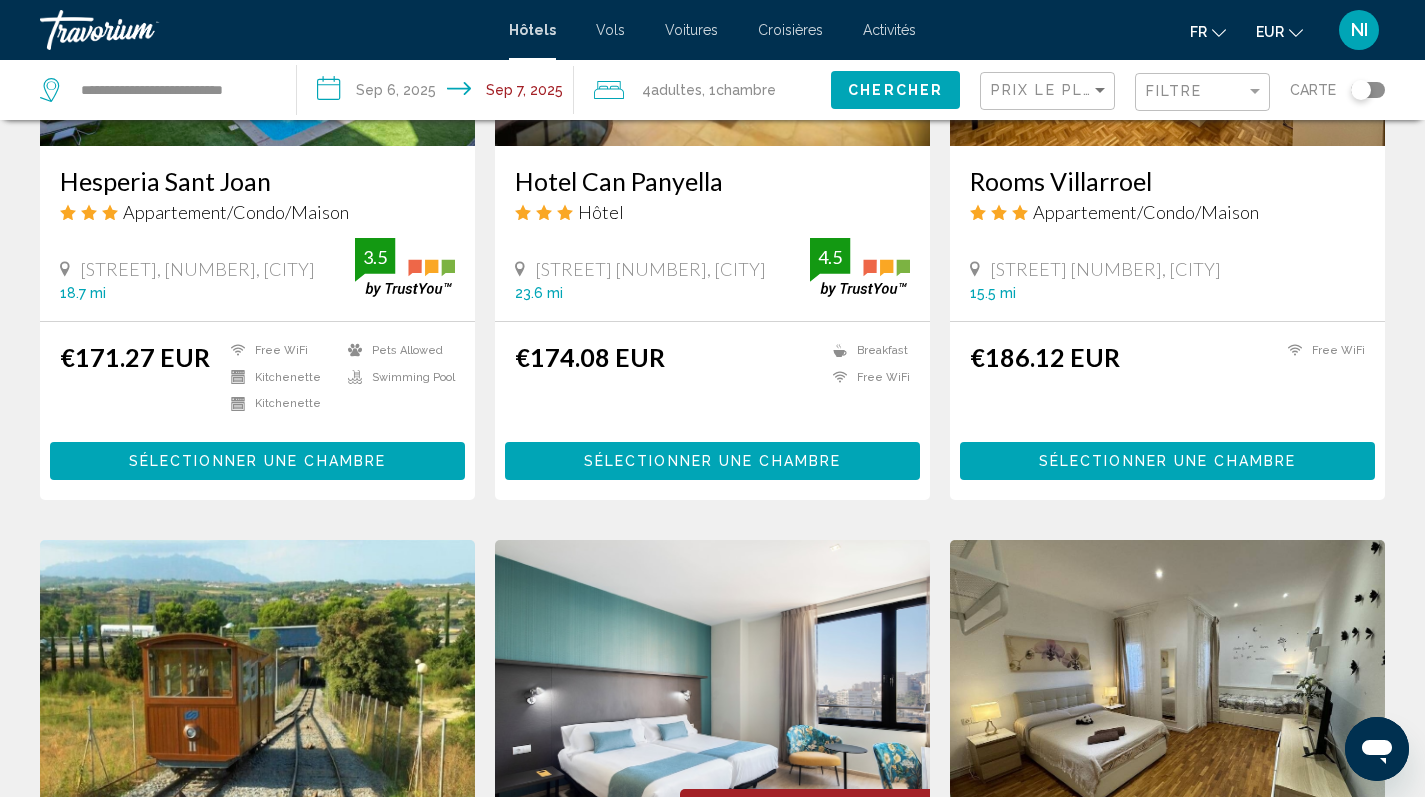 scroll, scrollTop: 0, scrollLeft: 0, axis: both 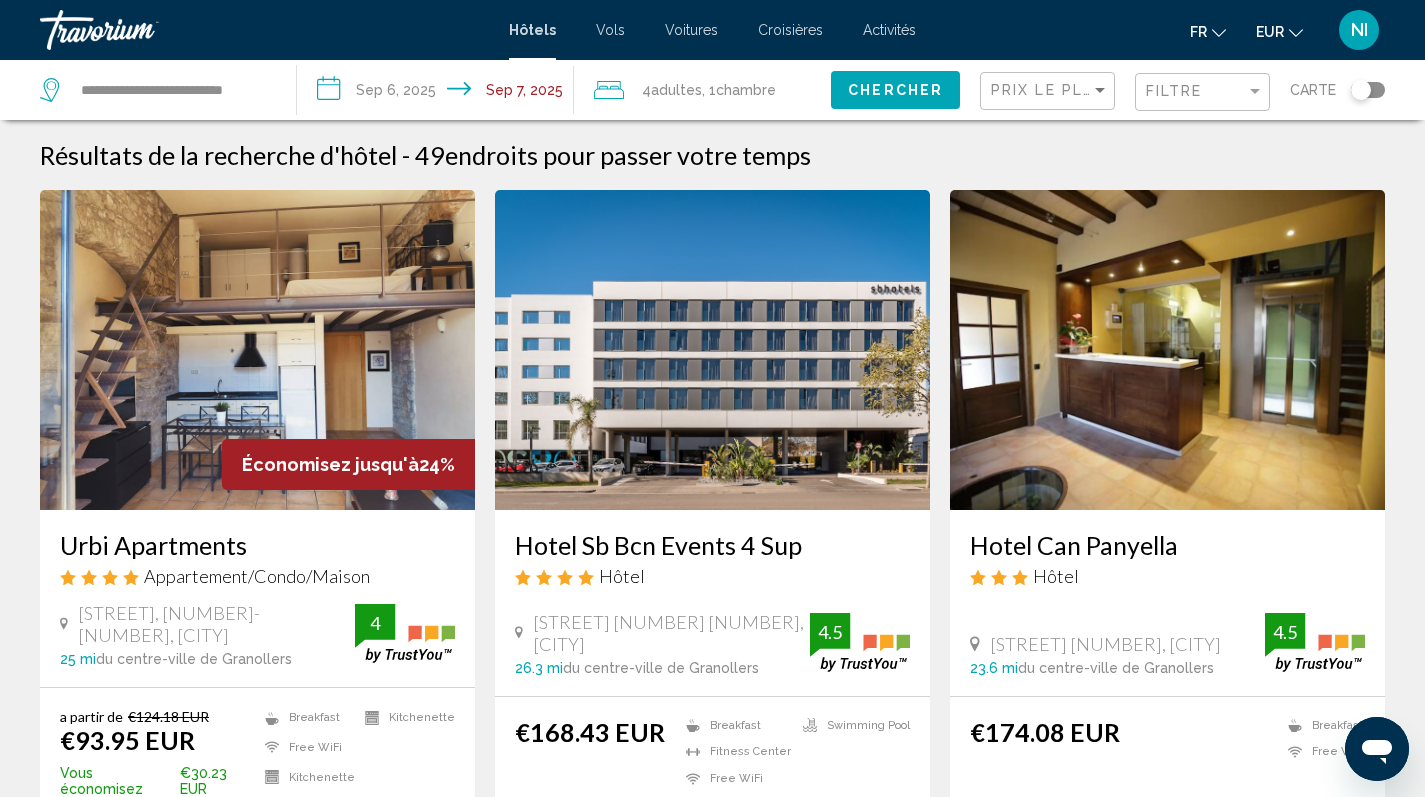 click 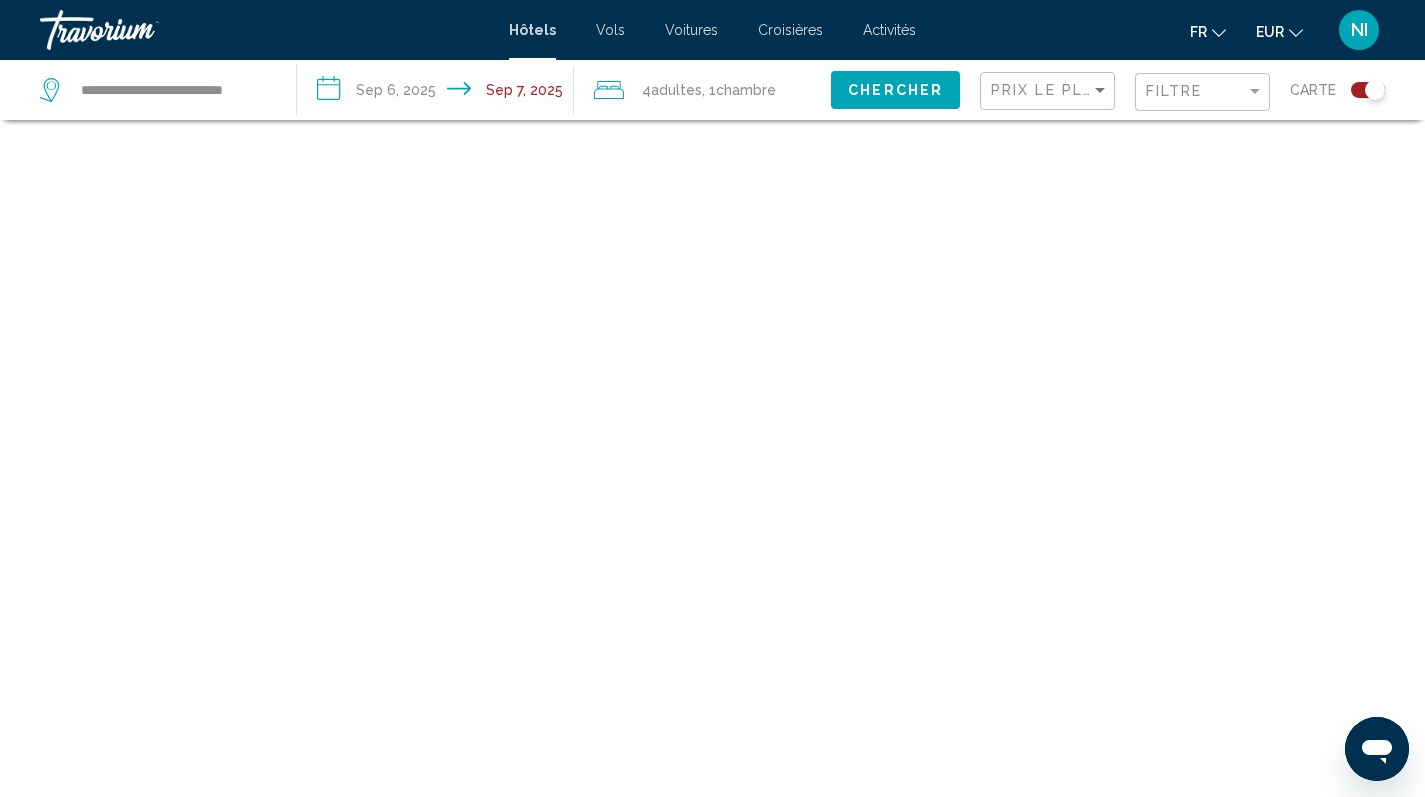 scroll, scrollTop: 120, scrollLeft: 0, axis: vertical 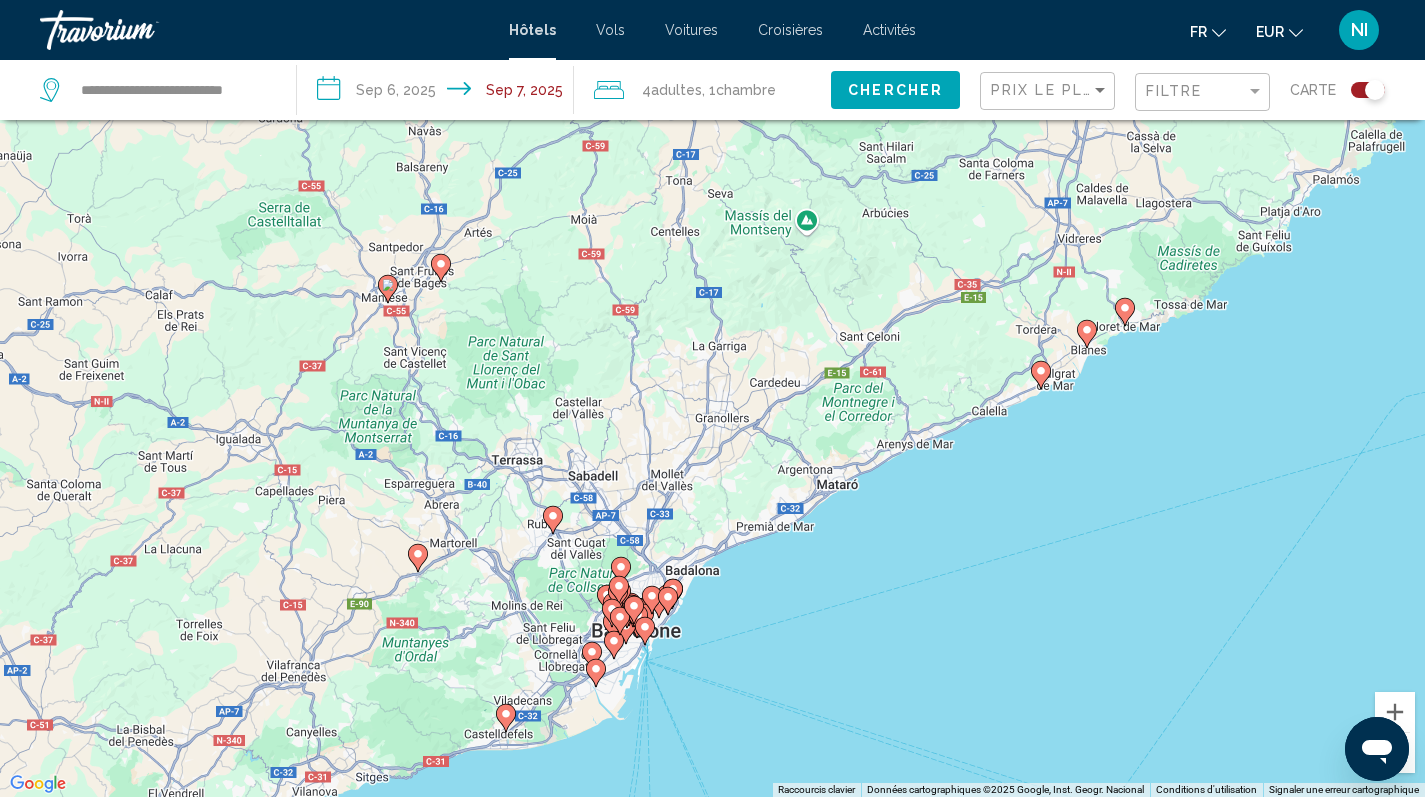 drag, startPoint x: 865, startPoint y: 489, endPoint x: 913, endPoint y: 607, distance: 127.38917 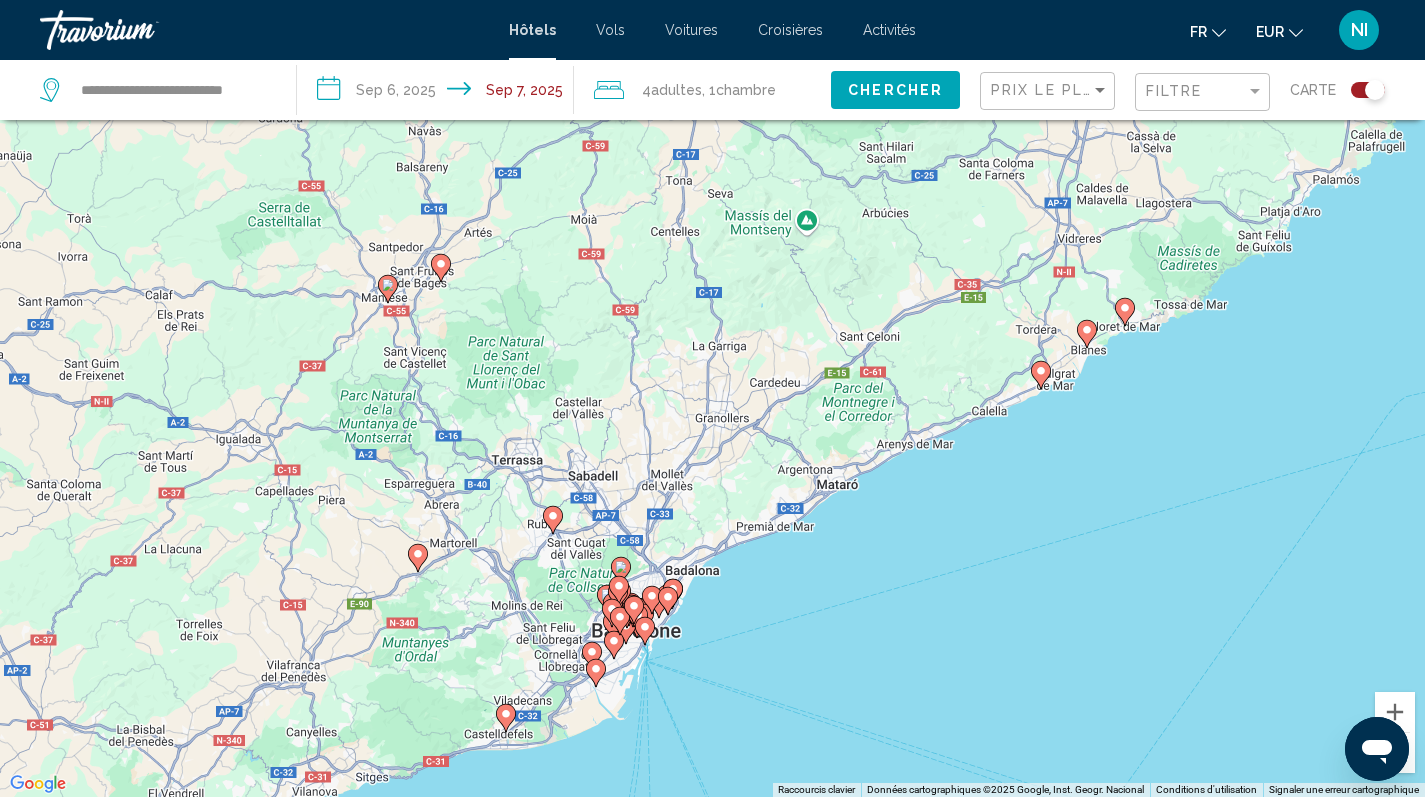 click on "Pour activer le glissement avec le clavier, appuyez sur Alt+Entrée. Une fois ce mode activé, utilisez les touches fléchées pour déplacer le repère. Pour valider le déplacement, appuyez sur Entrée. Pour annuler, appuyez sur Échap." at bounding box center [712, 398] 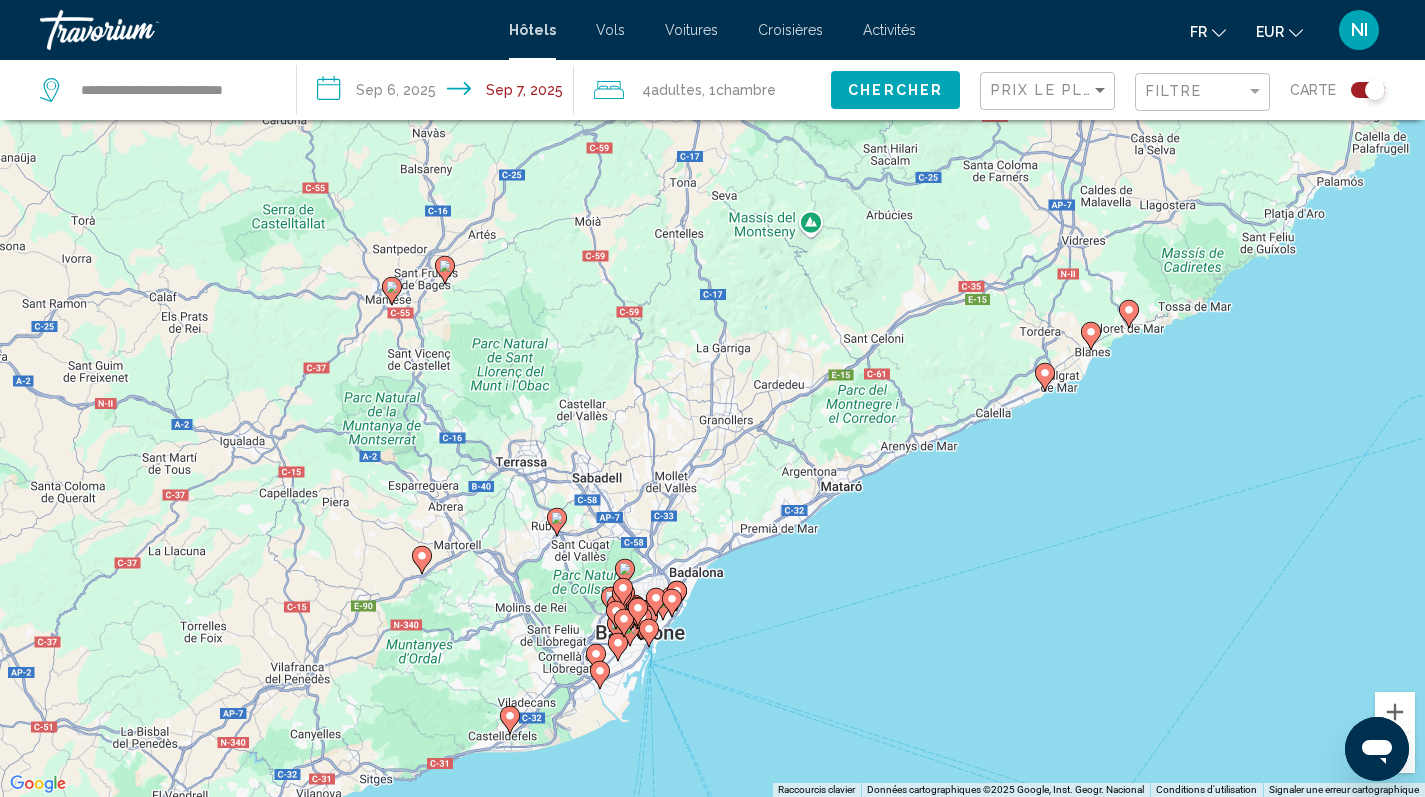 click 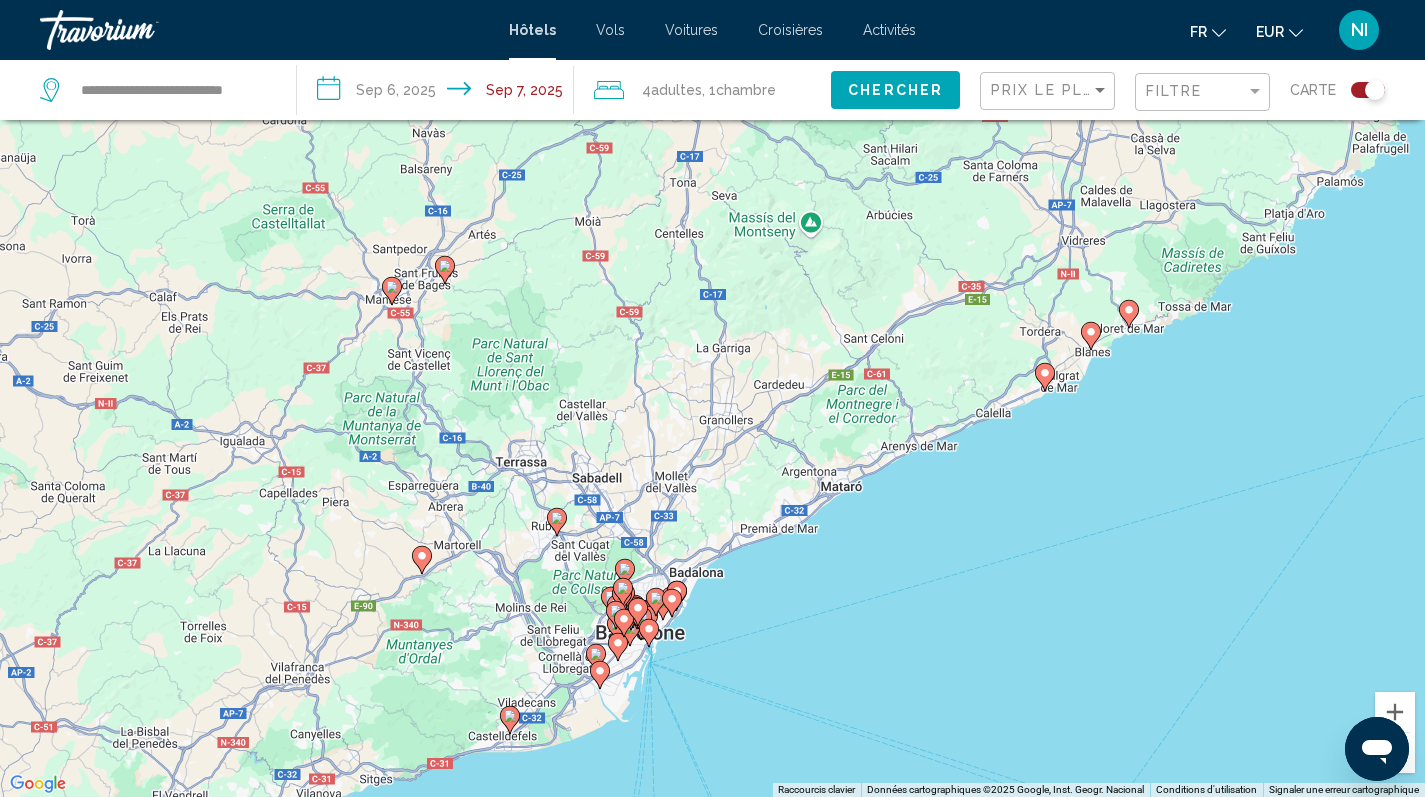 scroll, scrollTop: 0, scrollLeft: 0, axis: both 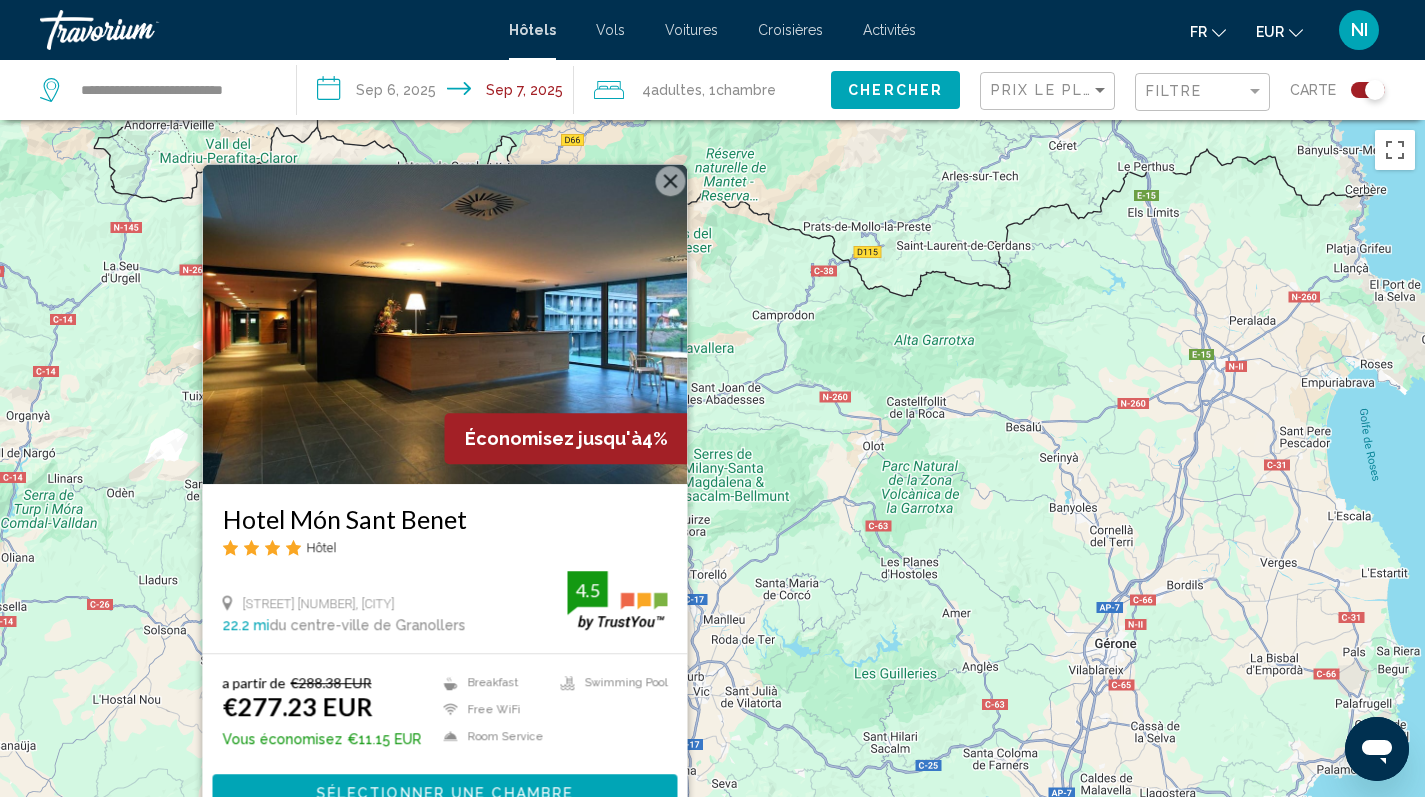click on "Pour activer le glissement avec le clavier, appuyez sur Alt+Entrée. Une fois ce mode activé, utilisez les touches fléchées pour déplacer le repère. Pour valider le déplacement, appuyez sur Entrée. Pour annuler, appuyez sur Échap. Économisez jusqu'à 4% Hotel Món Sant Benet Hôtel [STREET] [NUMBER], [CITY] [DISTANCE] du centre-ville de [CITY] de l'hôtel 4.5 a partir de €[PRICE] EUR €[PRICE] EUR Vous économisez €[PRICE] EUR Breakfast Free WiFi Room Service Swimming Pool 4.5 Sélectionner une chambre" at bounding box center (712, 518) 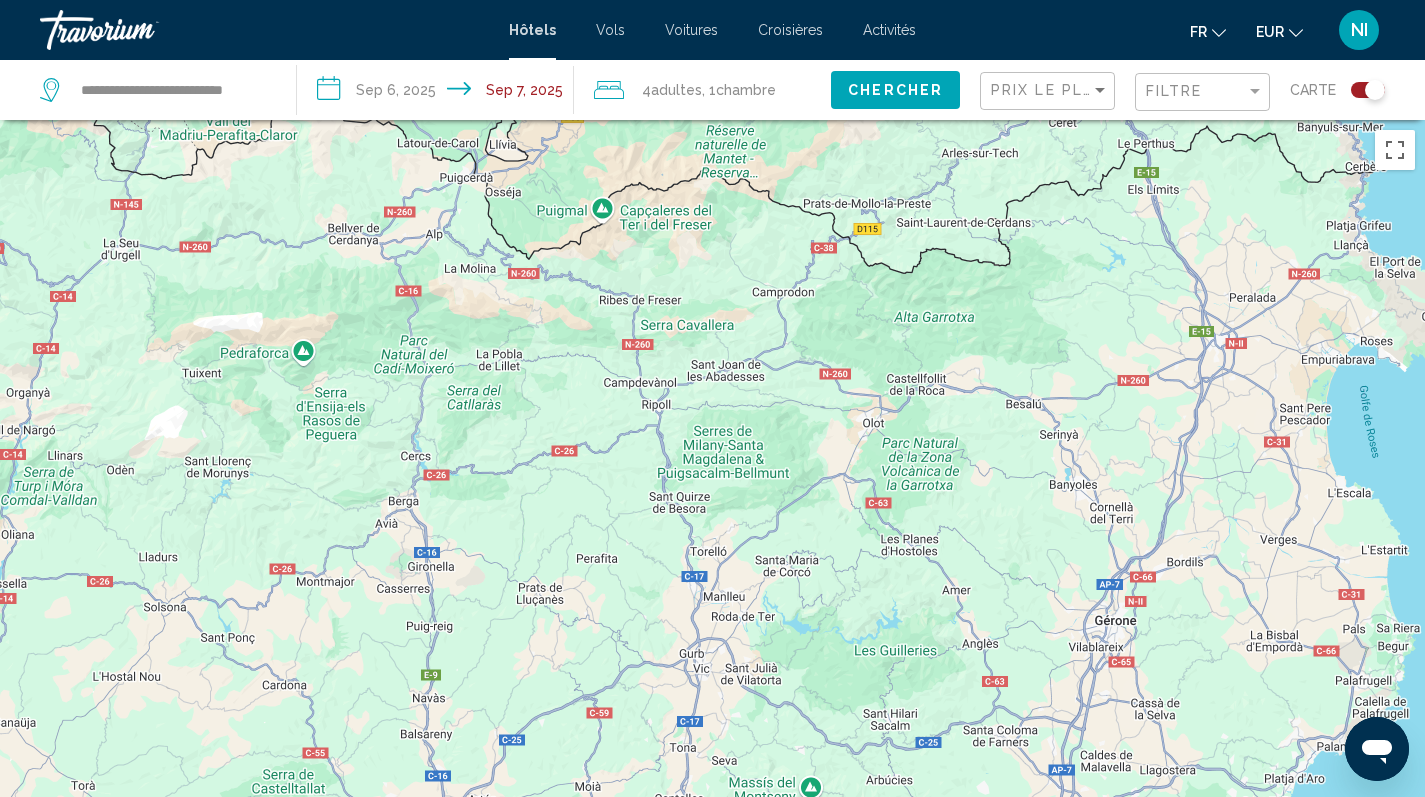 drag, startPoint x: 895, startPoint y: 568, endPoint x: 862, endPoint y: 366, distance: 204.6778 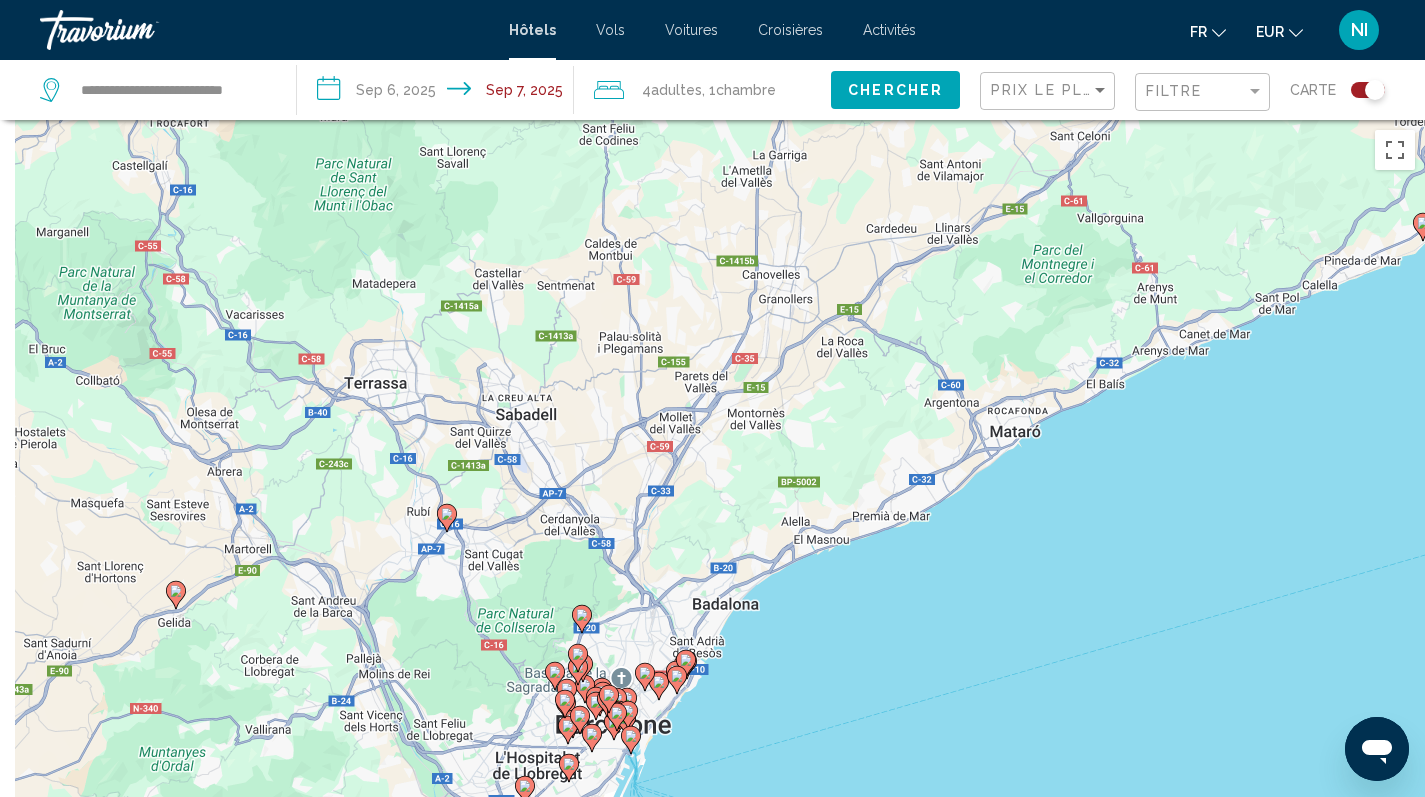 drag, startPoint x: 572, startPoint y: 595, endPoint x: 869, endPoint y: 366, distance: 375.03333 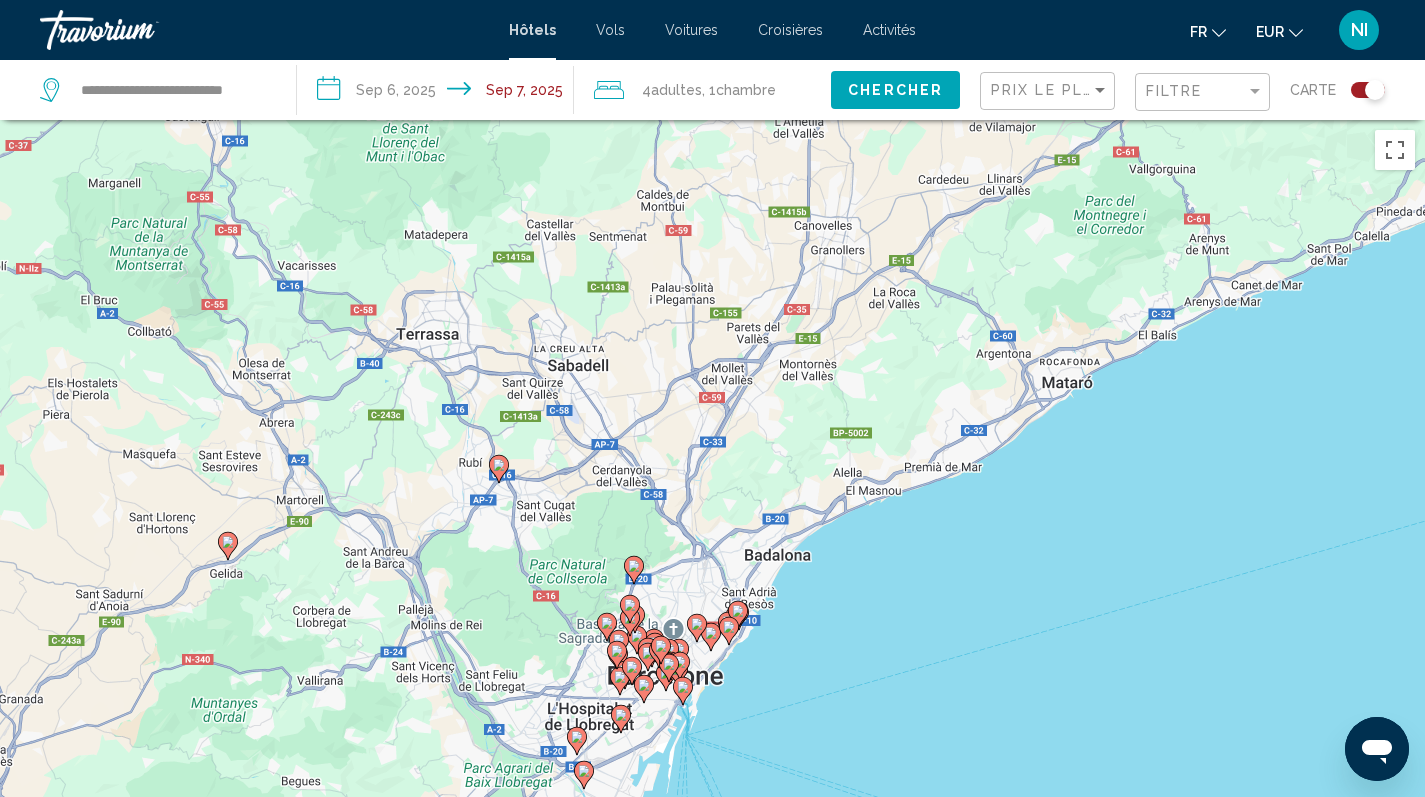 drag, startPoint x: 729, startPoint y: 423, endPoint x: 667, endPoint y: 476, distance: 81.565926 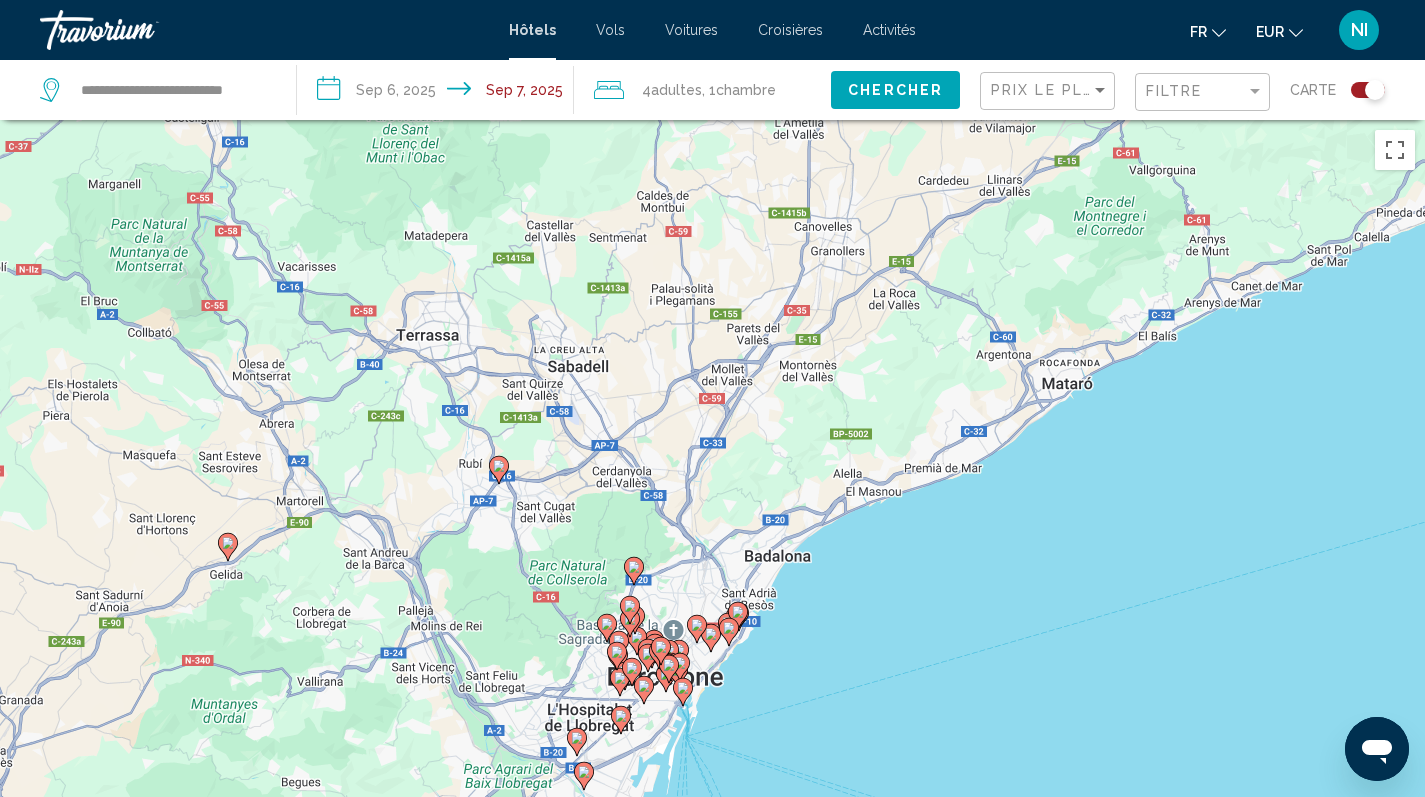 click 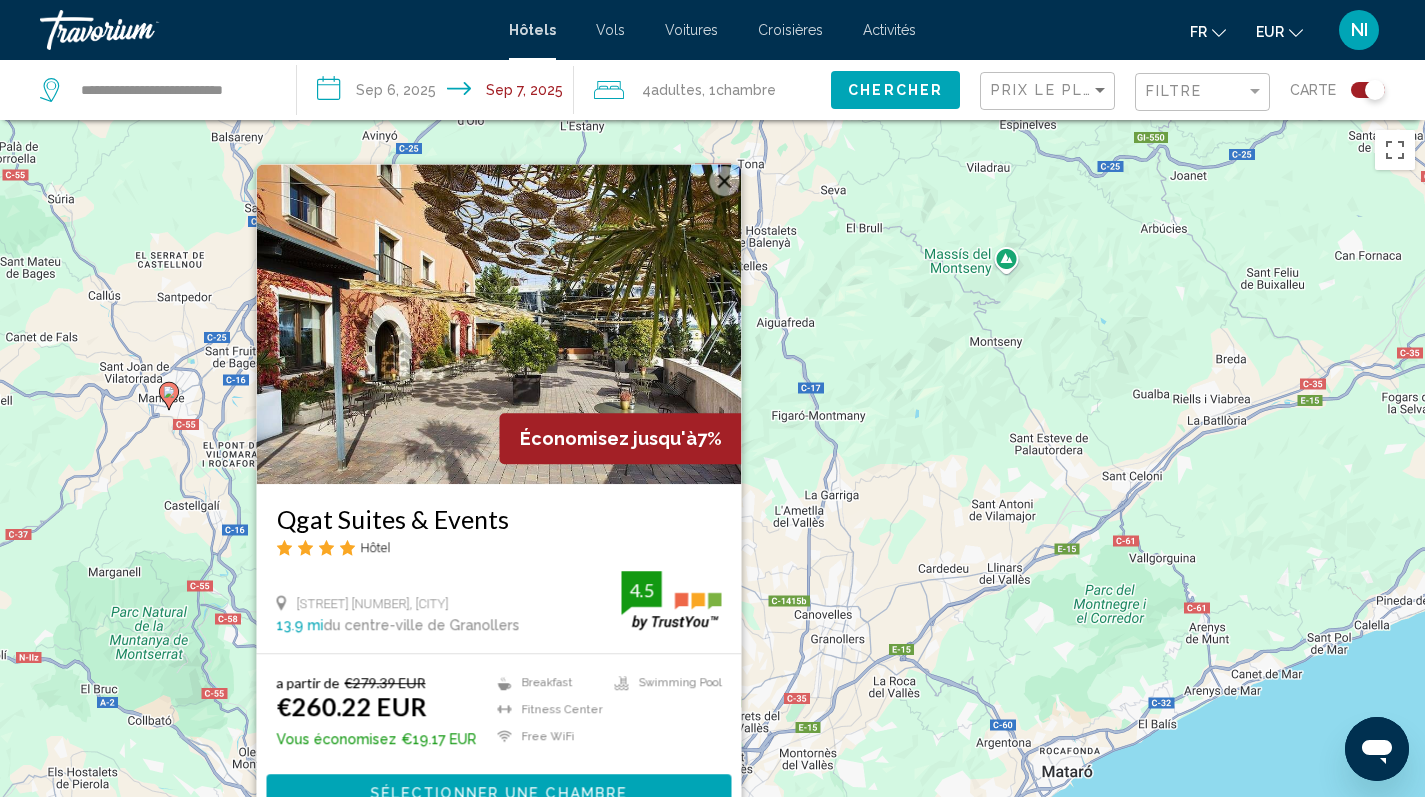 click on "Sélectionner une chambre" at bounding box center [498, 794] 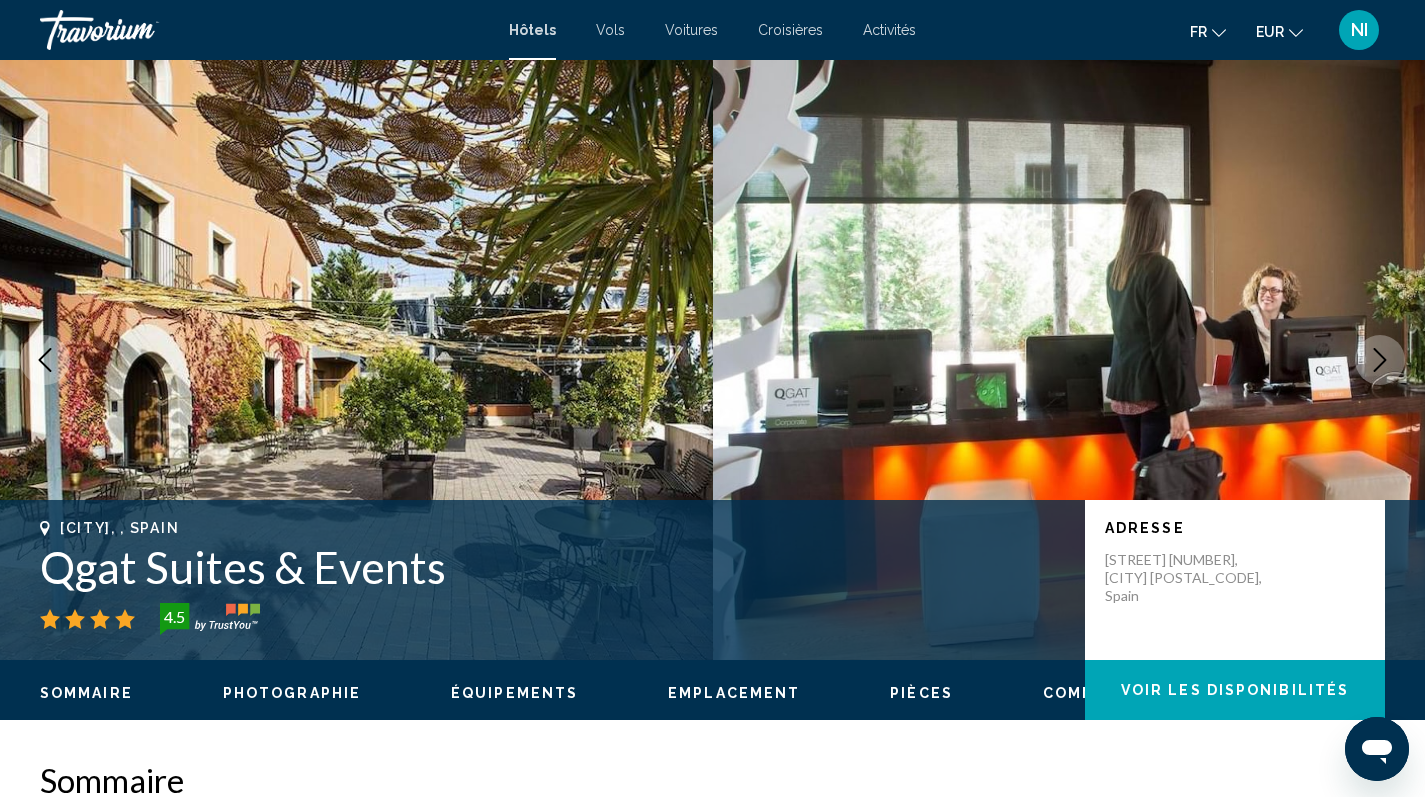 click on "Photographie" at bounding box center (292, 693) 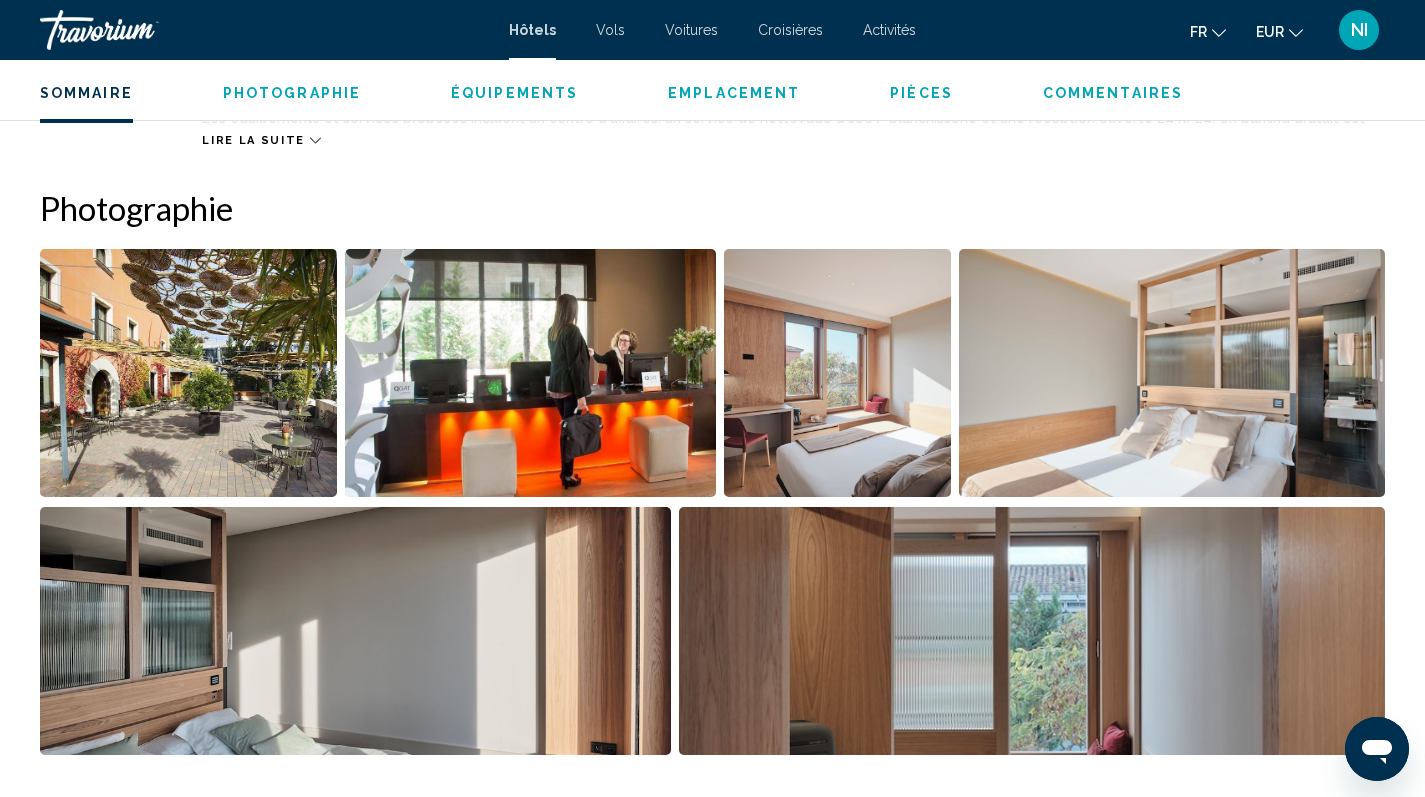 scroll, scrollTop: 977, scrollLeft: 0, axis: vertical 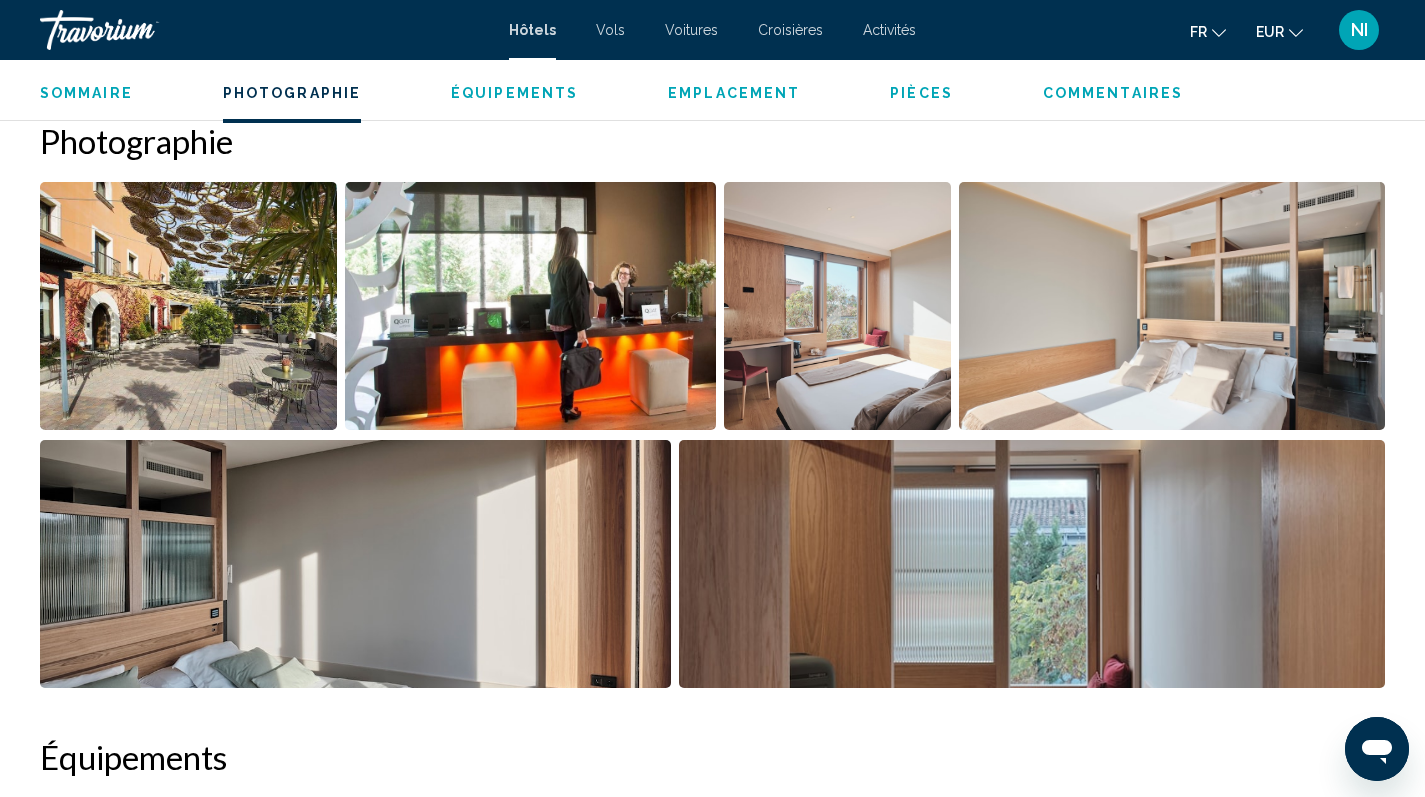 click at bounding box center [188, 306] 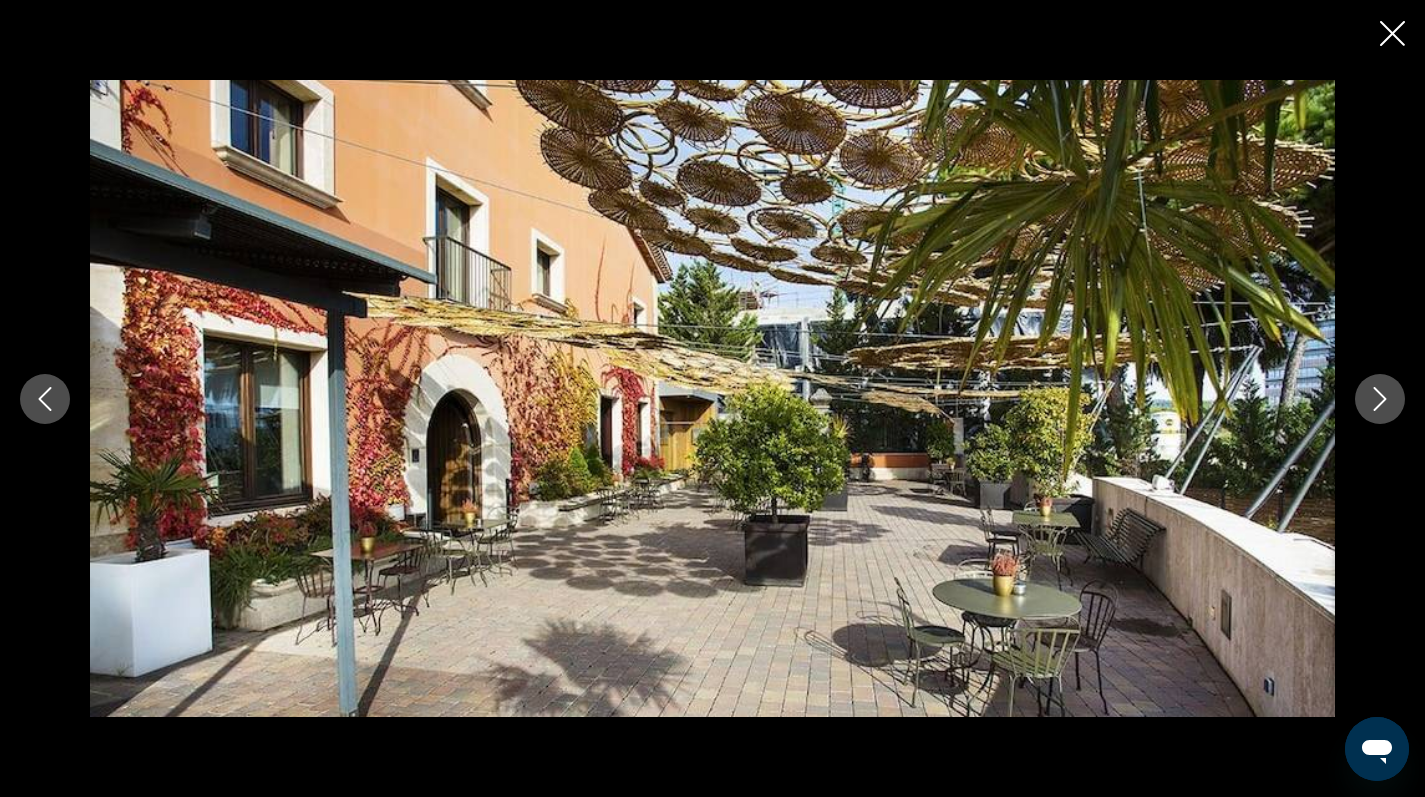click 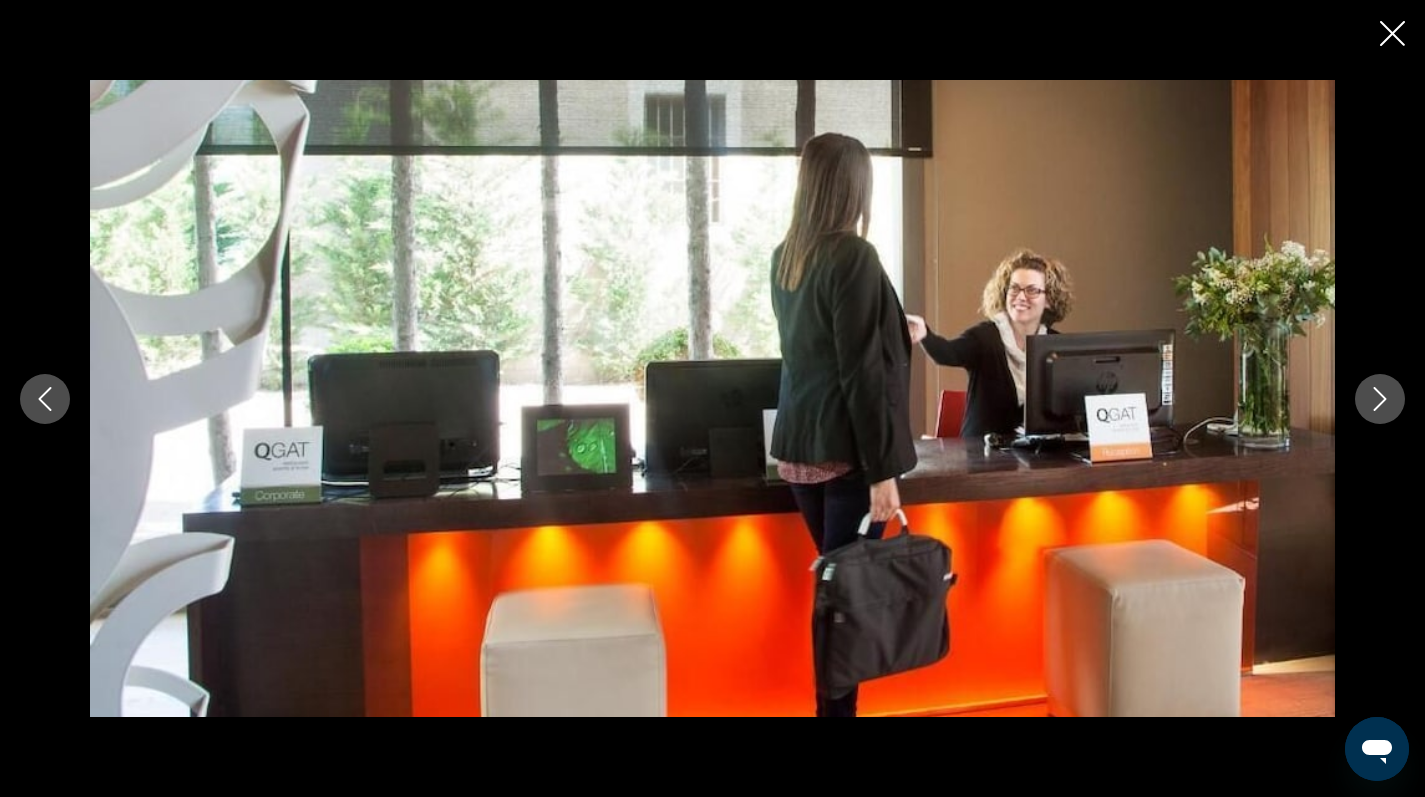 click 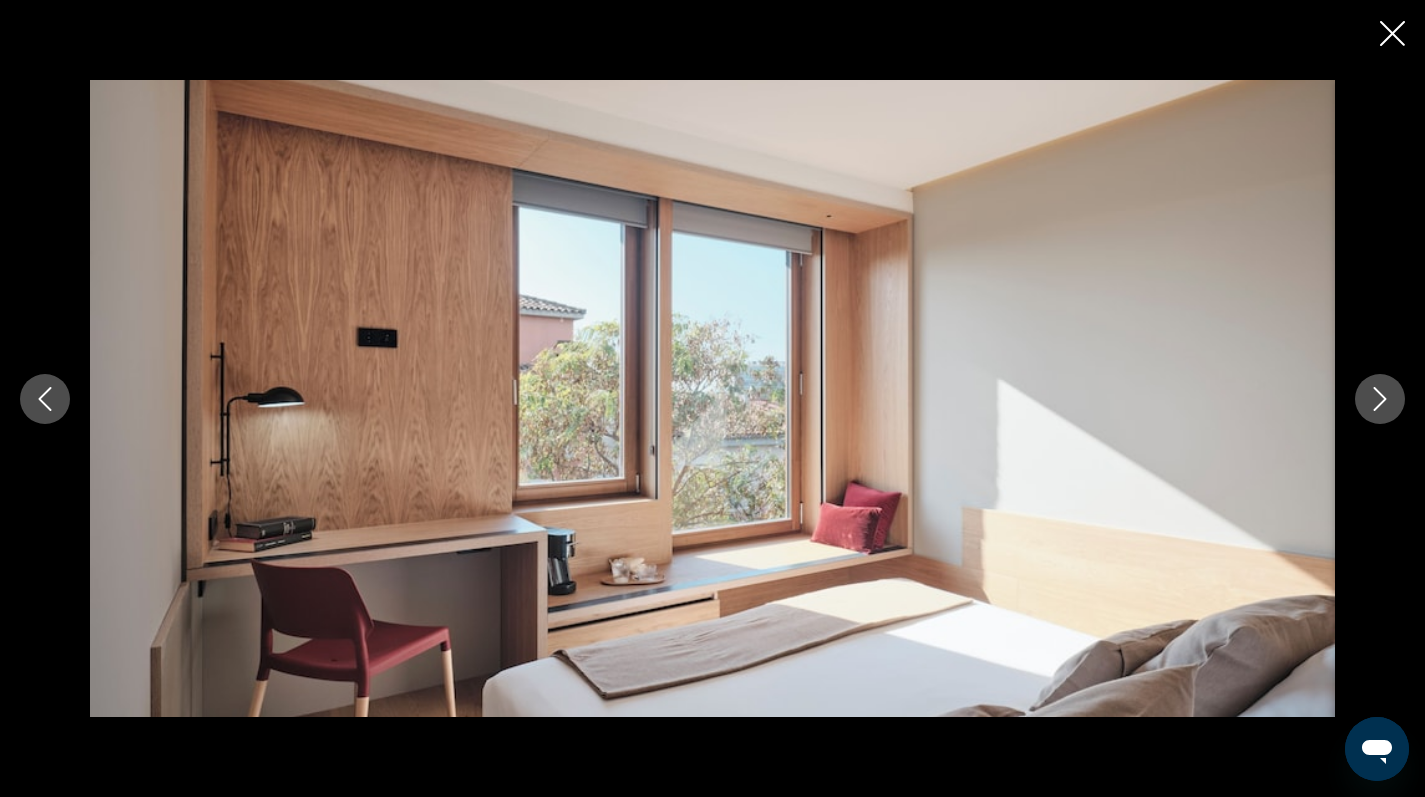 click 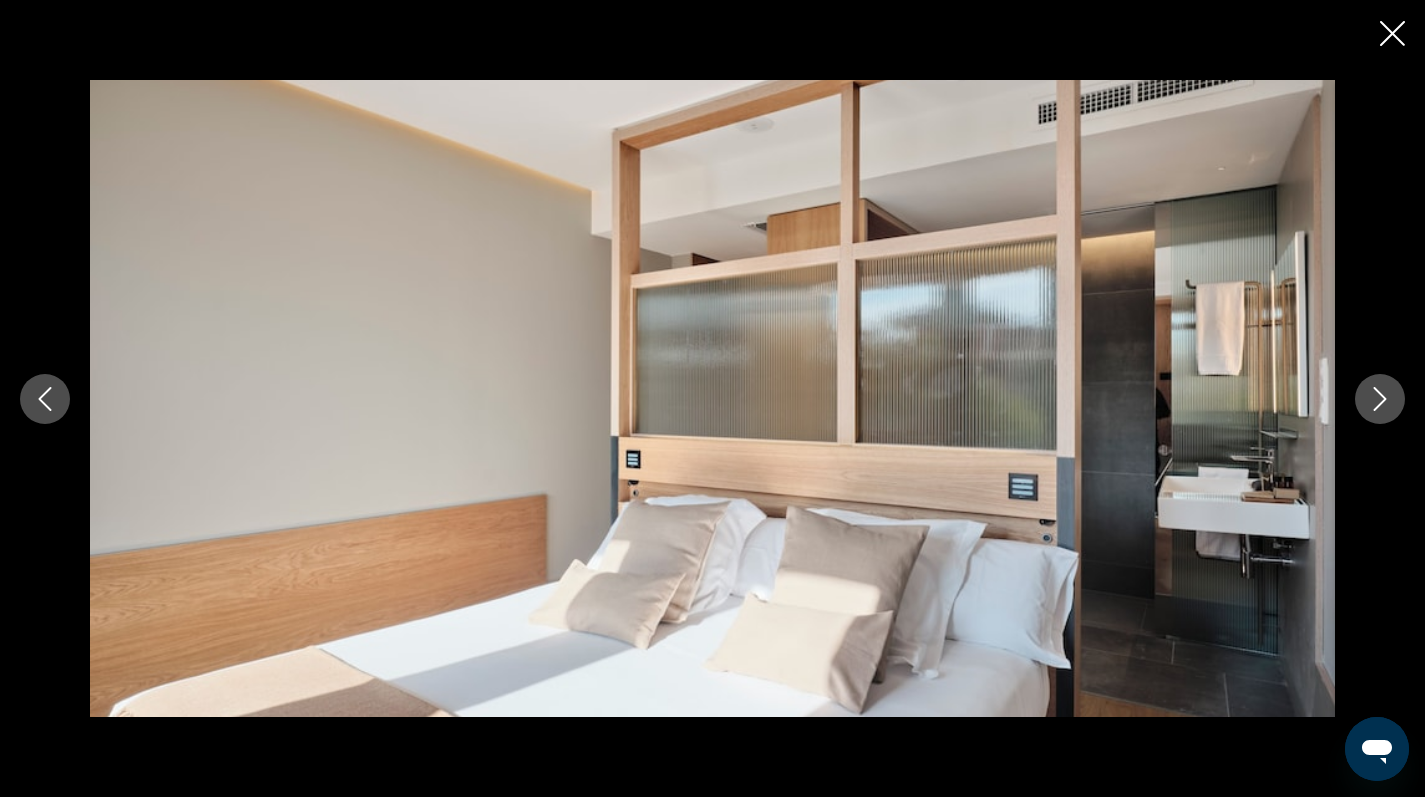 click 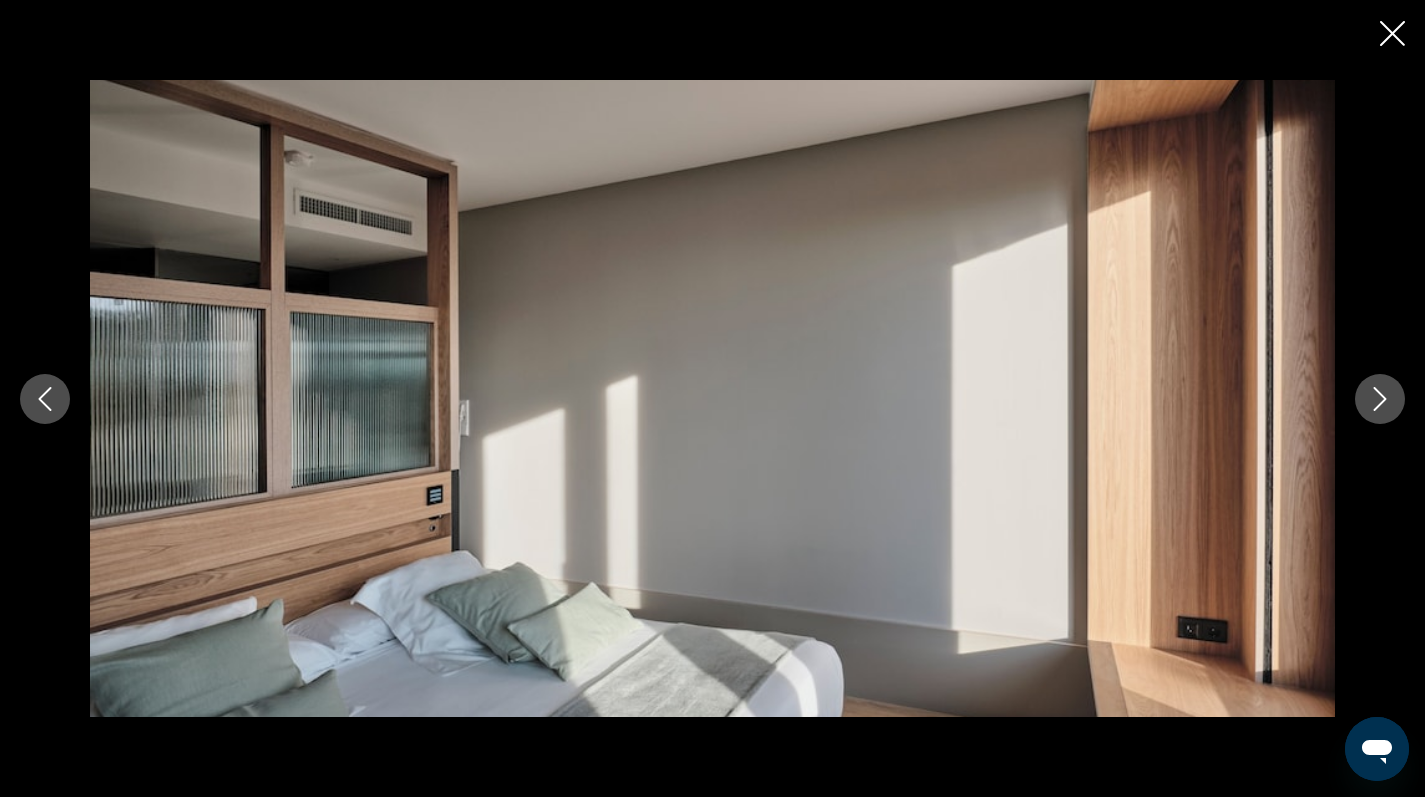click 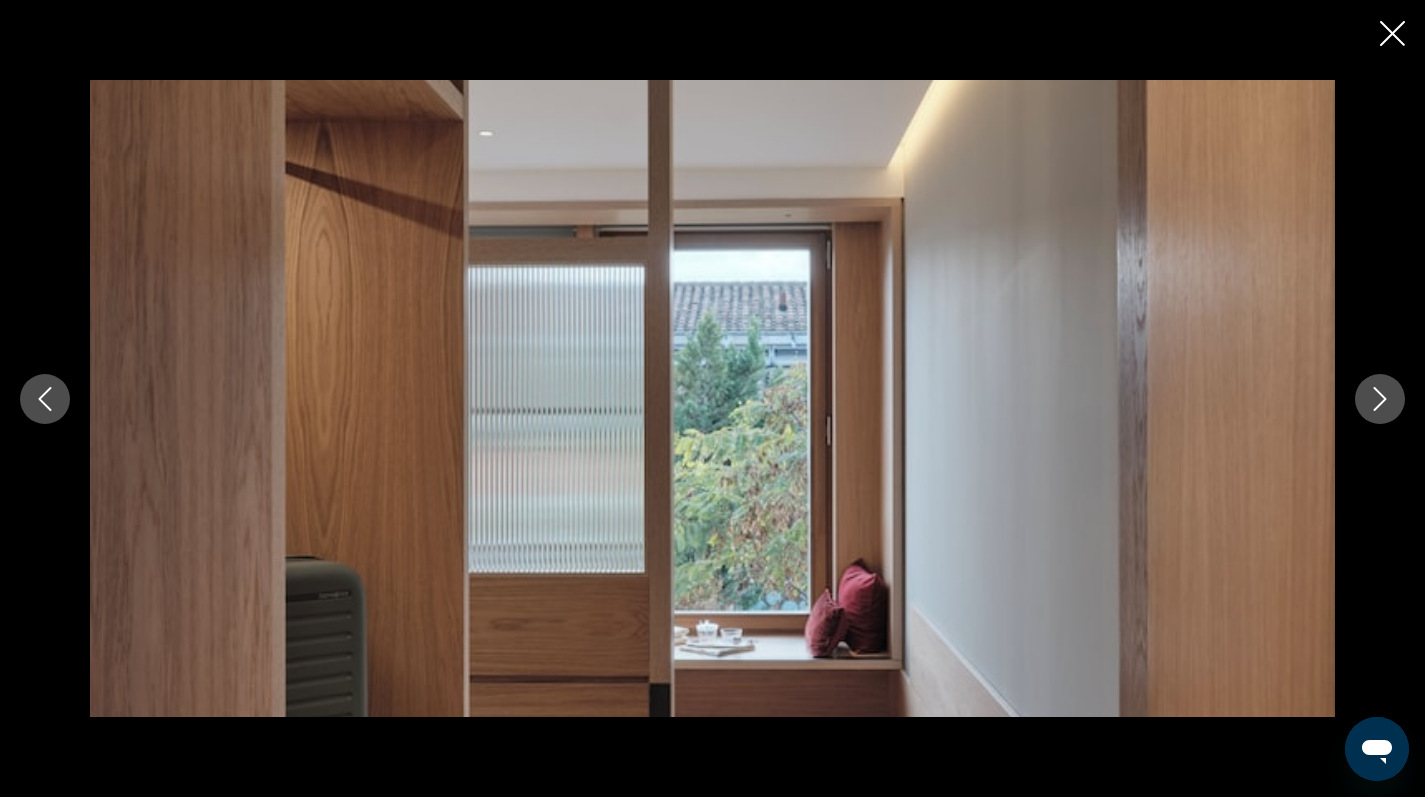 click 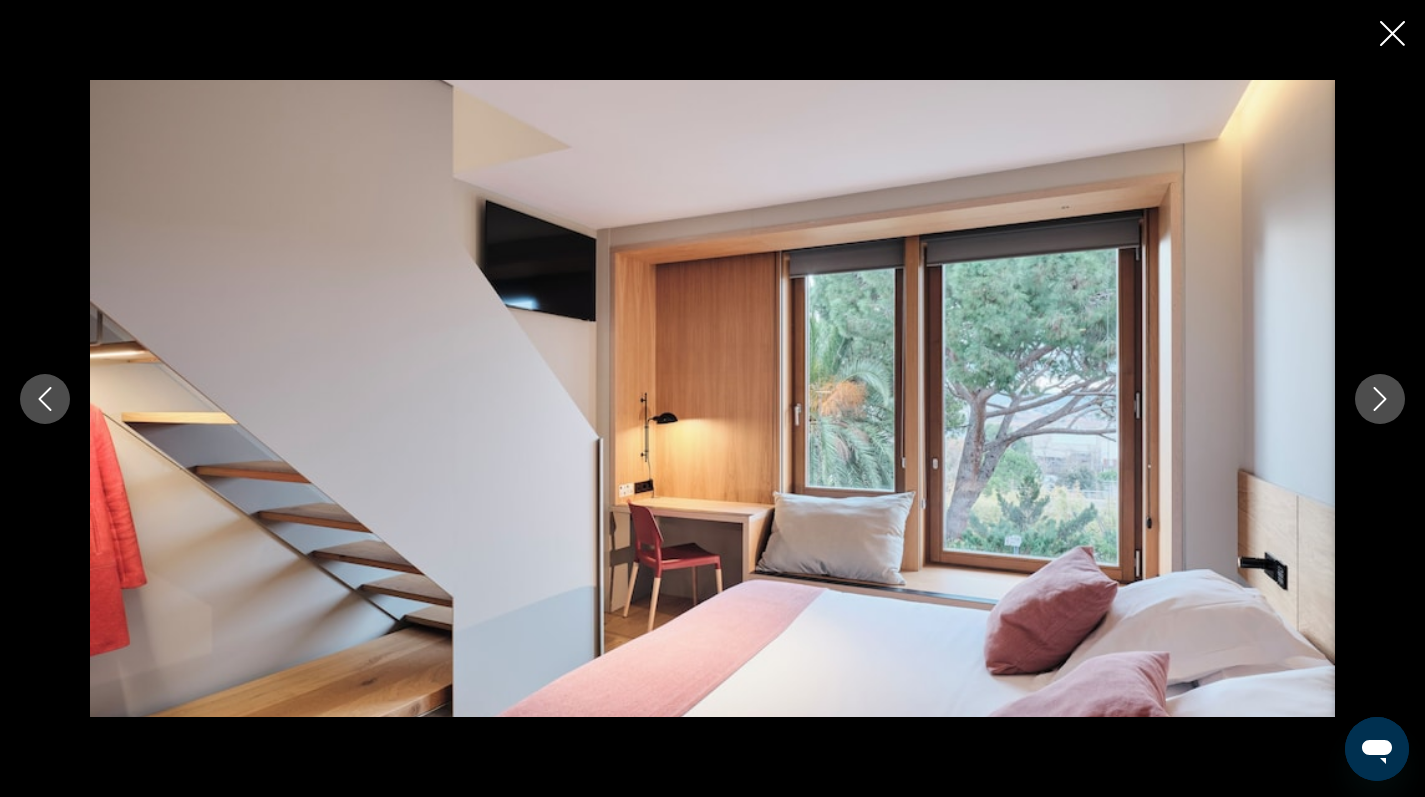 click 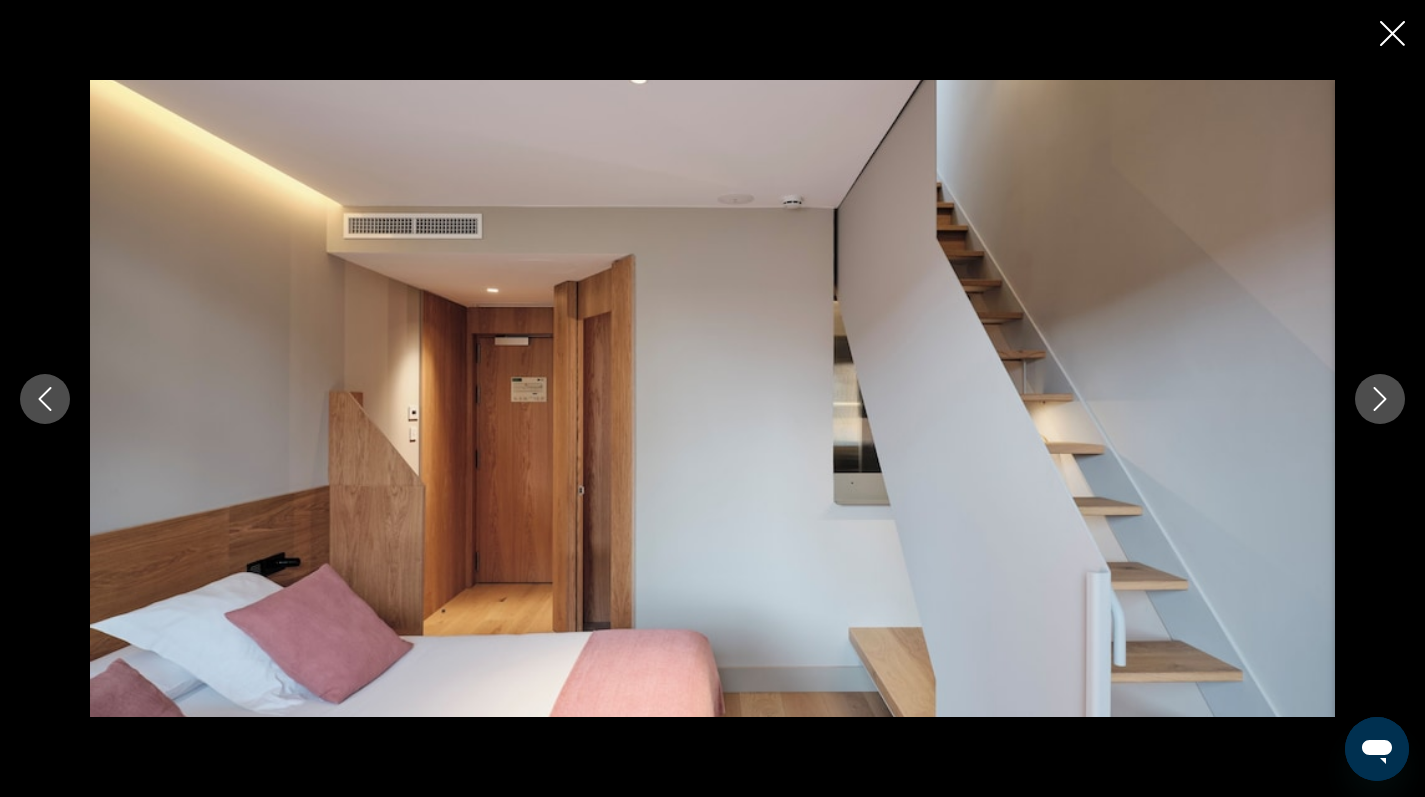 click 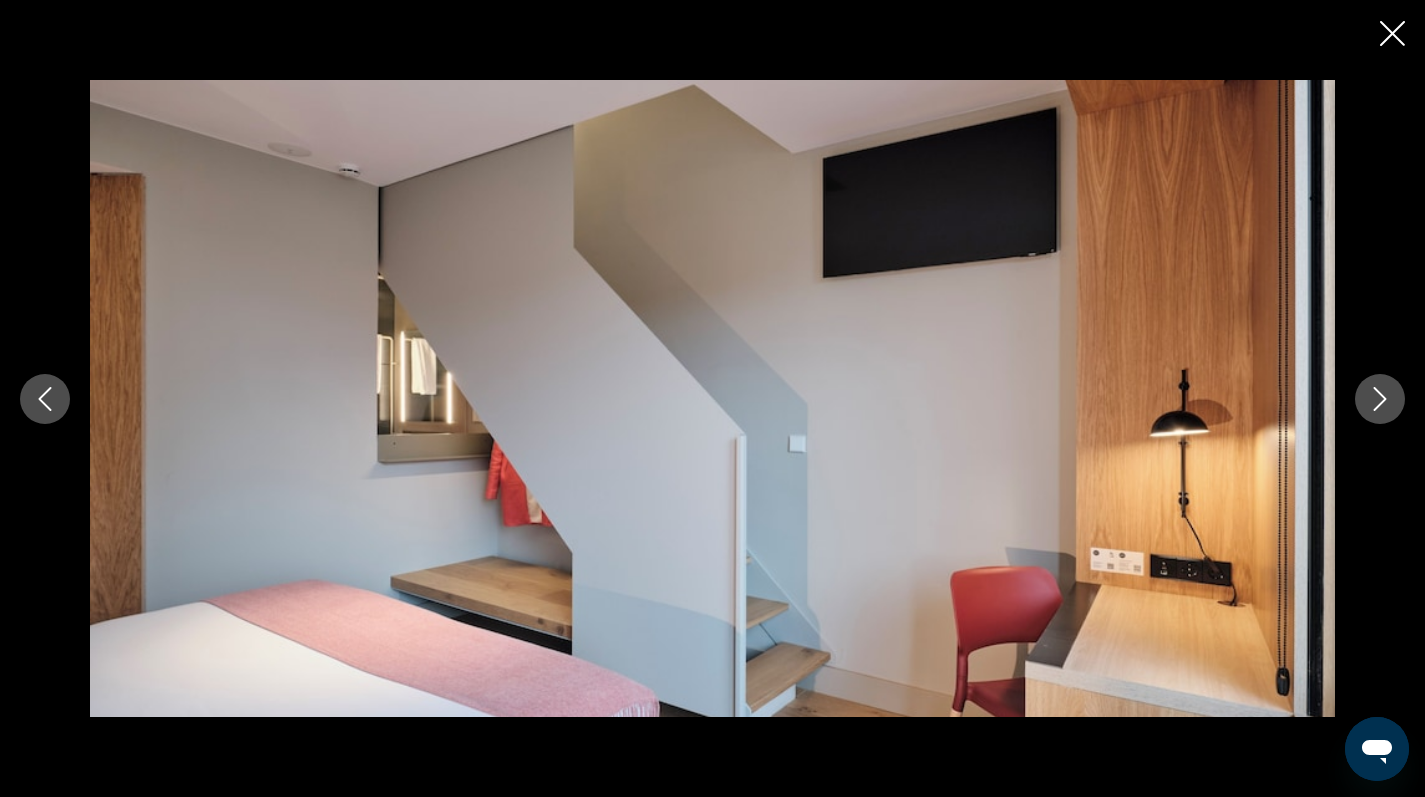 click 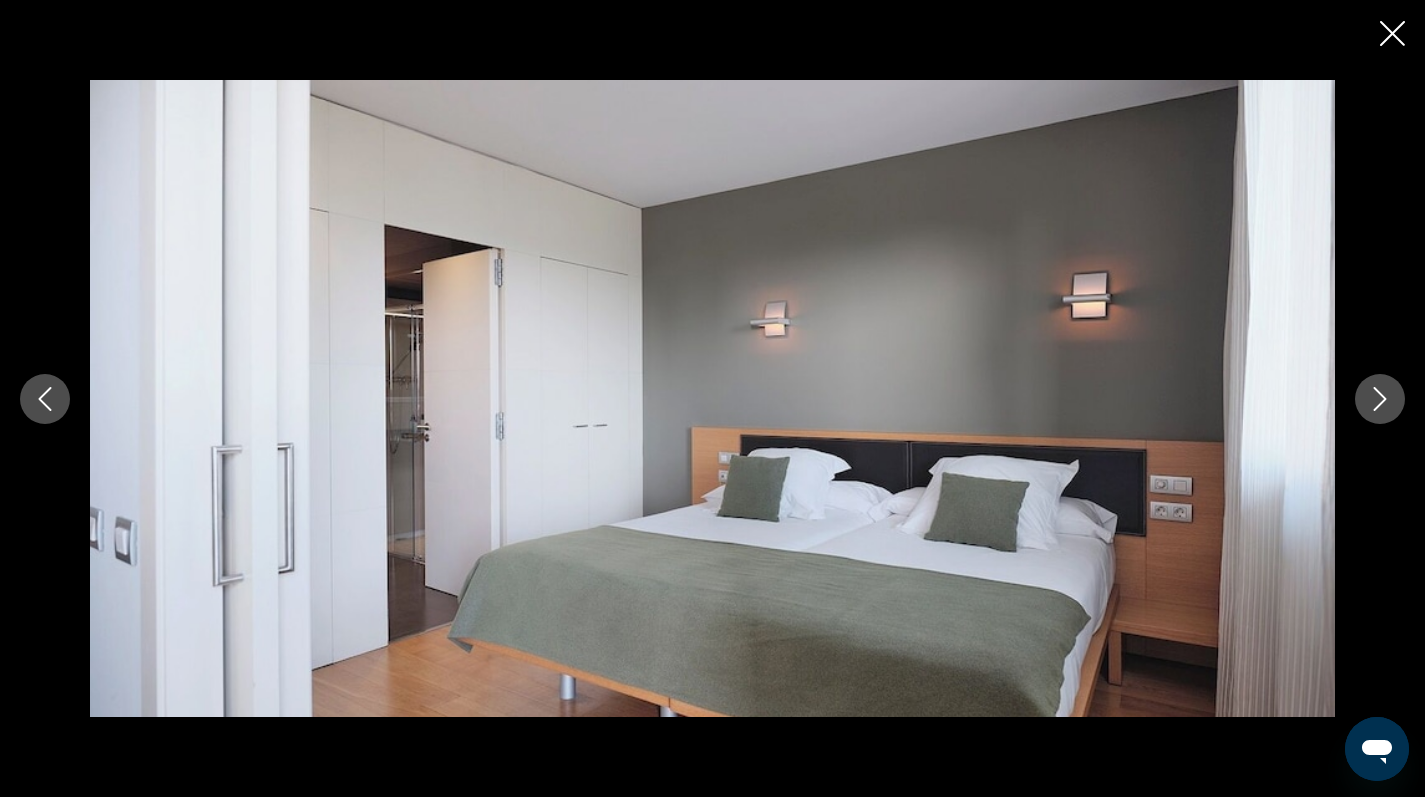 click 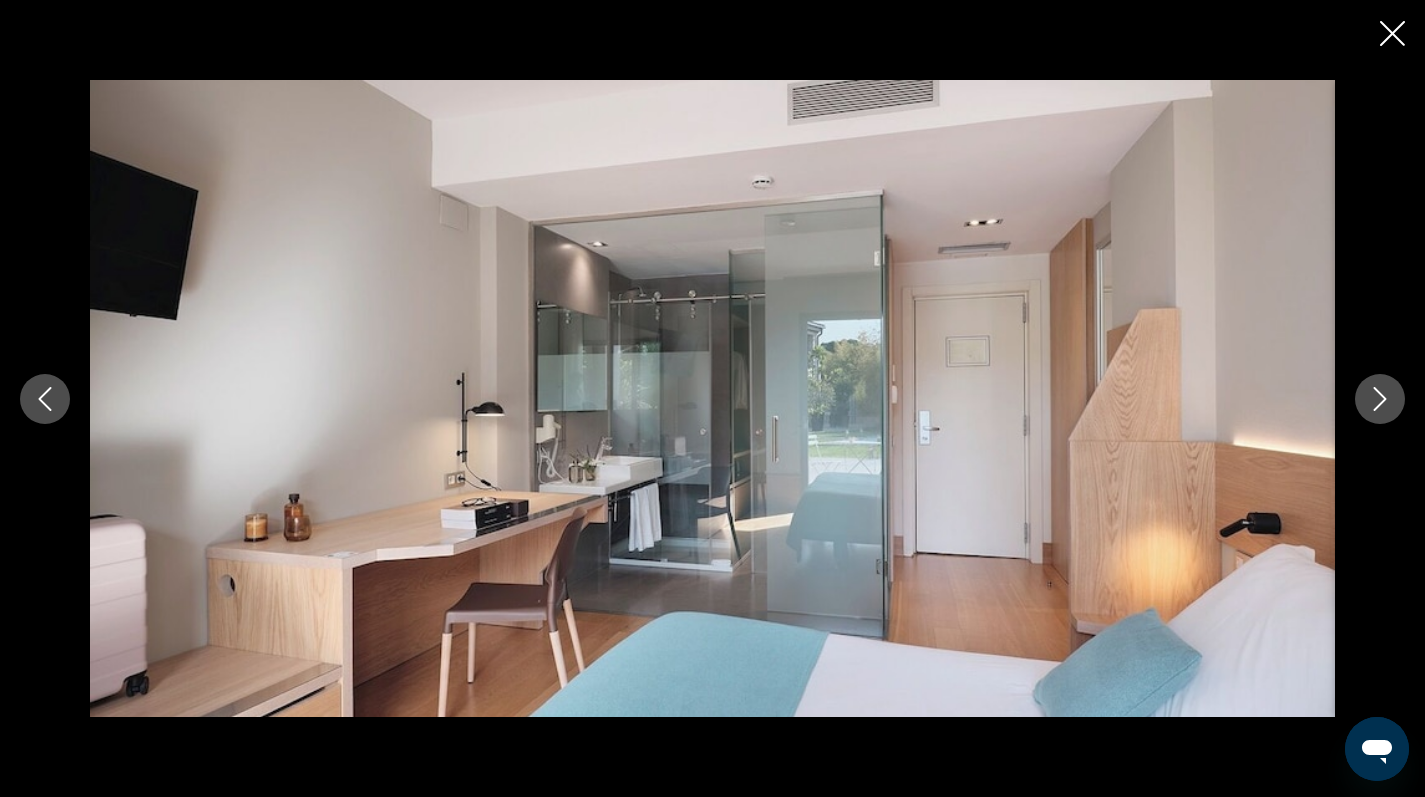 click 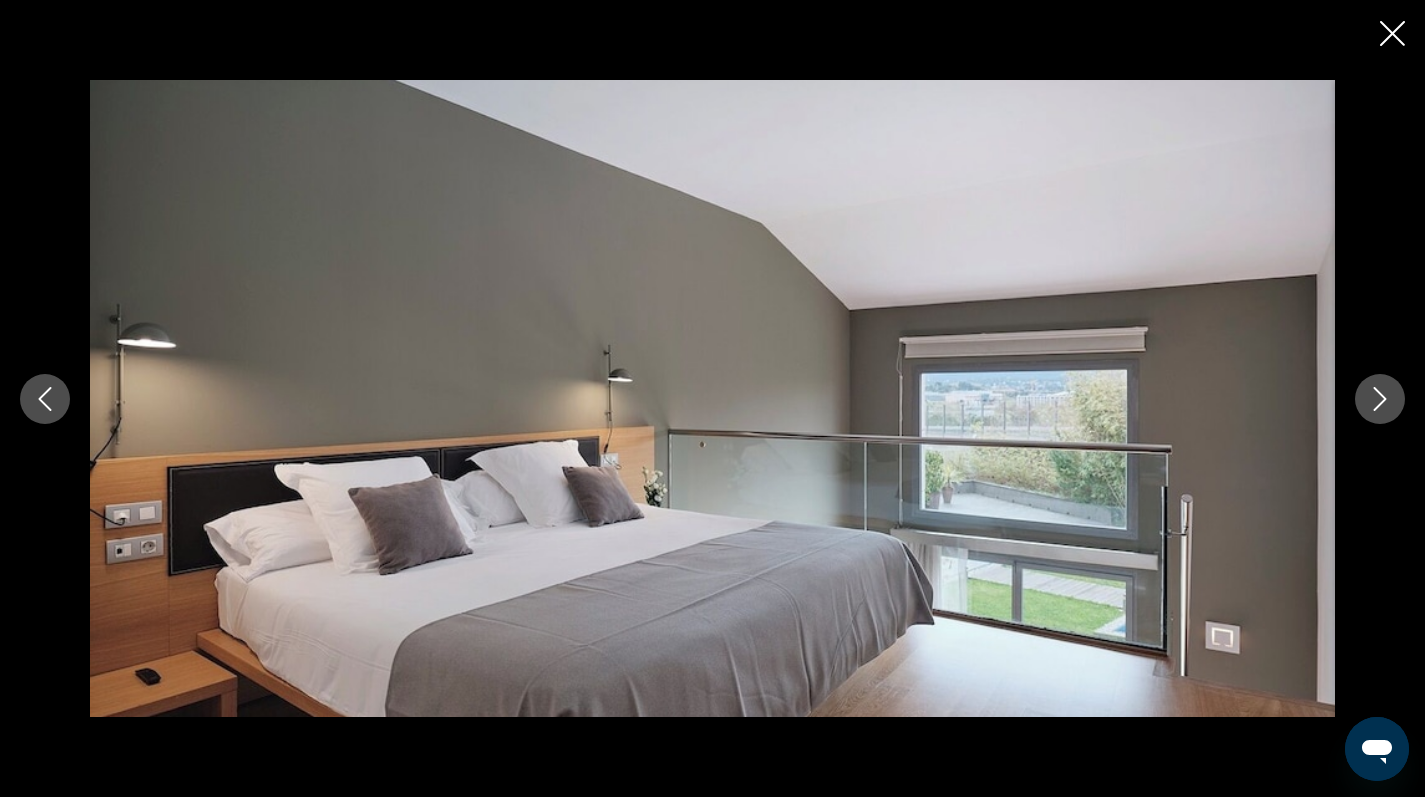 click 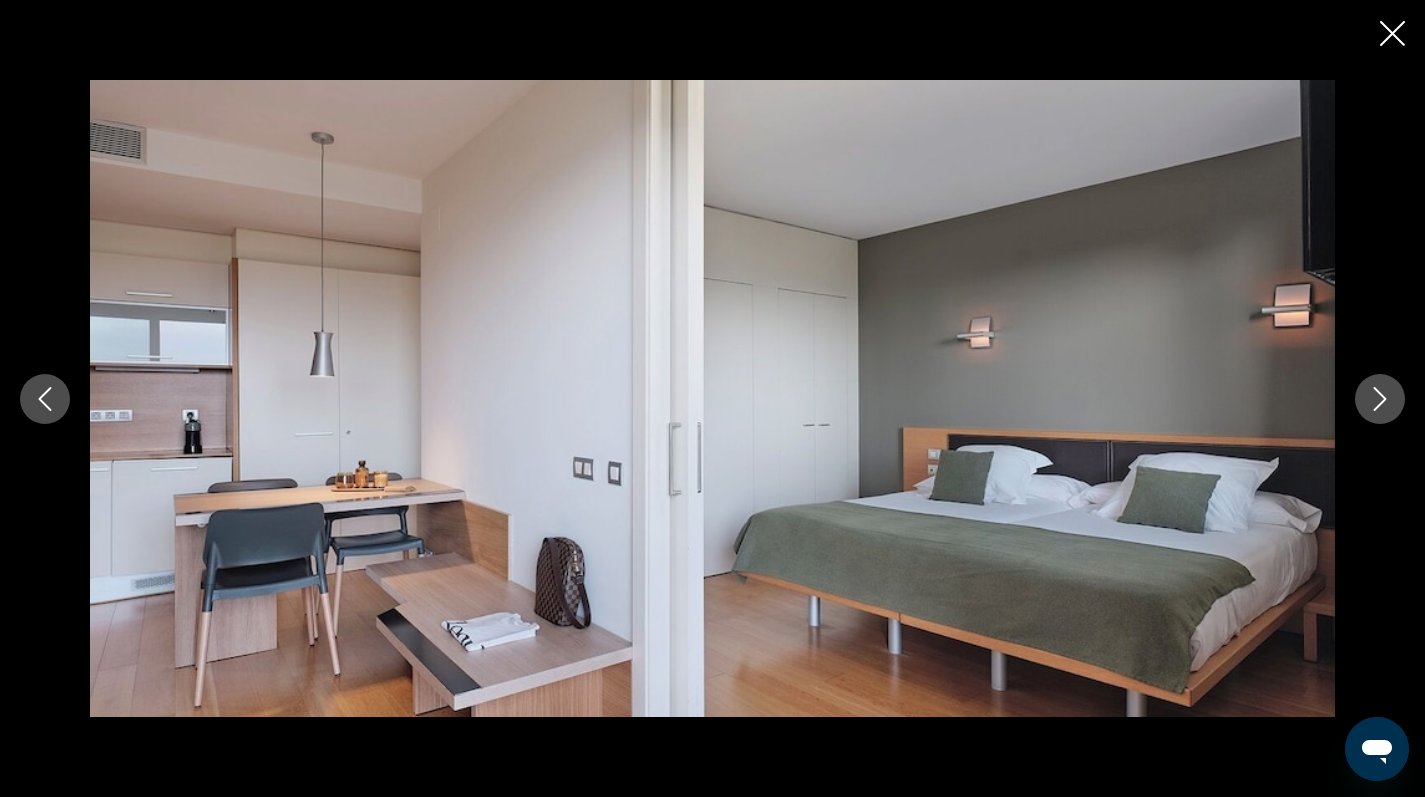 click 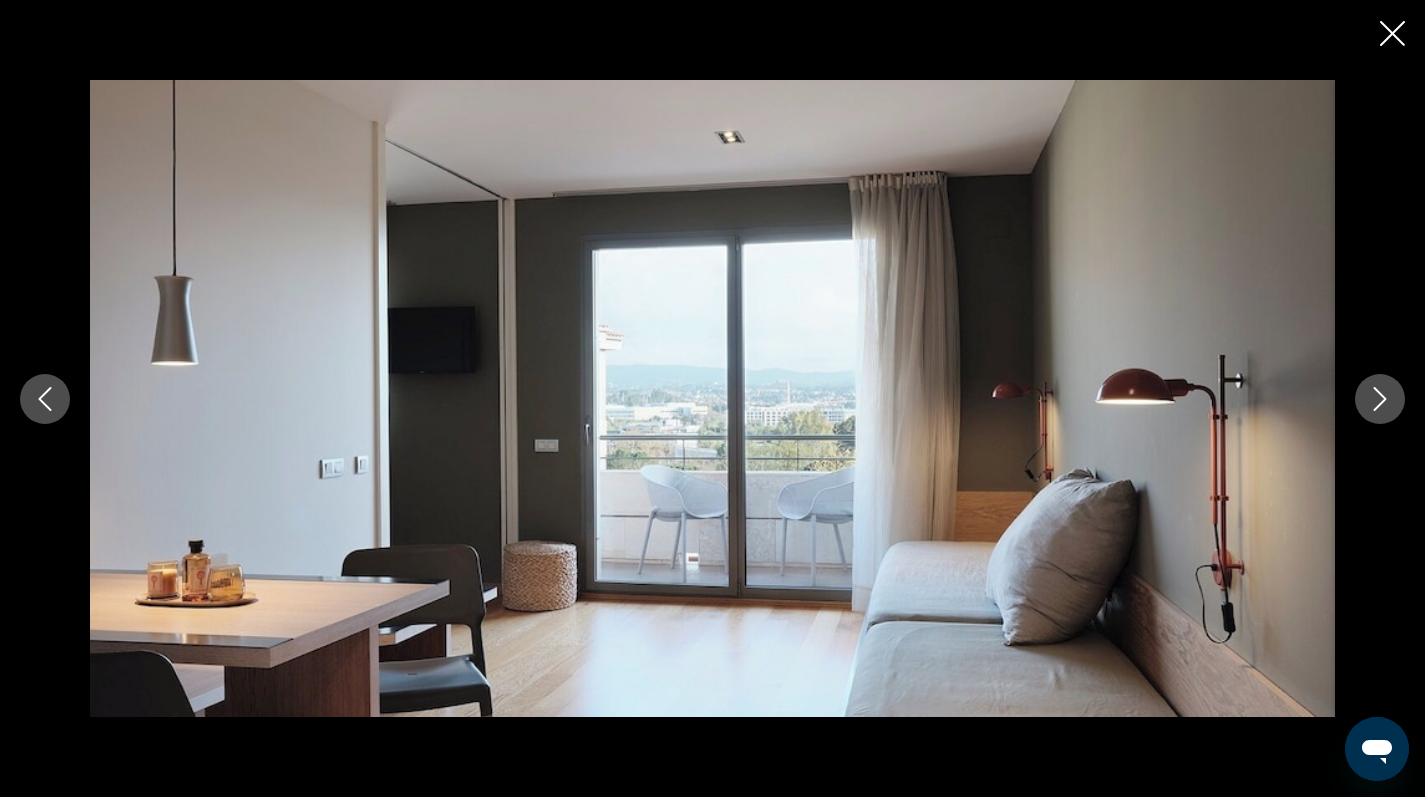 click 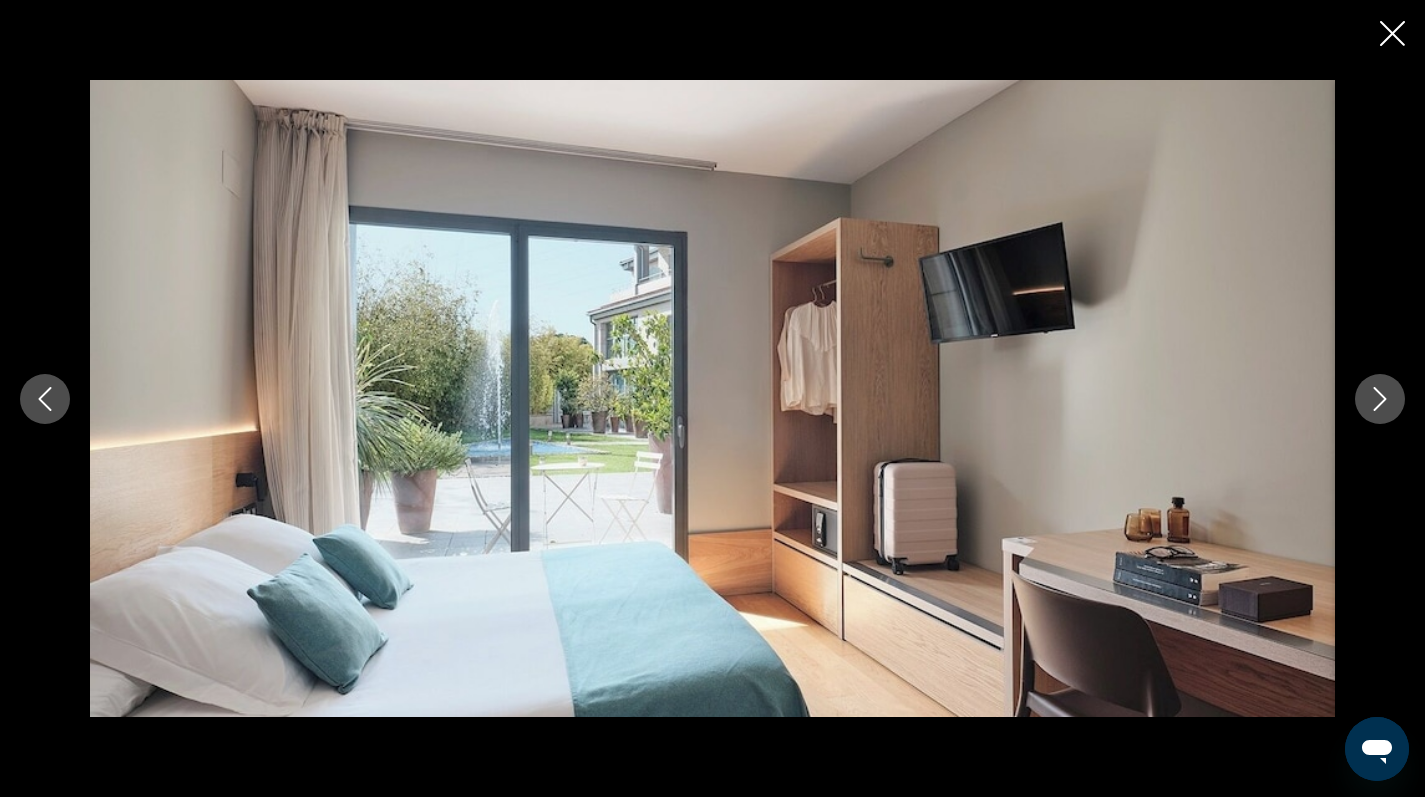 click 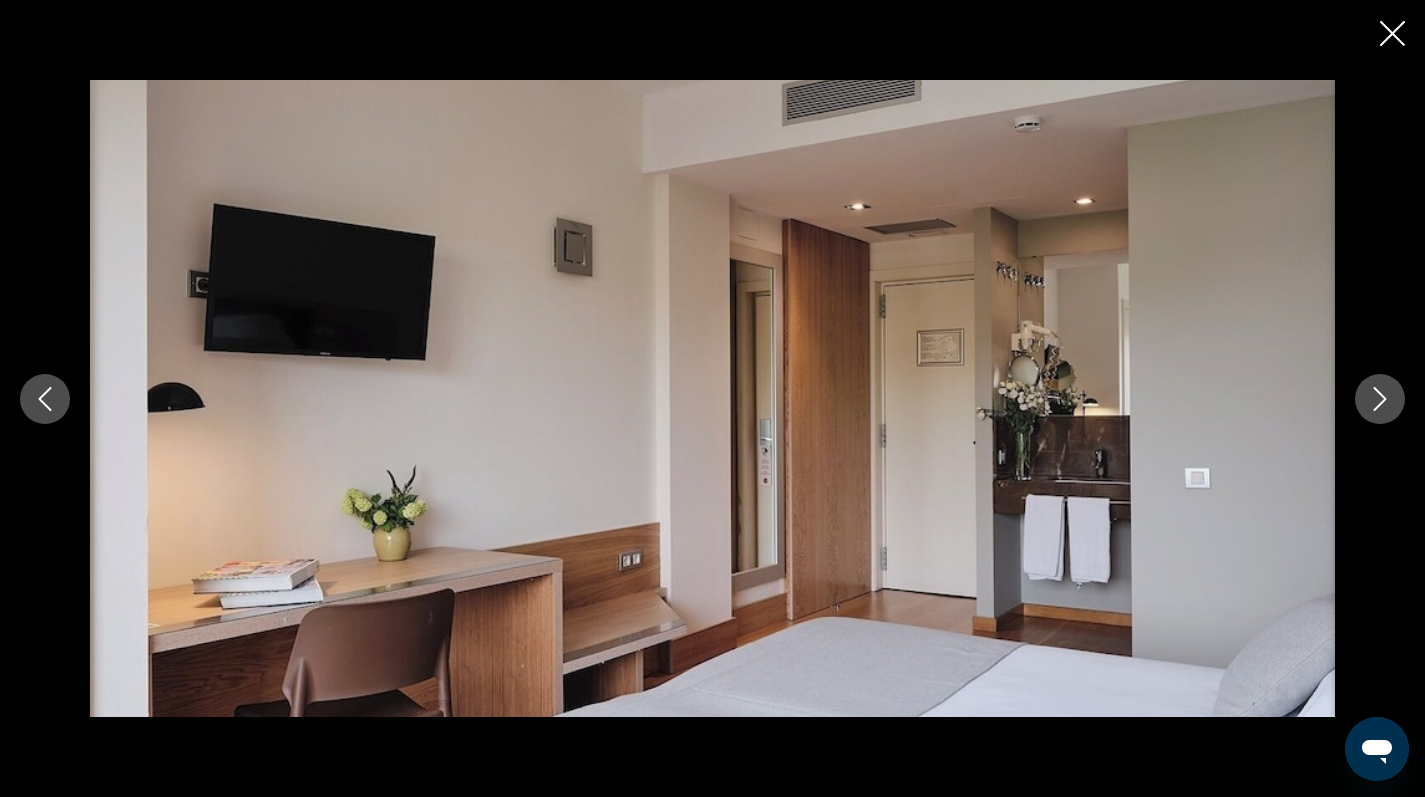 click 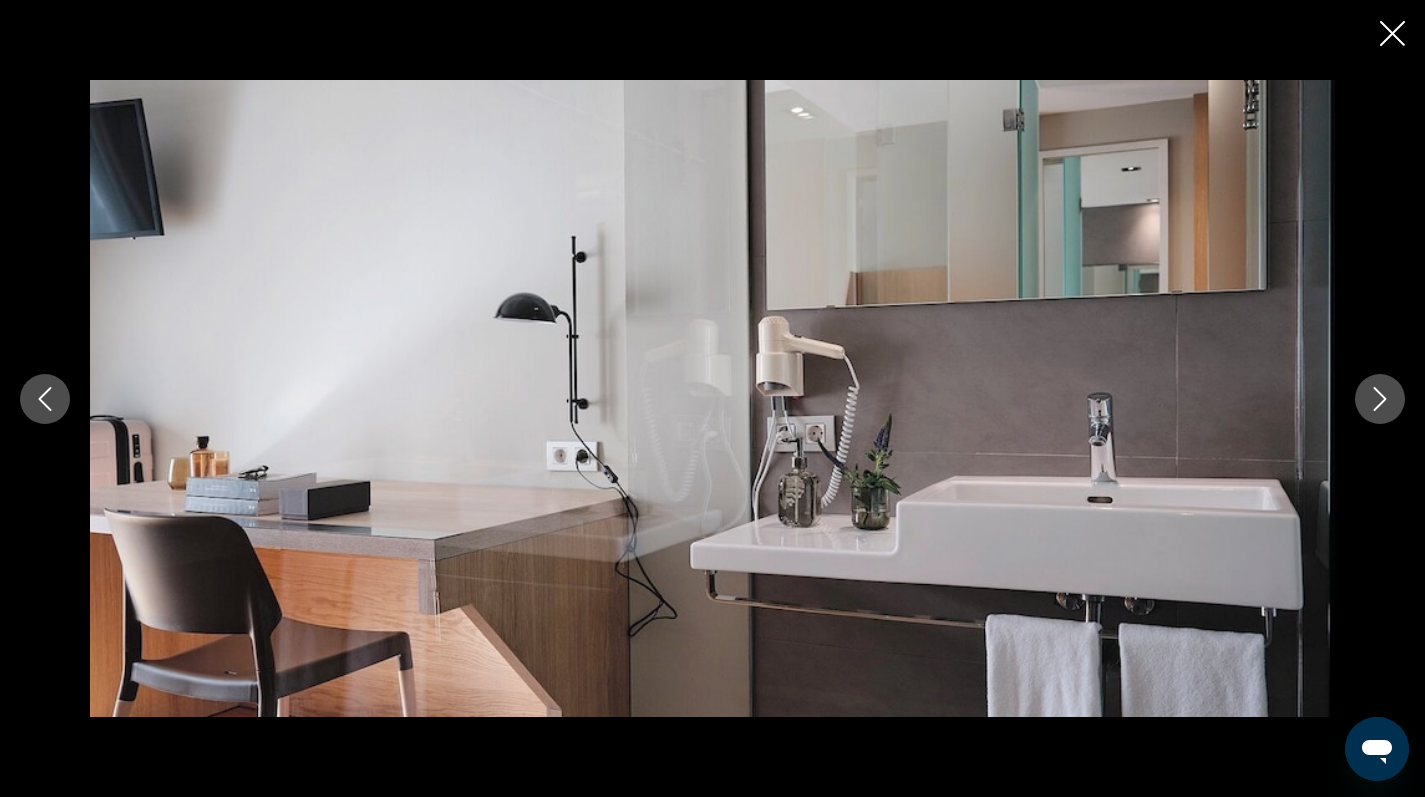 click 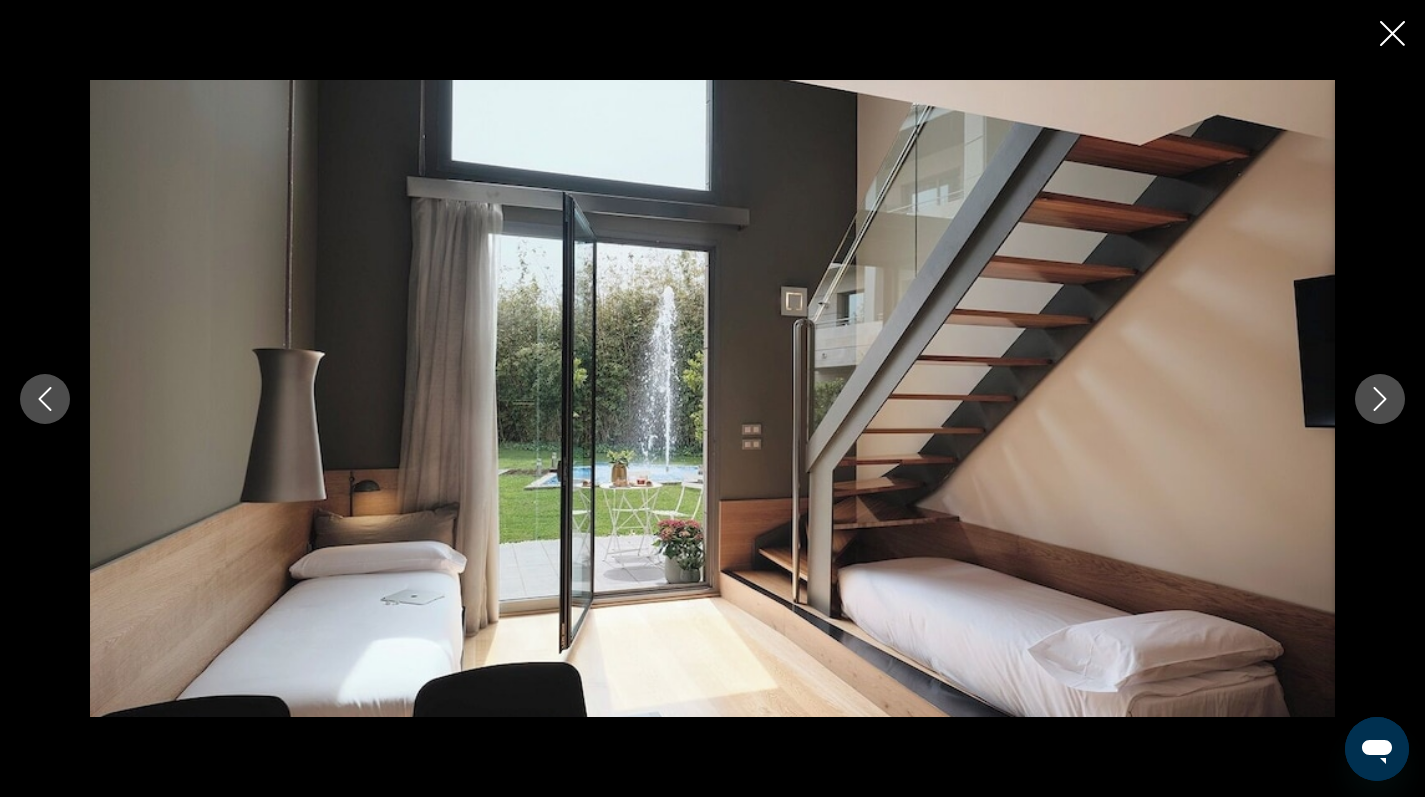 click 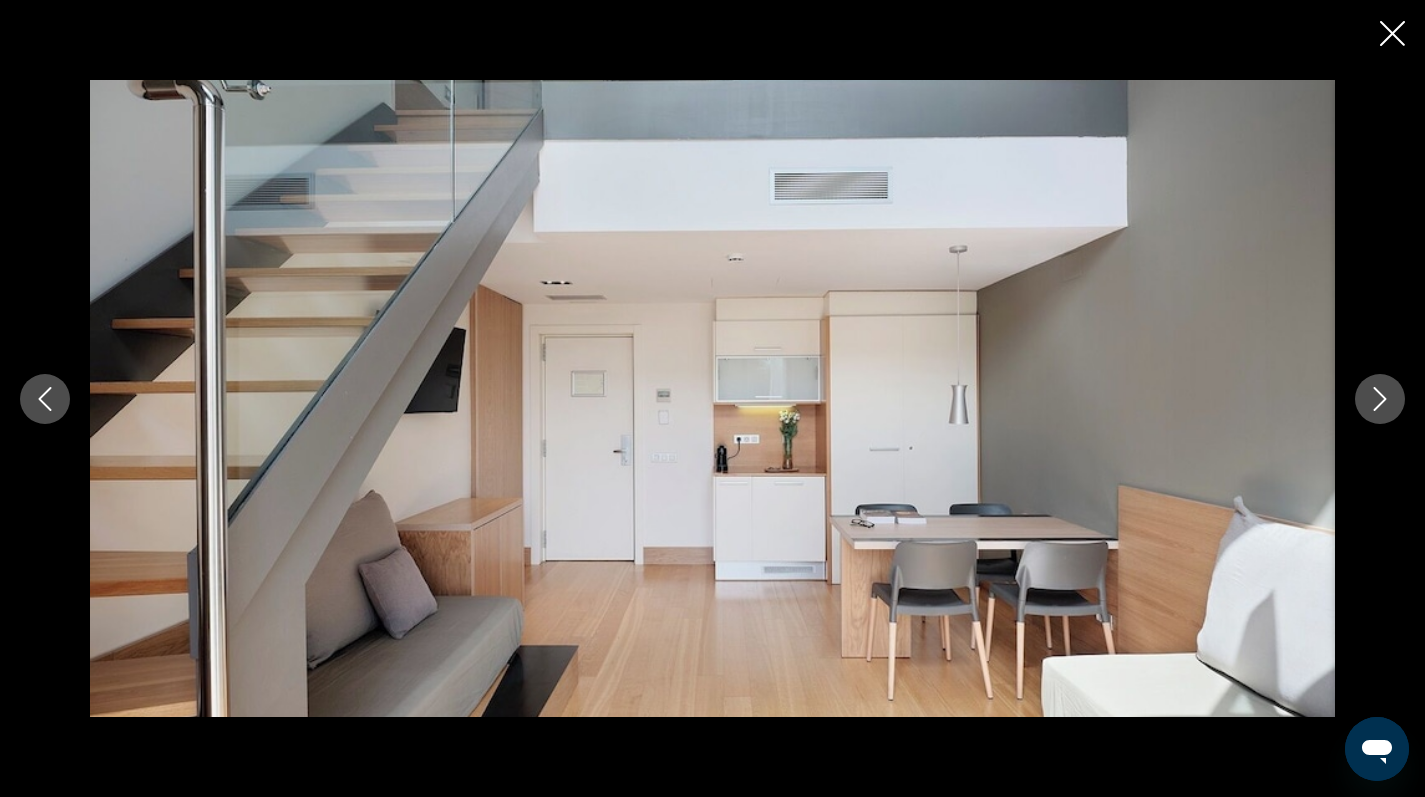click 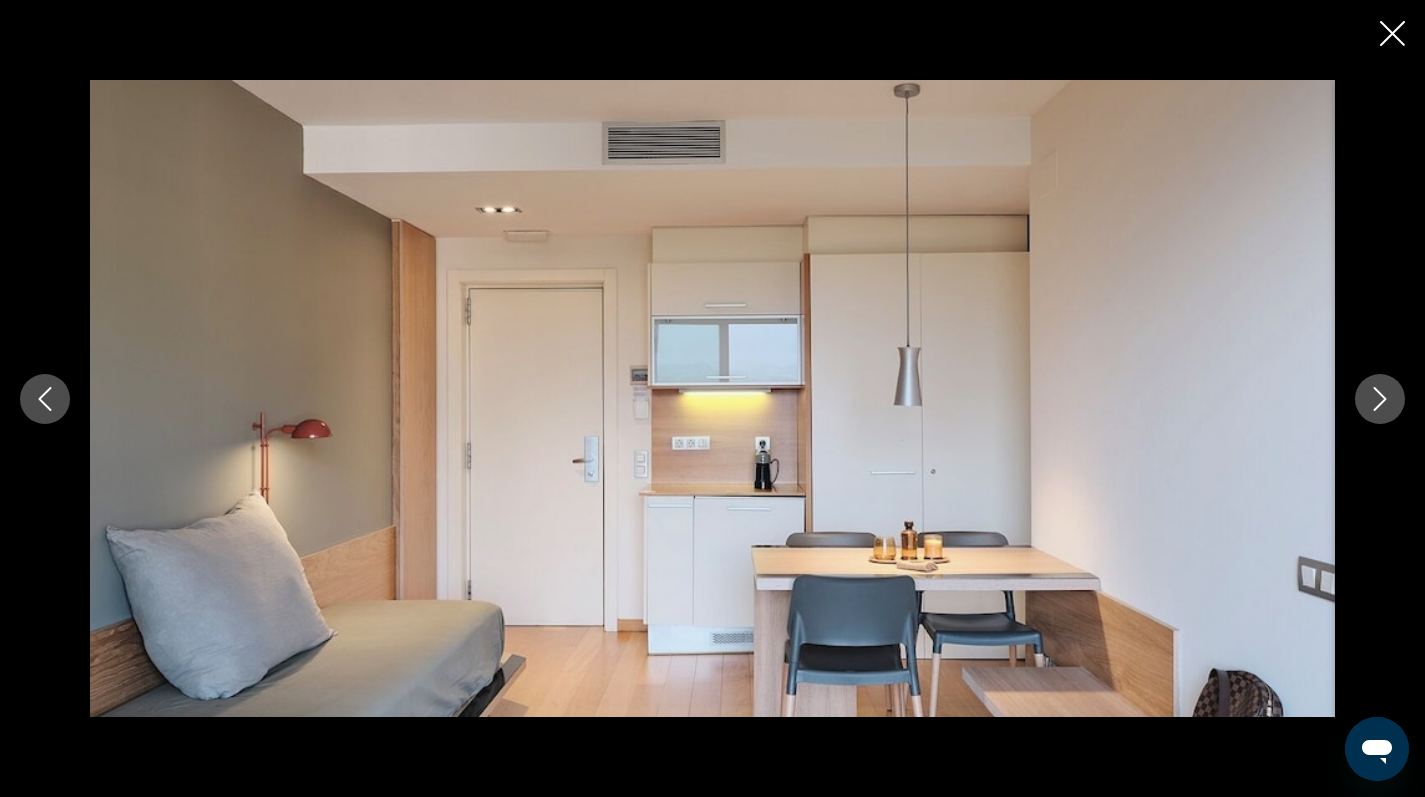 click 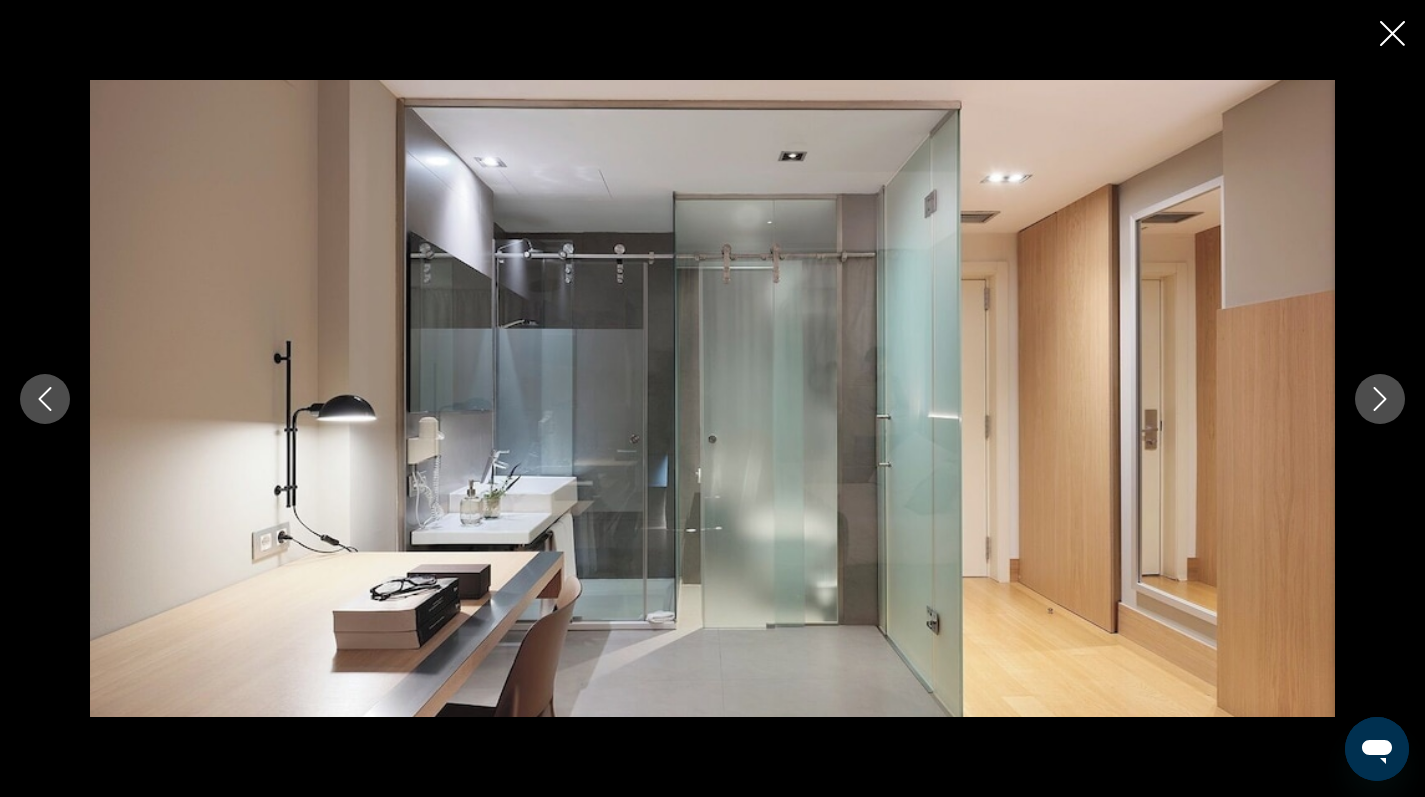 click 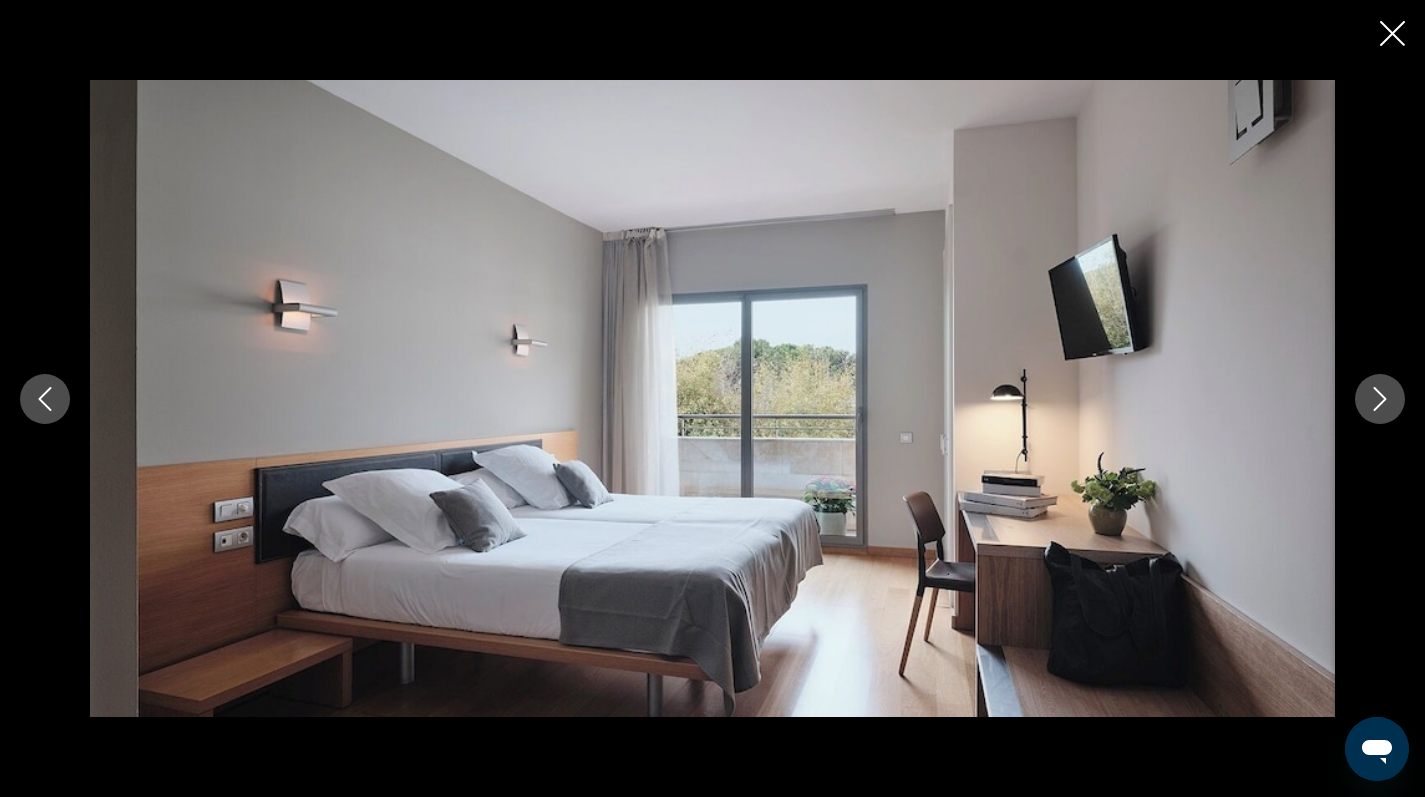 click 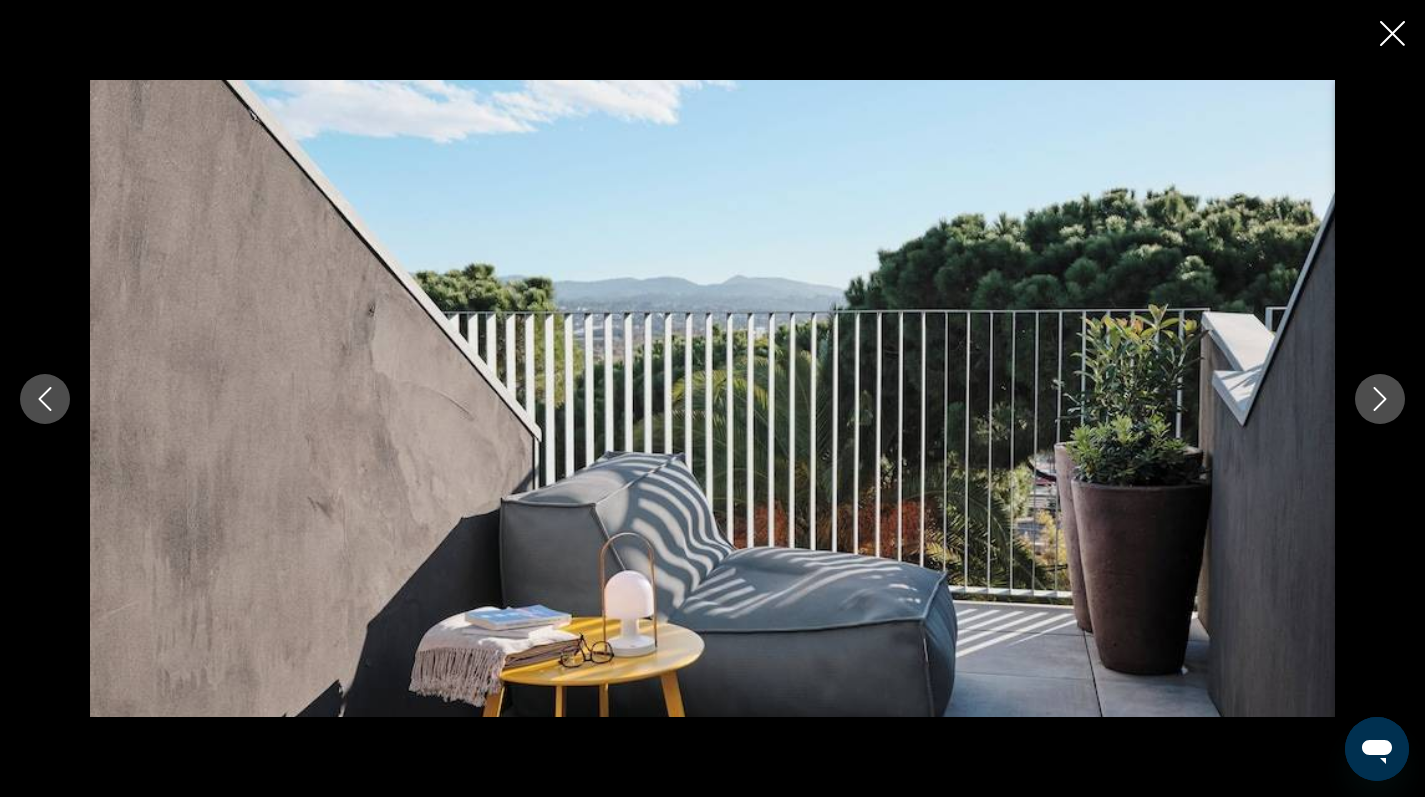click 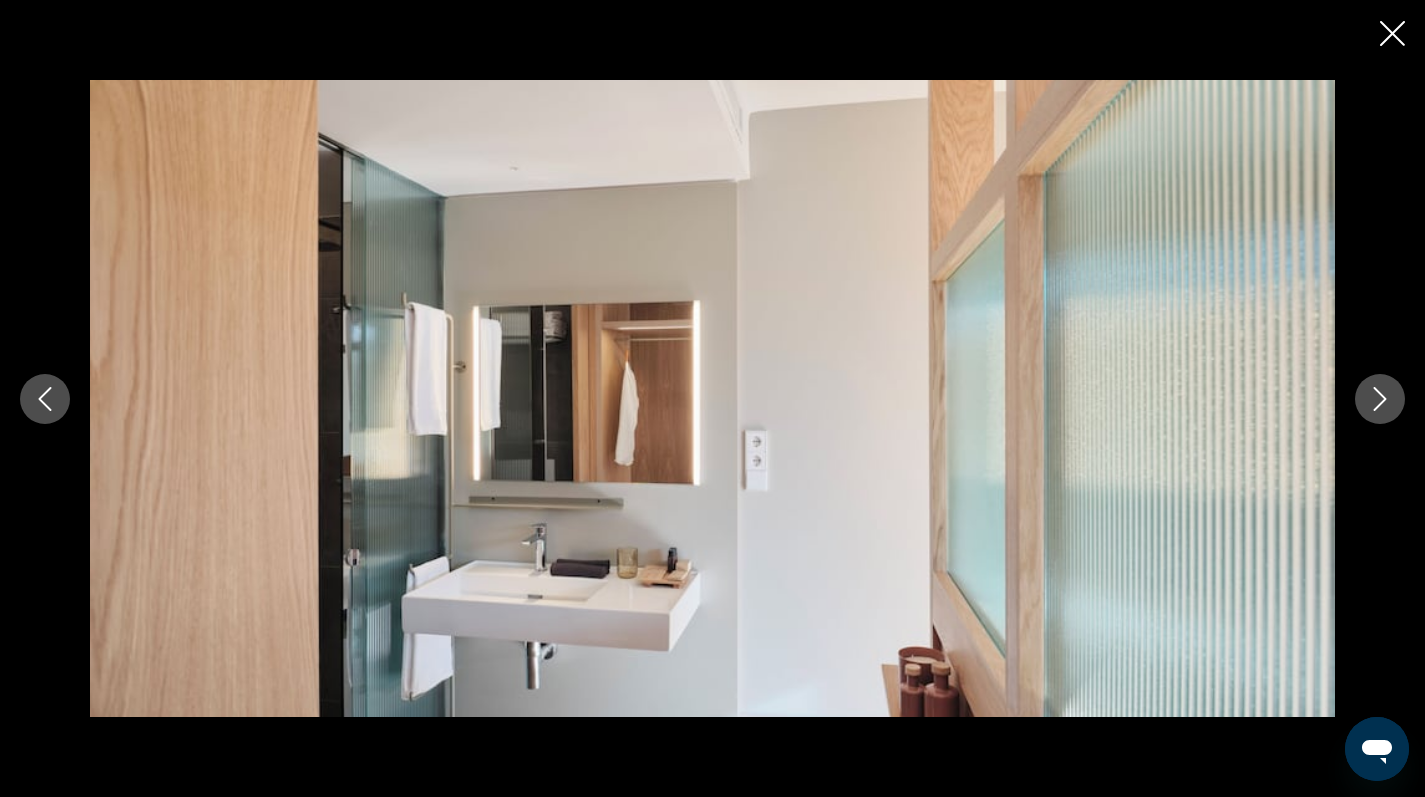 click 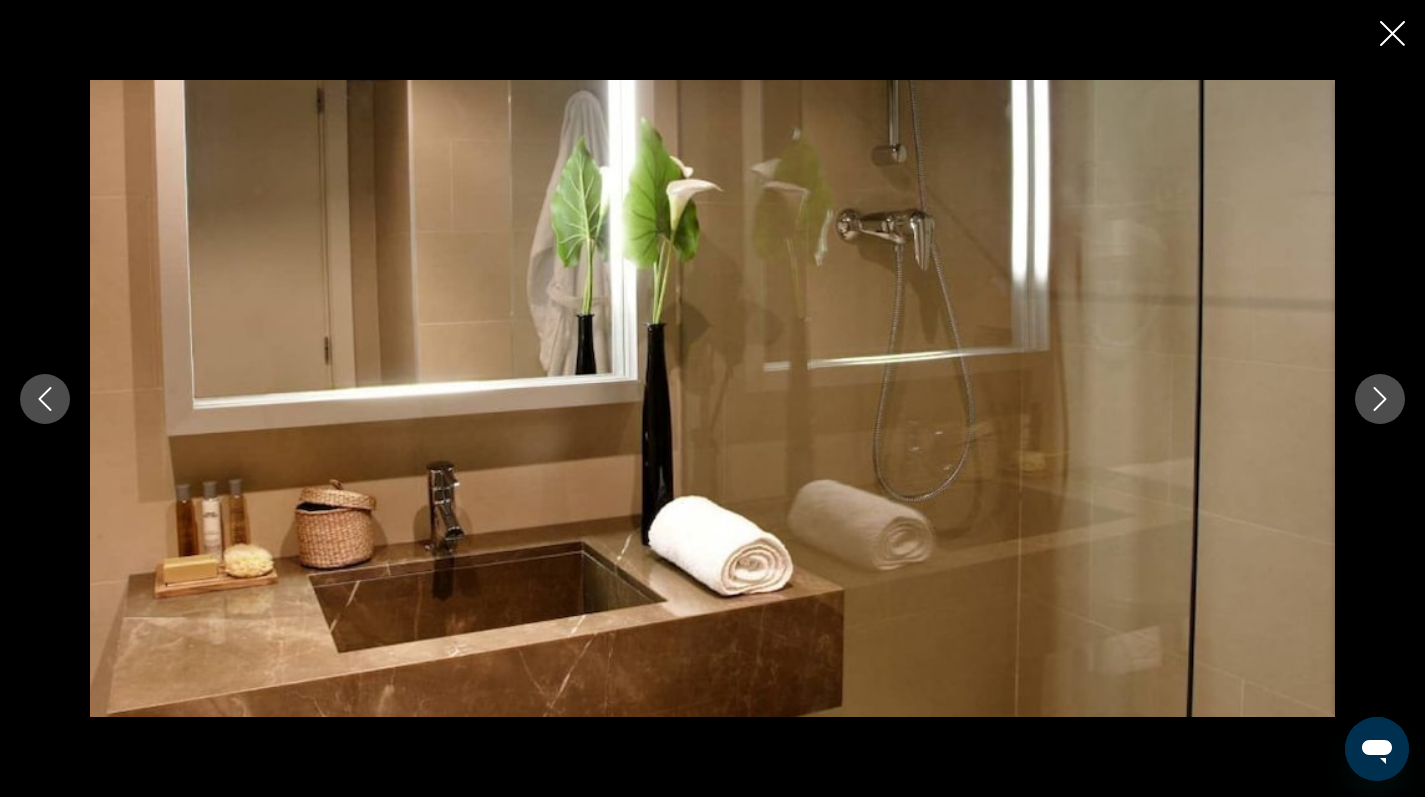 click 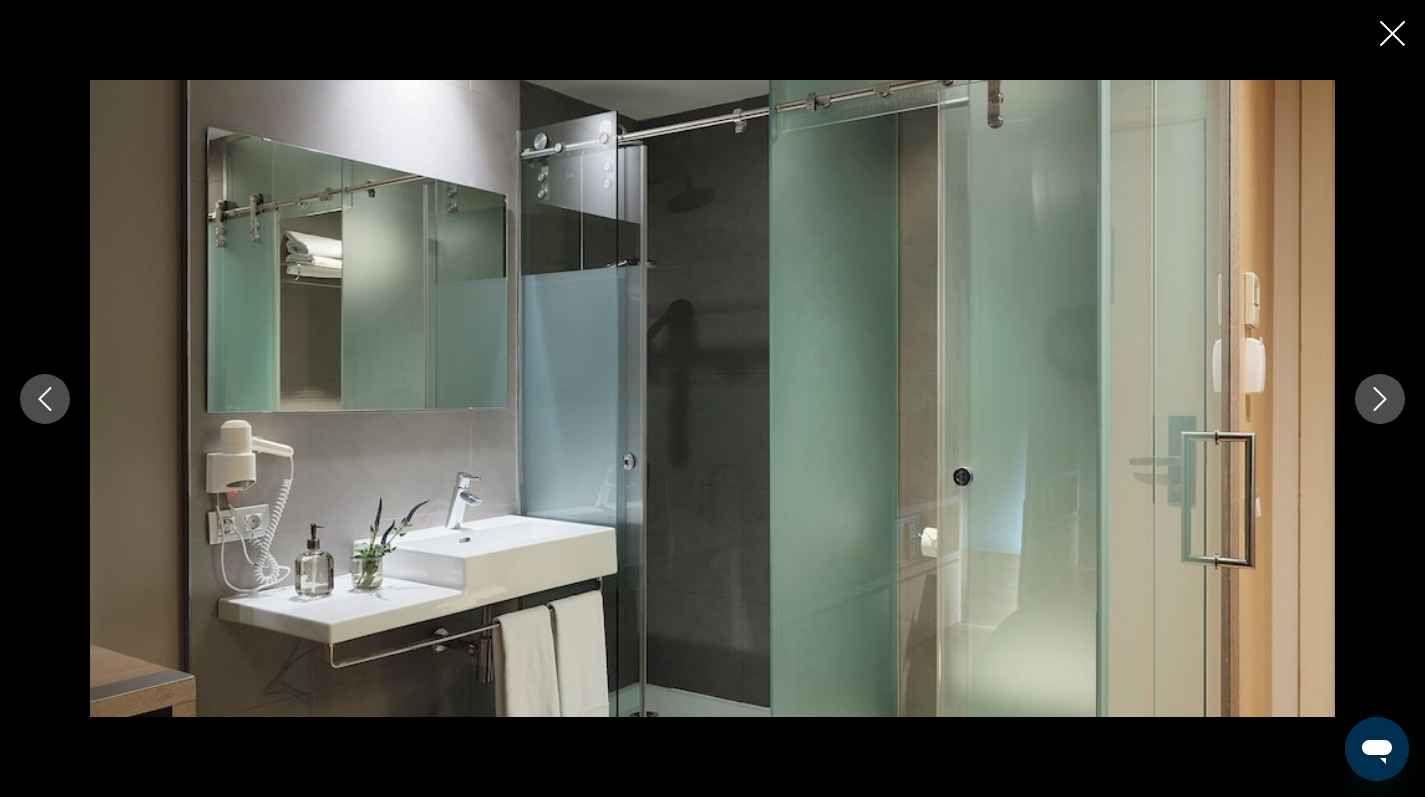 click 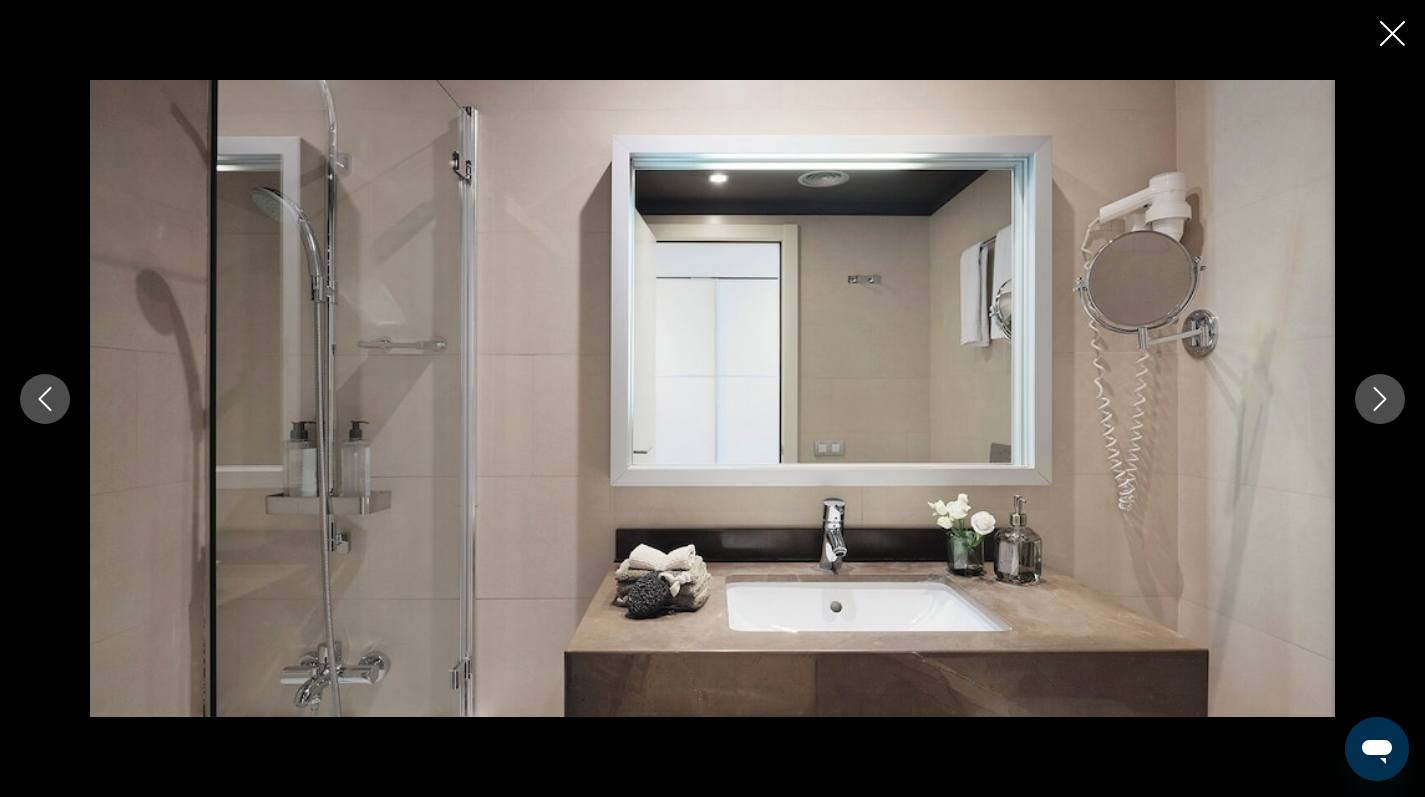 click 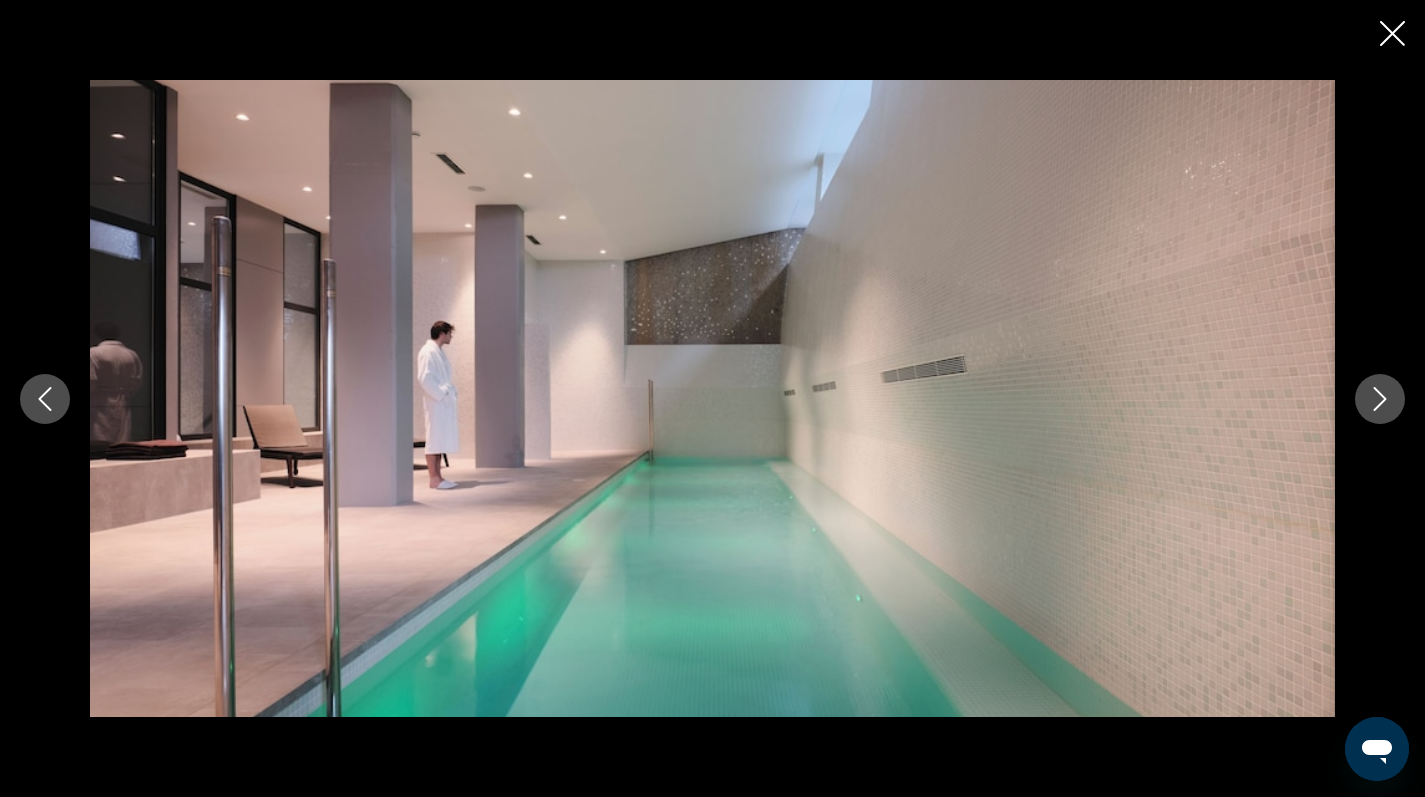 click 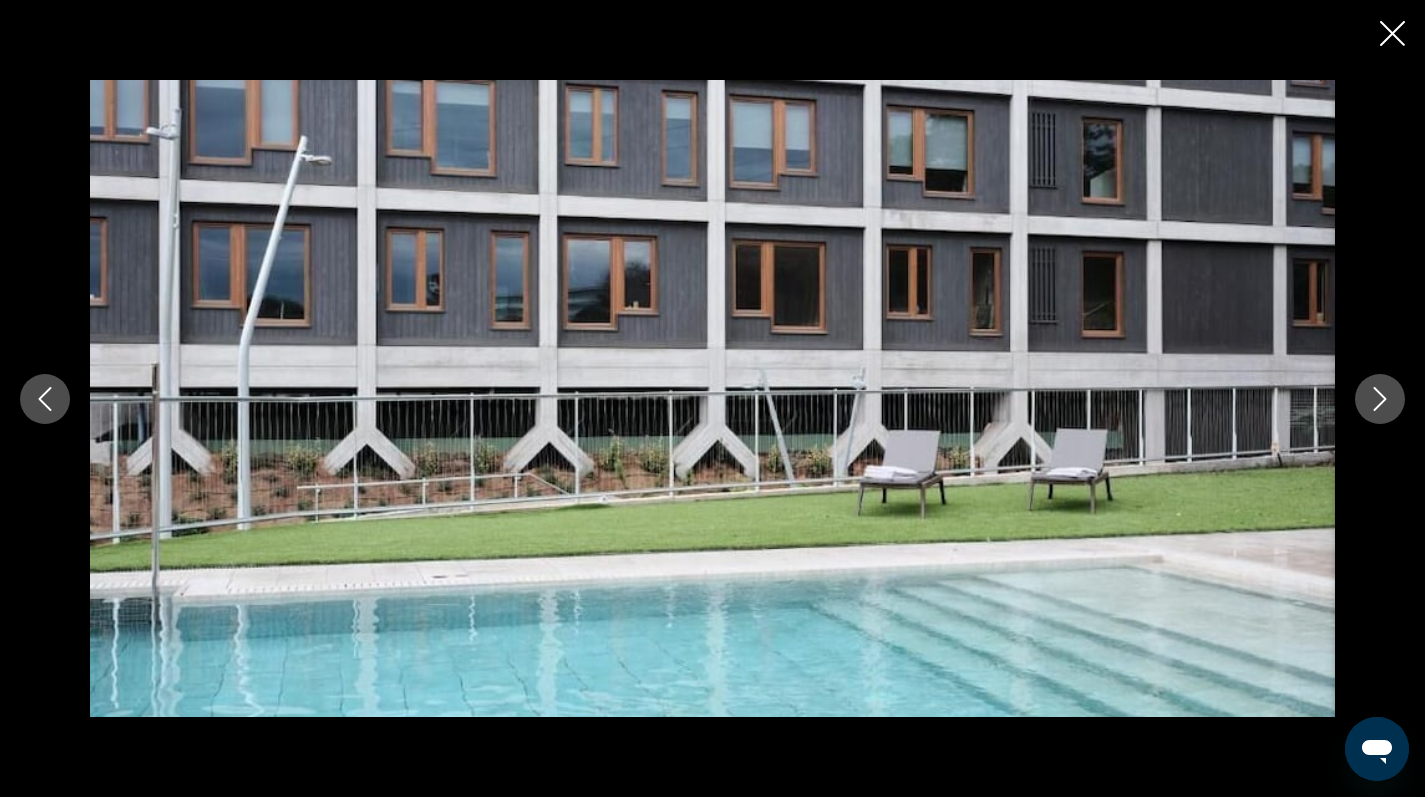 click 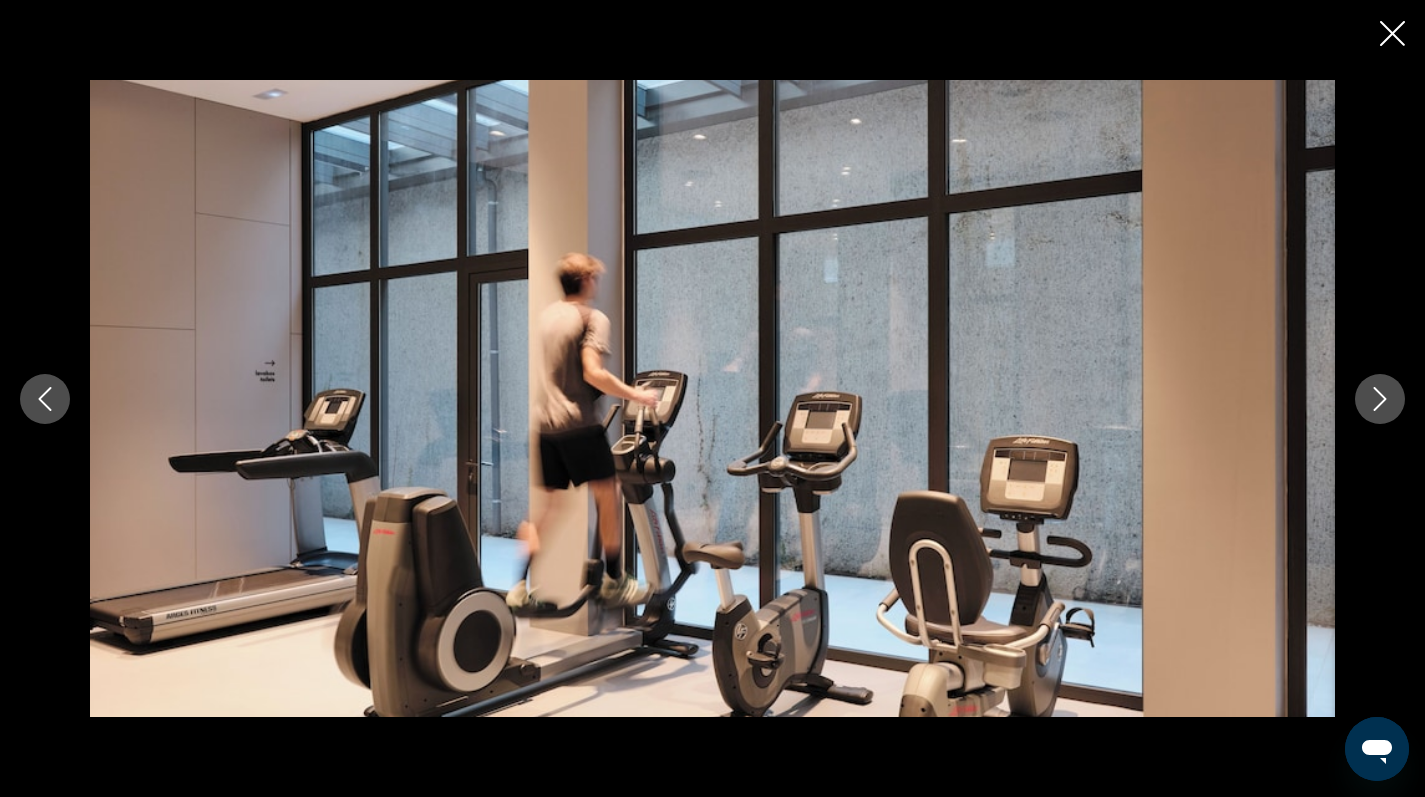click 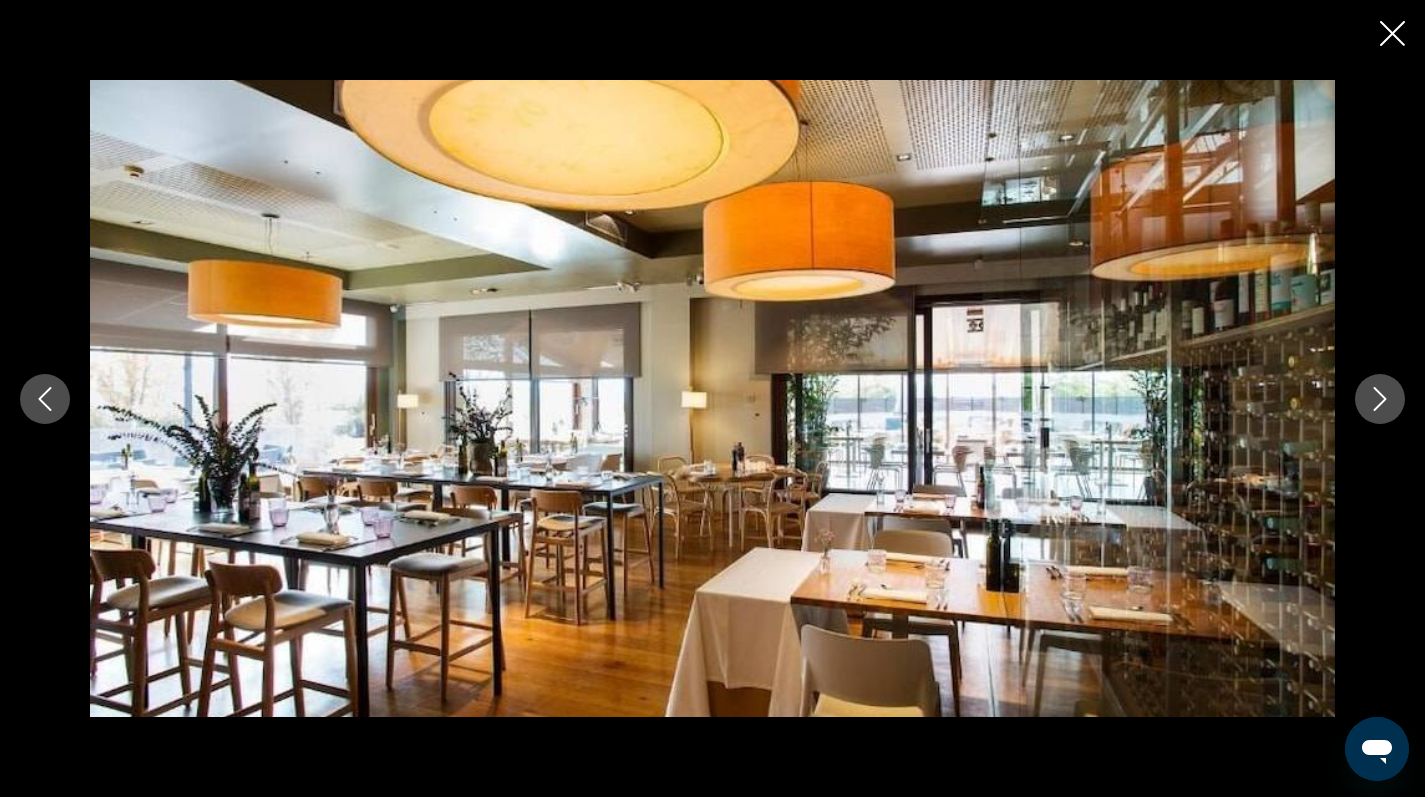 click 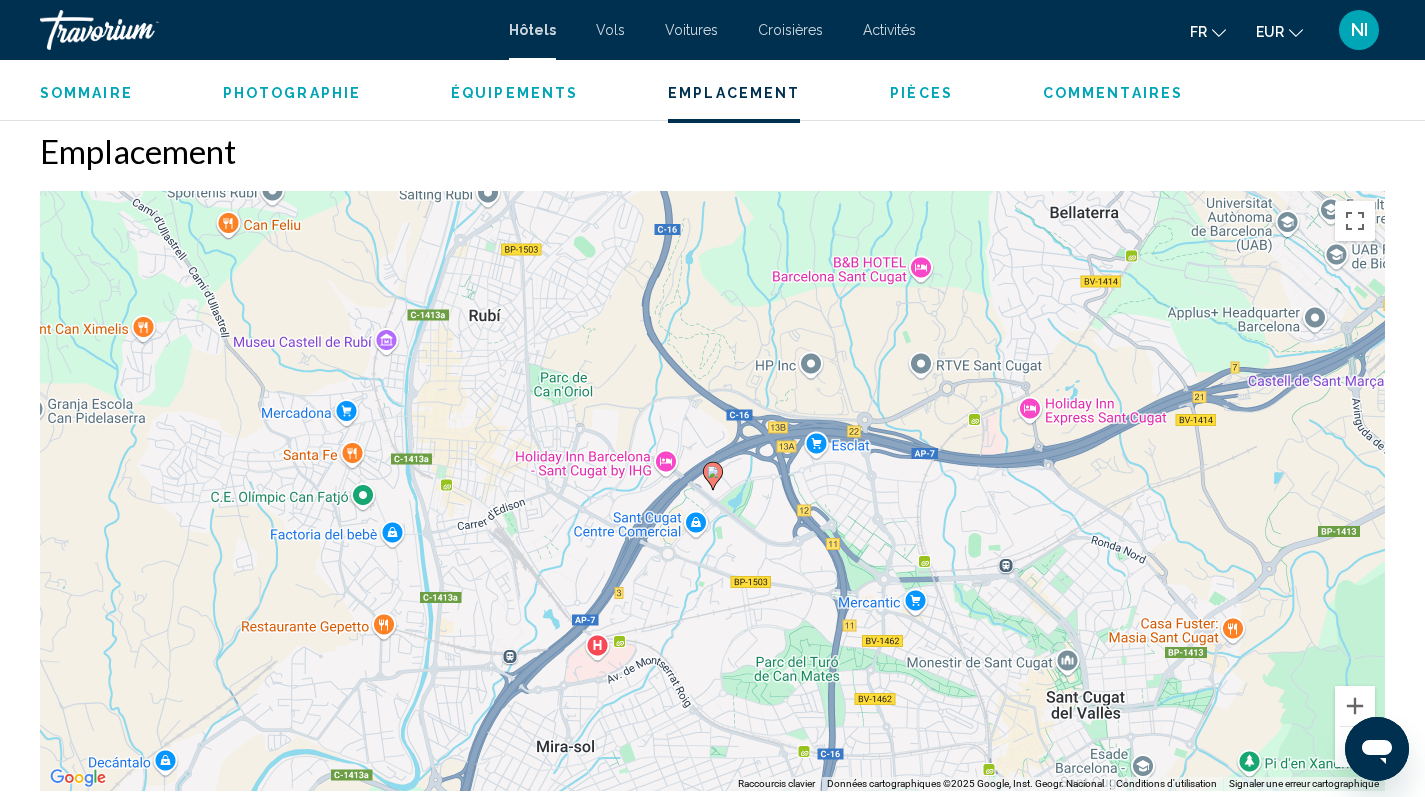 scroll, scrollTop: 1850, scrollLeft: 0, axis: vertical 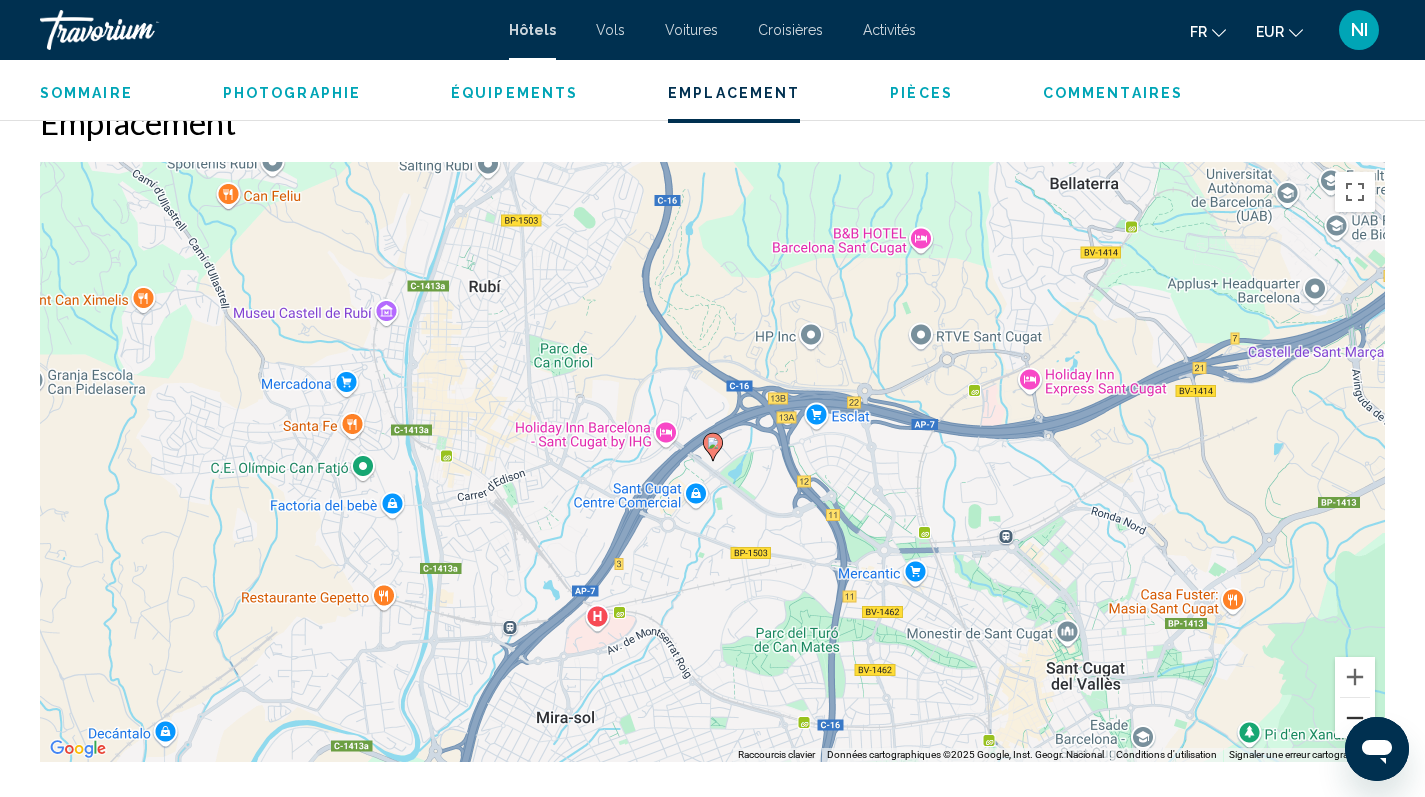 click at bounding box center [1355, 718] 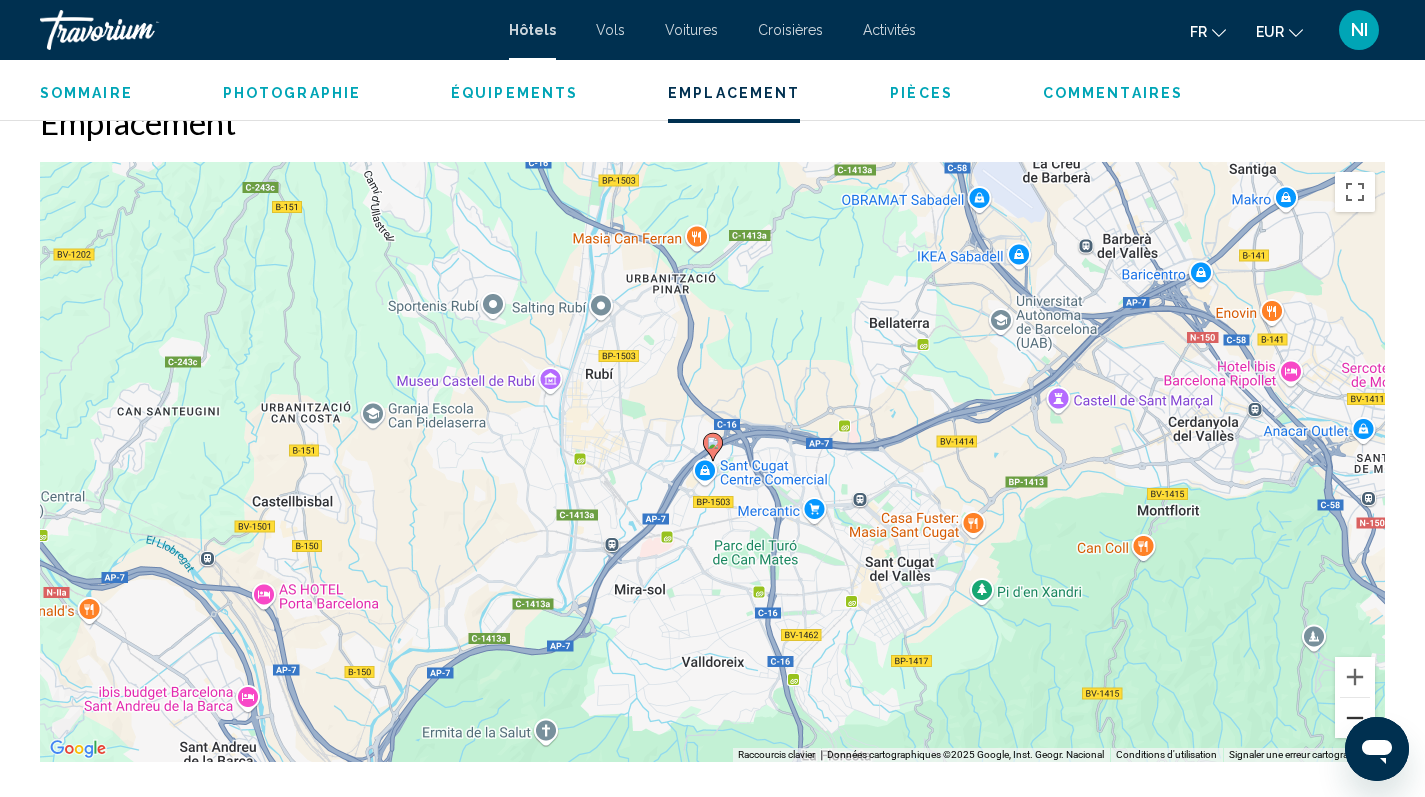 click at bounding box center (1355, 718) 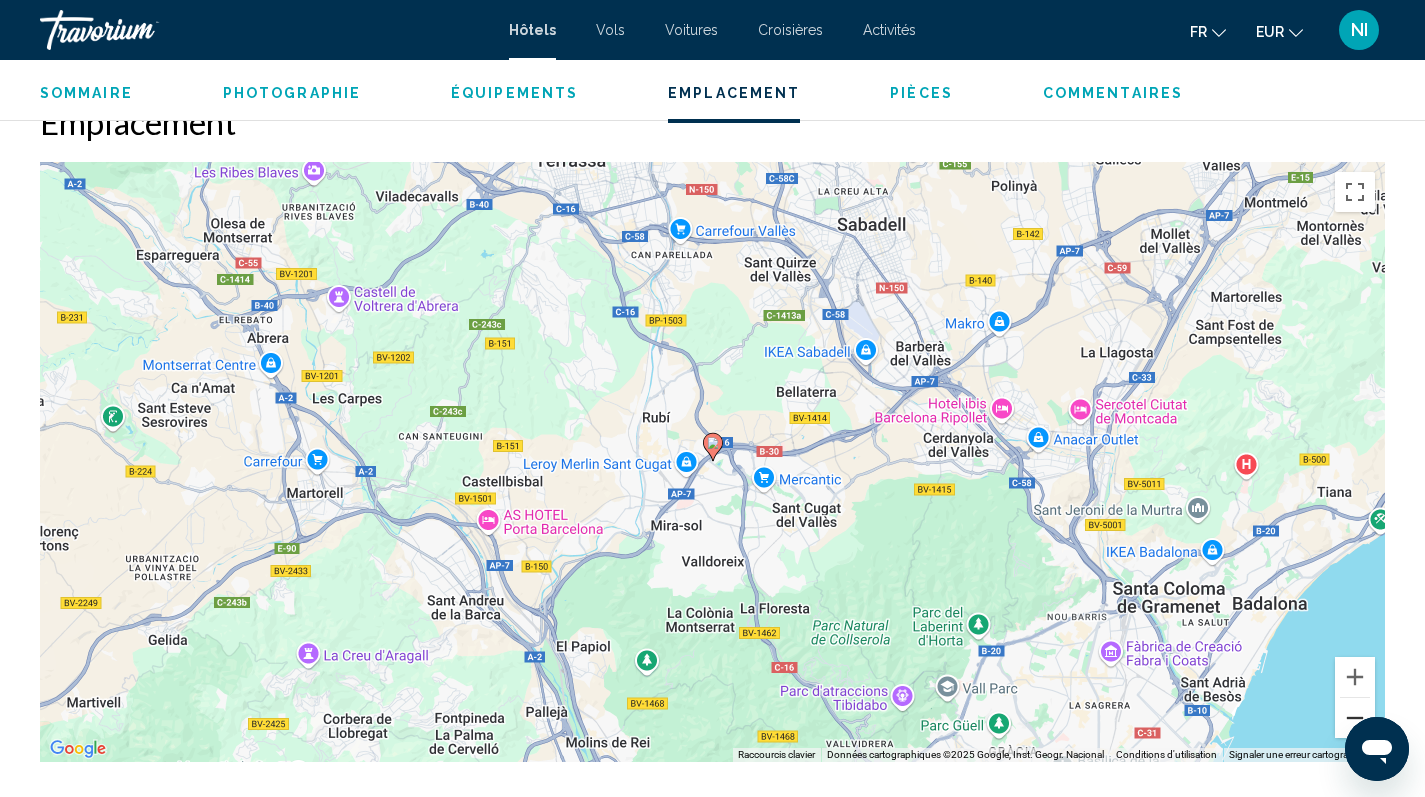 click at bounding box center (1355, 718) 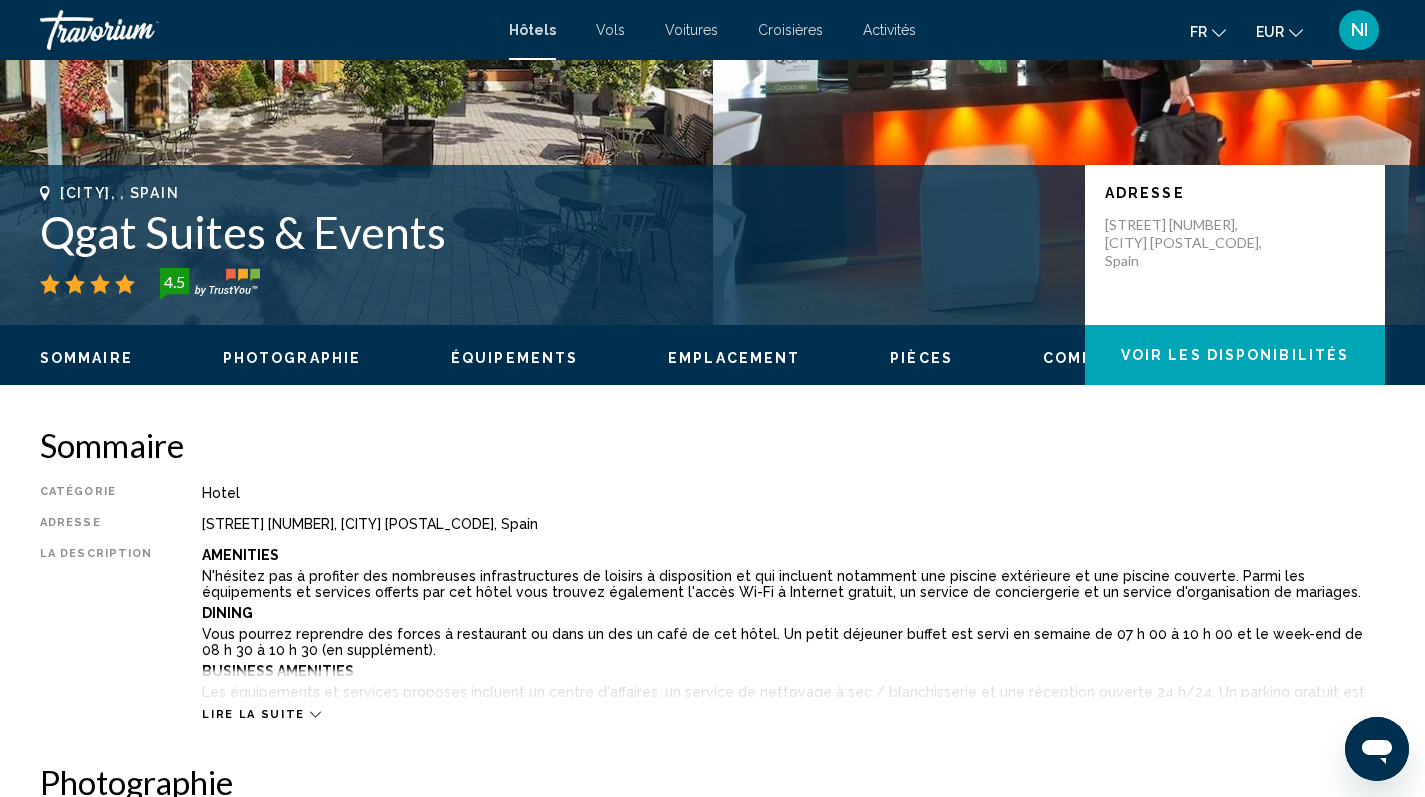scroll, scrollTop: 339, scrollLeft: 0, axis: vertical 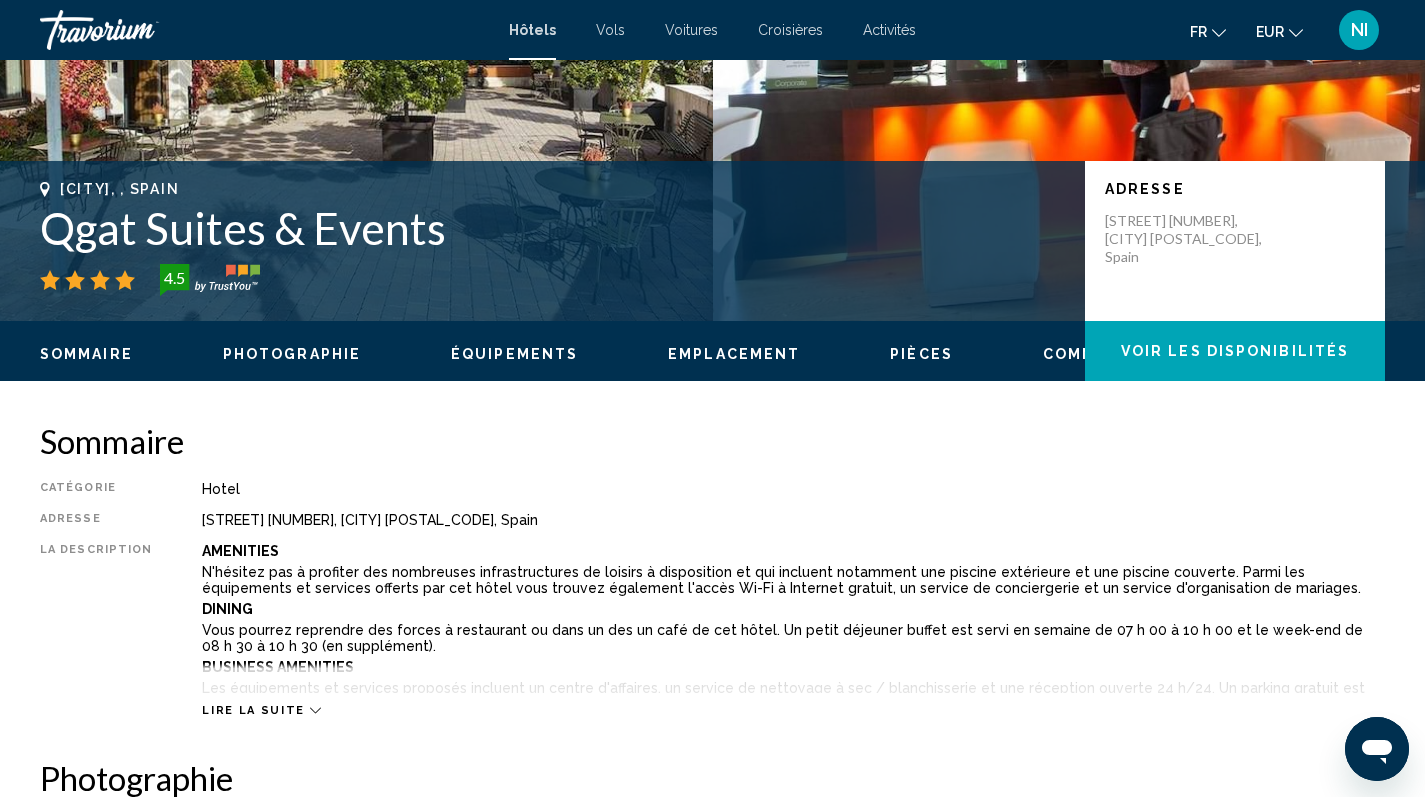click 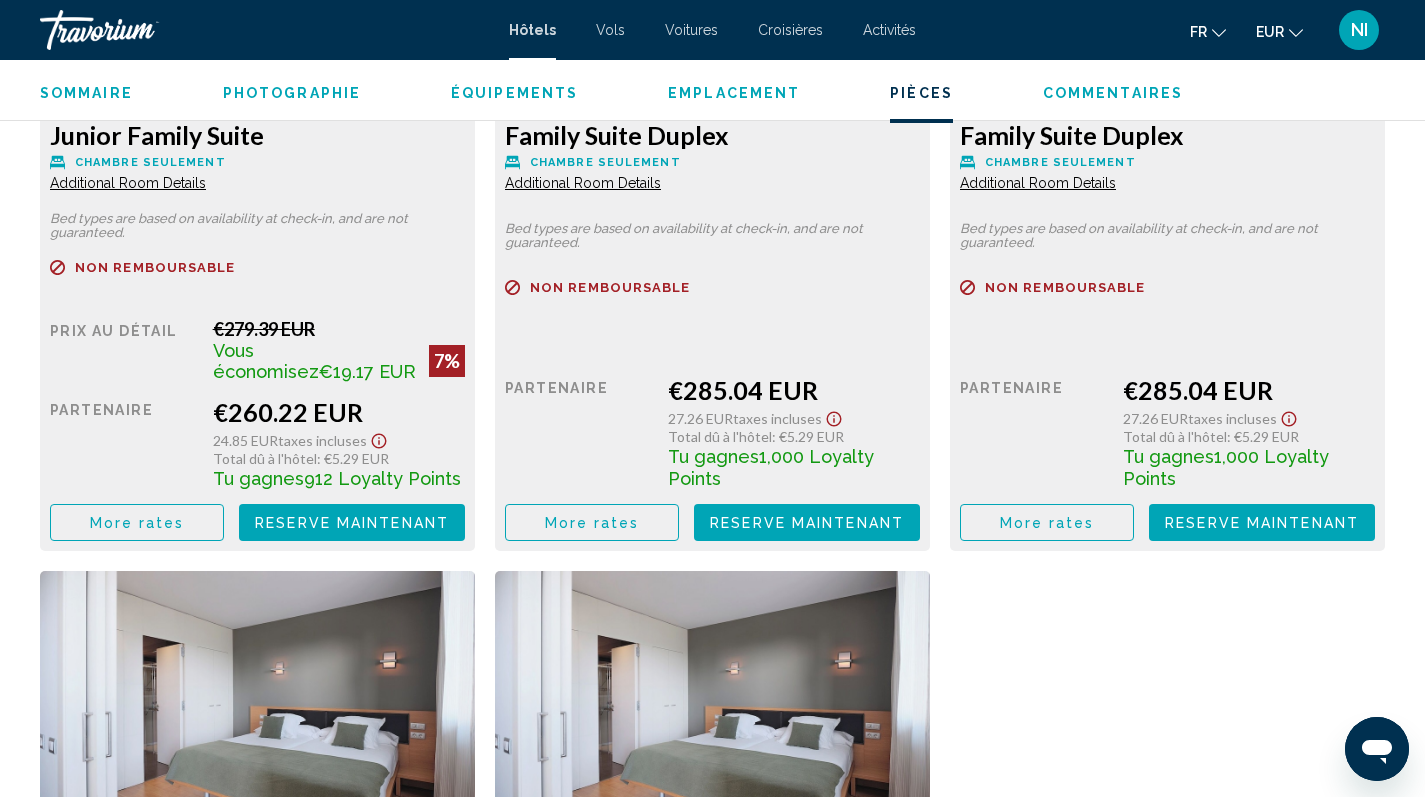 scroll, scrollTop: 3372, scrollLeft: 0, axis: vertical 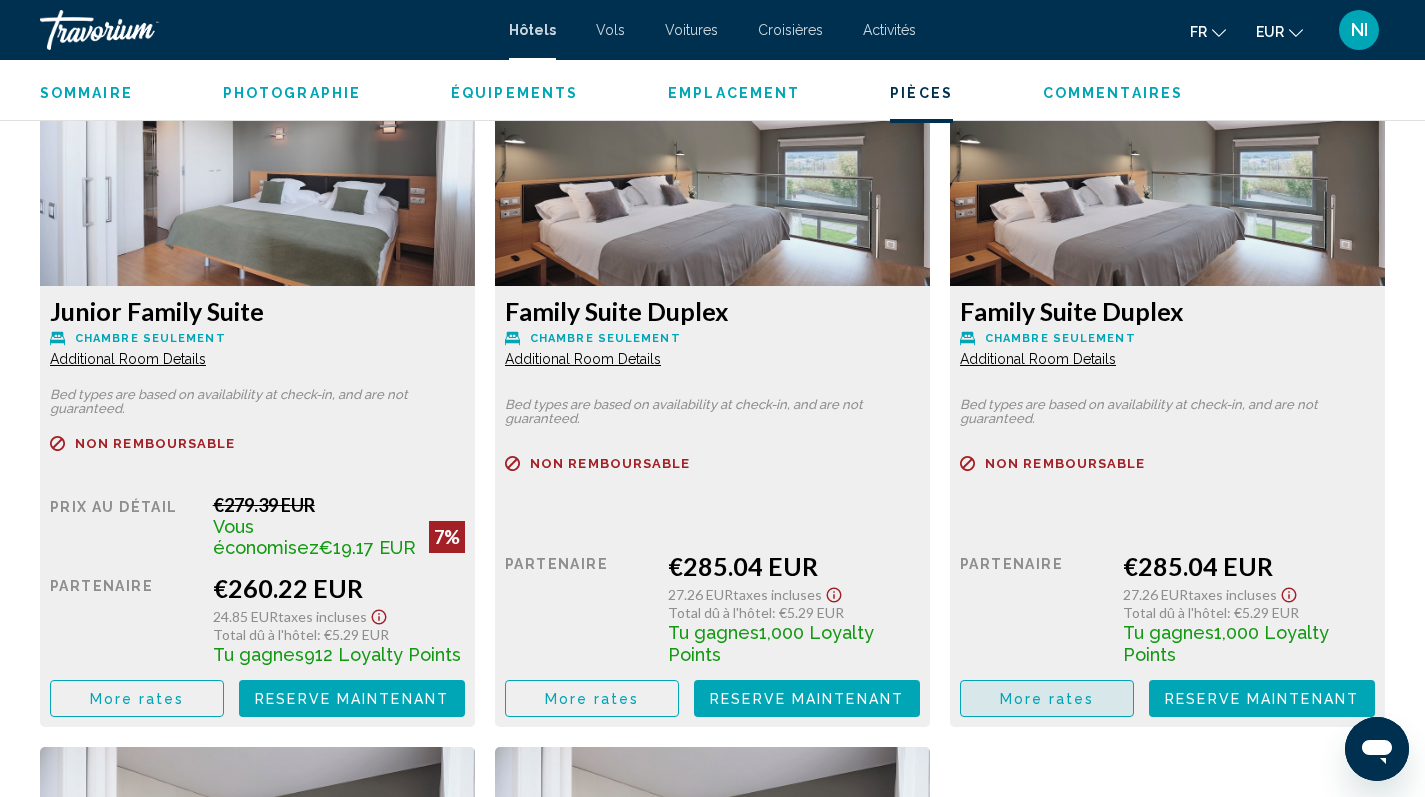 click on "More rates" at bounding box center [137, 699] 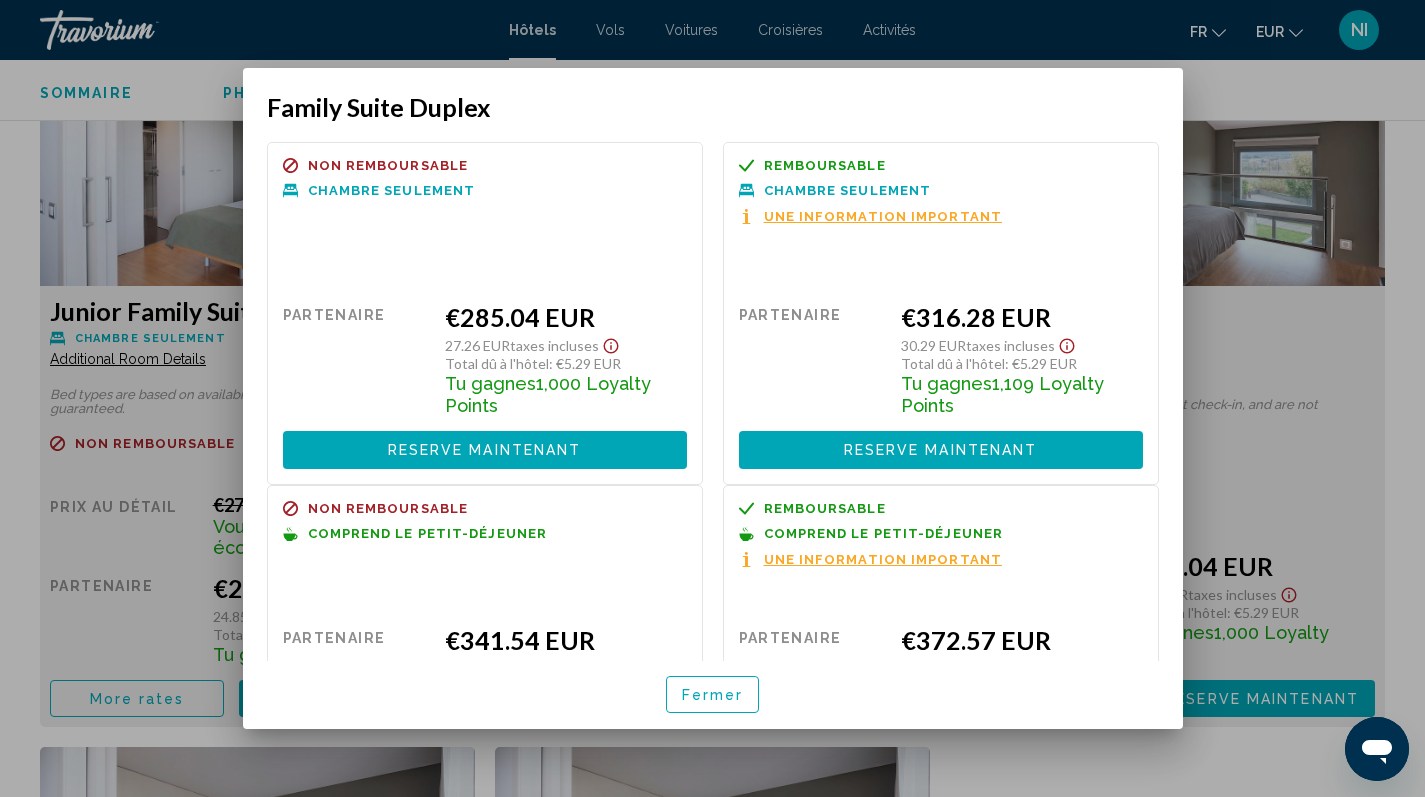 click on "Reserve maintenant" at bounding box center (941, 451) 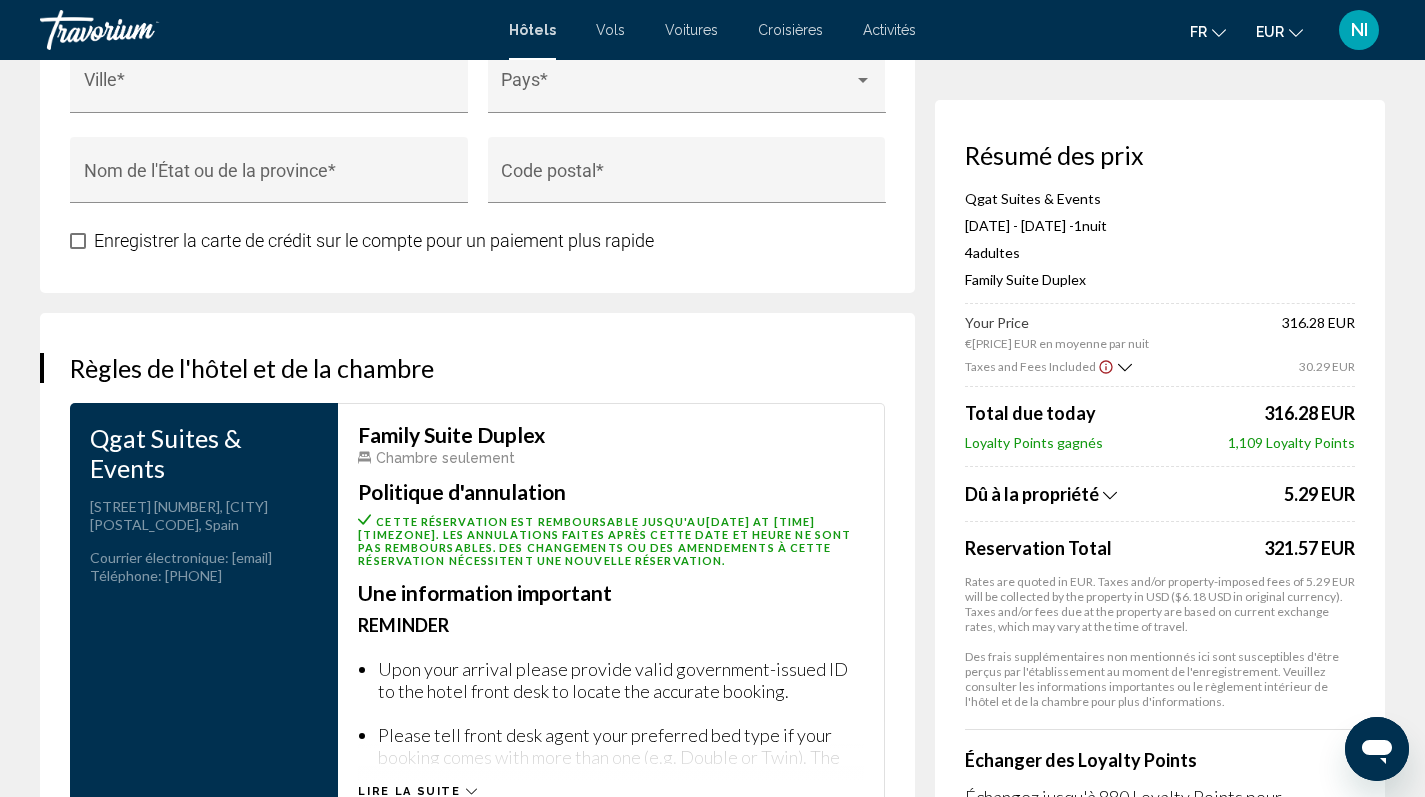 scroll, scrollTop: 2698, scrollLeft: 0, axis: vertical 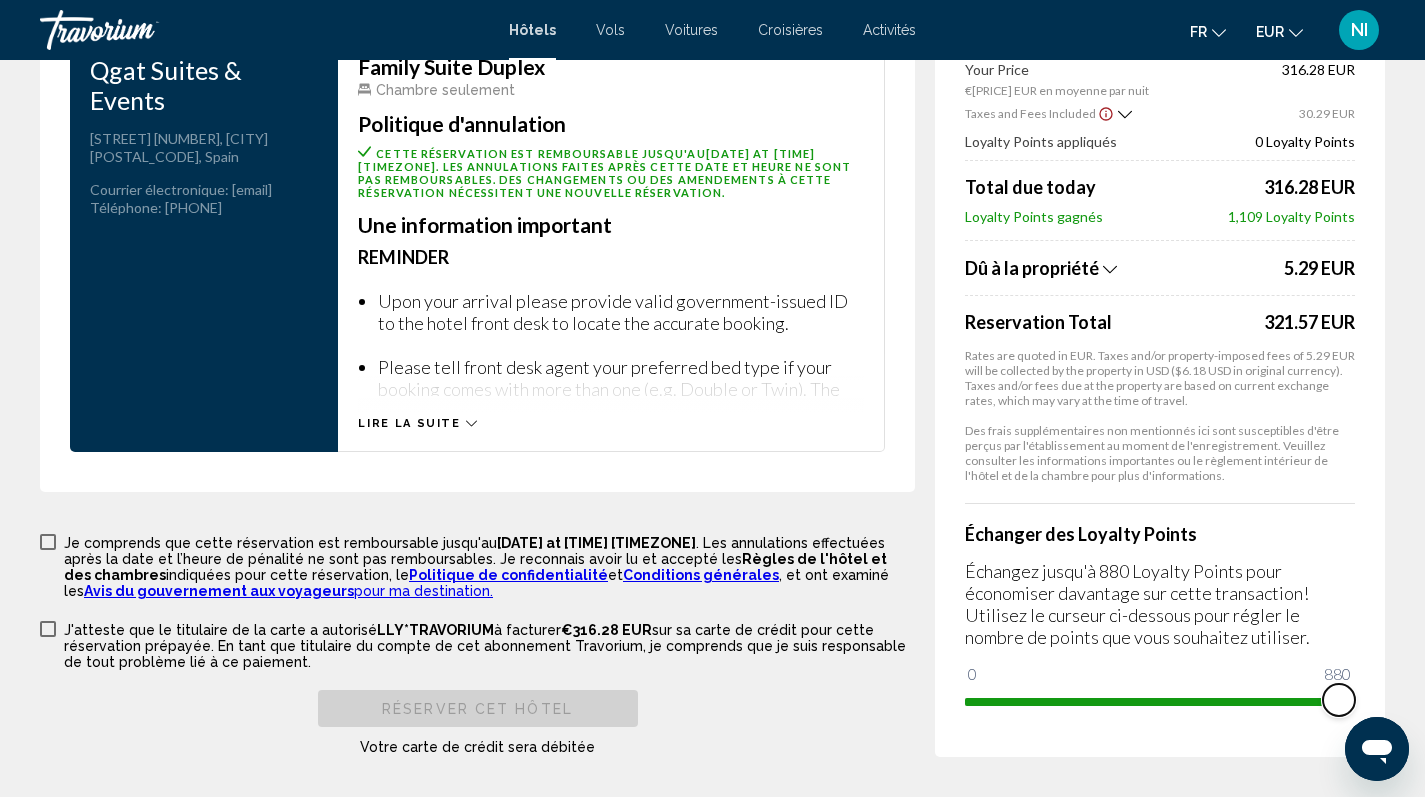 drag, startPoint x: 980, startPoint y: 699, endPoint x: 1418, endPoint y: 714, distance: 438.25677 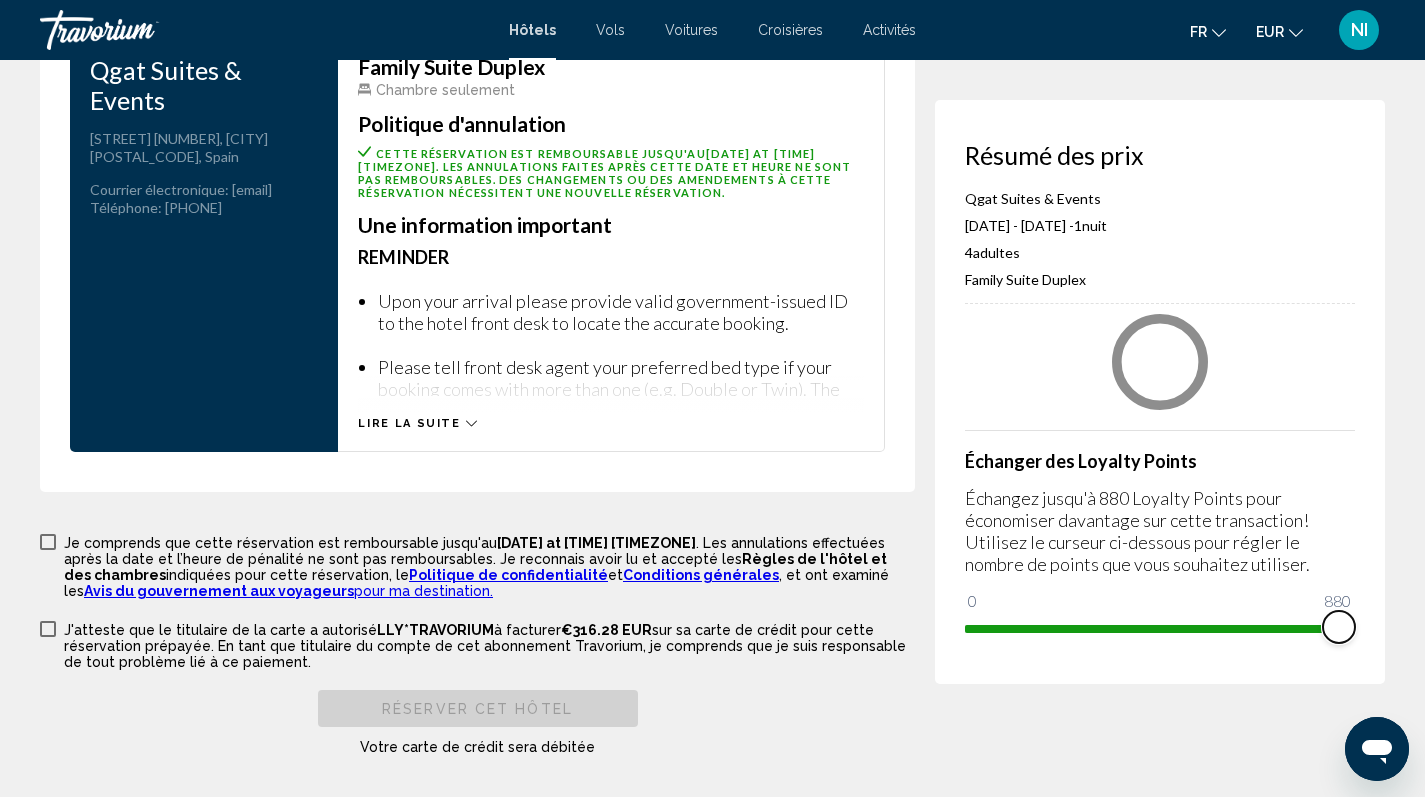 scroll, scrollTop: 2649, scrollLeft: 0, axis: vertical 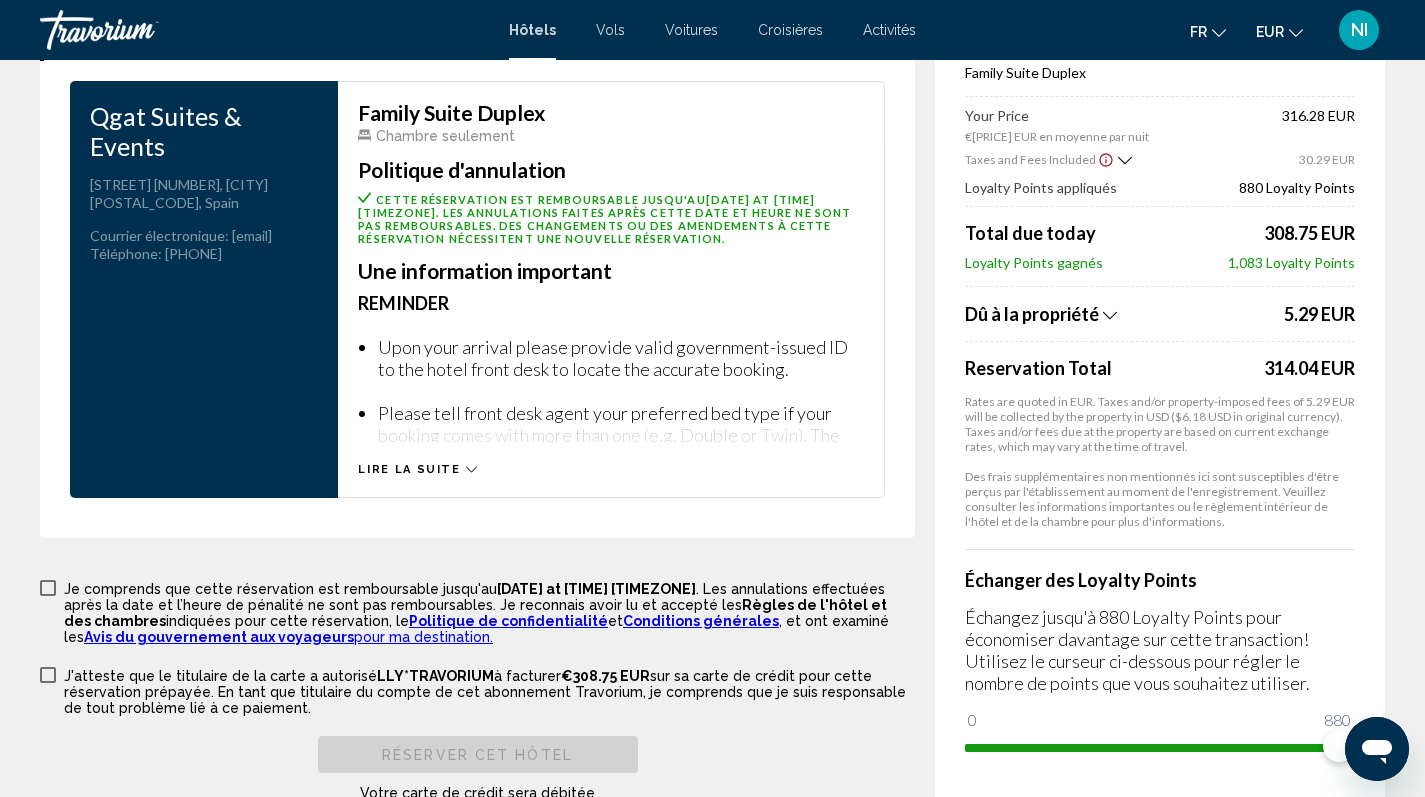 click 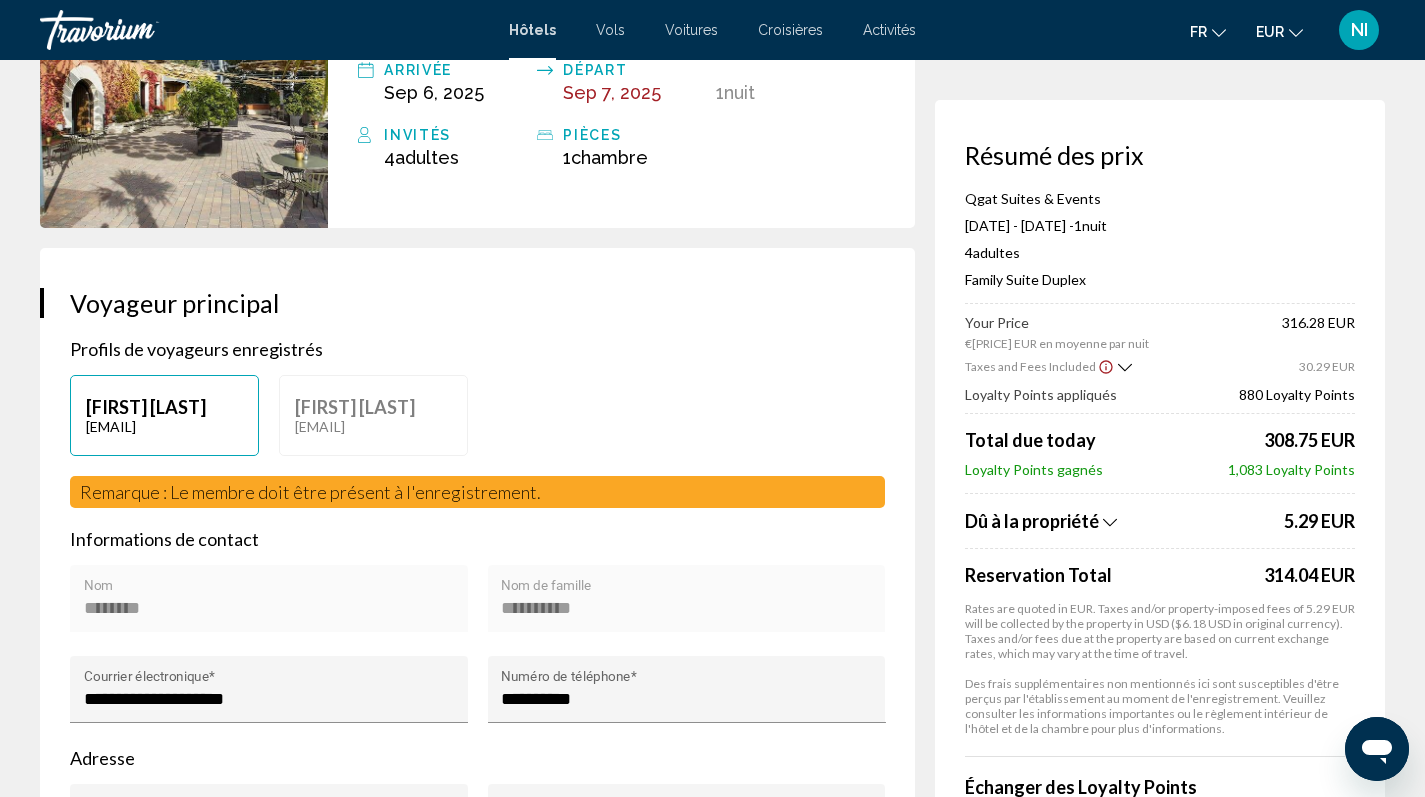 scroll, scrollTop: 353, scrollLeft: 0, axis: vertical 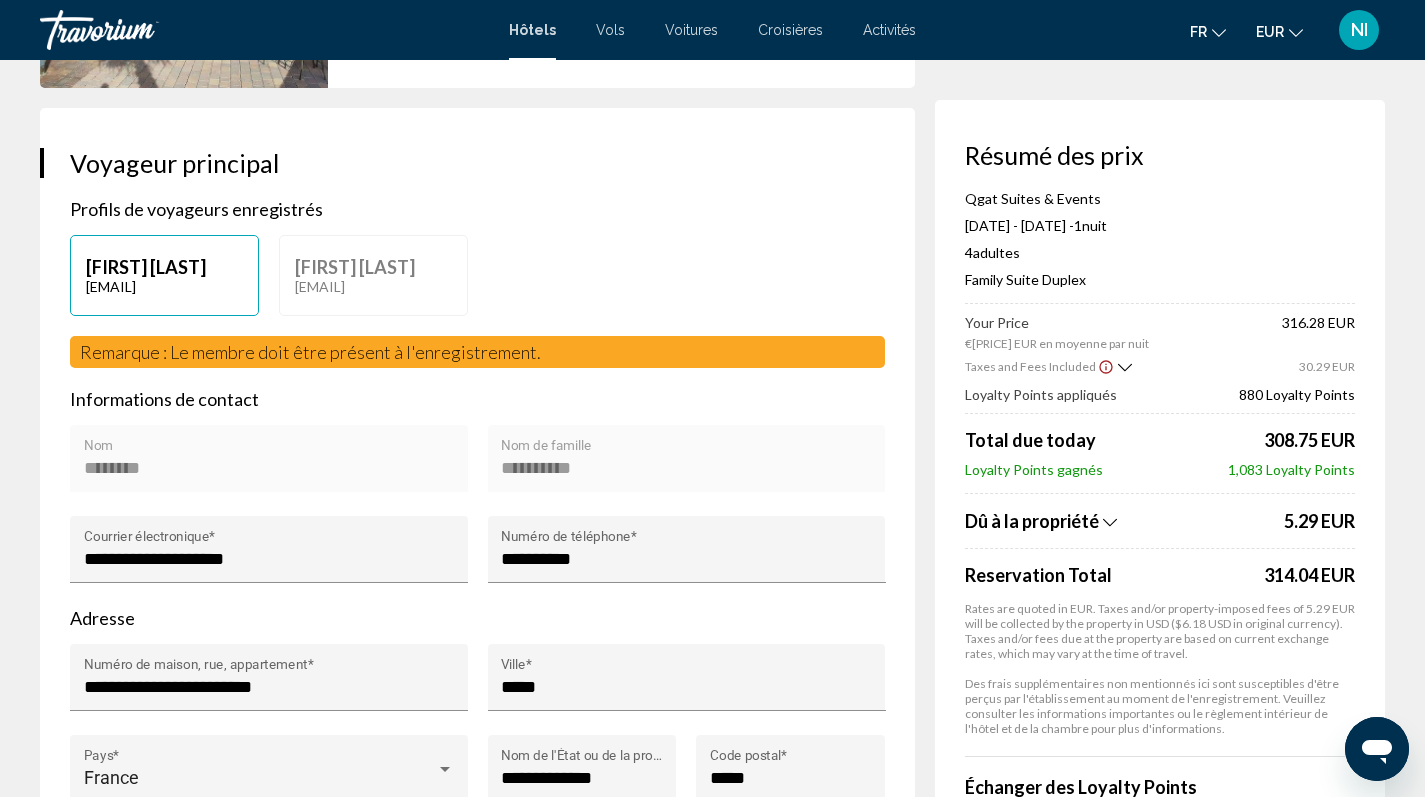 click on "******** [LAST_NAME]" at bounding box center [269, 465] 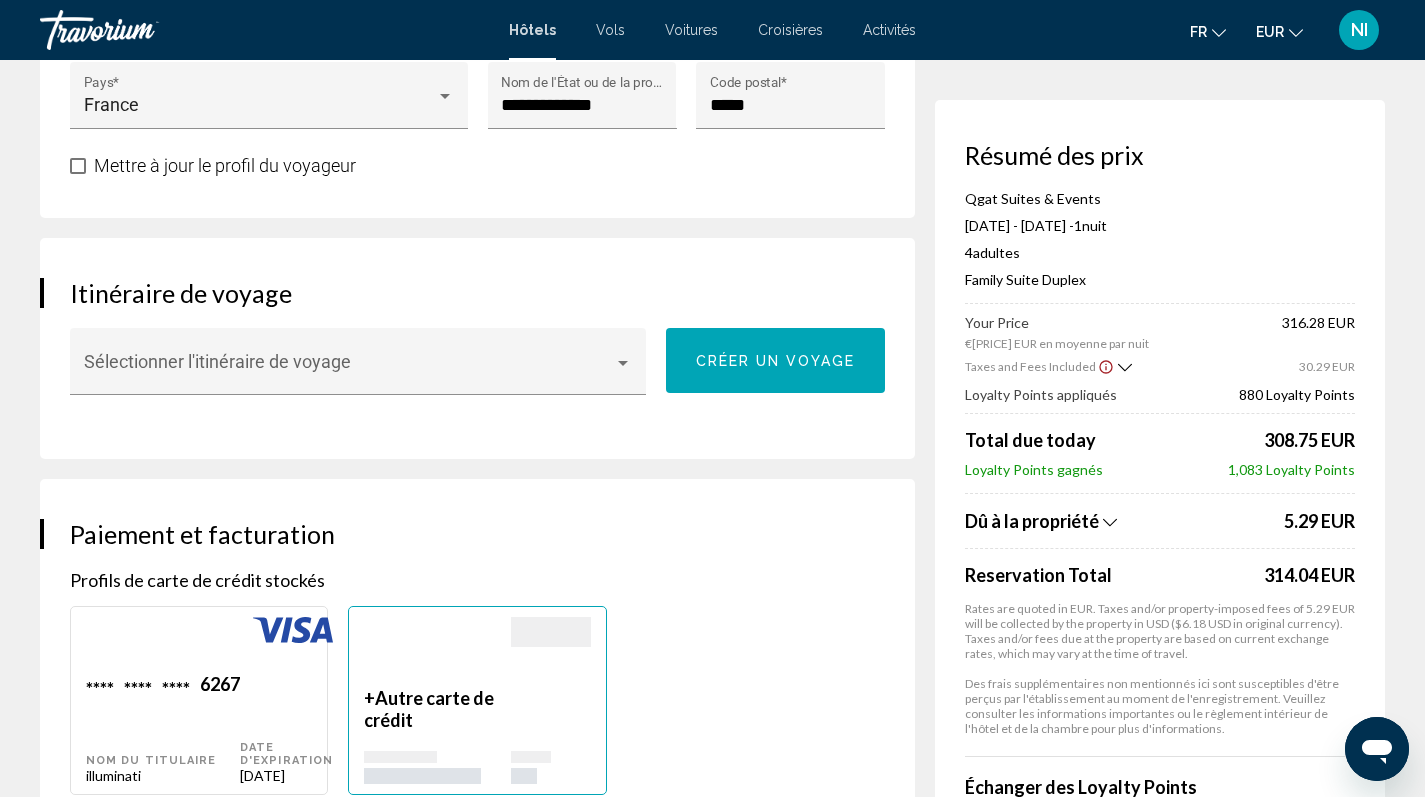 scroll, scrollTop: 1162, scrollLeft: 0, axis: vertical 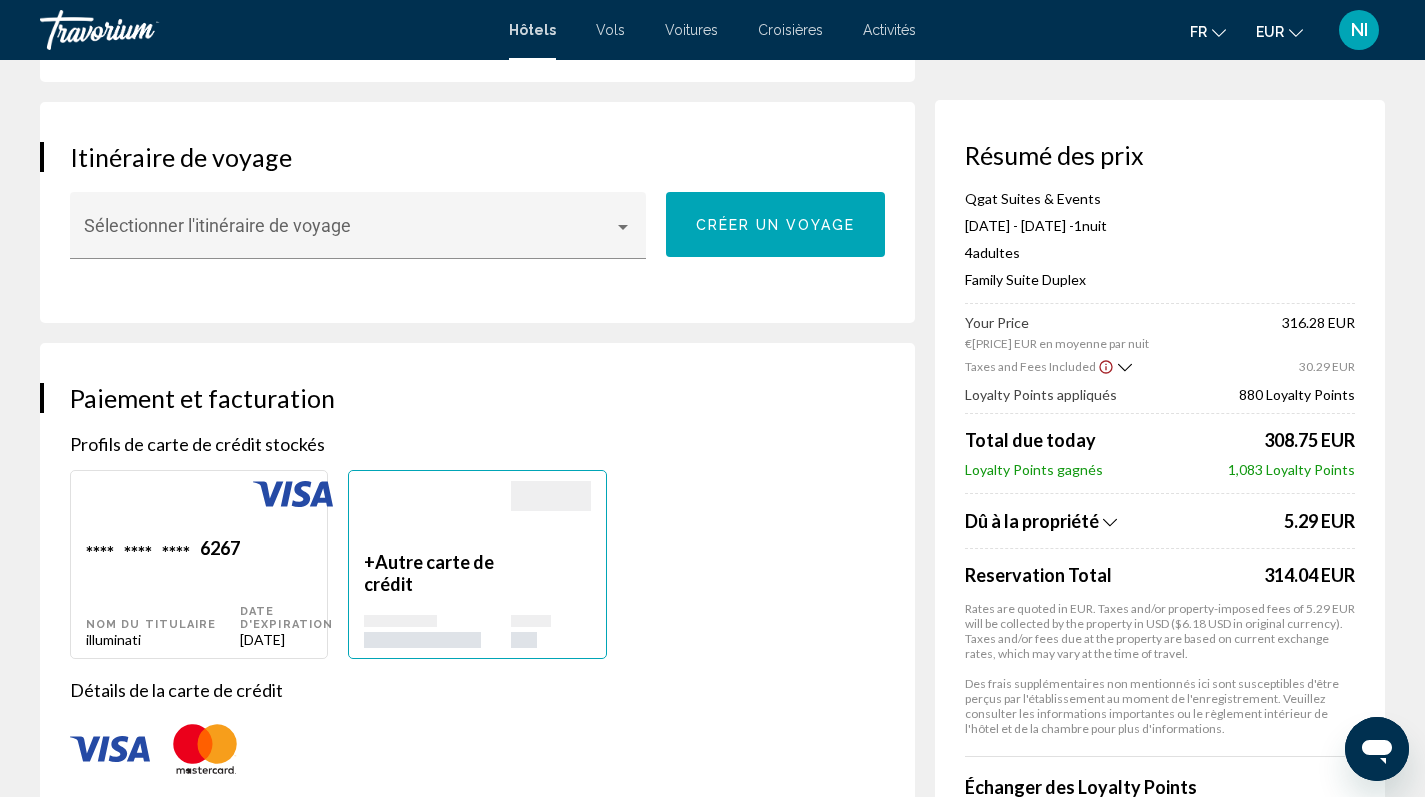 click on "**** **** **** [LAST_FOUR_DIGITS] Nom du titulaire [LAST_NAME]" at bounding box center [163, 592] 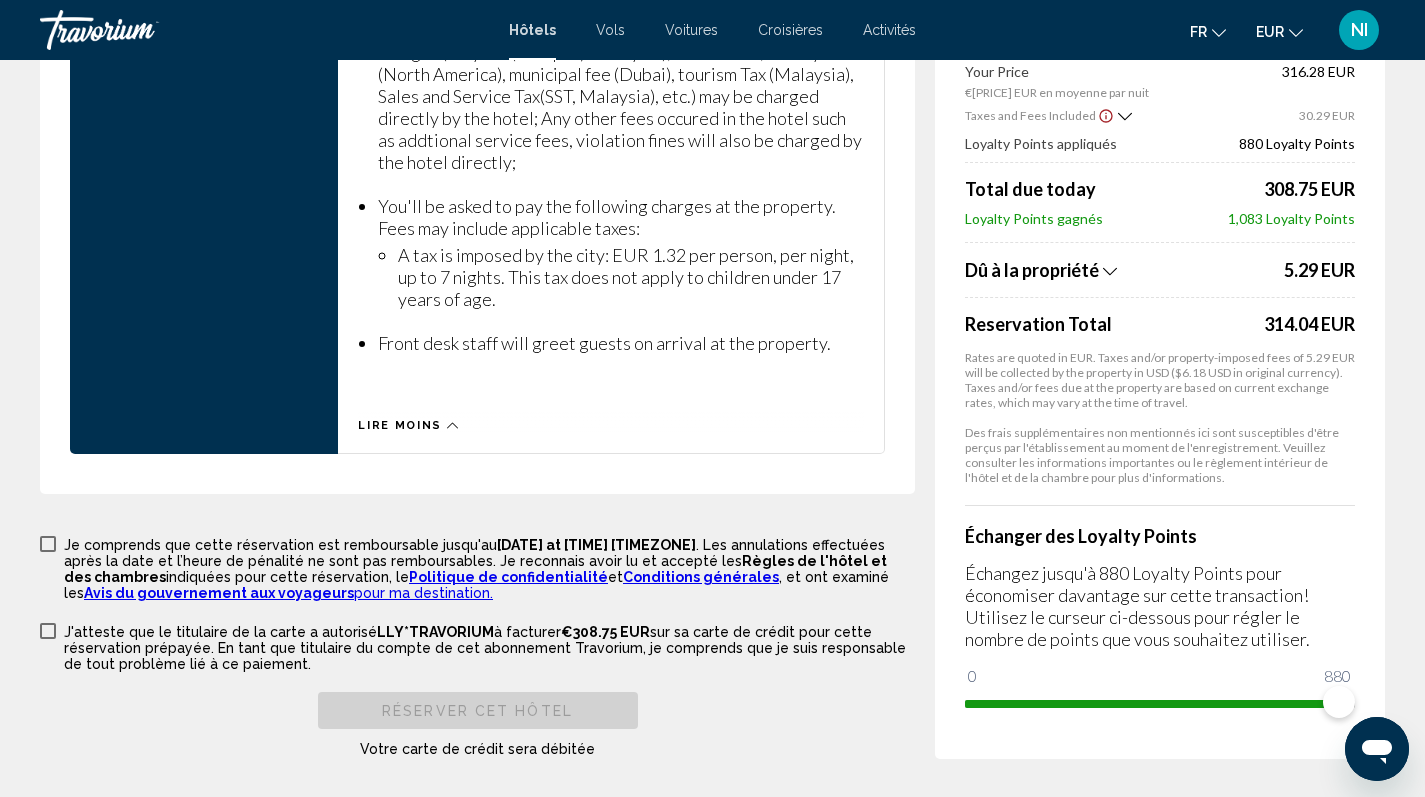 scroll, scrollTop: 3452, scrollLeft: 0, axis: vertical 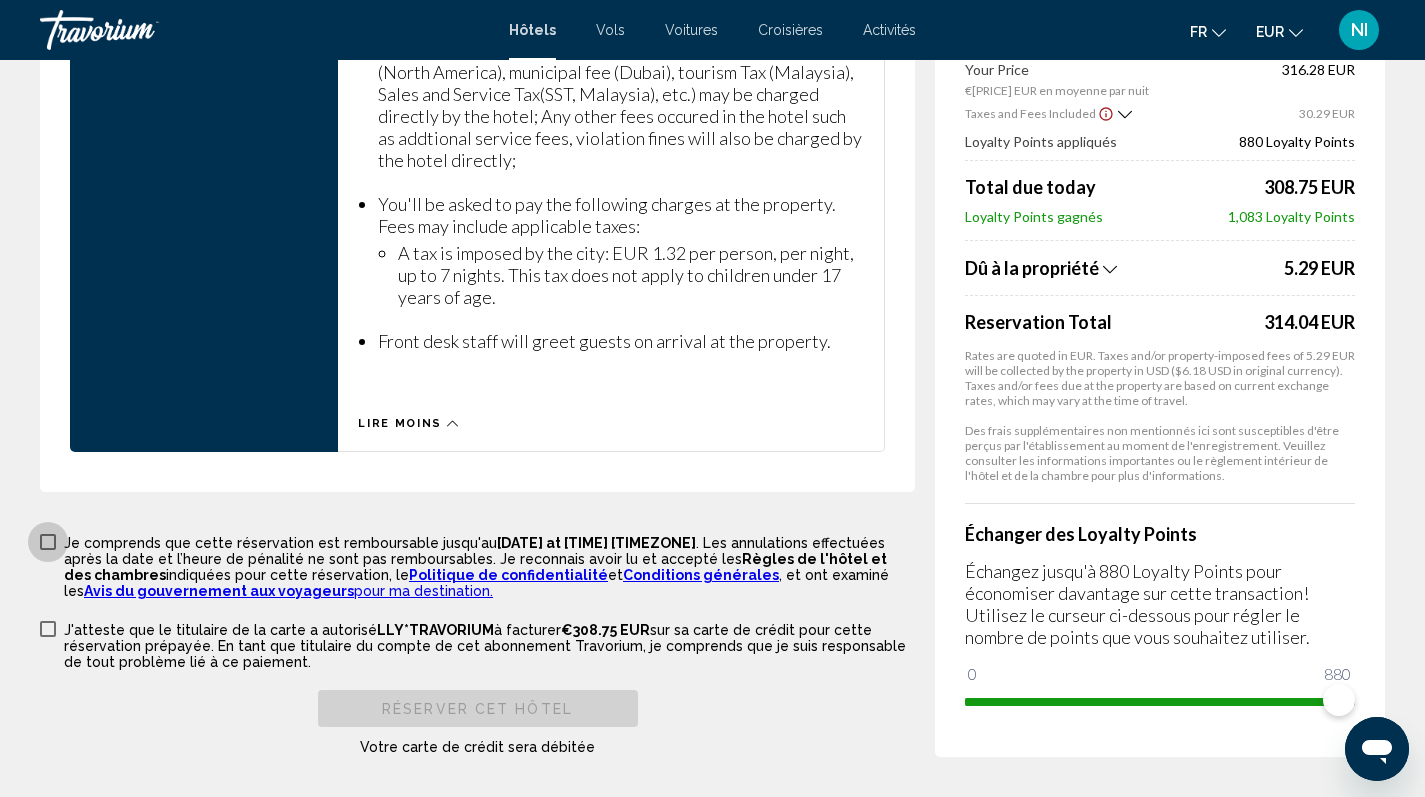 click at bounding box center [48, 542] 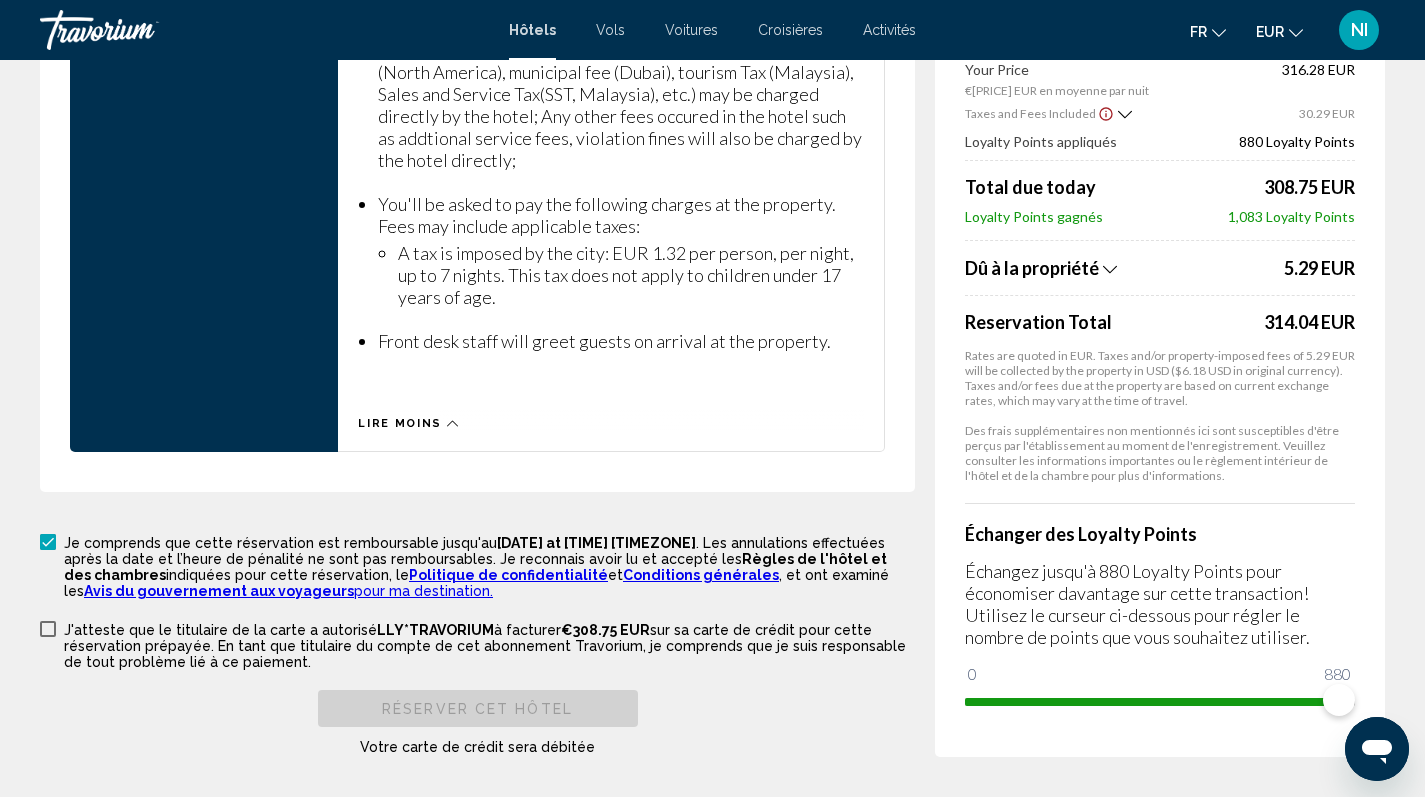 click at bounding box center (48, 629) 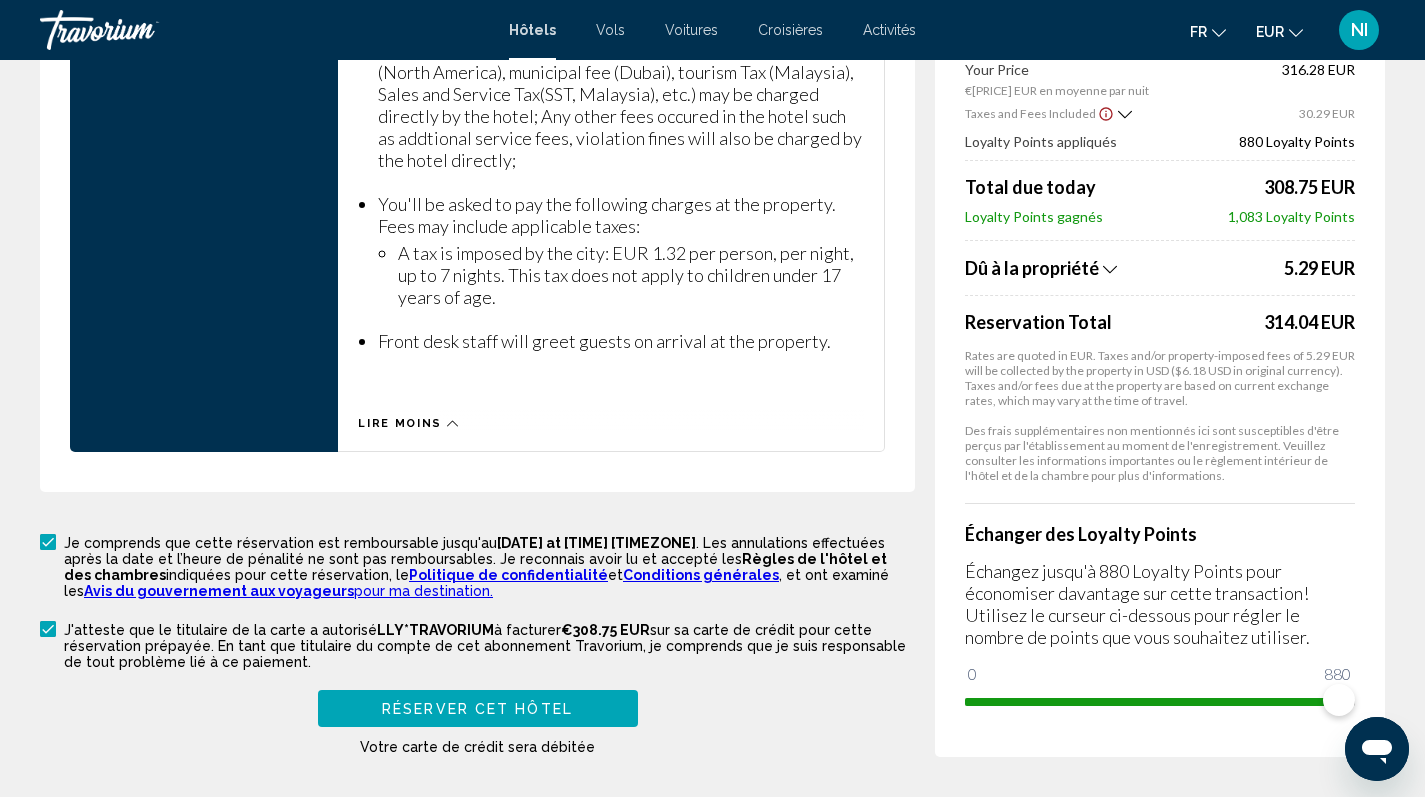 click on "Réserver cet hôtel" at bounding box center (477, 709) 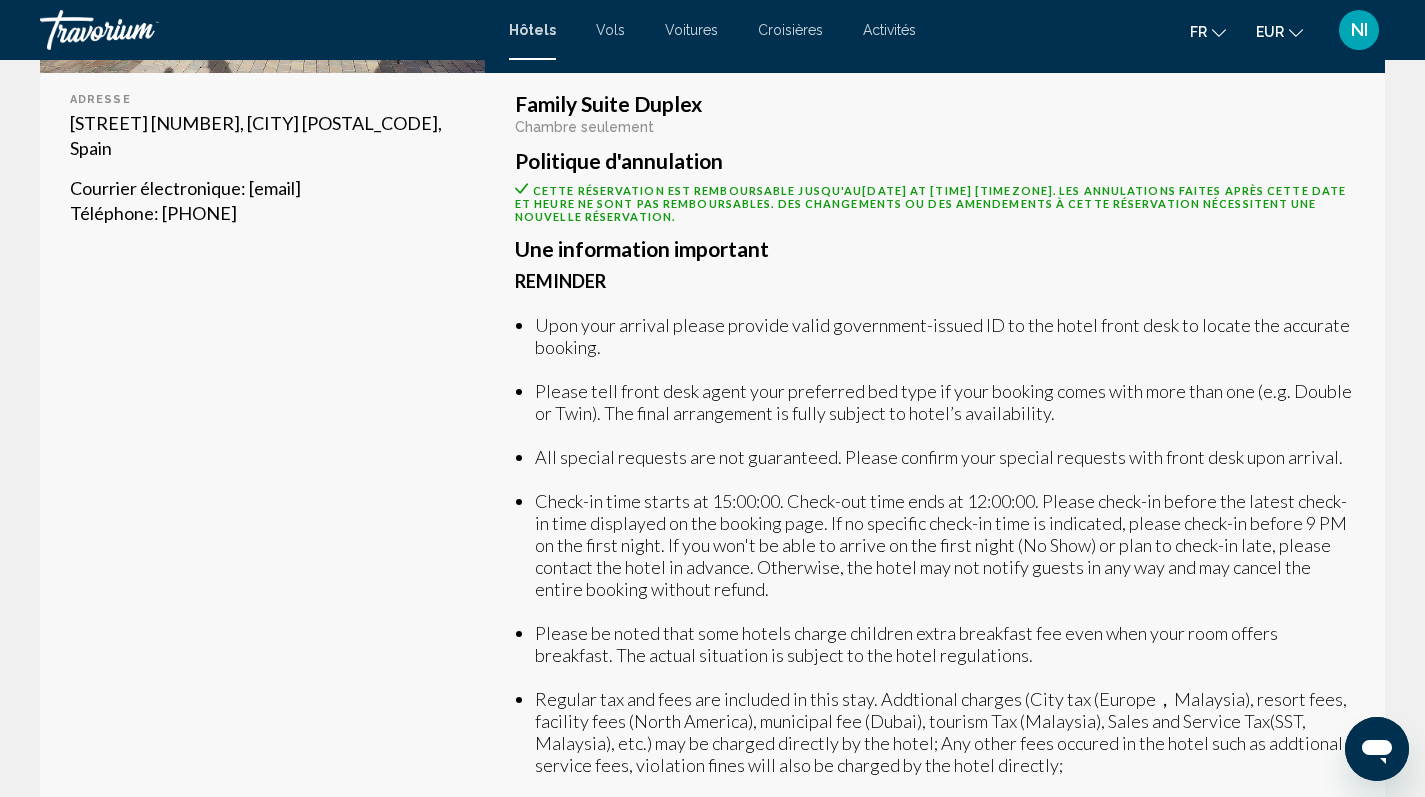 scroll, scrollTop: 247, scrollLeft: 0, axis: vertical 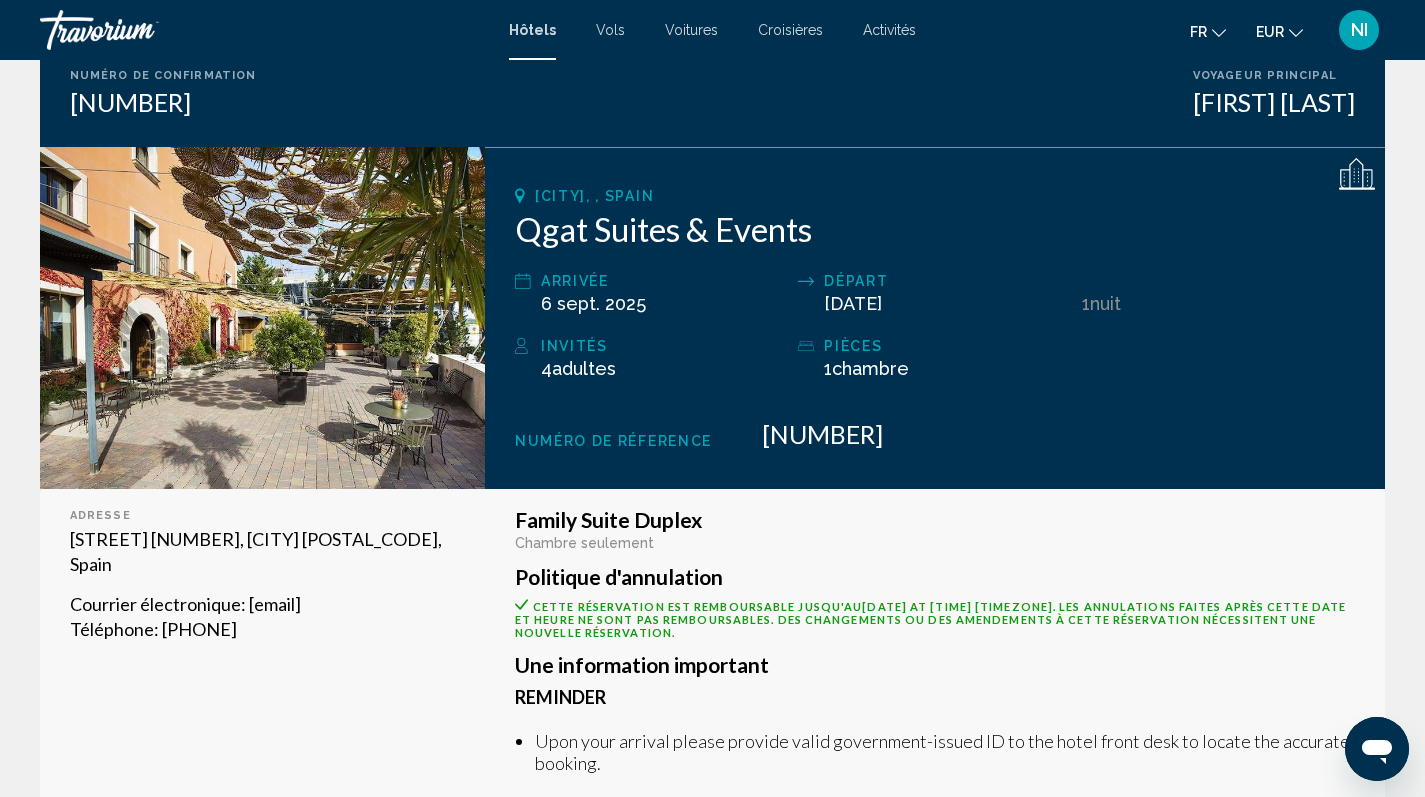 drag, startPoint x: 231, startPoint y: 558, endPoint x: 56, endPoint y: 530, distance: 177.22585 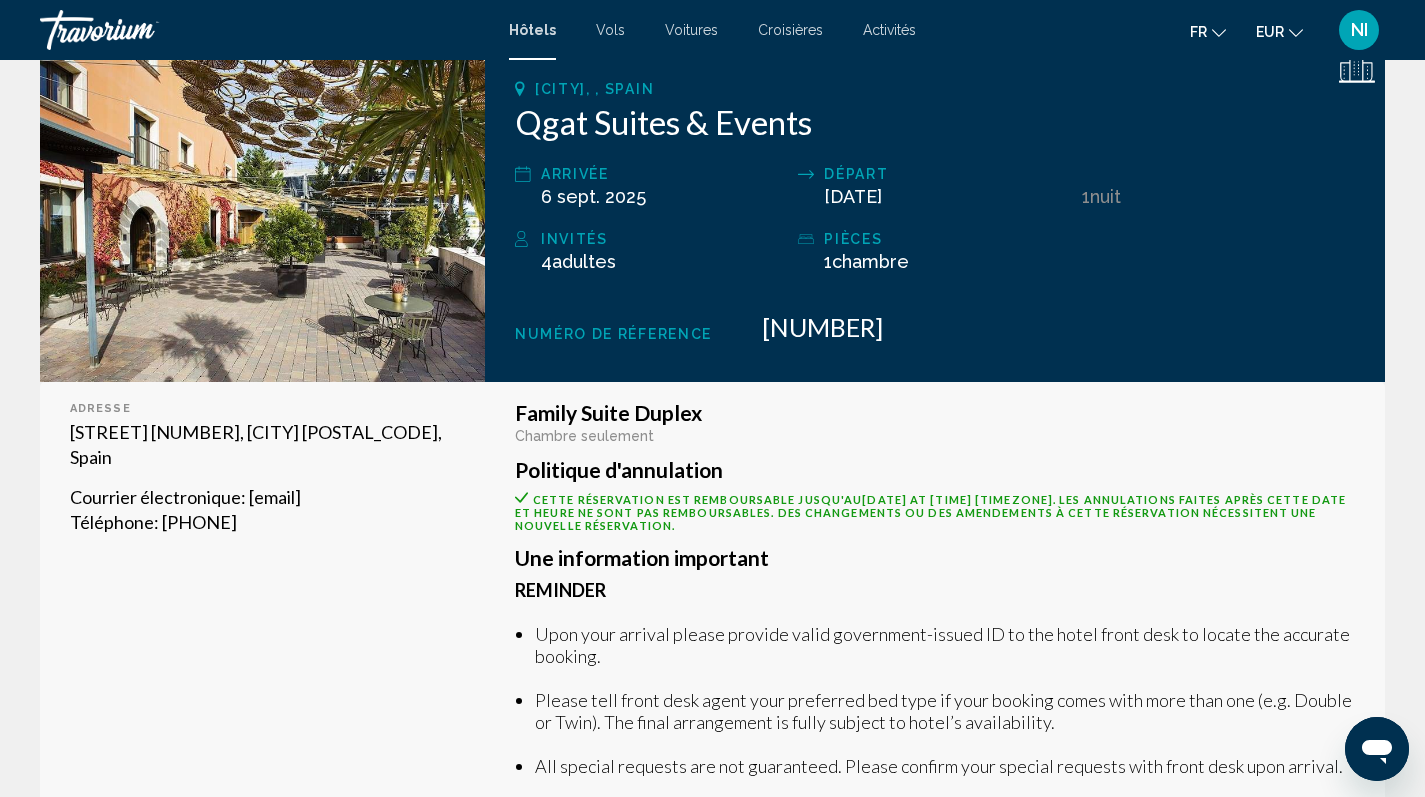 scroll, scrollTop: 243, scrollLeft: 0, axis: vertical 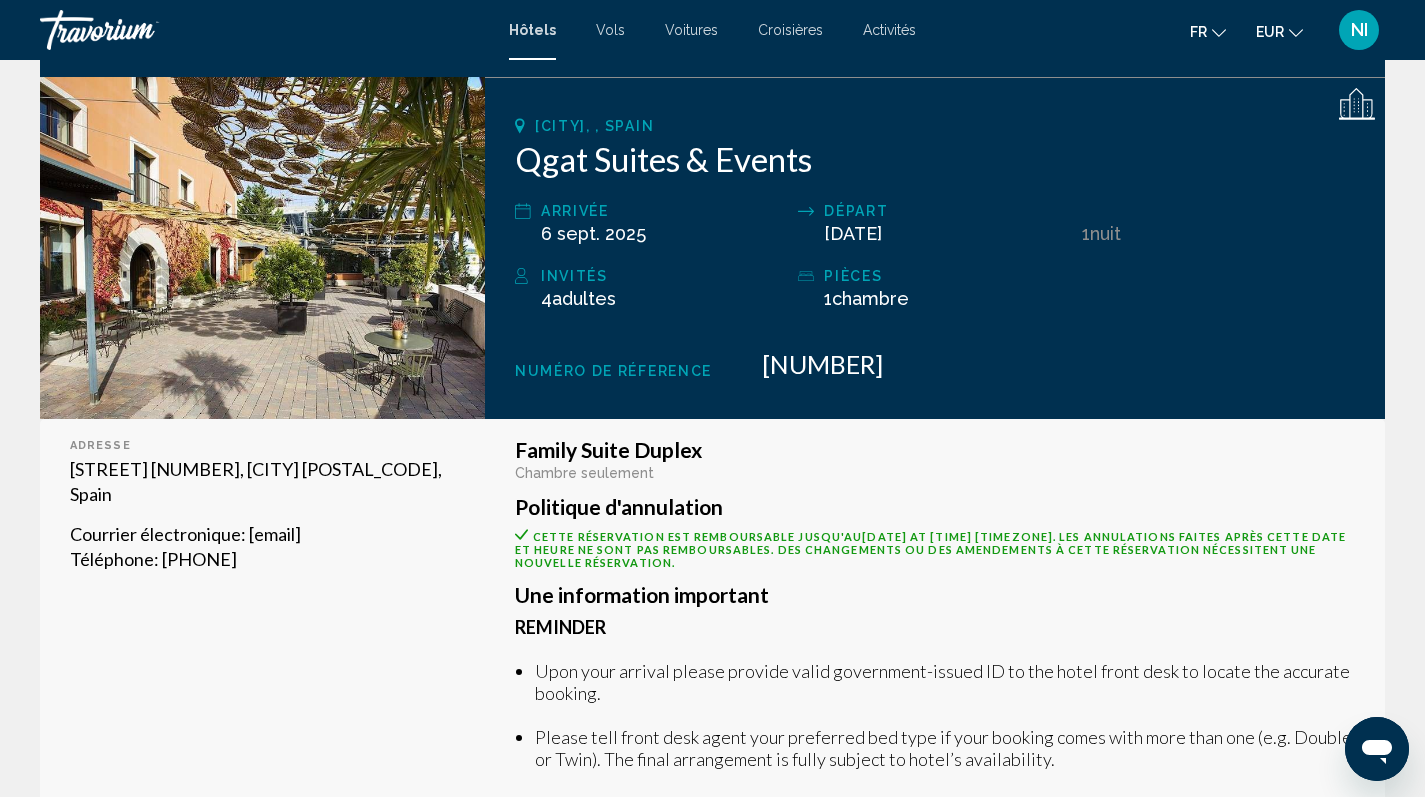 click on "pièces" at bounding box center [947, 276] 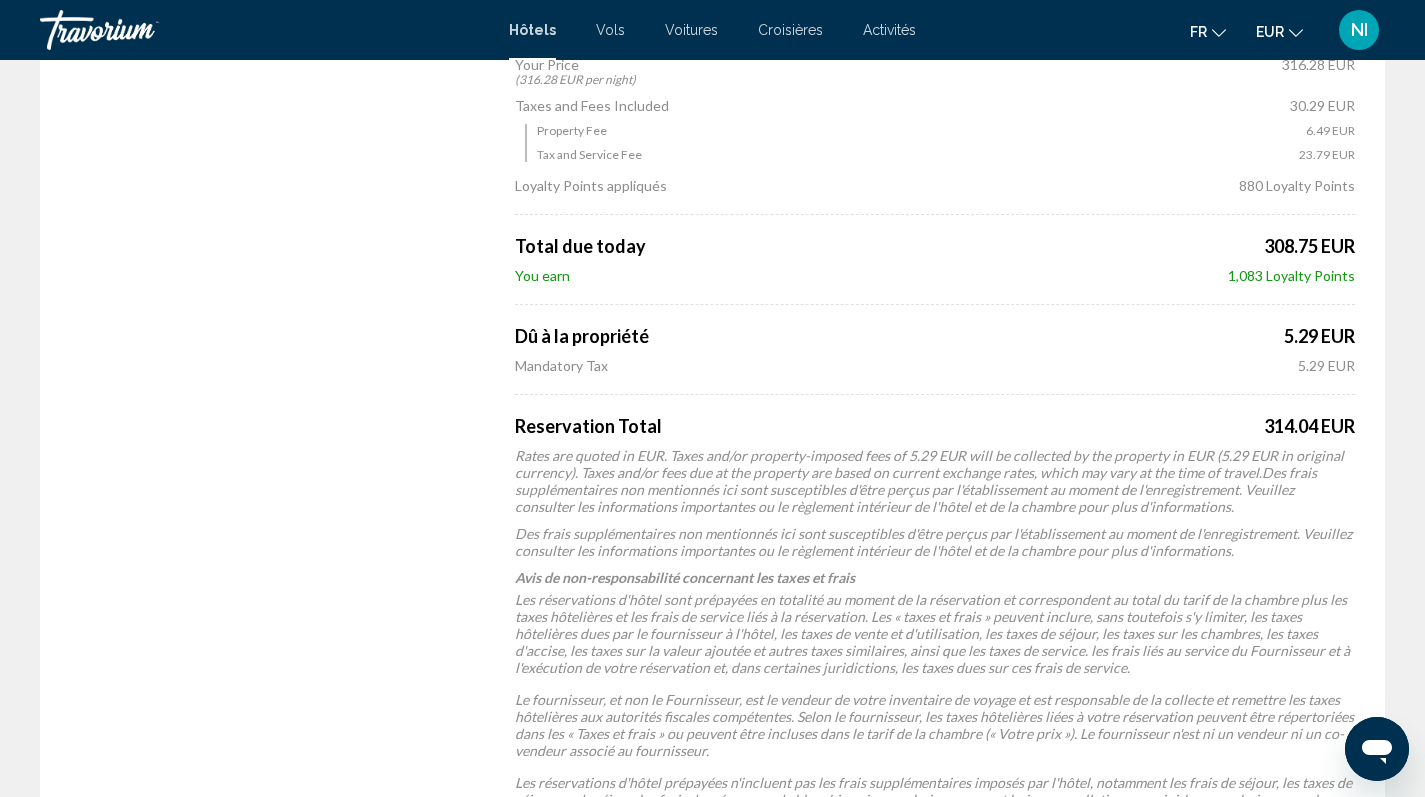 scroll, scrollTop: 1947, scrollLeft: 0, axis: vertical 